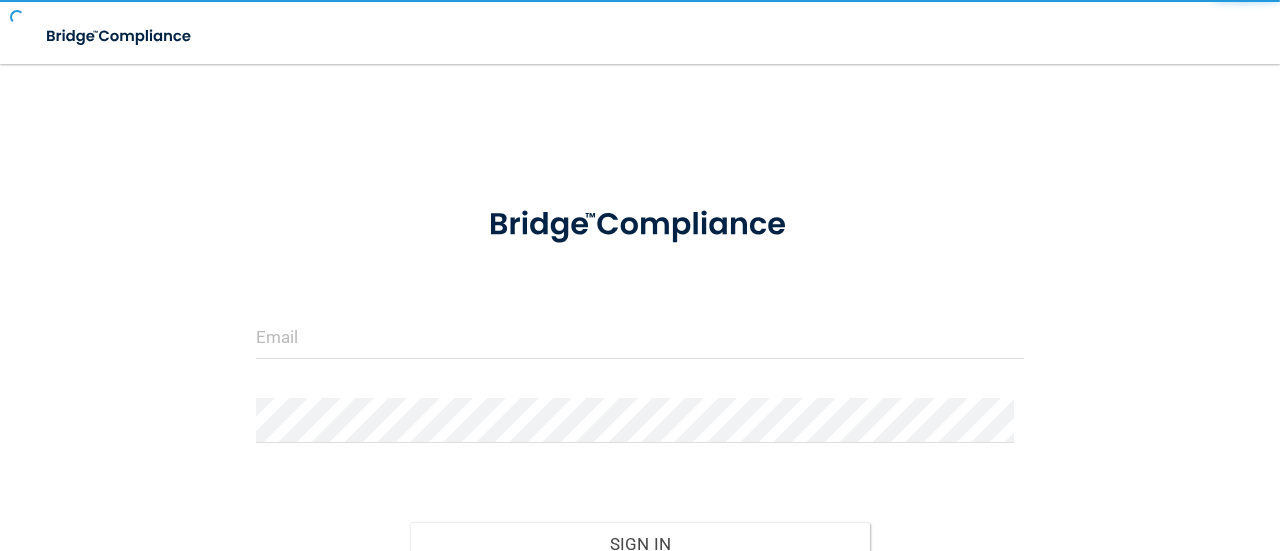 scroll, scrollTop: 0, scrollLeft: 0, axis: both 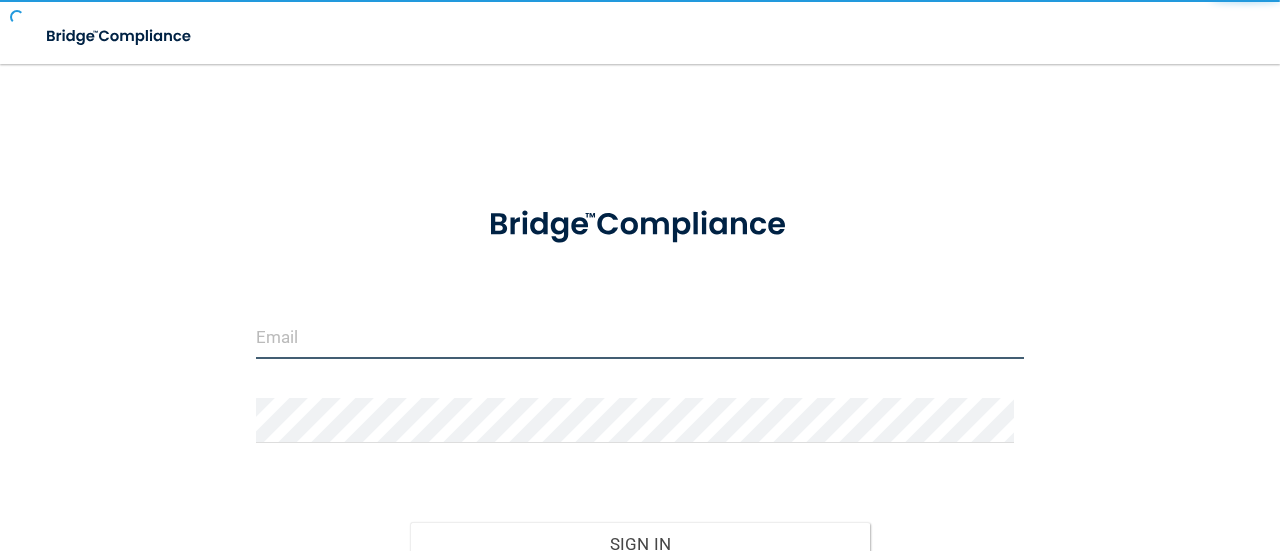 click at bounding box center (640, 336) 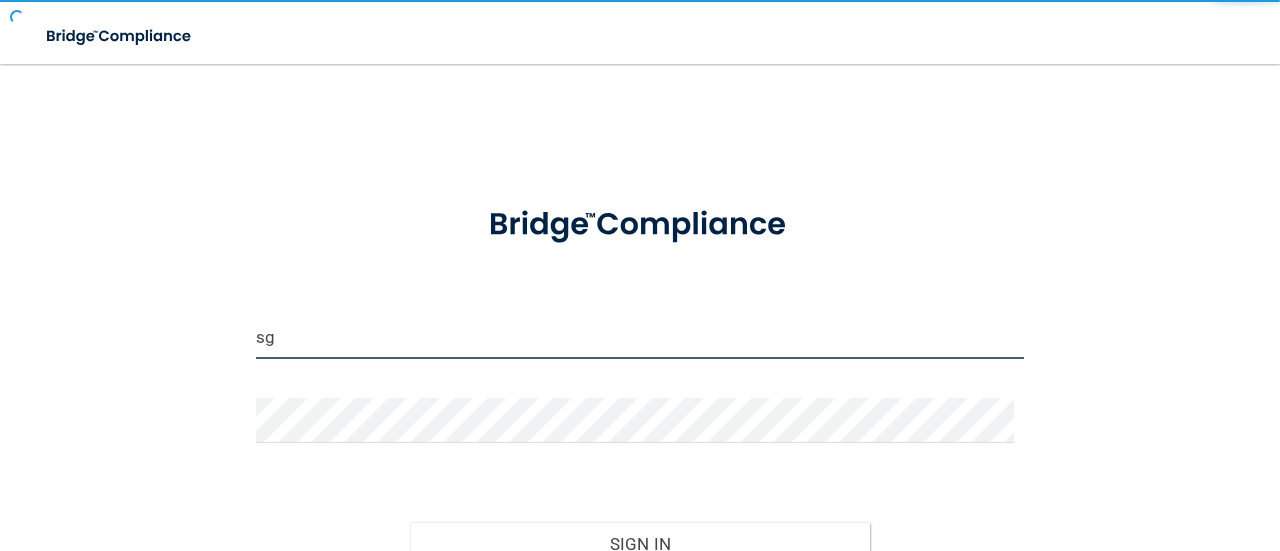 click on "sg" at bounding box center [640, 336] 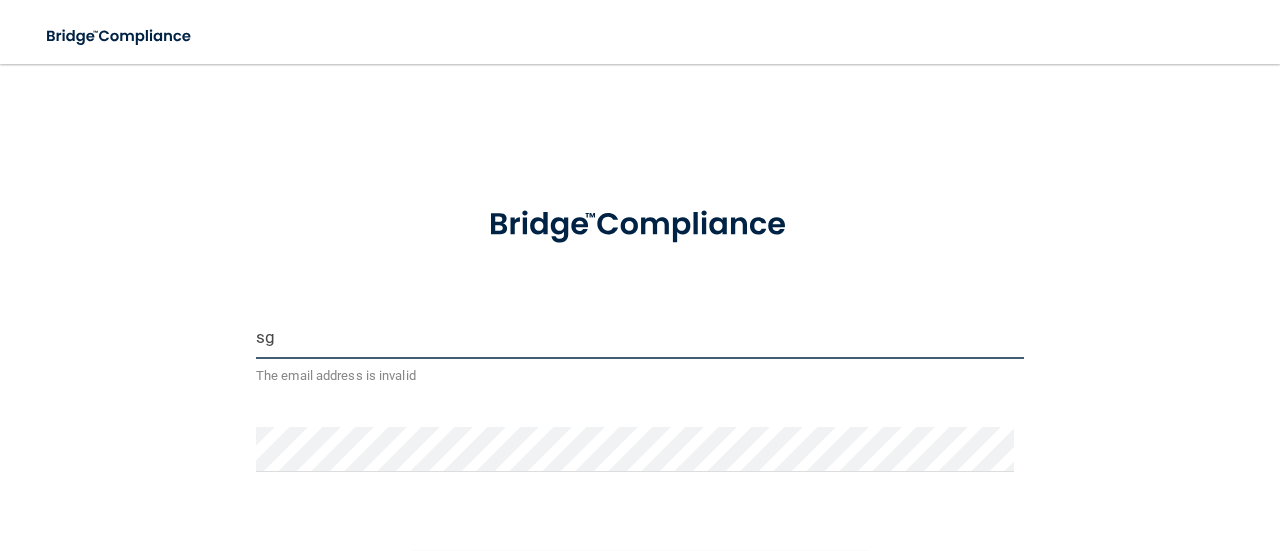 click on "sg" at bounding box center [640, 336] 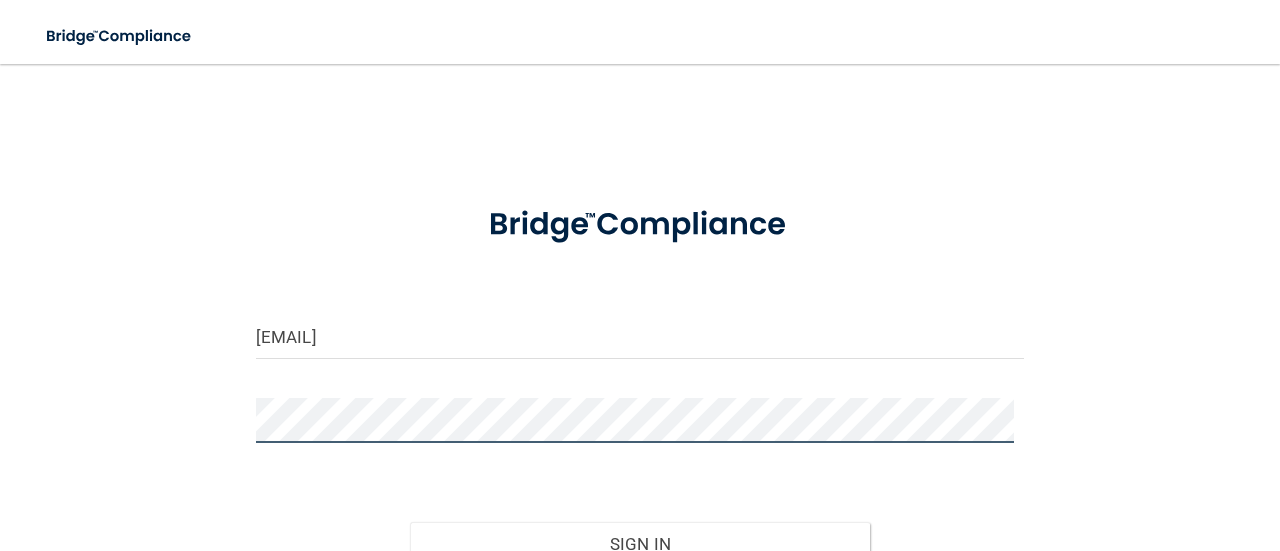 click on "Sign In" at bounding box center [640, 544] 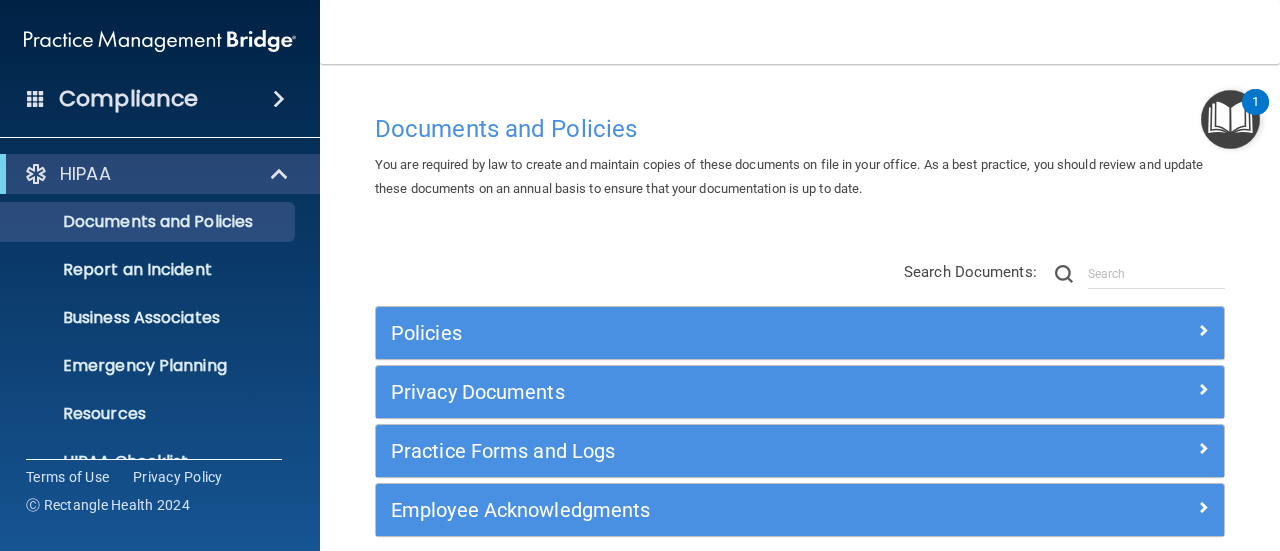 scroll, scrollTop: 86, scrollLeft: 0, axis: vertical 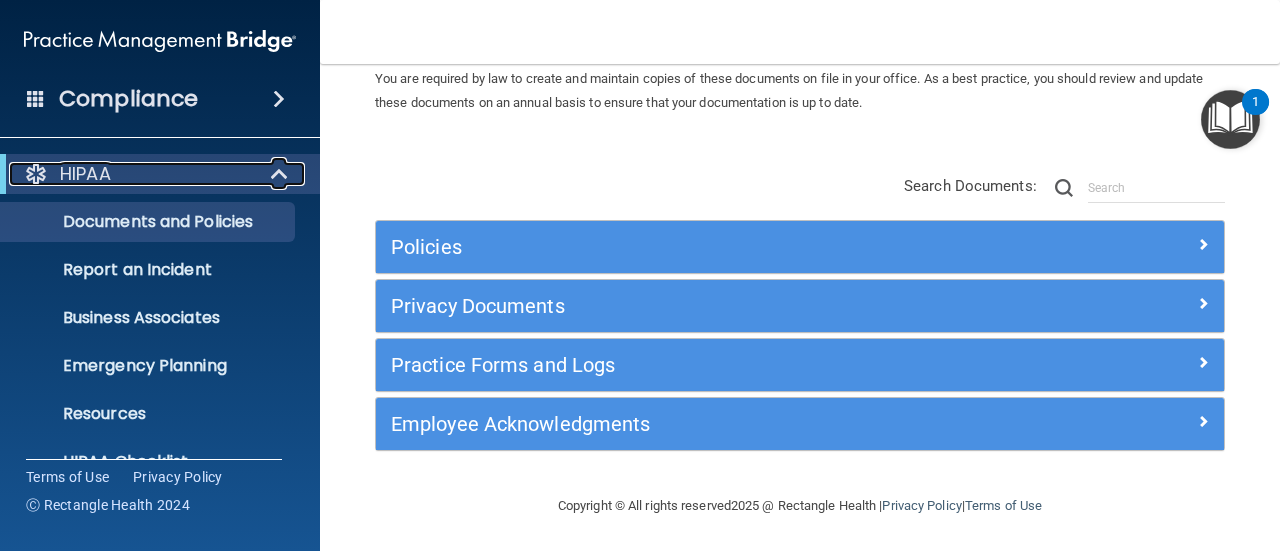 click at bounding box center [280, 174] 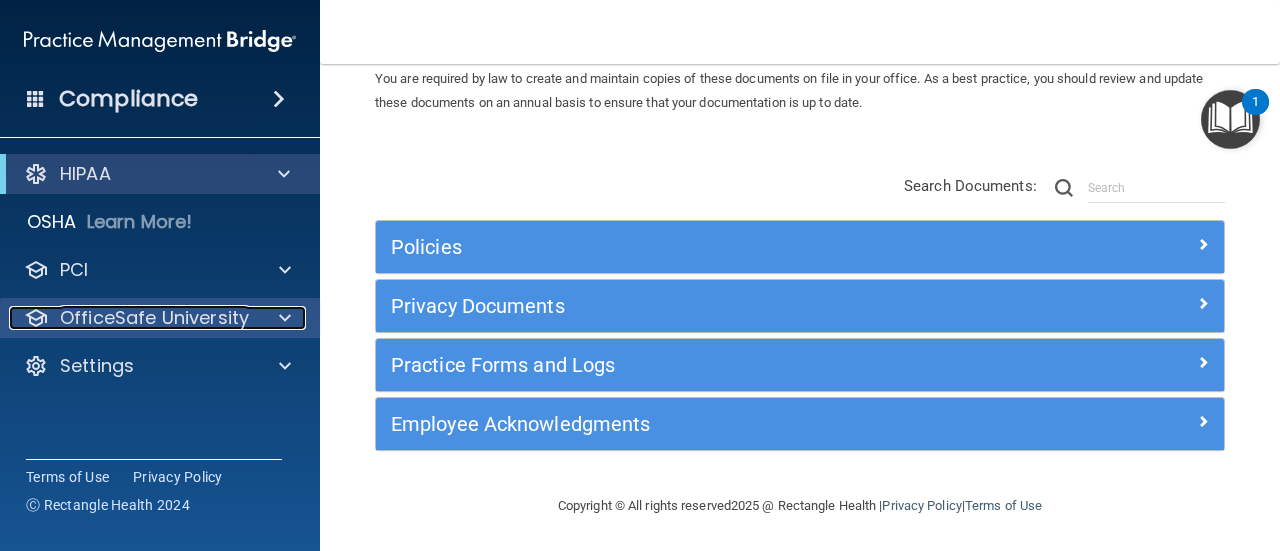 click on "OfficeSafe University" at bounding box center (154, 318) 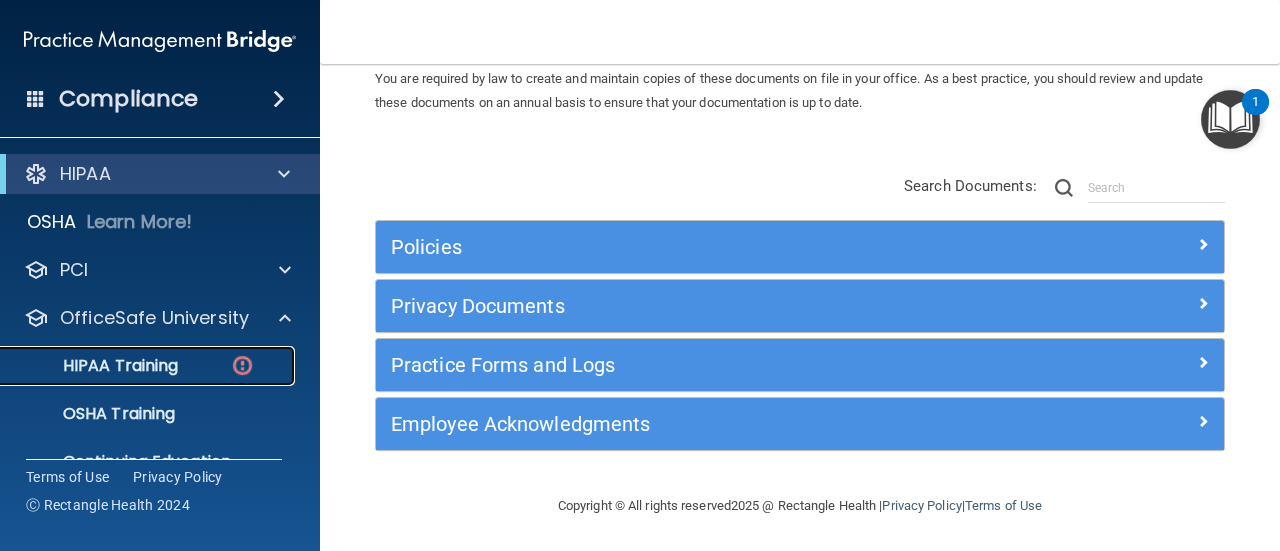click on "HIPAA Training" at bounding box center (95, 366) 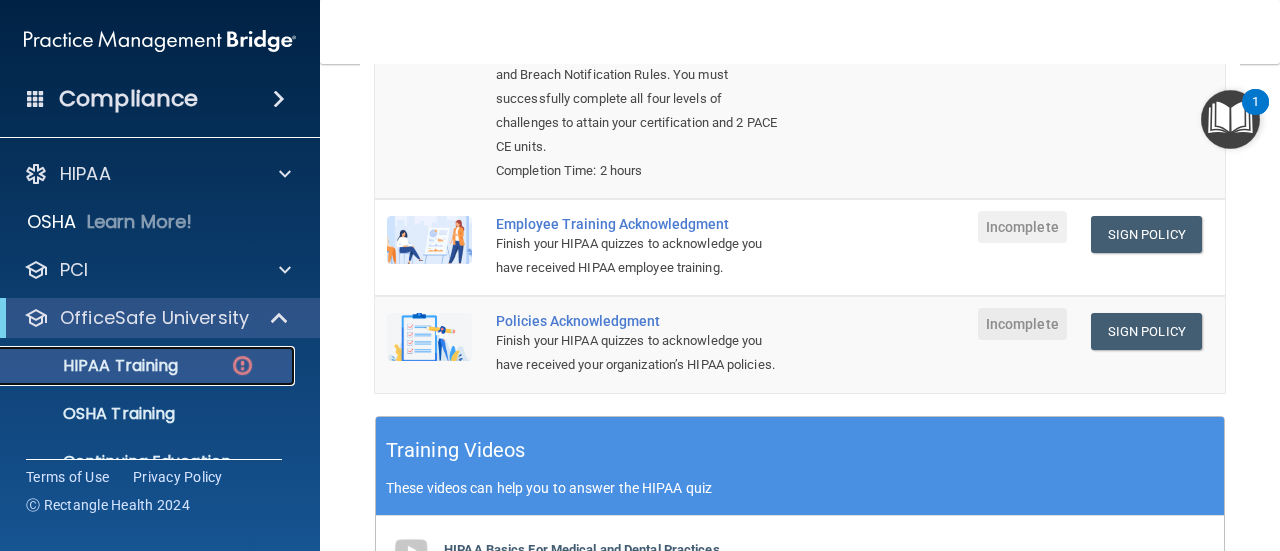 scroll, scrollTop: 398, scrollLeft: 0, axis: vertical 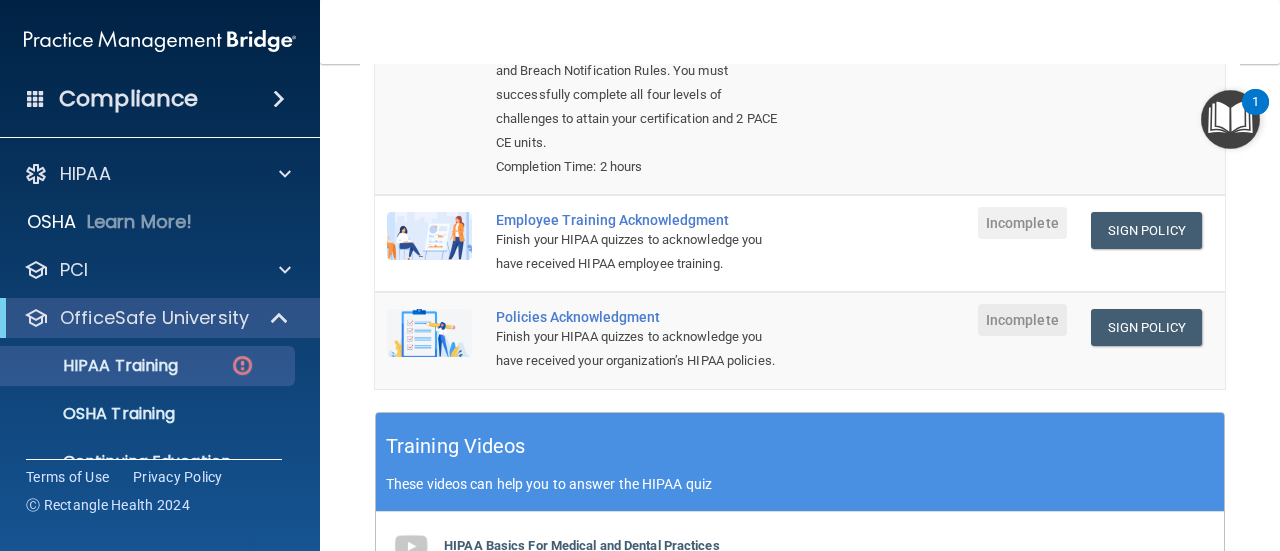 click on "Back     Choose one path to get your HIPAA Certification               ✓   HIPAA Officer Training       ✓   HIPAA Quizzes                  Name    Expires On  Status  Actions                     HIPAA Officer Certification     This self-paced training is divided into four (4) modules based on the HIPAA, Privacy, Security, and Breach Notification Rules. You must successfully complete all four levels of challenges to attain your certification and 2 PACE CE units.    Completion Time: 2 hours    09/13/2025           Complete        Begin Course       Download Certificate                Employee Training Acknowledgment   Finish your HIPAA quizzes to acknowledge you have received HIPAA employee training.        Incomplete              Sign Policy       Sign Policy       Download Policy            Policies Acknowledgment   Finish your HIPAA quizzes to acknowledge you have received your organization’s HIPAA policies.        Incomplete              Sign Policy       Sign Policy       Download Policy" at bounding box center [800, 307] 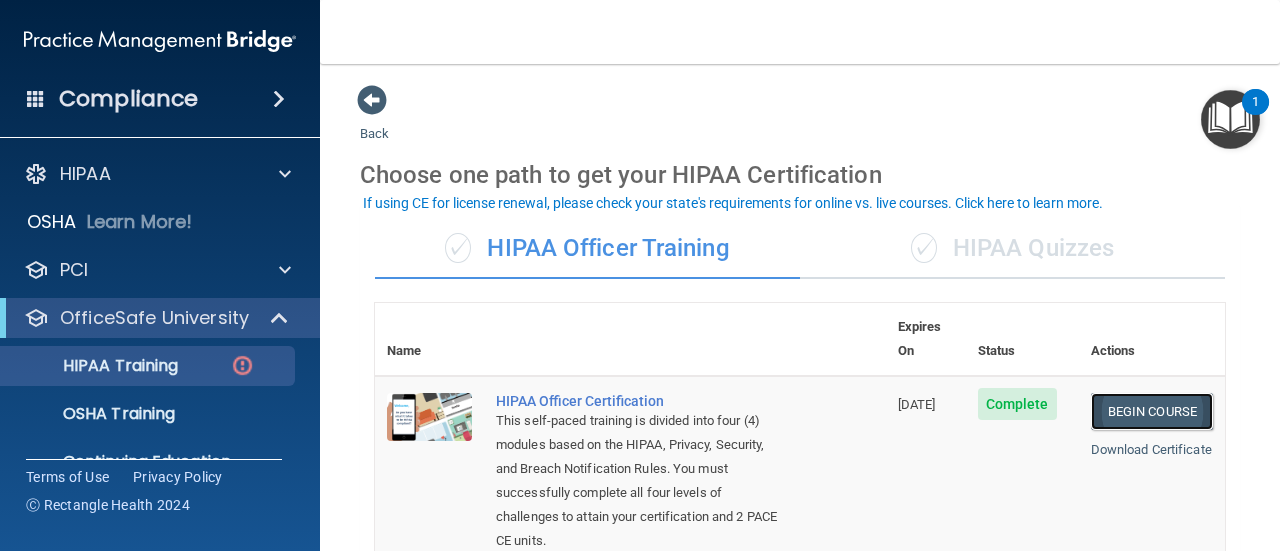 click on "Begin Course" at bounding box center (1152, 411) 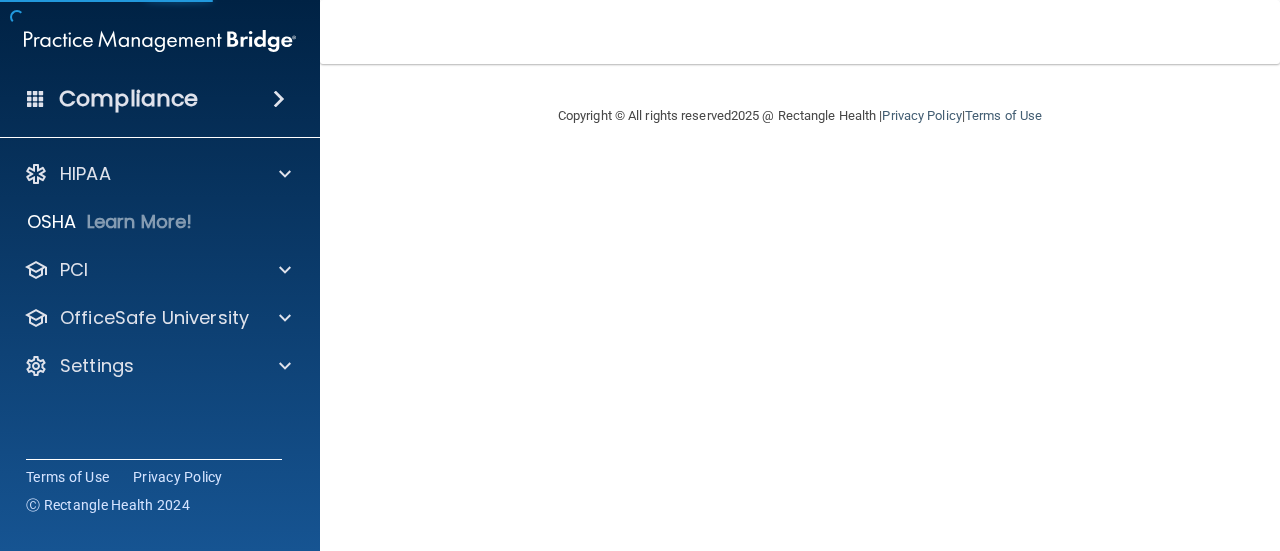 scroll, scrollTop: 0, scrollLeft: 0, axis: both 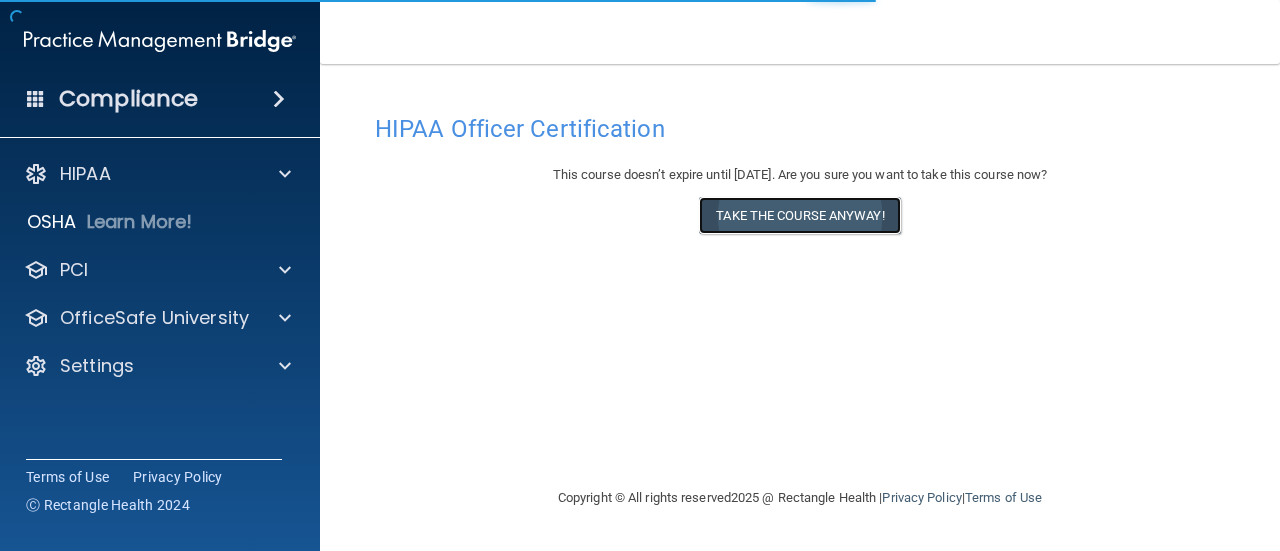 click on "Take the course anyway!" at bounding box center (799, 215) 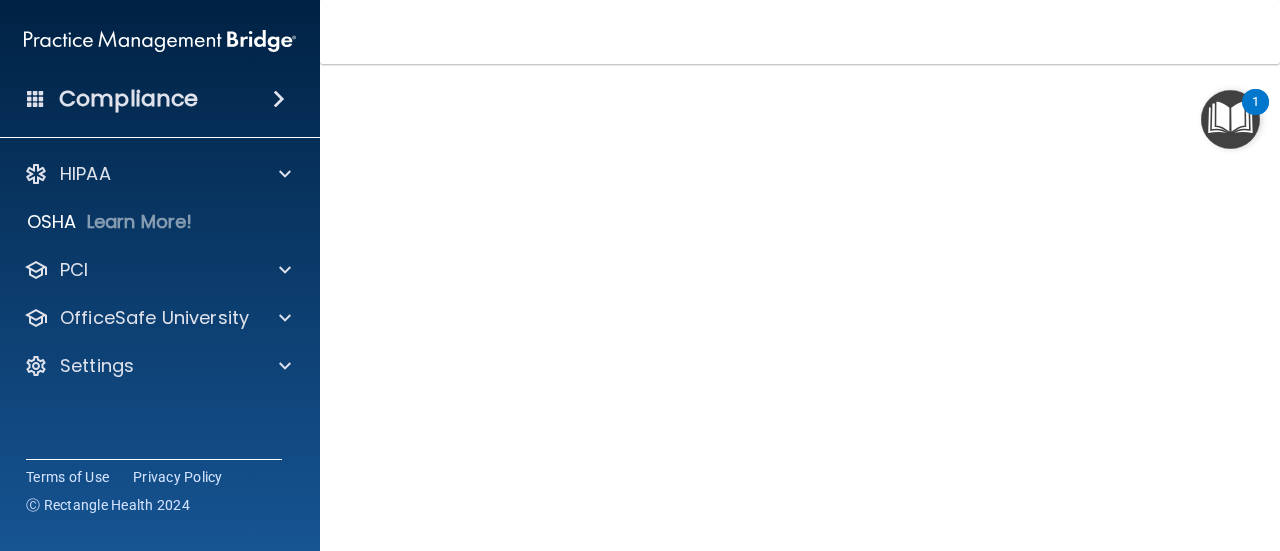 scroll, scrollTop: 132, scrollLeft: 0, axis: vertical 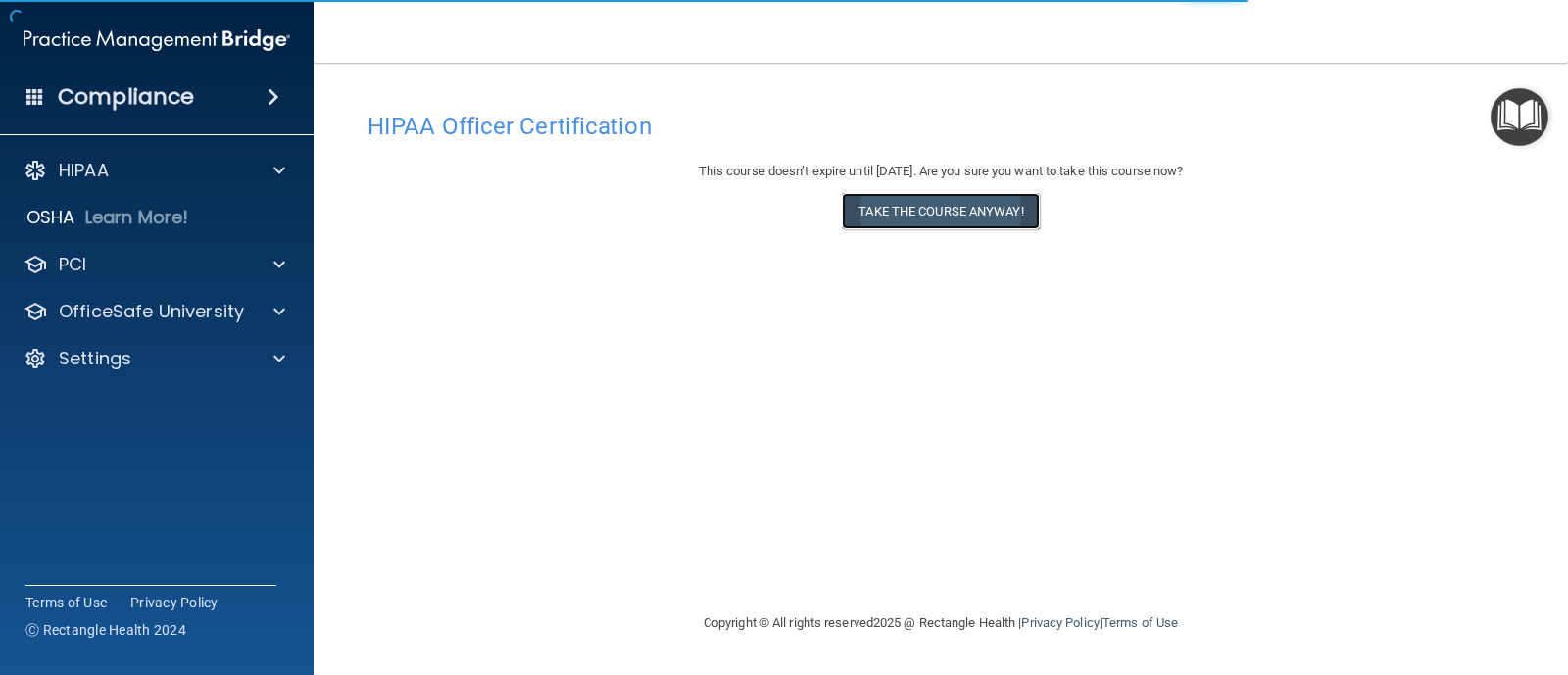 click on "Take the course anyway!" at bounding box center (940, 211) 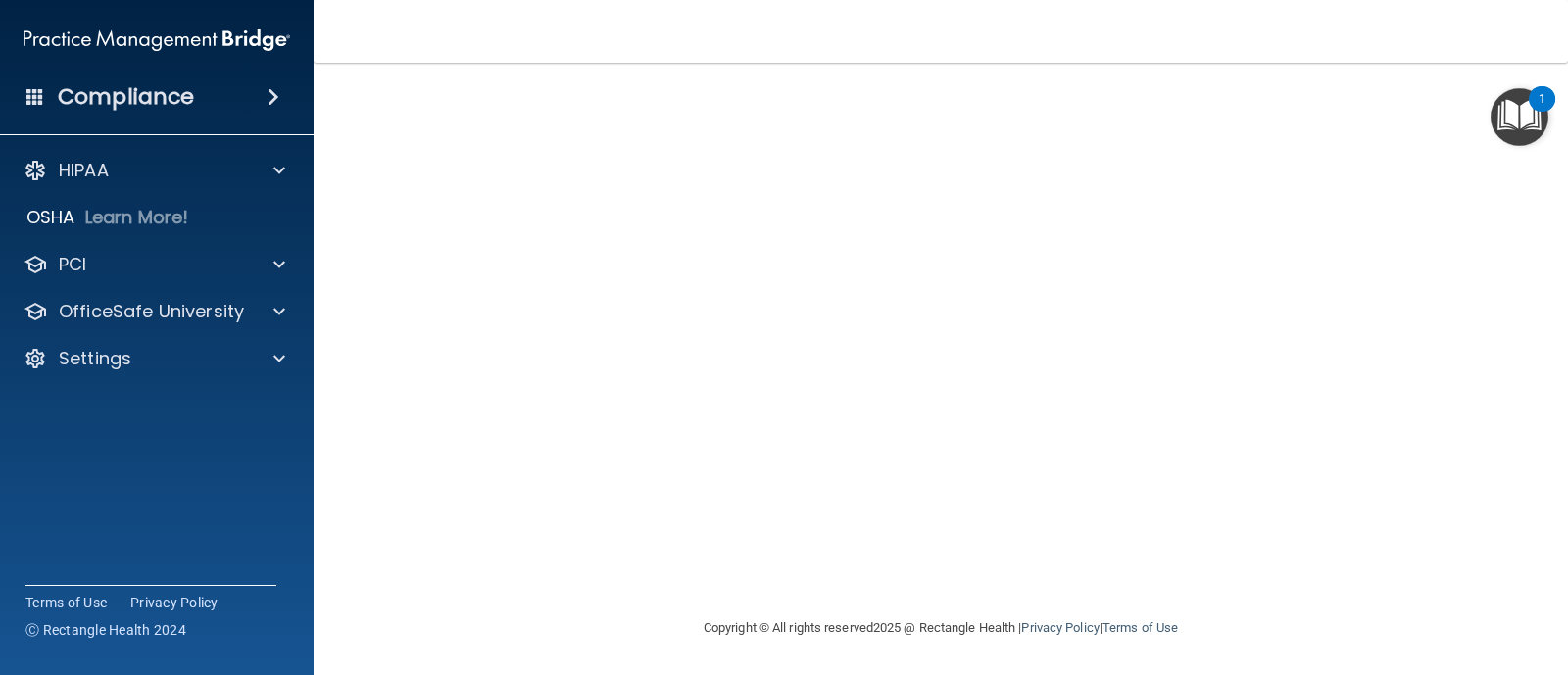 scroll, scrollTop: 46, scrollLeft: 0, axis: vertical 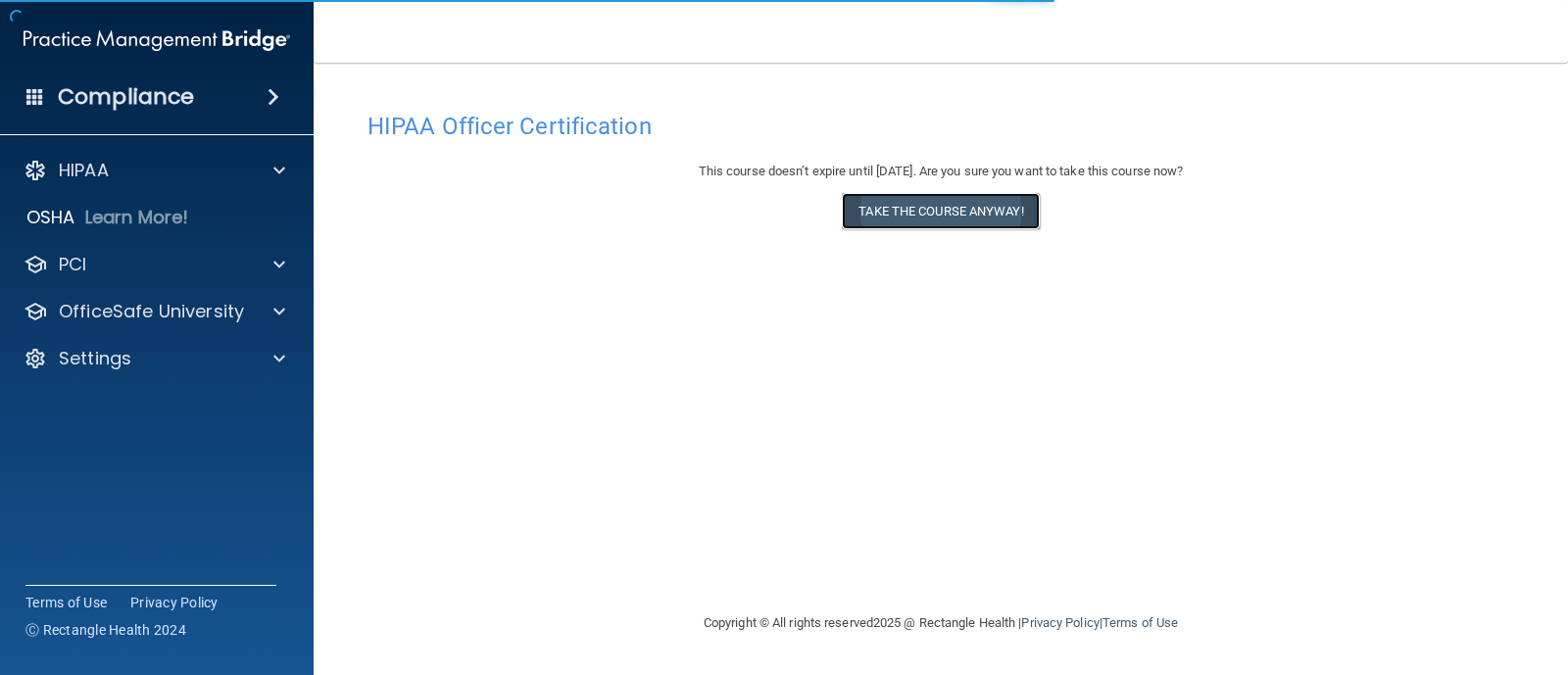 click on "Take the course anyway!" at bounding box center (940, 211) 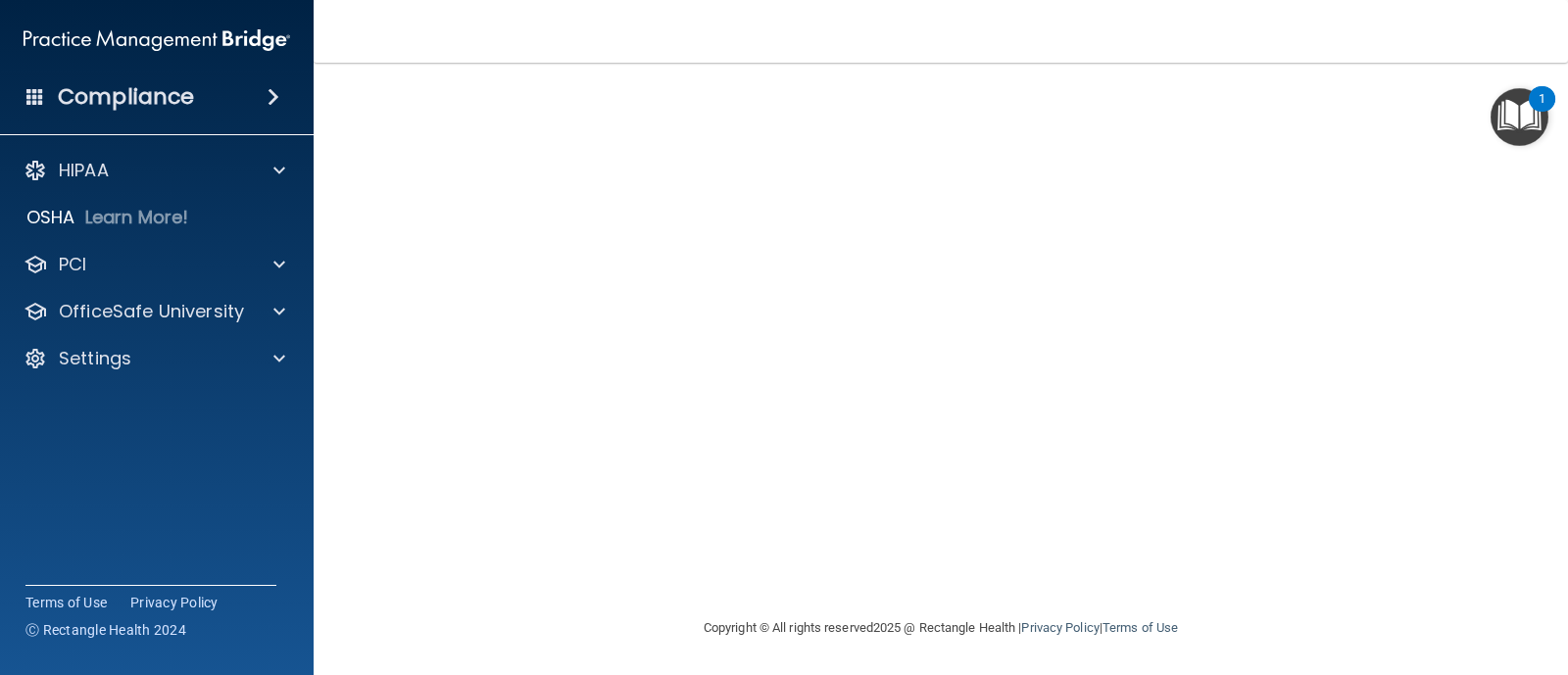 scroll, scrollTop: 46, scrollLeft: 0, axis: vertical 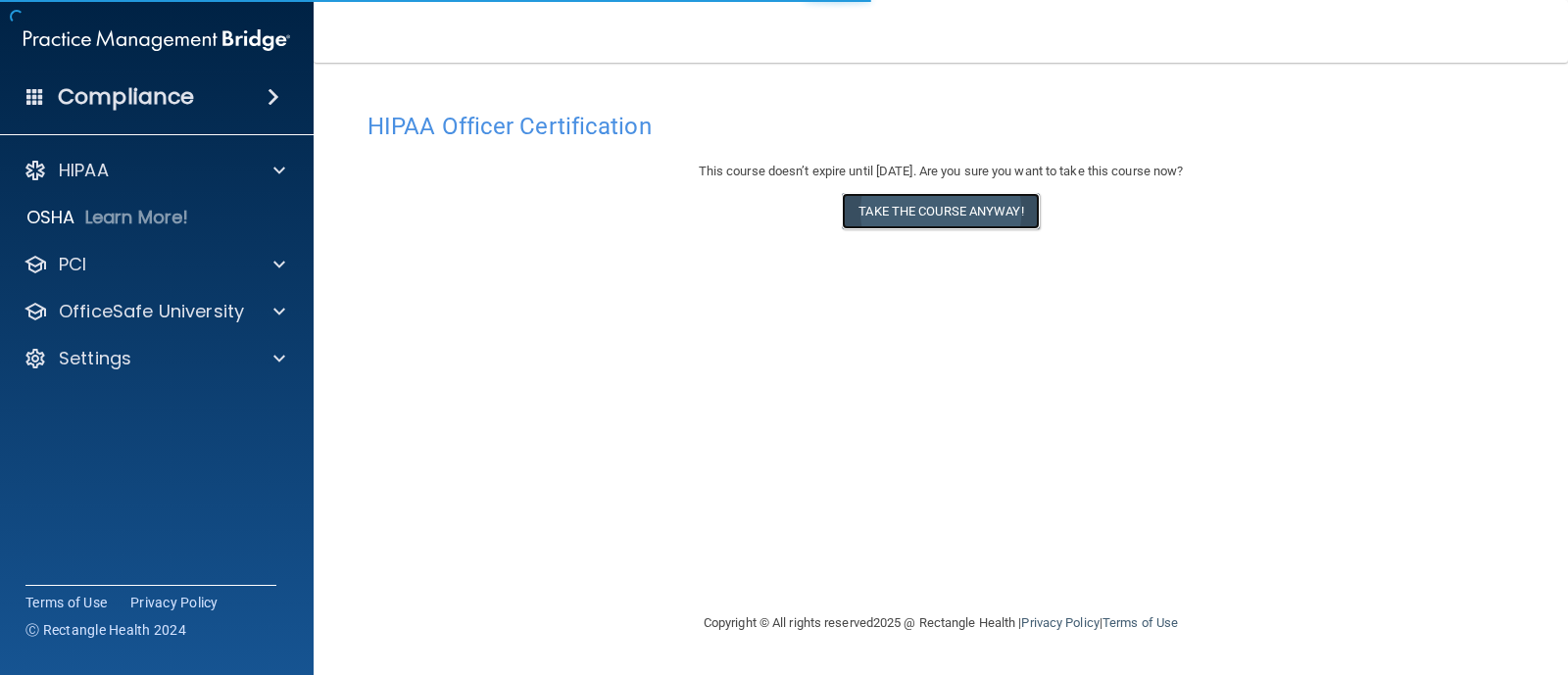 click on "Take the course anyway!" at bounding box center [940, 211] 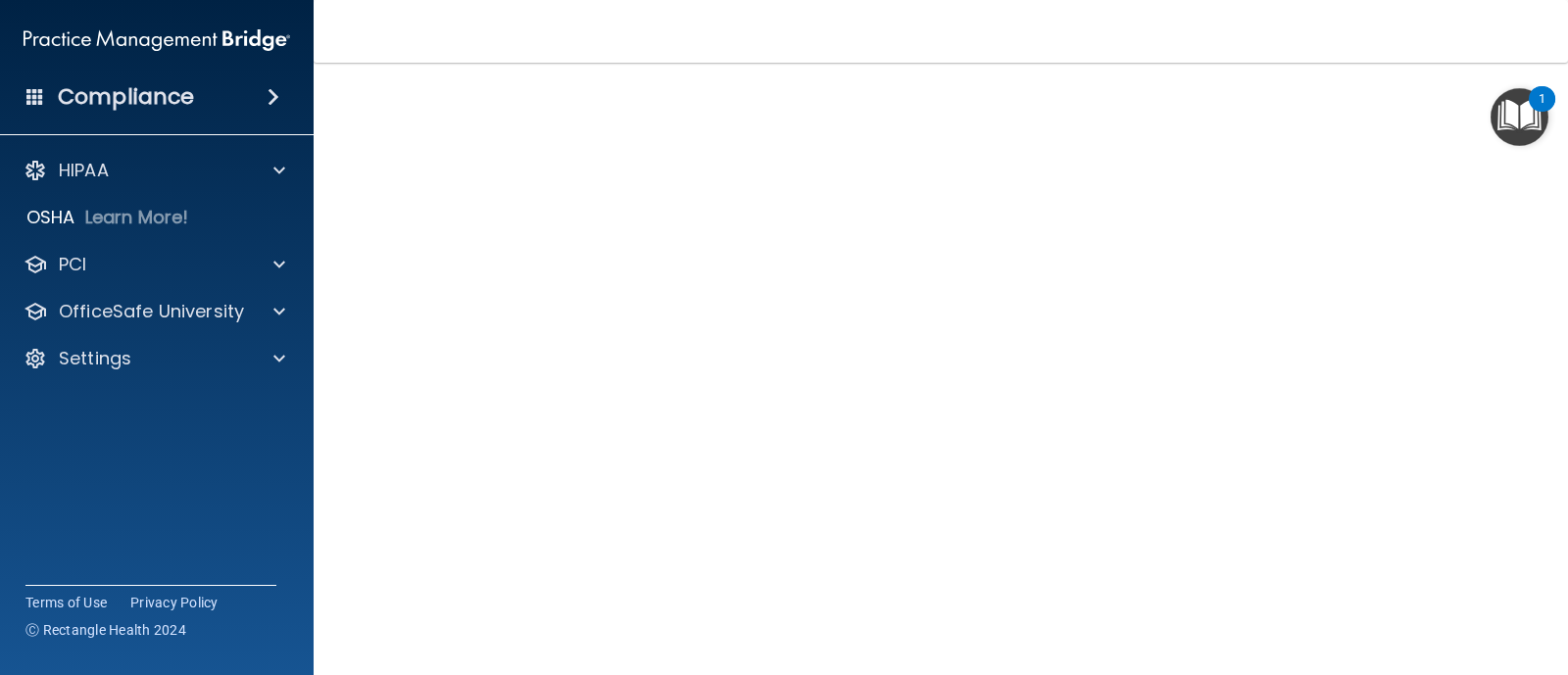 scroll, scrollTop: 0, scrollLeft: 0, axis: both 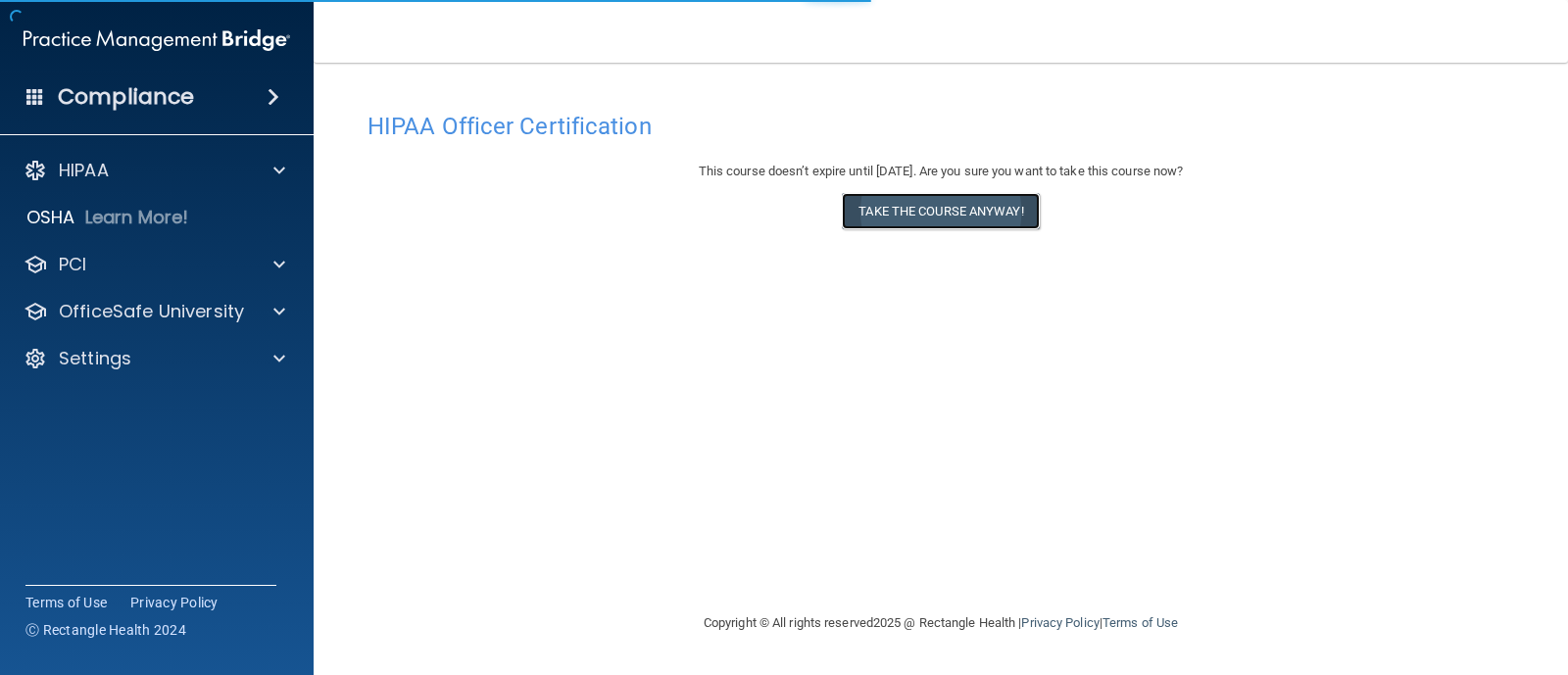 click on "Take the course anyway!" at bounding box center [940, 211] 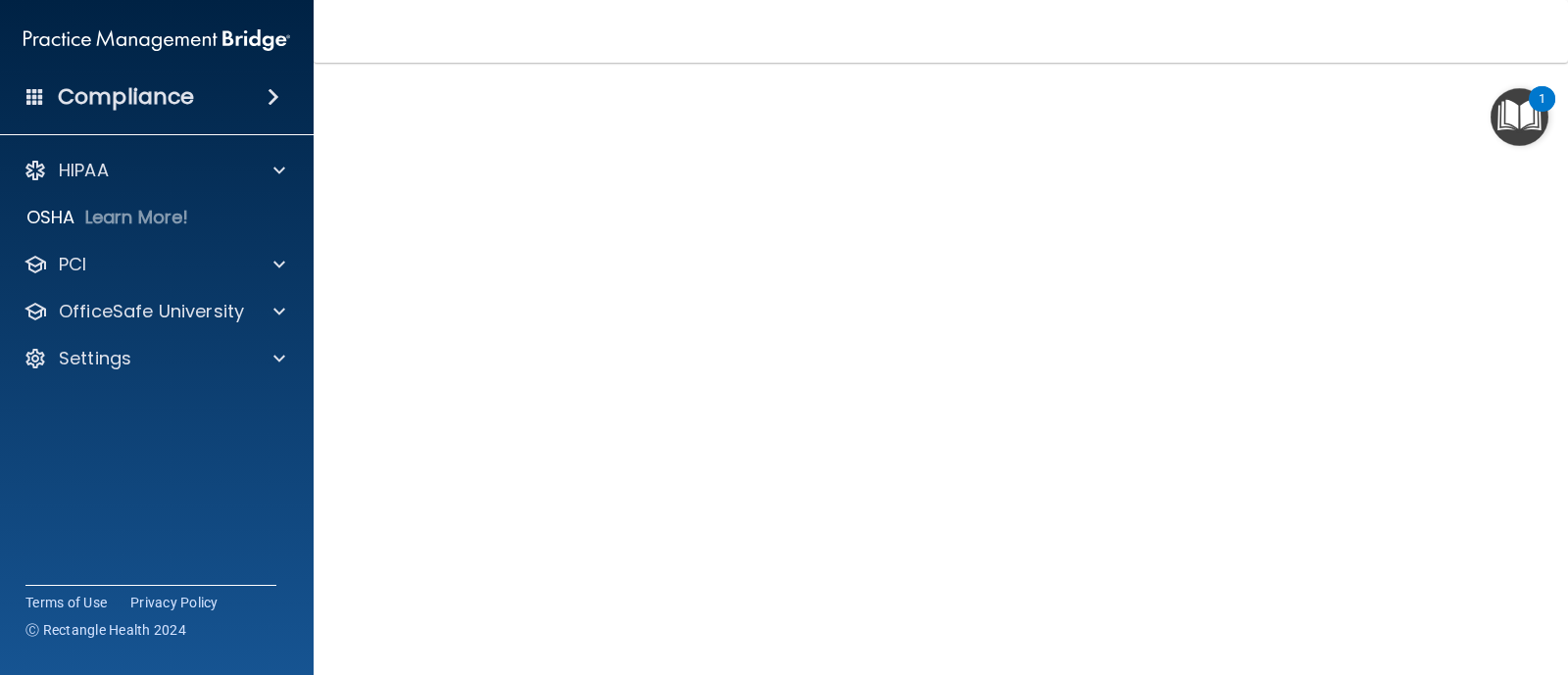 scroll, scrollTop: 75, scrollLeft: 0, axis: vertical 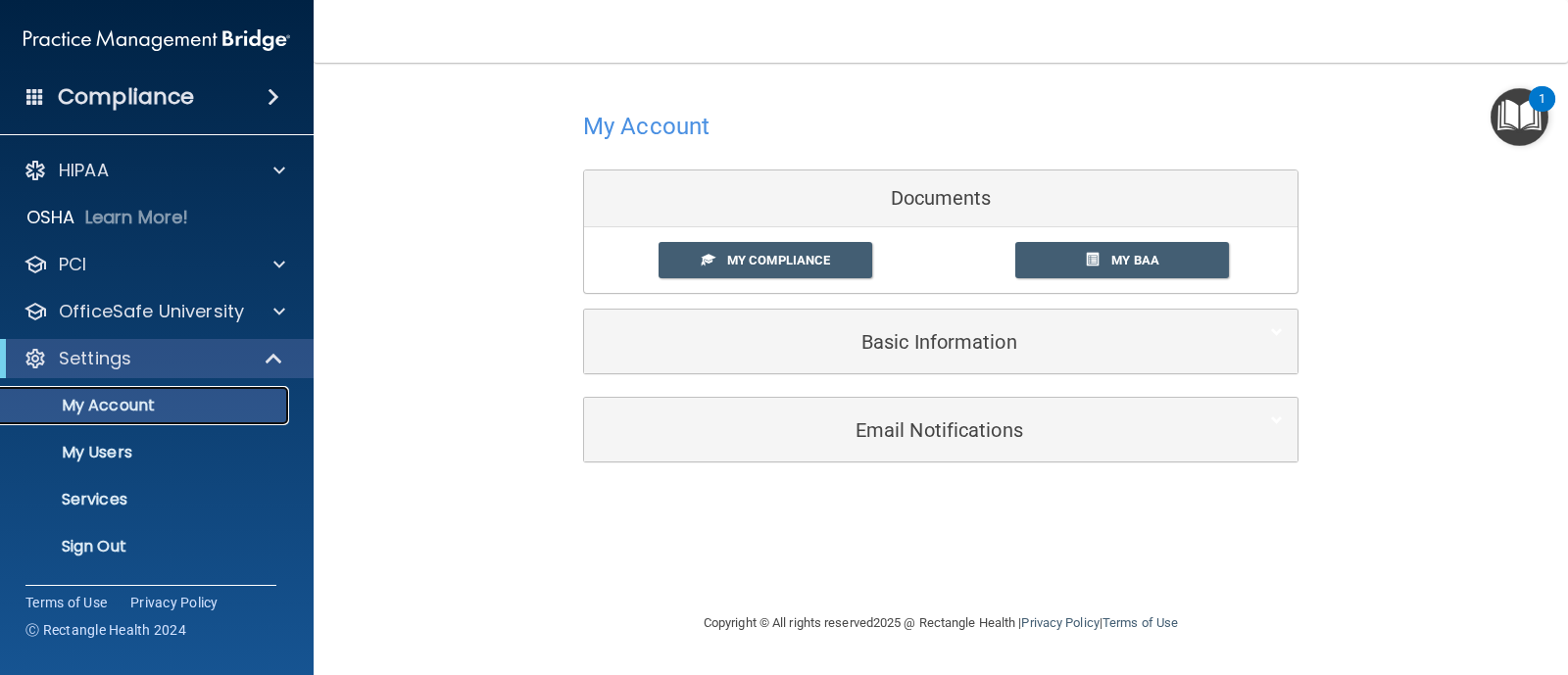 click on "My Account" at bounding box center [134, 406] 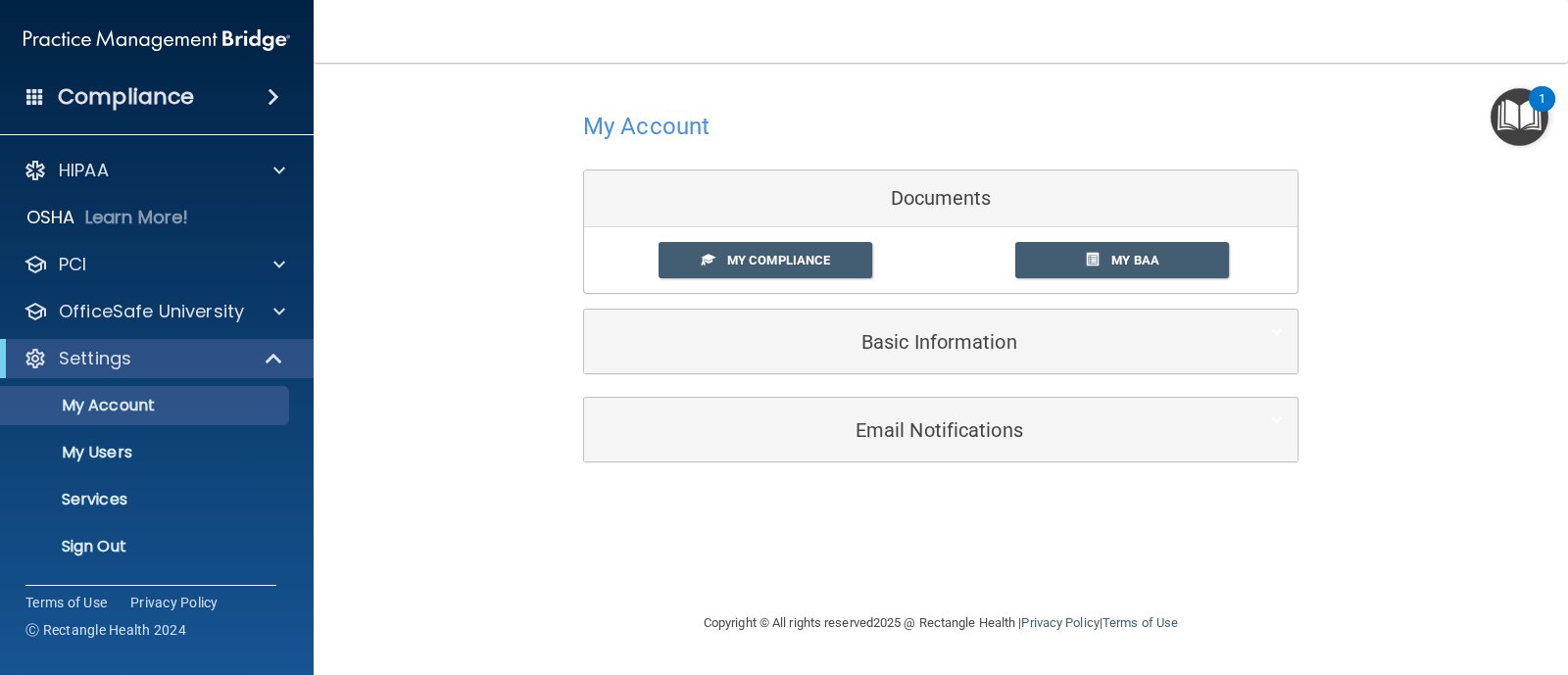 click on "HIPAA
Documents and Policies                 Report an Incident               Business Associates               Emergency Planning               Resources               HIPAA Checklist               HIPAA Risk Assessment
OSHA   Learn More!
PCI
PCI Compliance                Merchant Savings Calculator
OfficeSafe University
HIPAA Training                   OSHA Training                   Continuing Education
Settings
My Account               My Users               Services                 Sign Out" at bounding box center [157, 362] 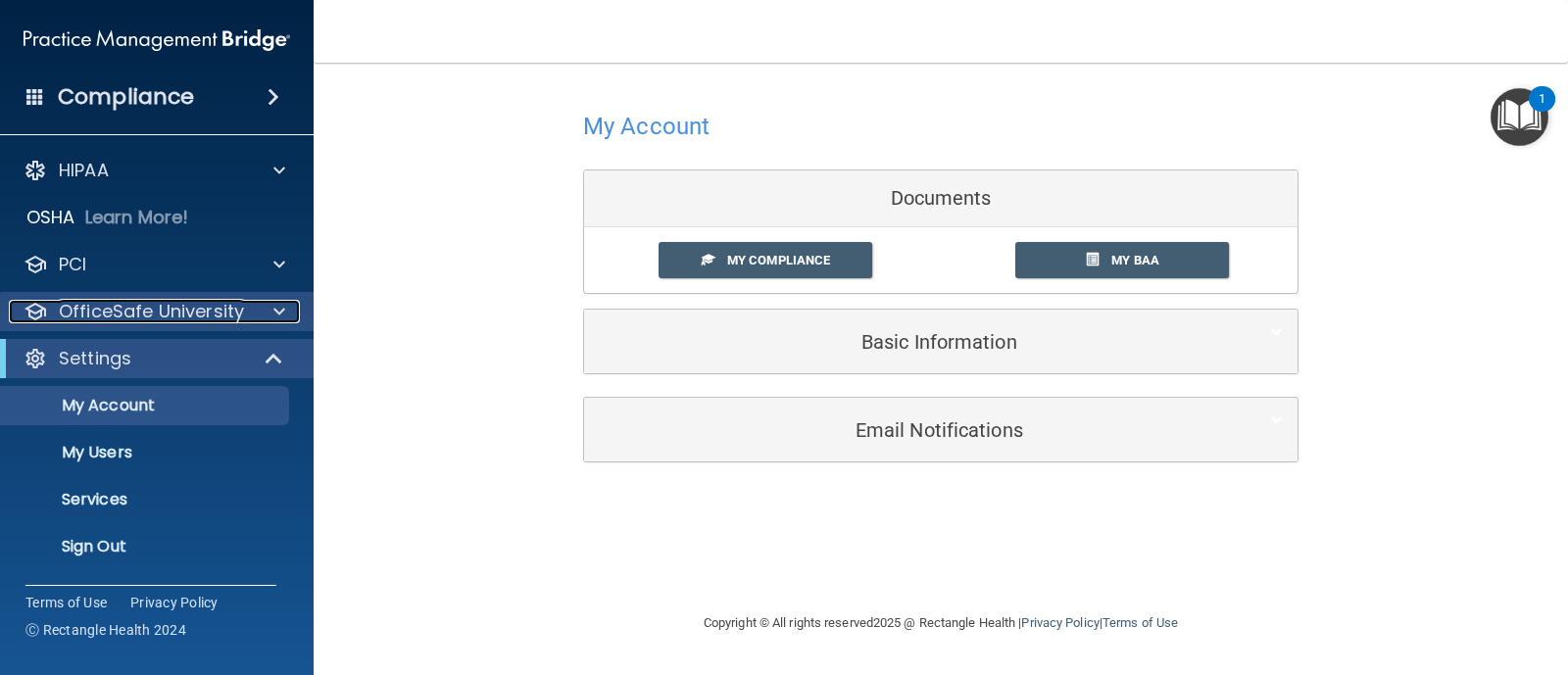 click on "OfficeSafe University" at bounding box center (151, 312) 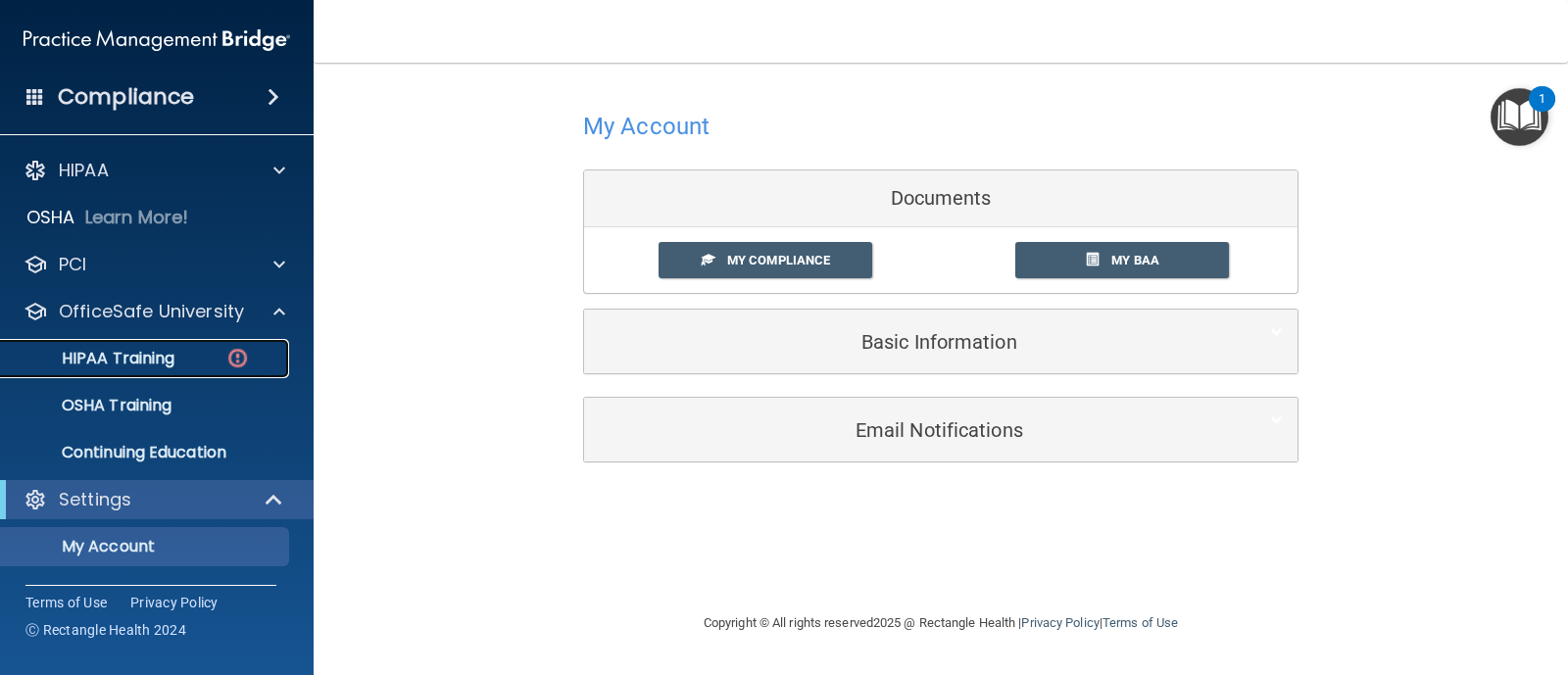 click on "HIPAA Training" at bounding box center (146, 359) 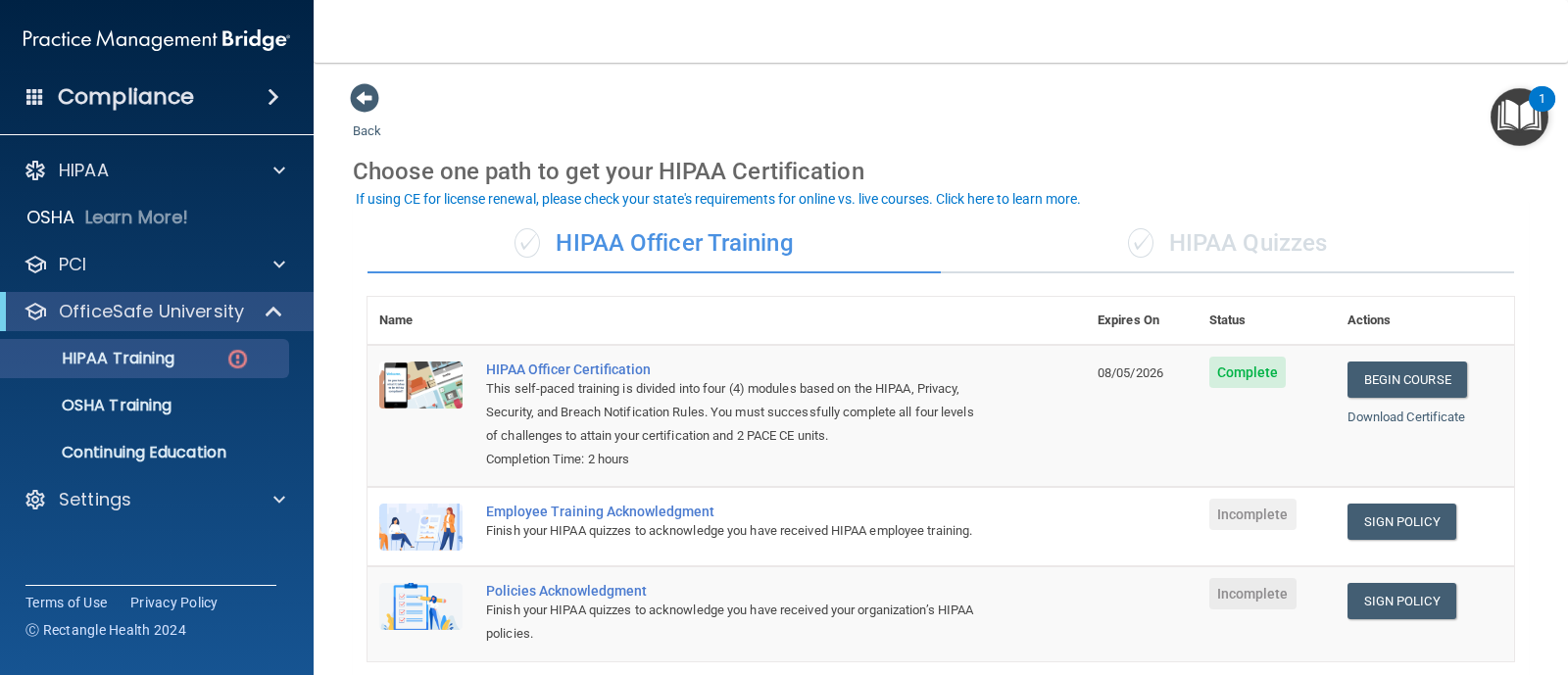 click on "Begin Course       Download Certificate" at bounding box center [1425, 415] 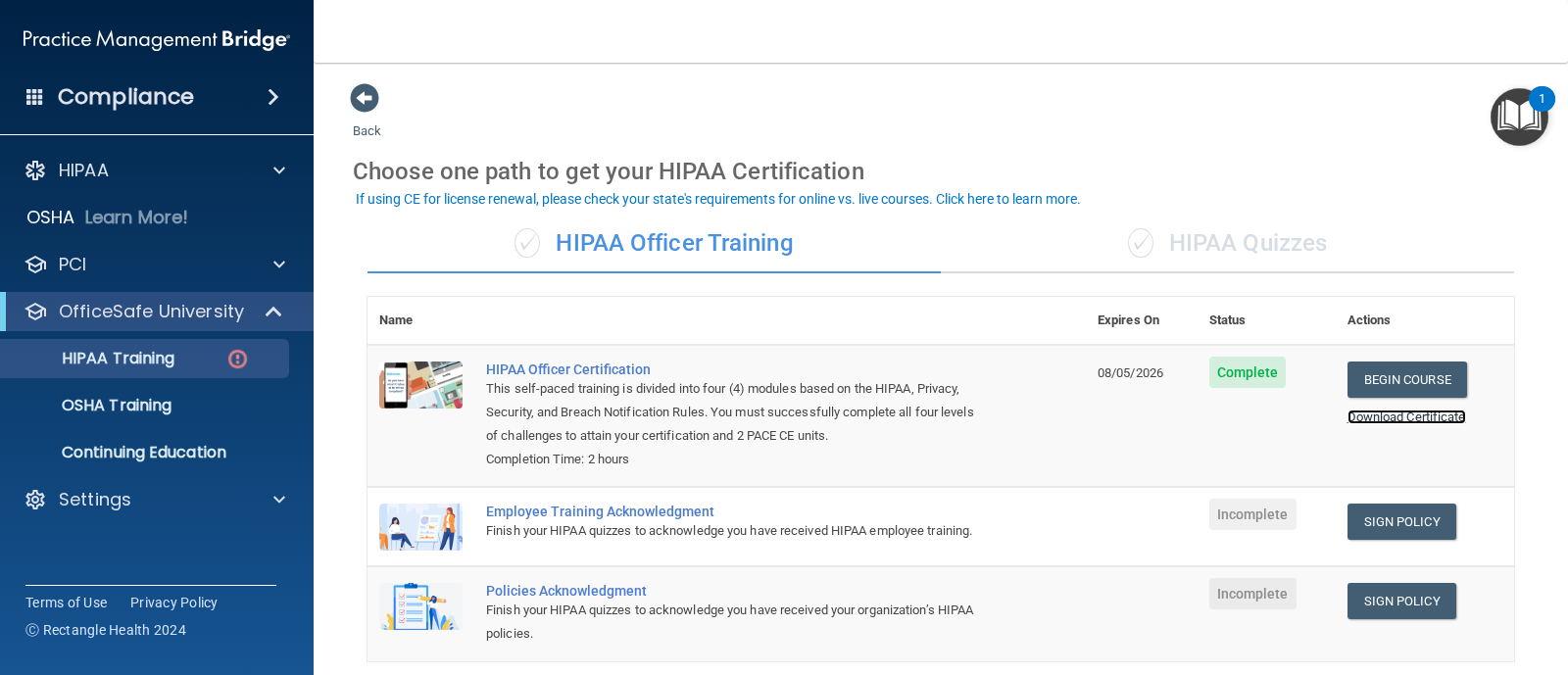 click on "Download Certificate" at bounding box center (1406, 416) 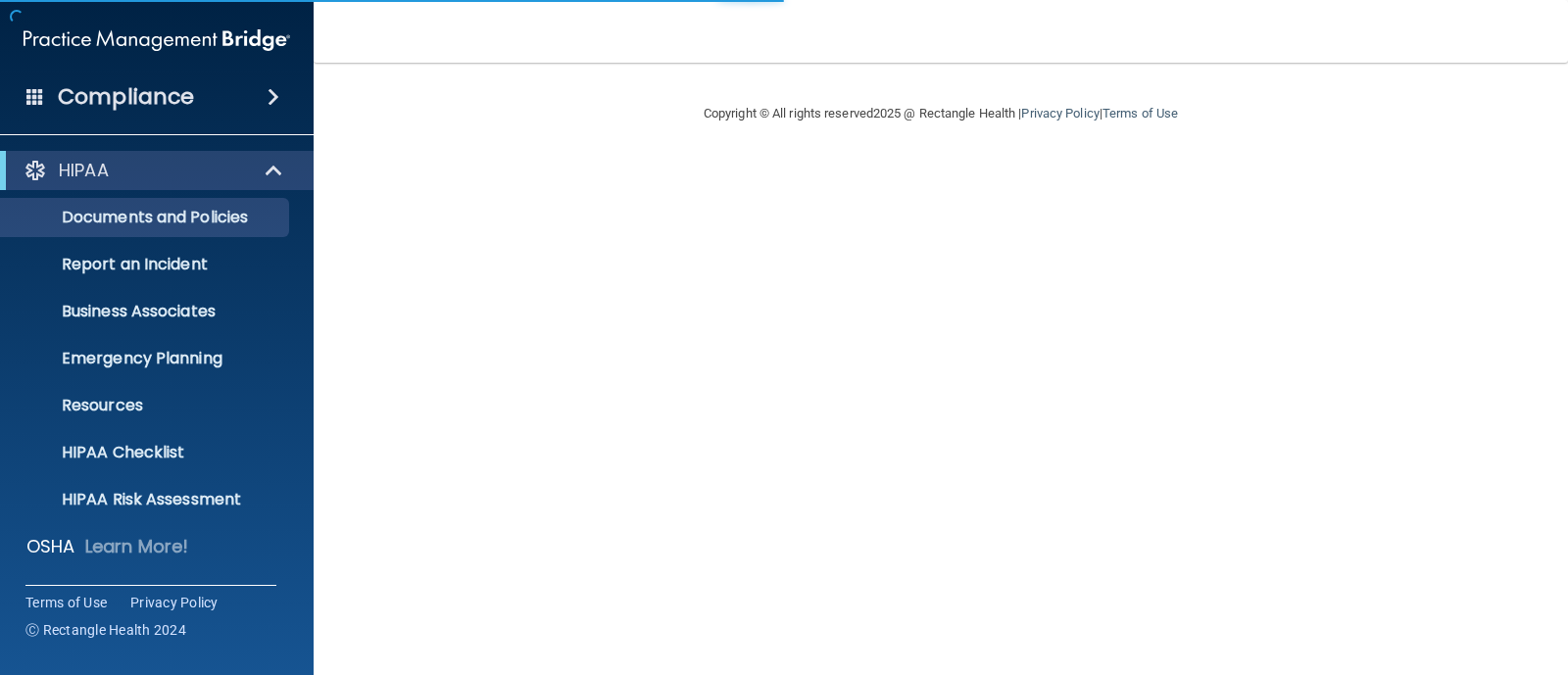 scroll, scrollTop: 0, scrollLeft: 0, axis: both 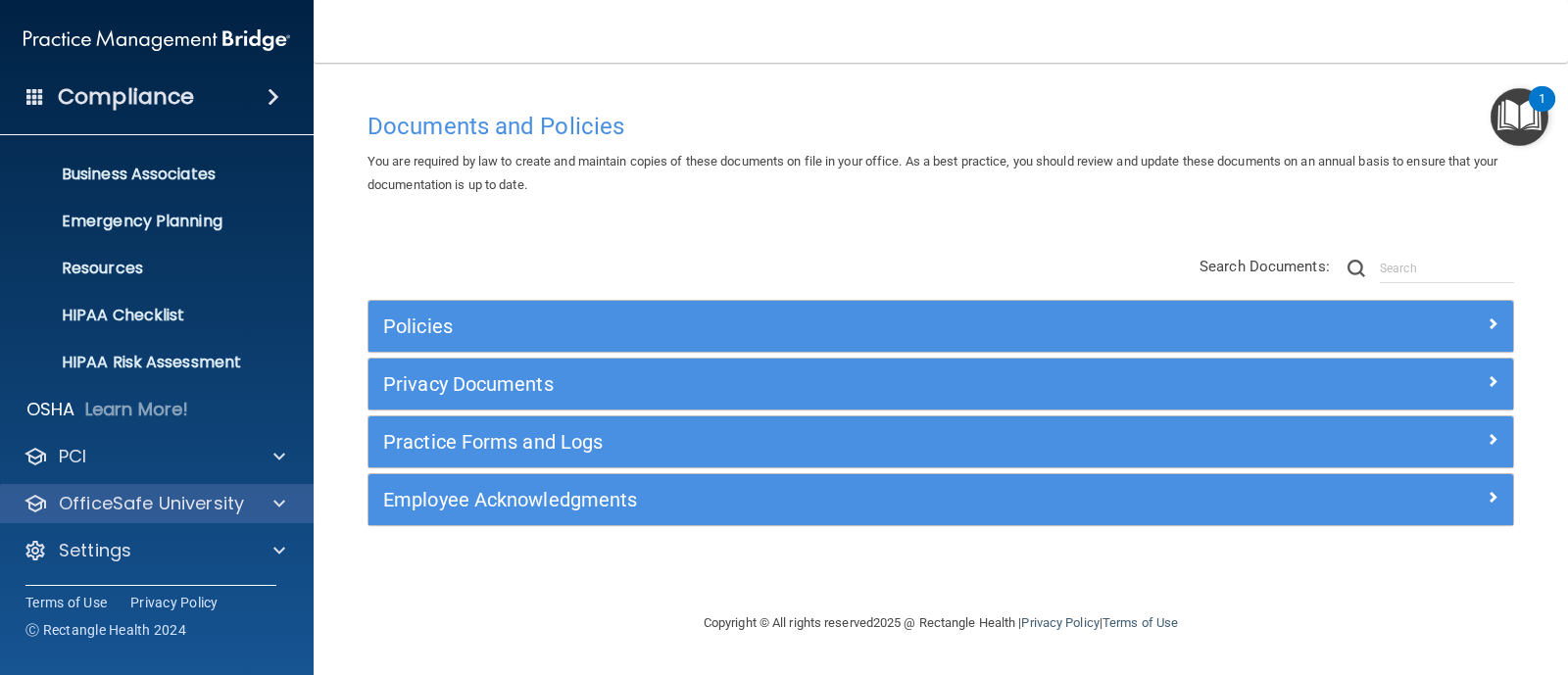 click on "OfficeSafe University" at bounding box center [157, 504] 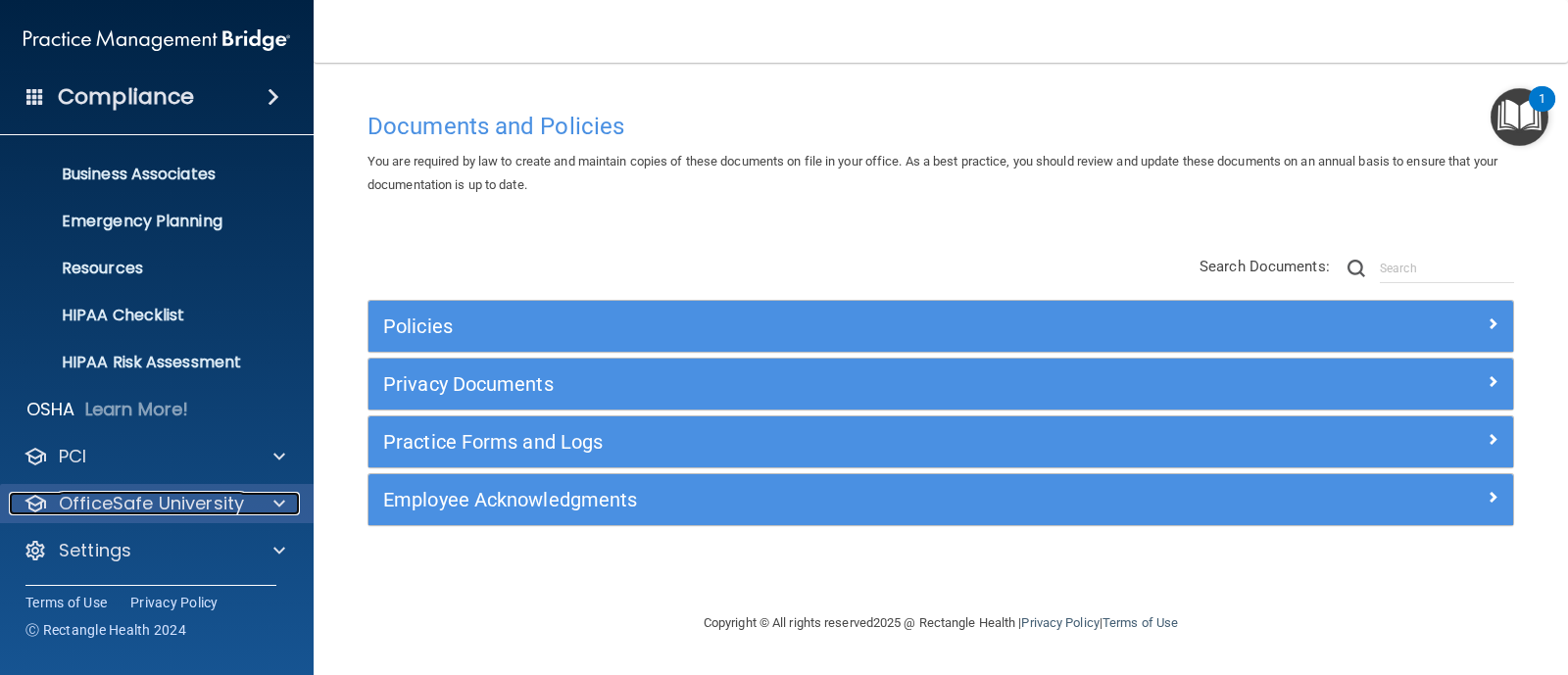 click at bounding box center (276, 504) 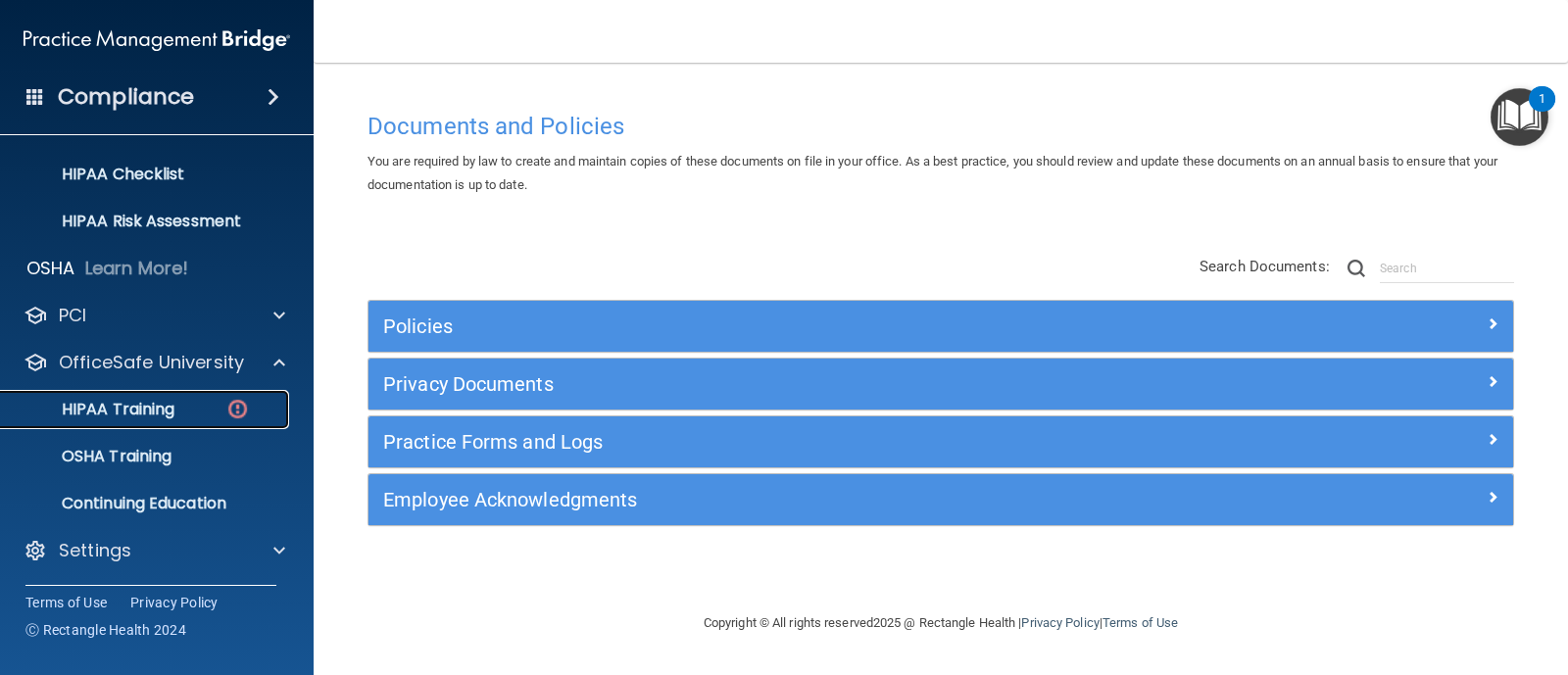 click on "HIPAA Training" at bounding box center (93, 410) 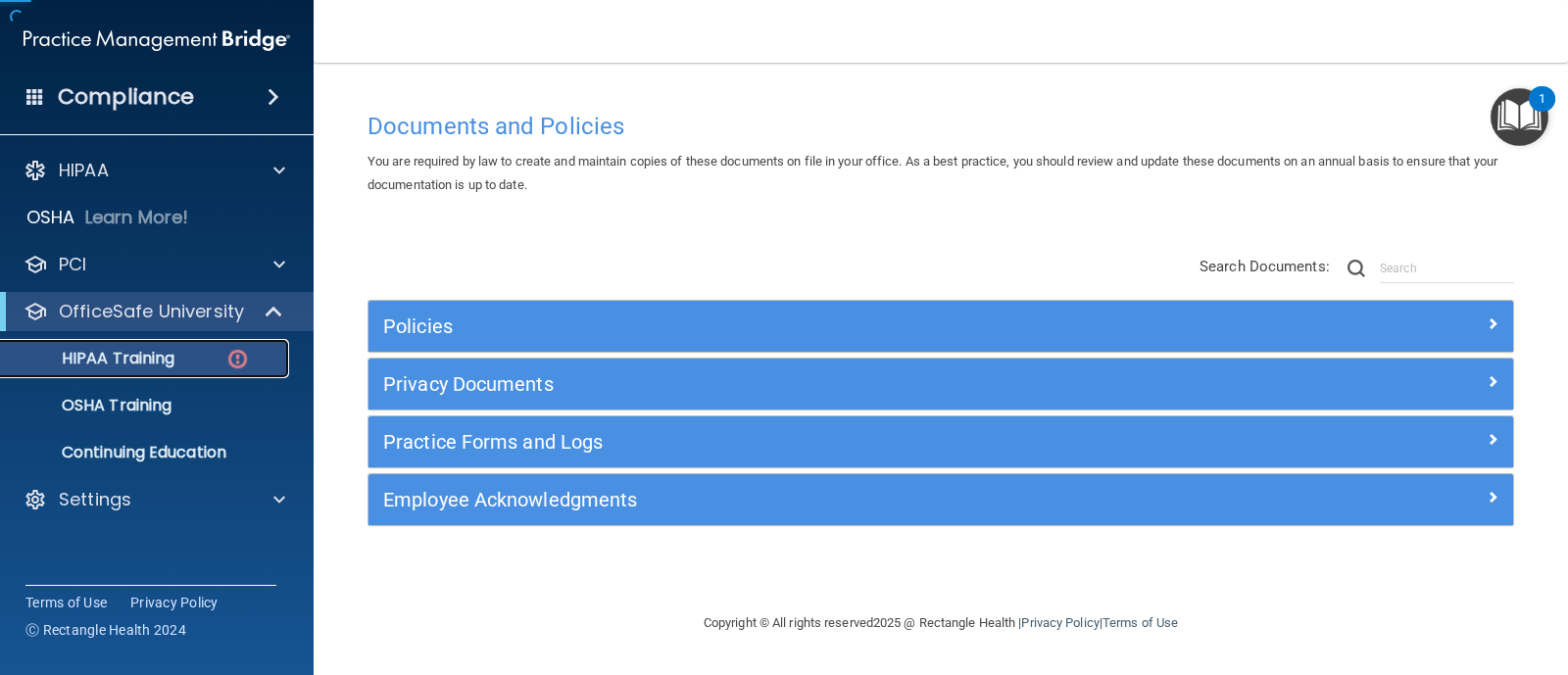scroll, scrollTop: 0, scrollLeft: 0, axis: both 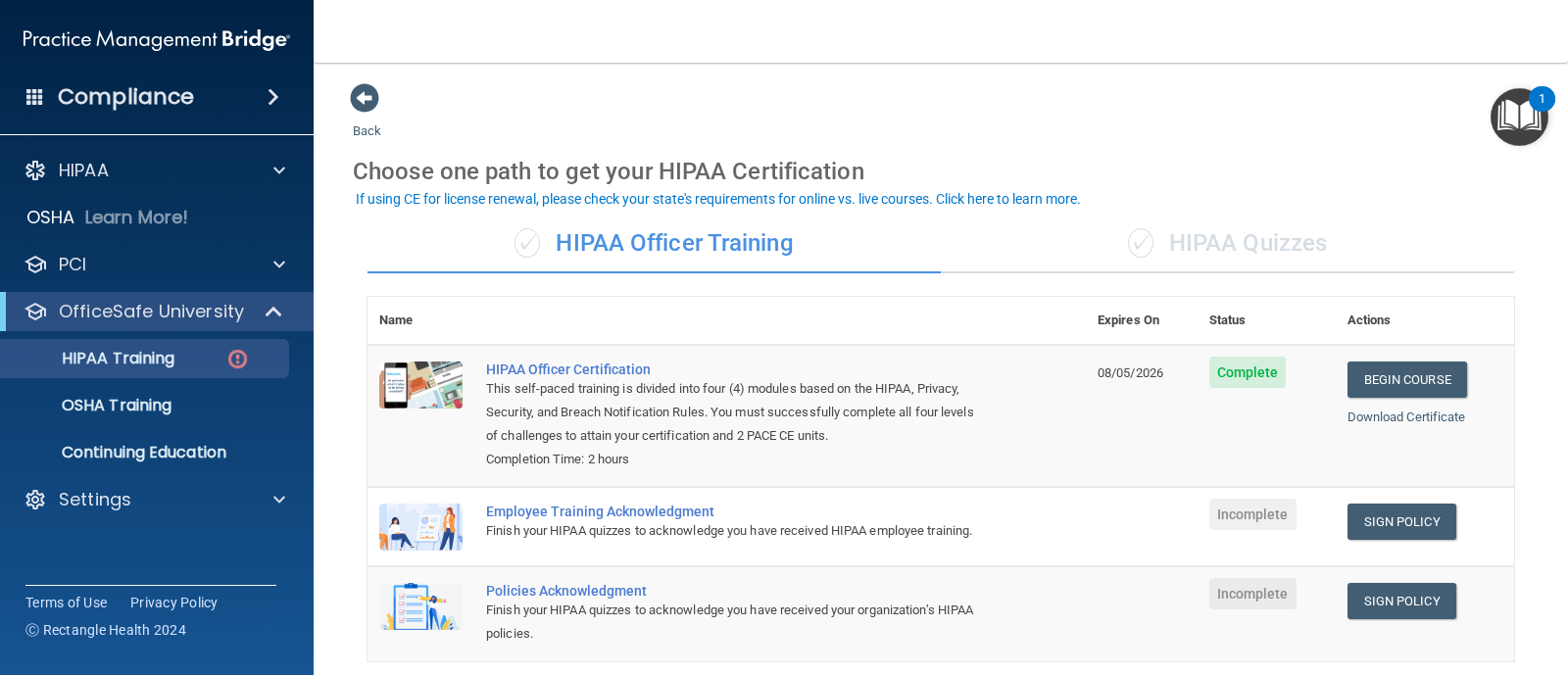 click on "✓   HIPAA Quizzes" at bounding box center (1227, 244) 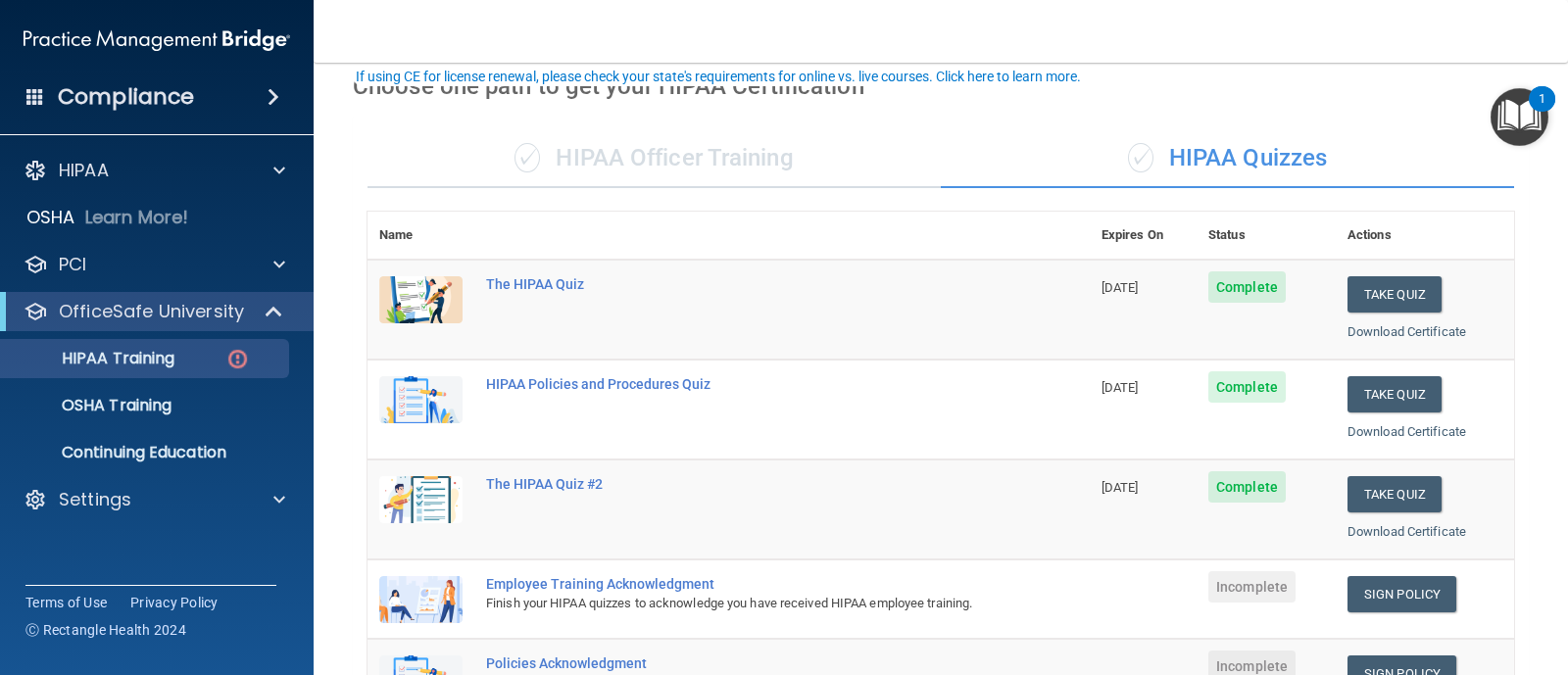 scroll, scrollTop: 121, scrollLeft: 0, axis: vertical 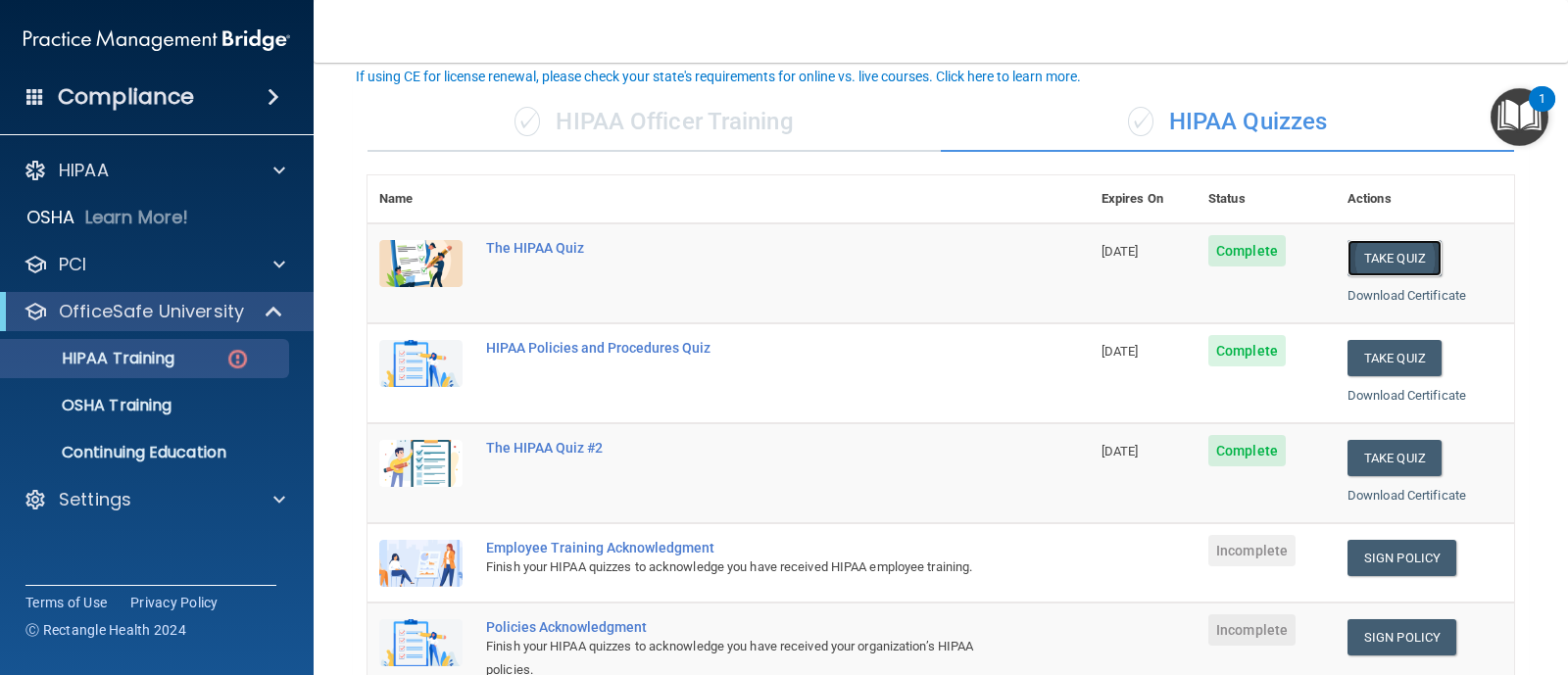 click on "Take Quiz" at bounding box center [1395, 258] 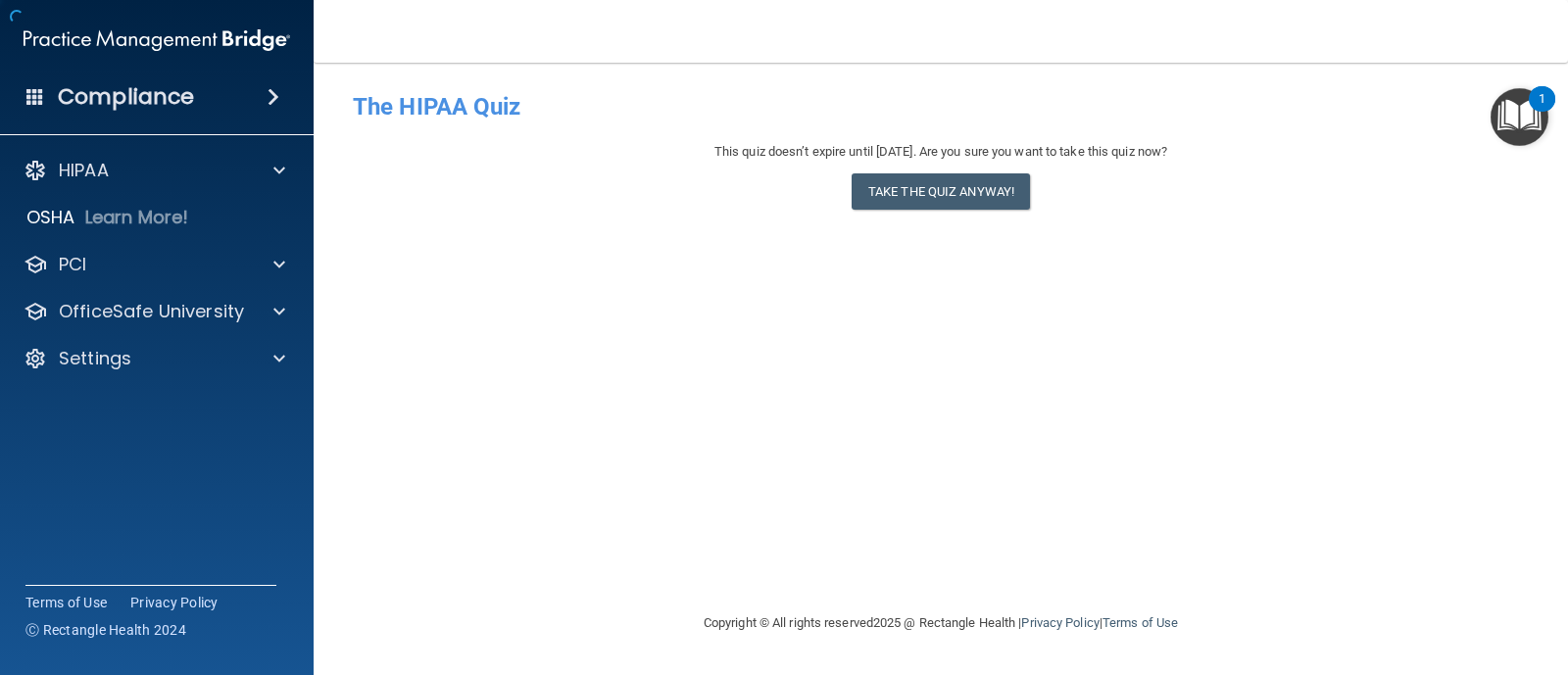 scroll, scrollTop: 0, scrollLeft: 0, axis: both 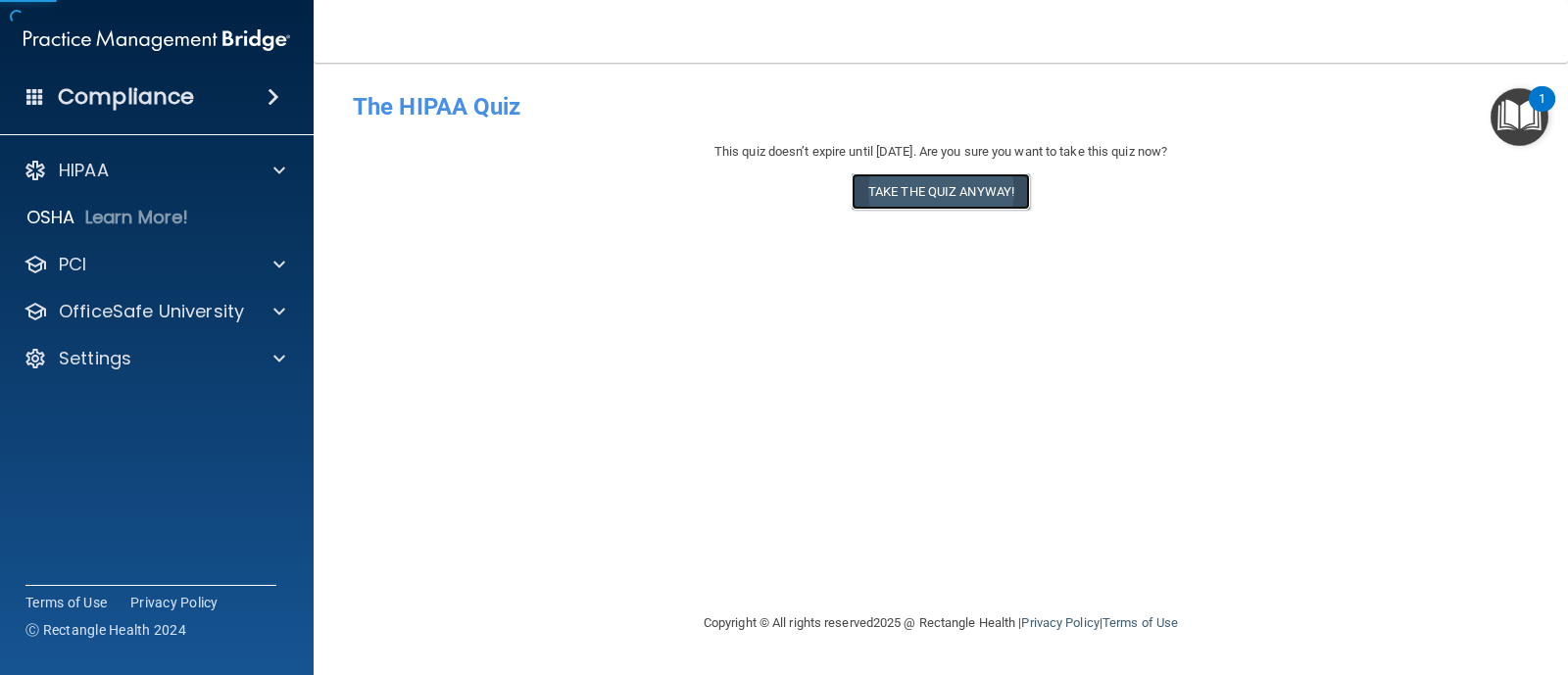 click on "Take the quiz anyway!" at bounding box center (941, 191) 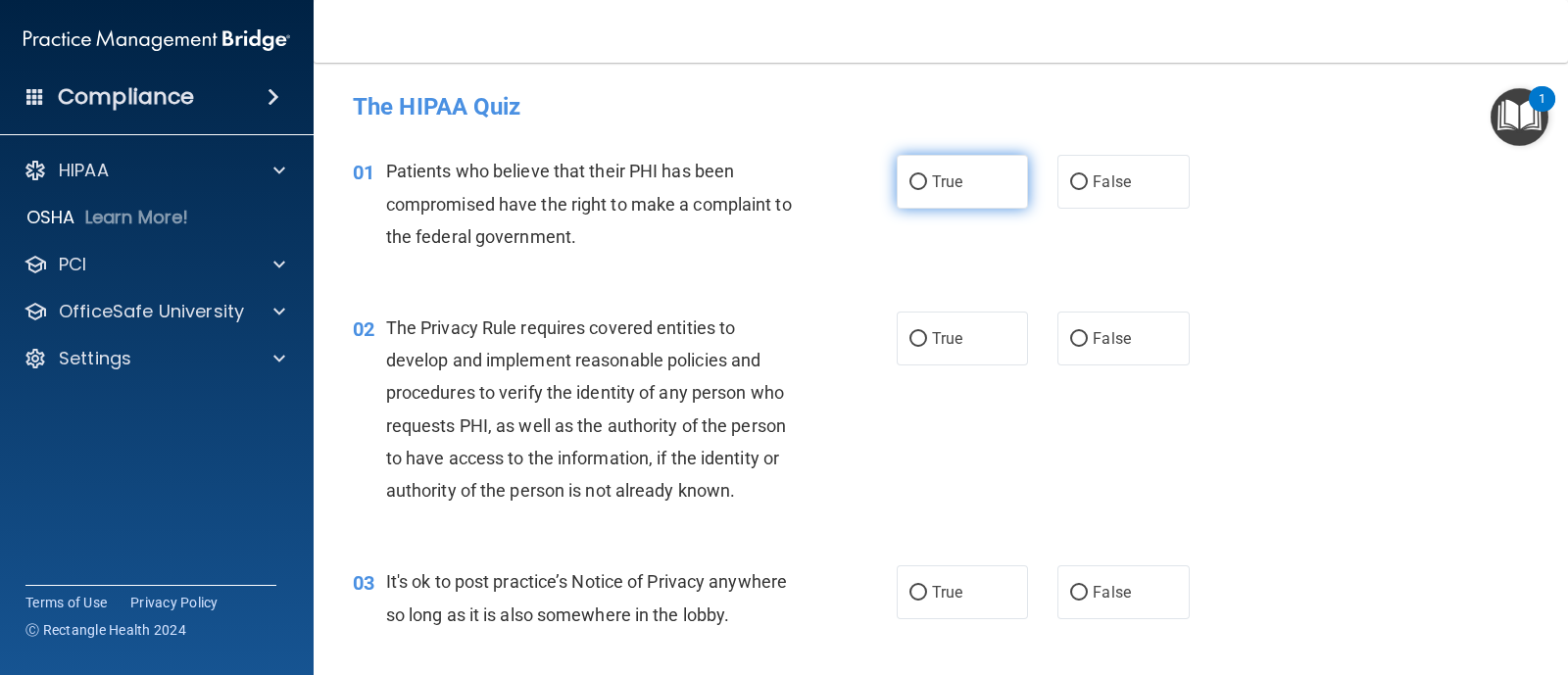 click on "True" at bounding box center (962, 181) 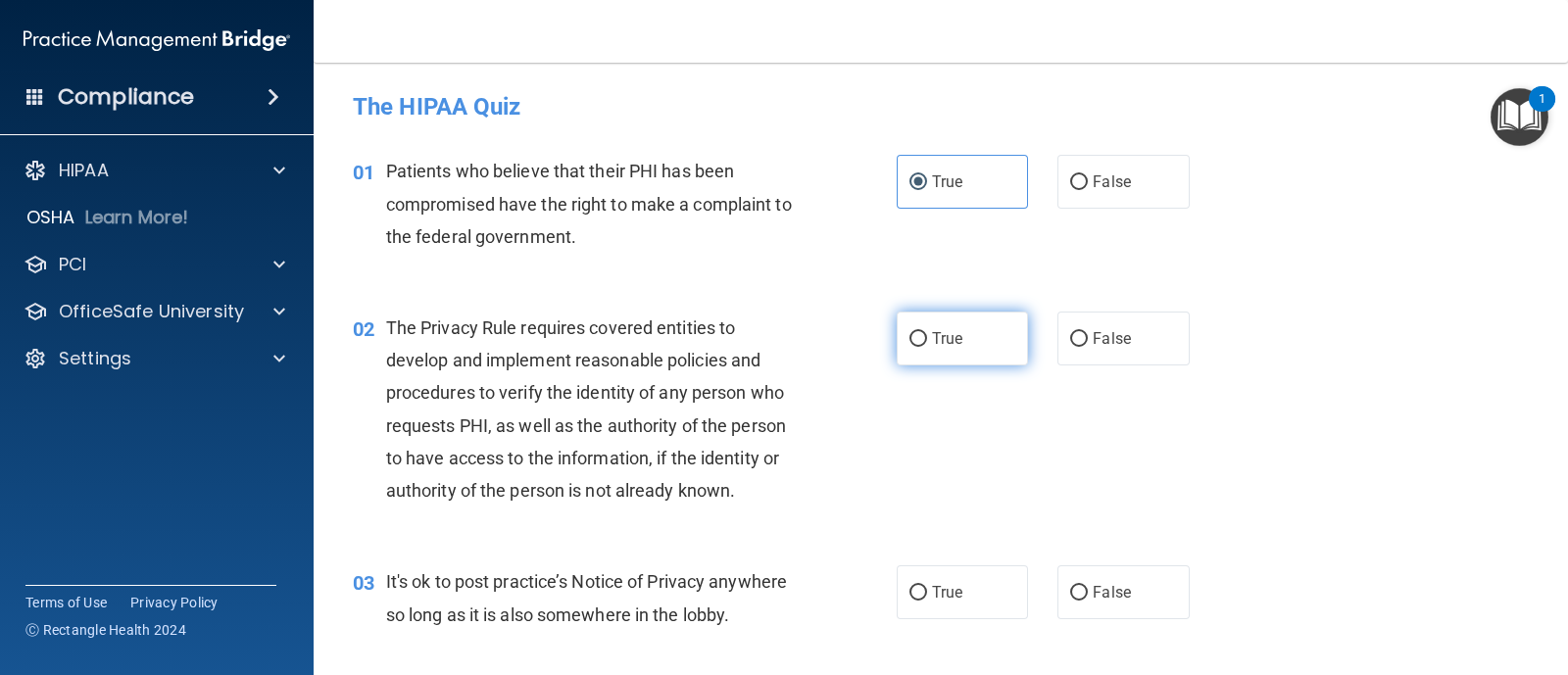 click on "True" at bounding box center [918, 339] 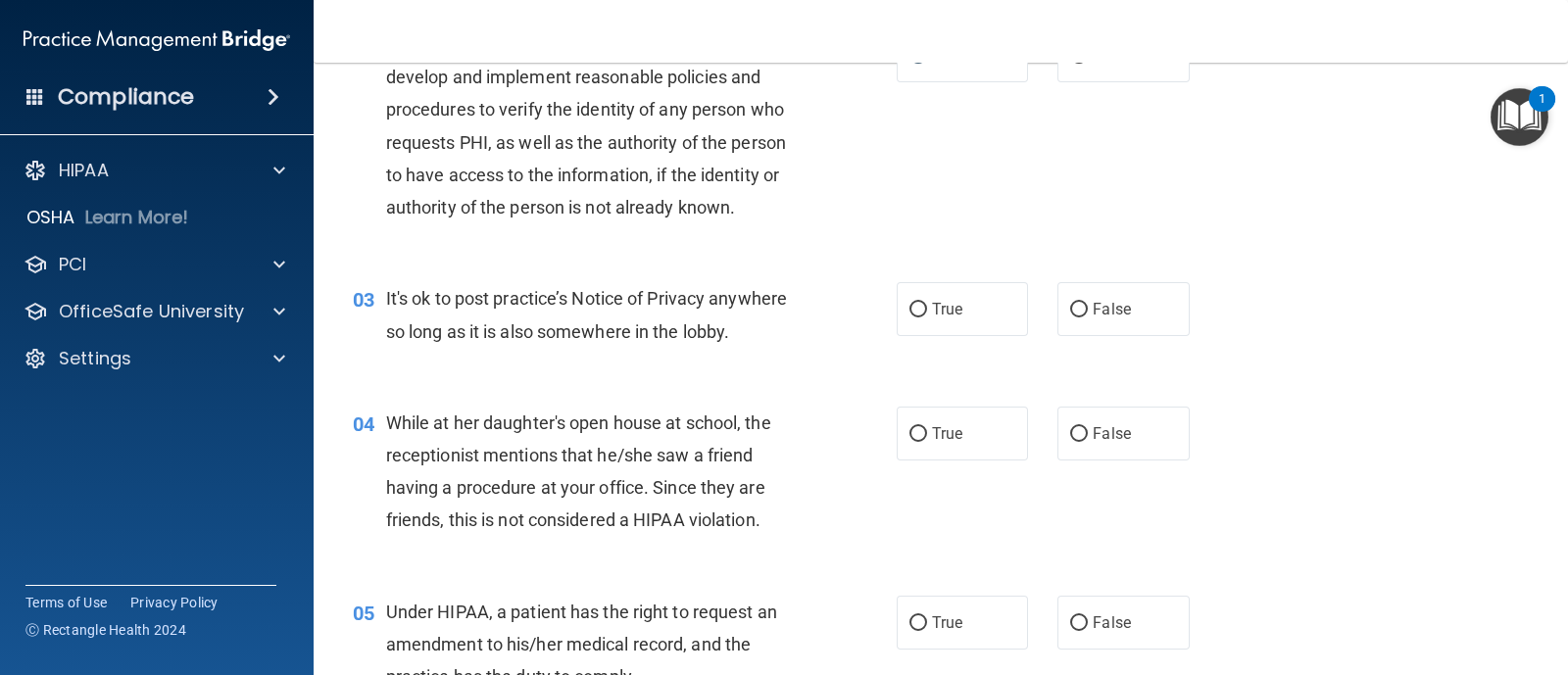 scroll, scrollTop: 244, scrollLeft: 0, axis: vertical 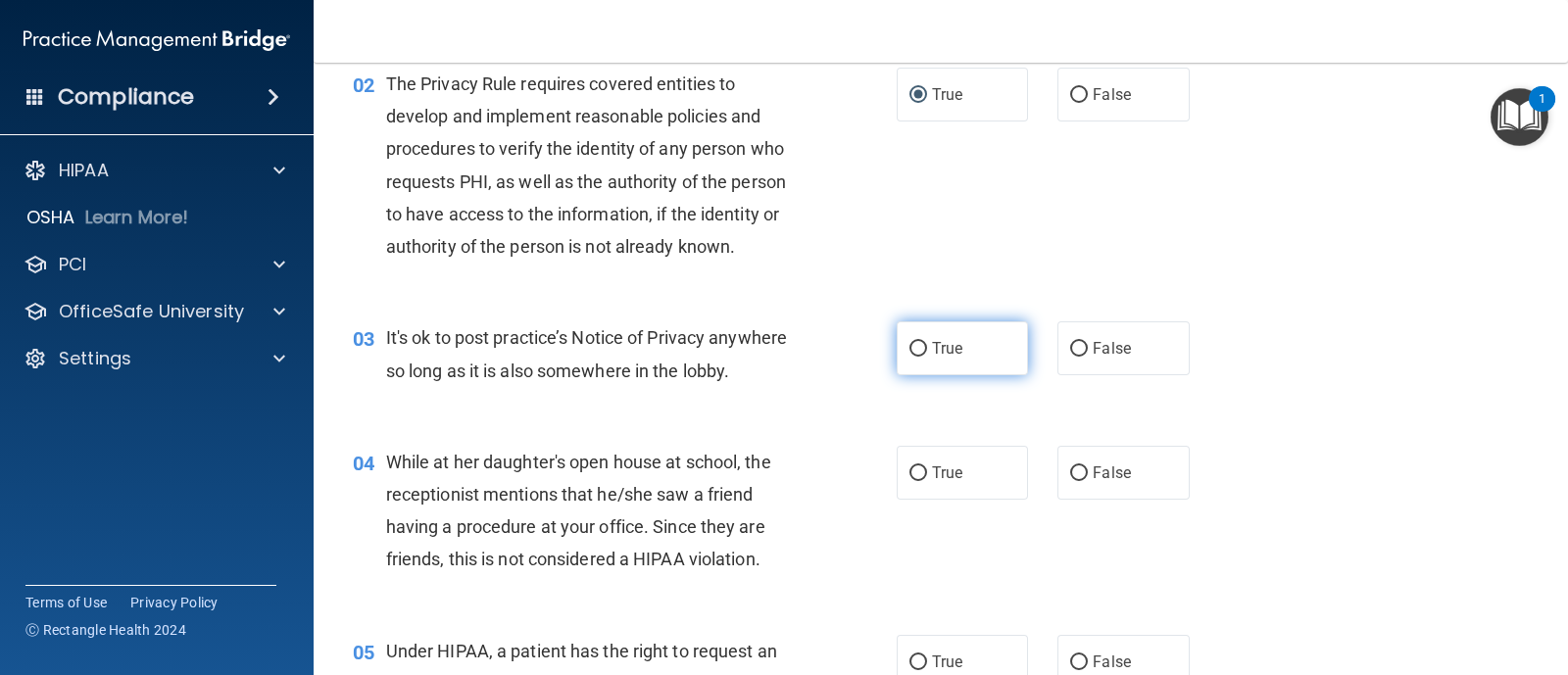 click on "True" at bounding box center [918, 349] 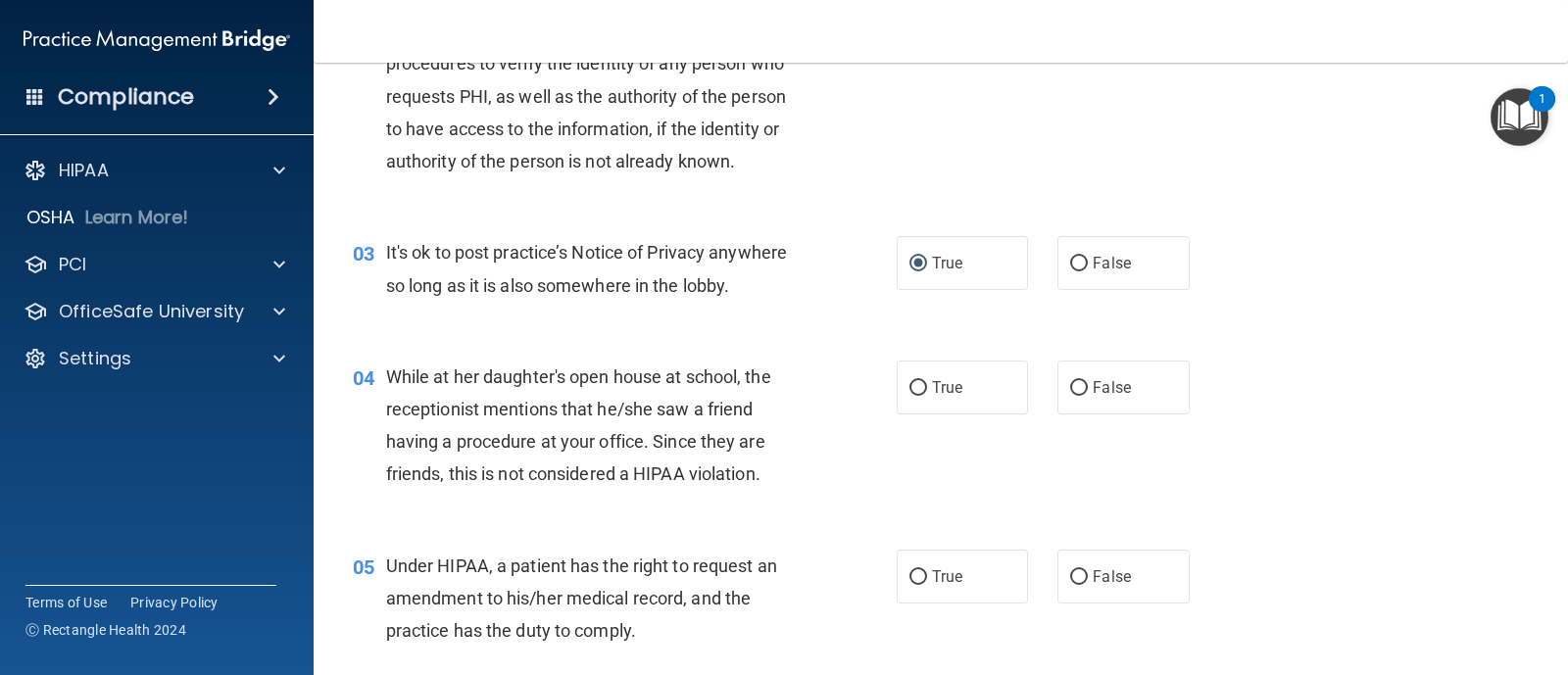 scroll, scrollTop: 367, scrollLeft: 0, axis: vertical 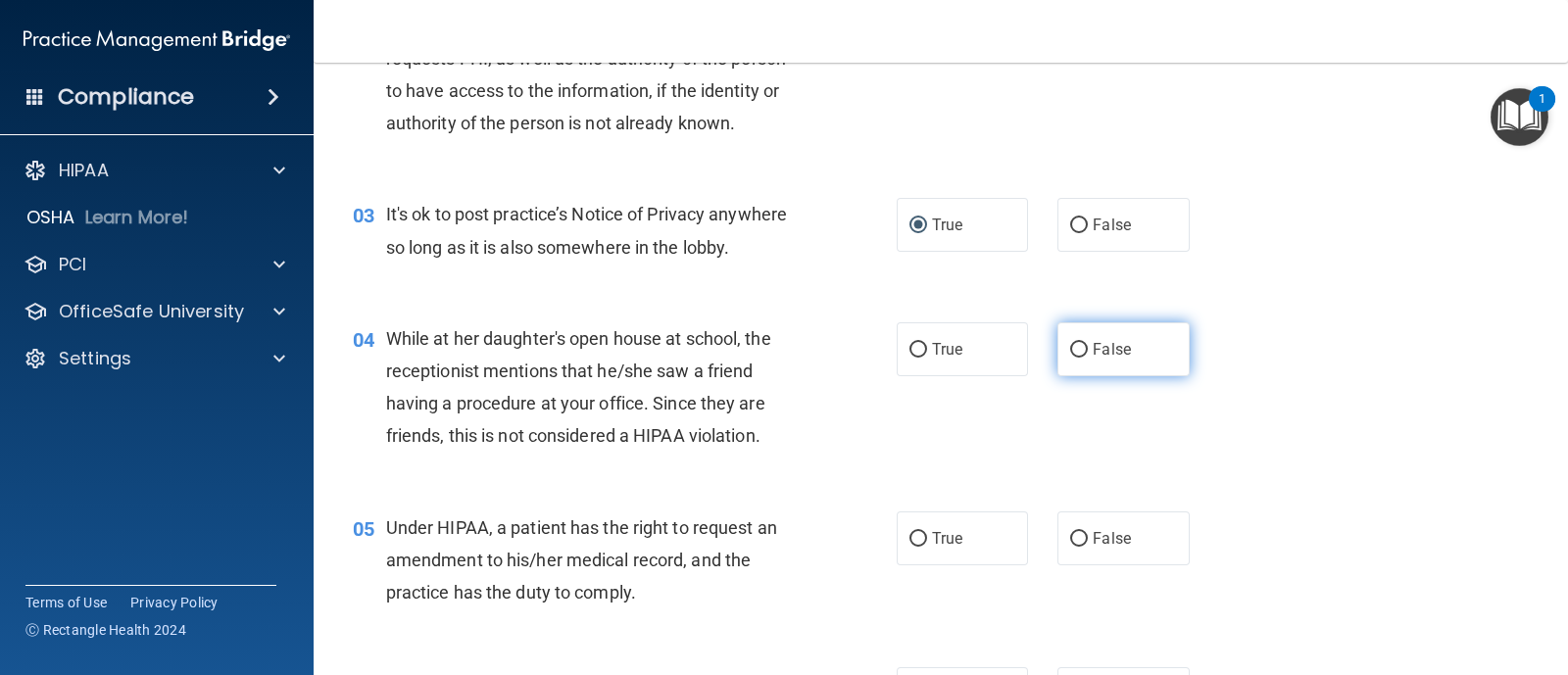 click on "False" at bounding box center (1079, 350) 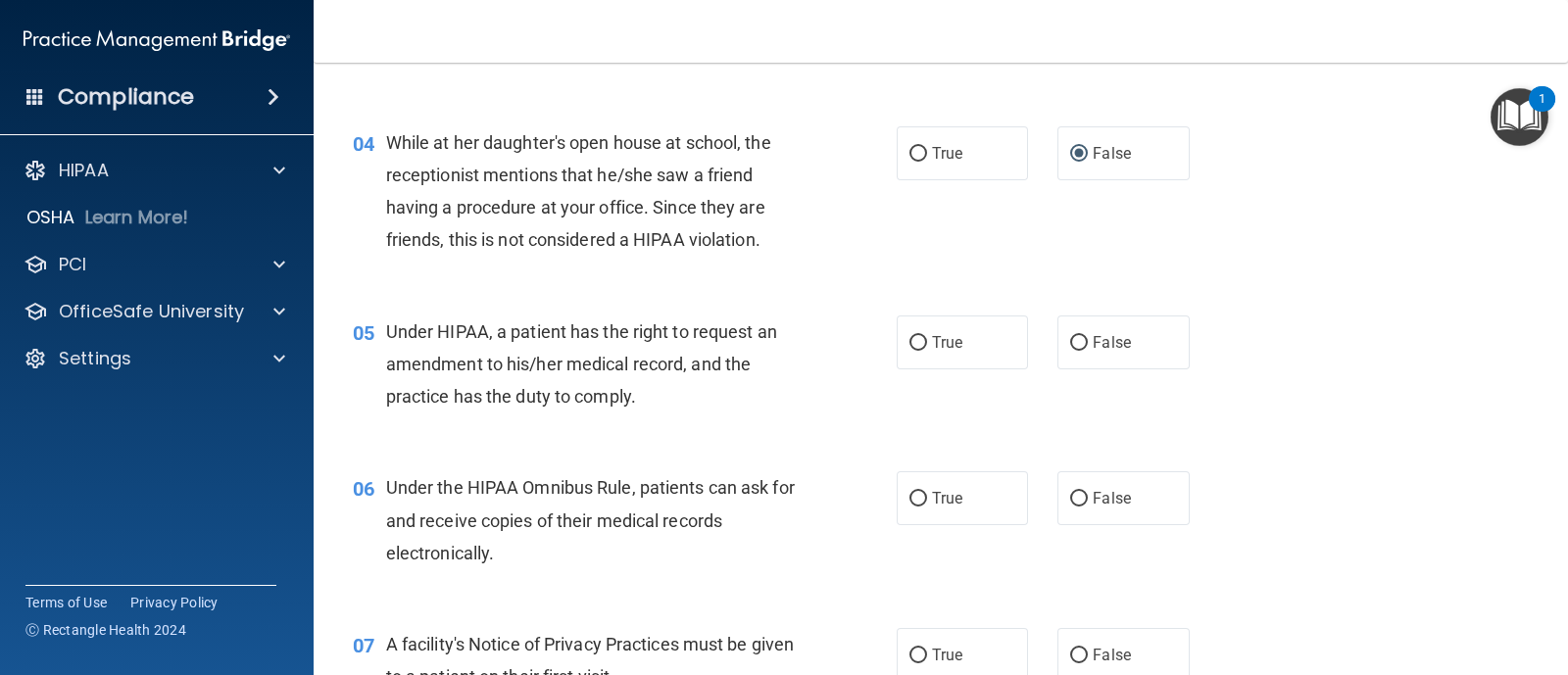 scroll, scrollTop: 612, scrollLeft: 0, axis: vertical 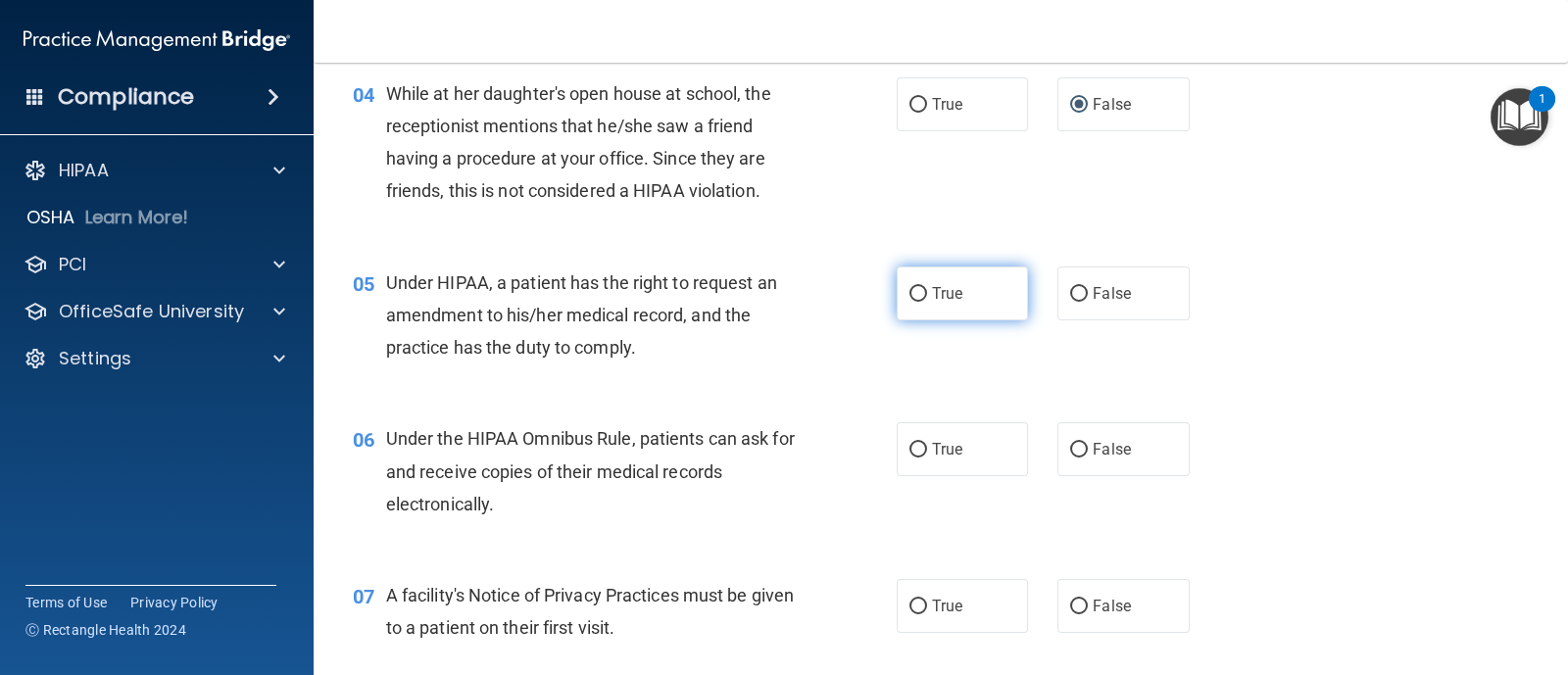 click on "True" at bounding box center (947, 293) 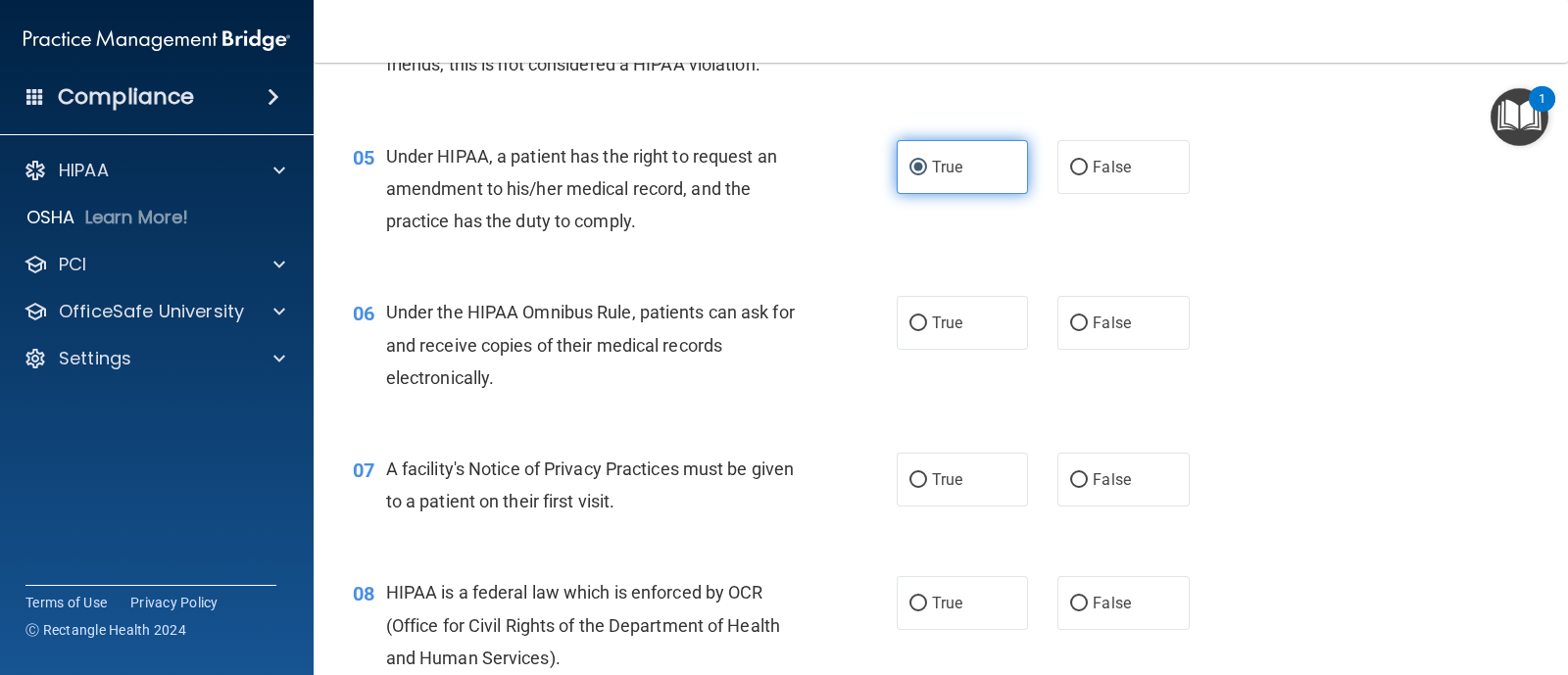 scroll, scrollTop: 856, scrollLeft: 0, axis: vertical 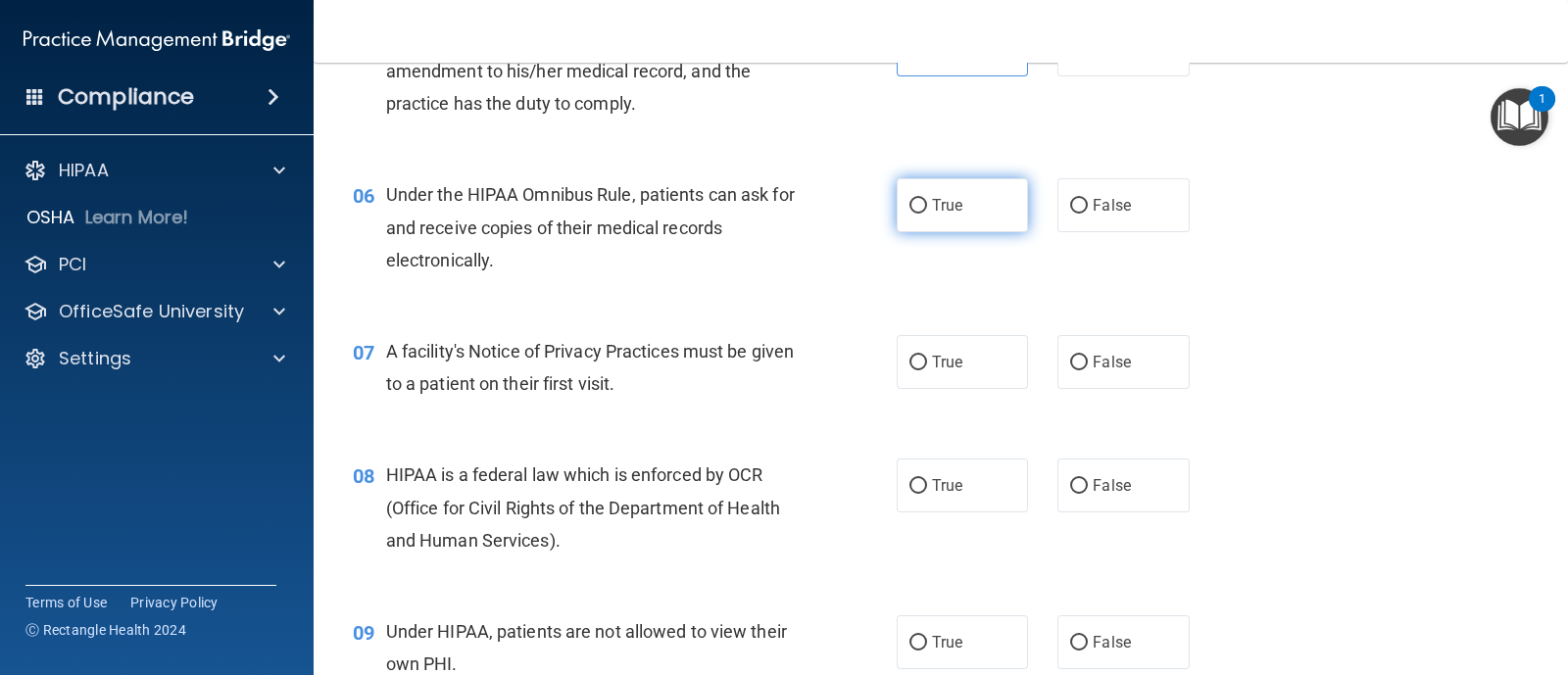 click on "True" at bounding box center (947, 205) 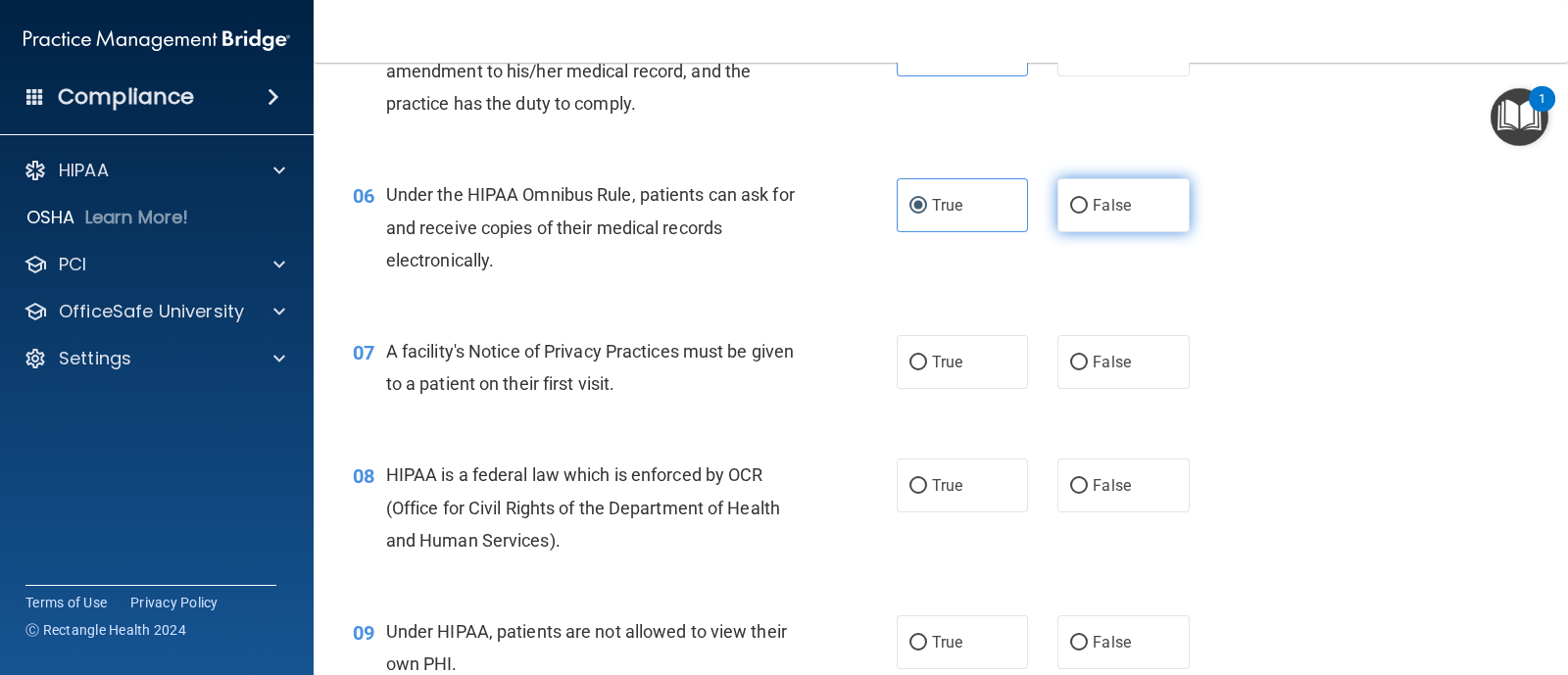 click on "False" at bounding box center [1123, 205] 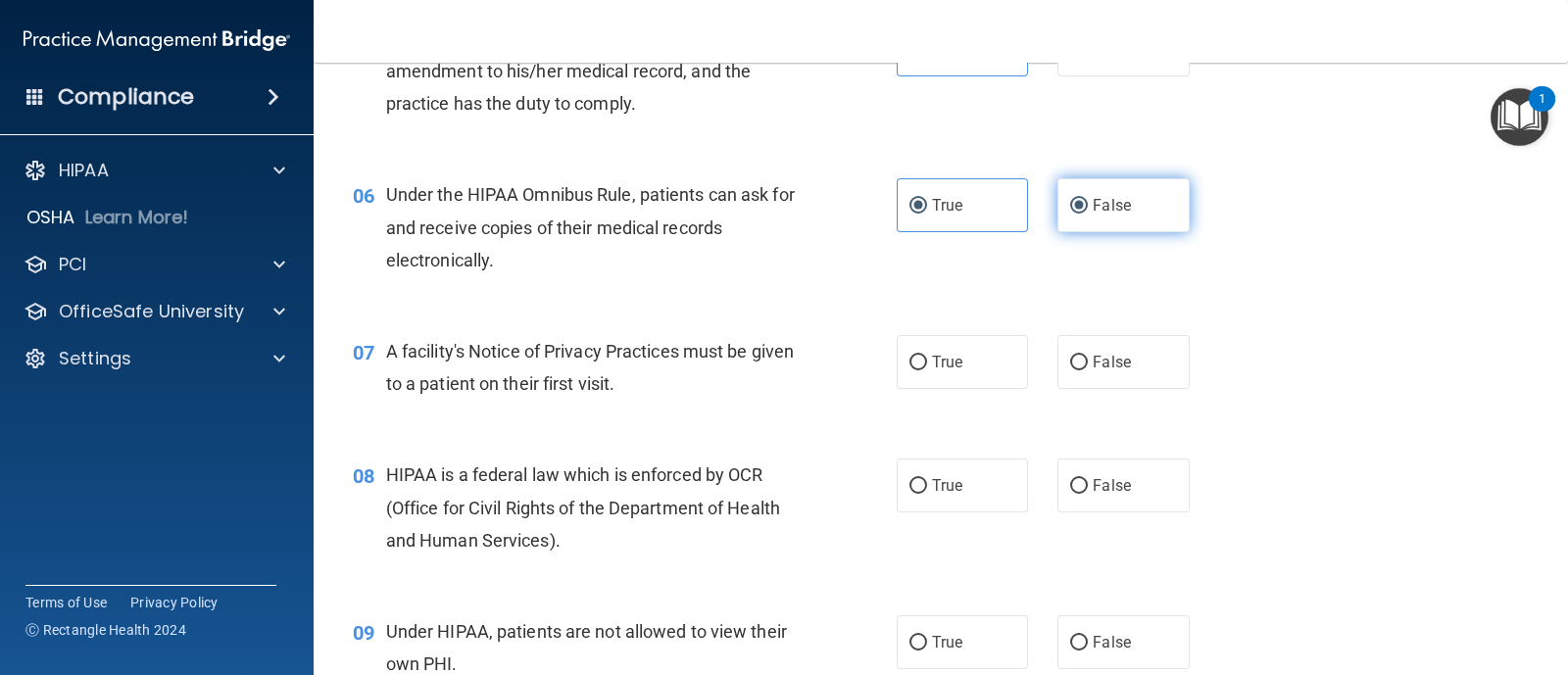radio on "false" 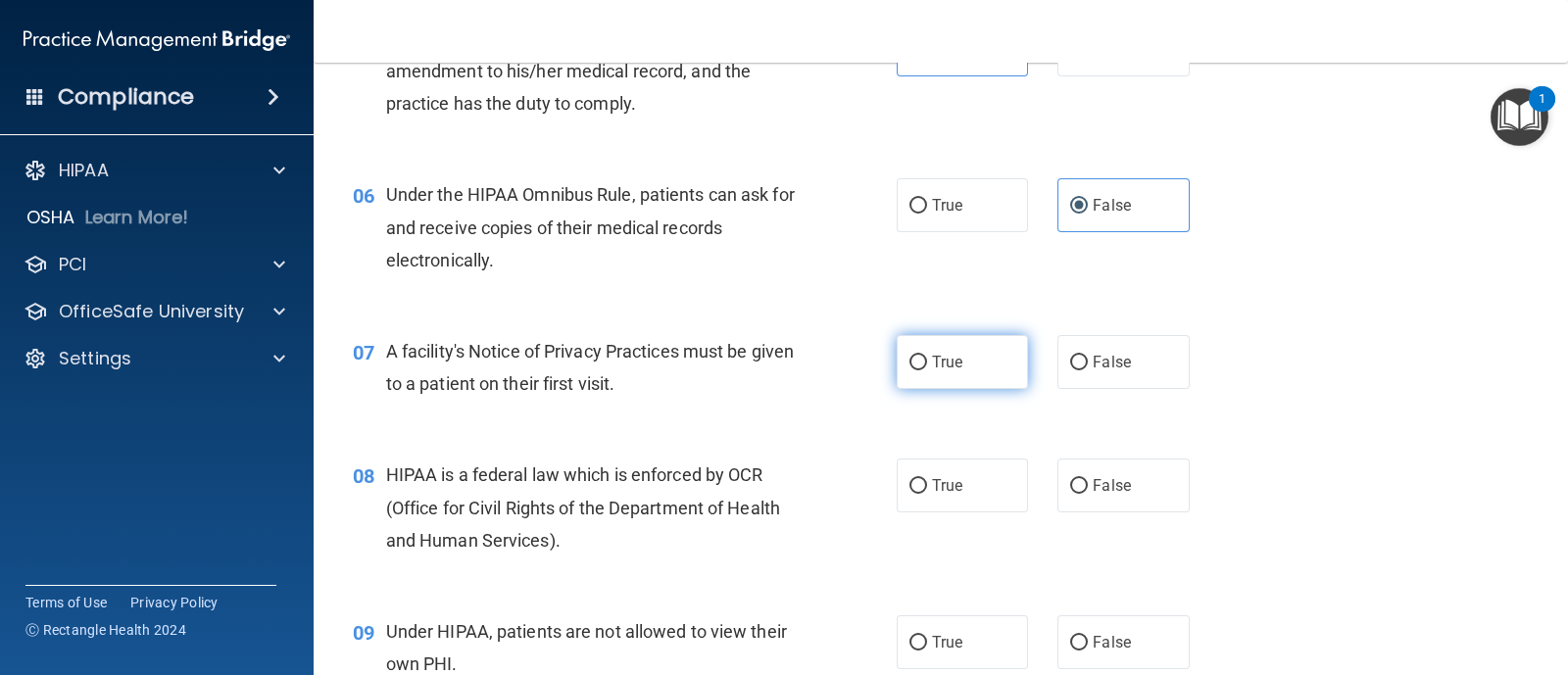 click on "True" at bounding box center (962, 362) 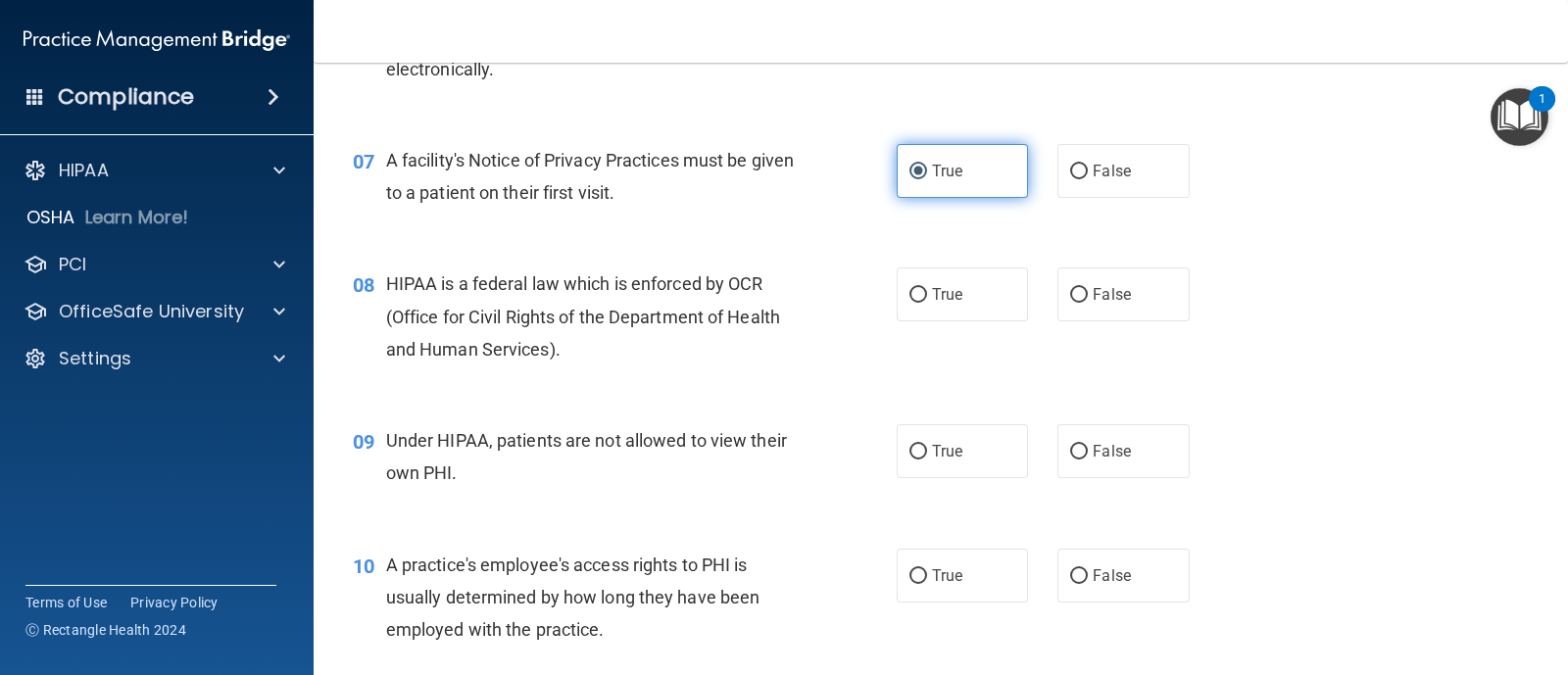 scroll, scrollTop: 1102, scrollLeft: 0, axis: vertical 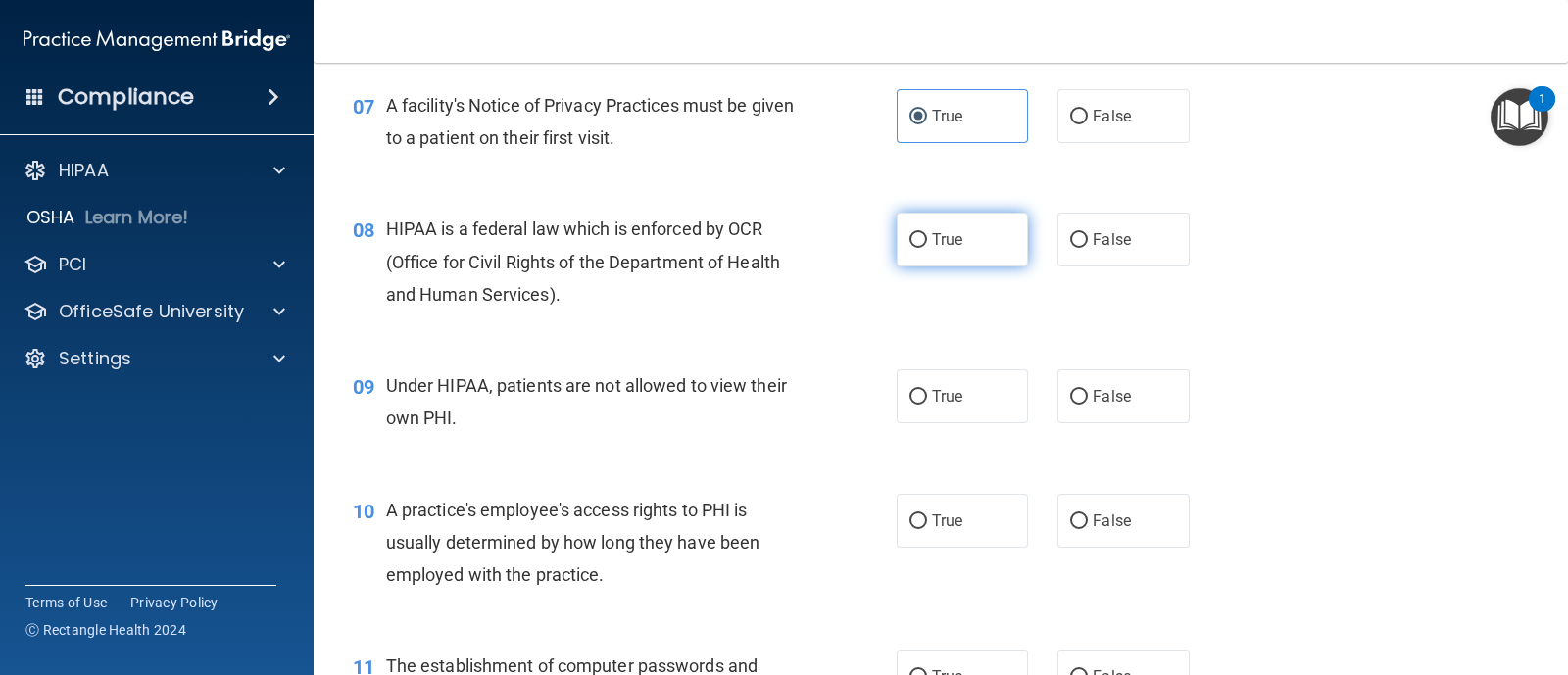 click on "True" at bounding box center (918, 240) 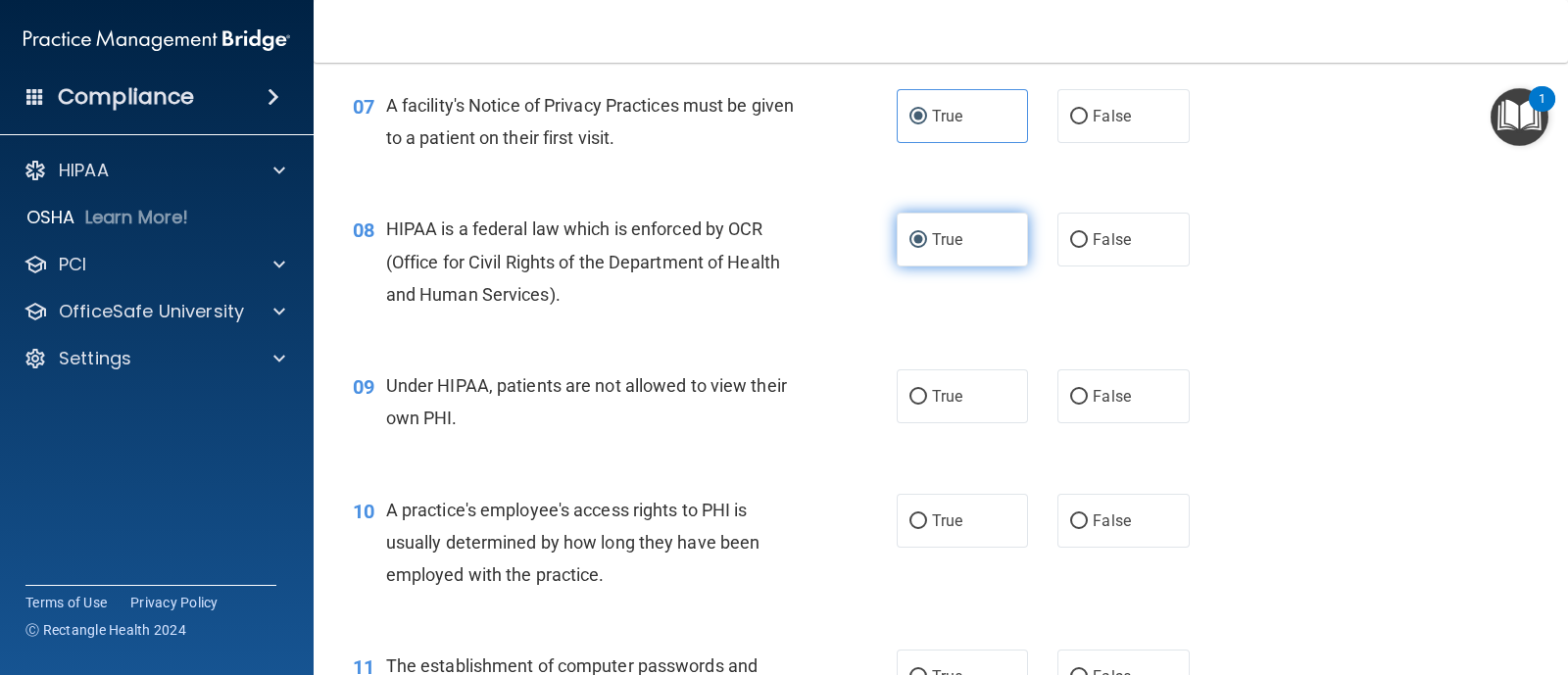 scroll, scrollTop: 1347, scrollLeft: 0, axis: vertical 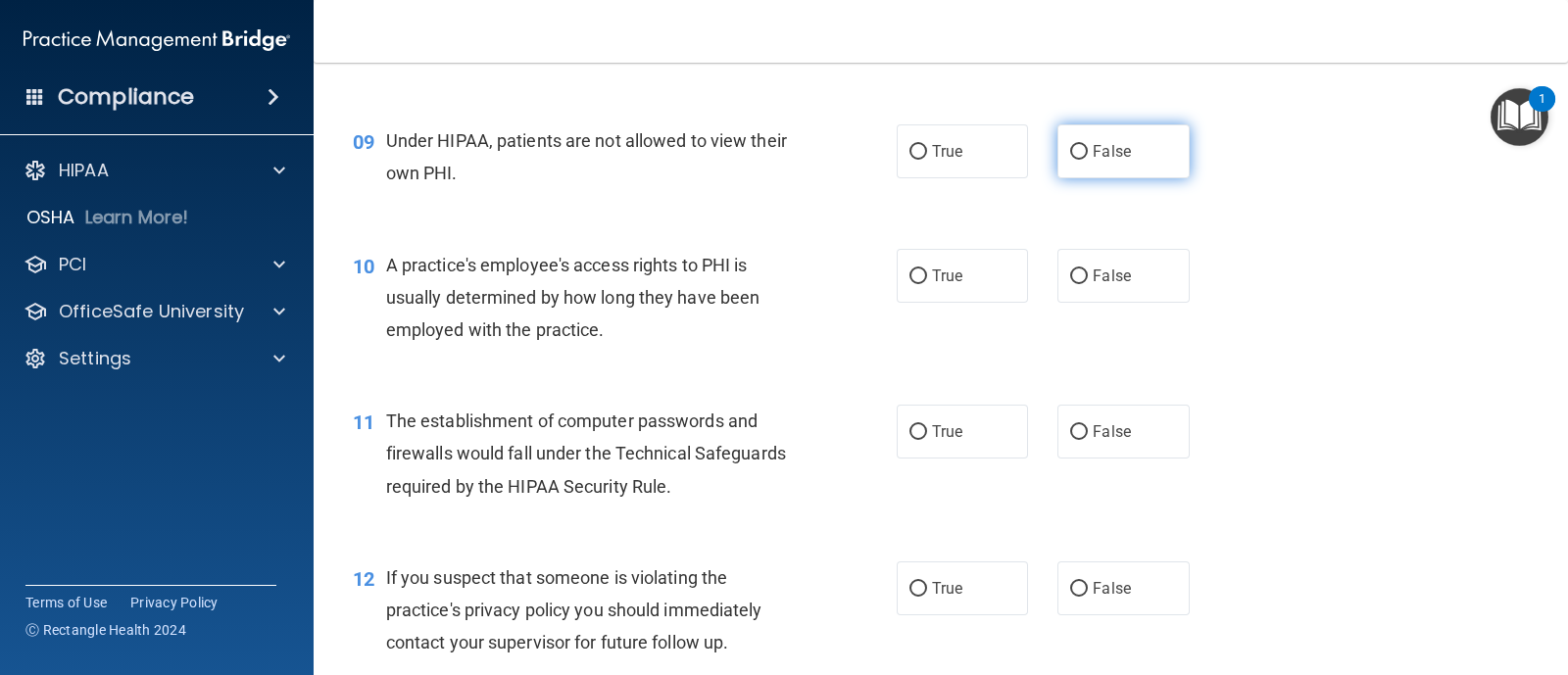 click on "False" at bounding box center [1123, 151] 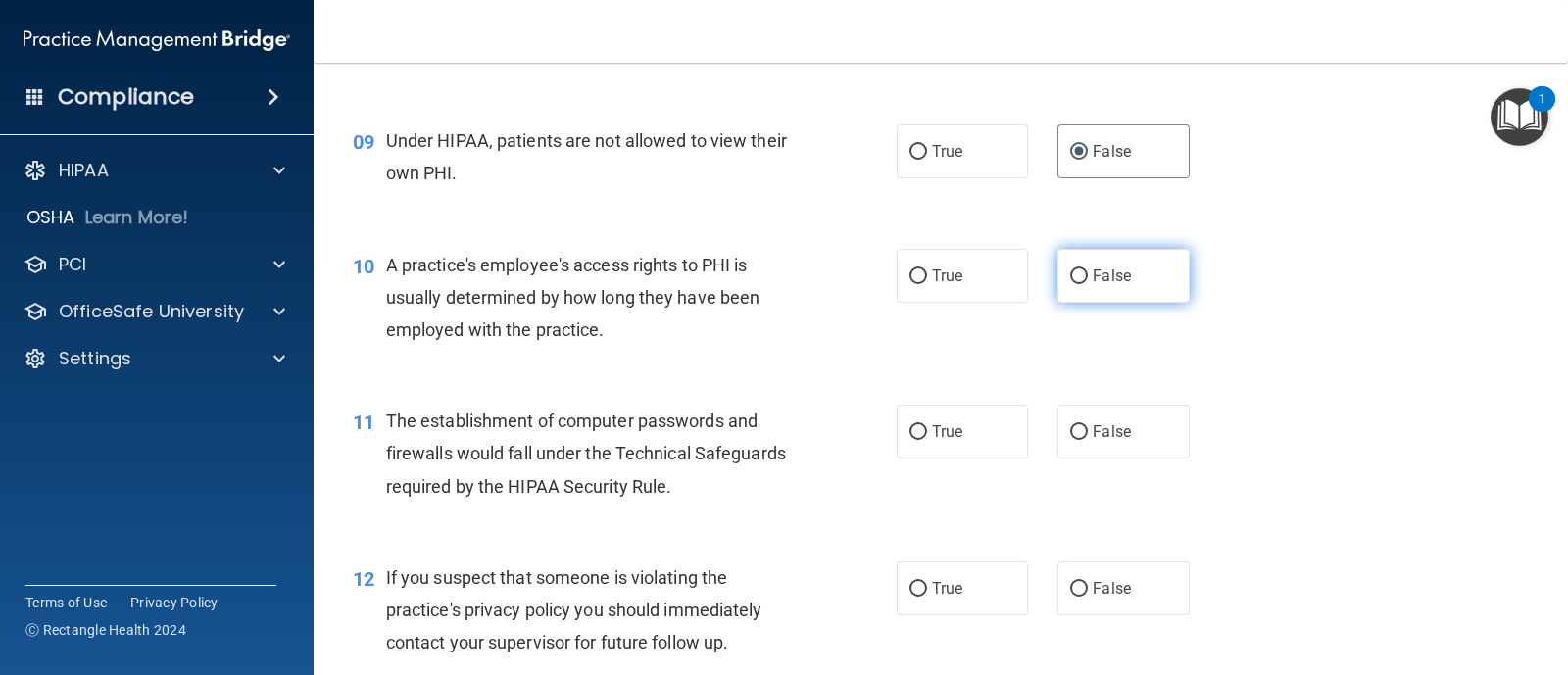 click on "False" at bounding box center [1079, 276] 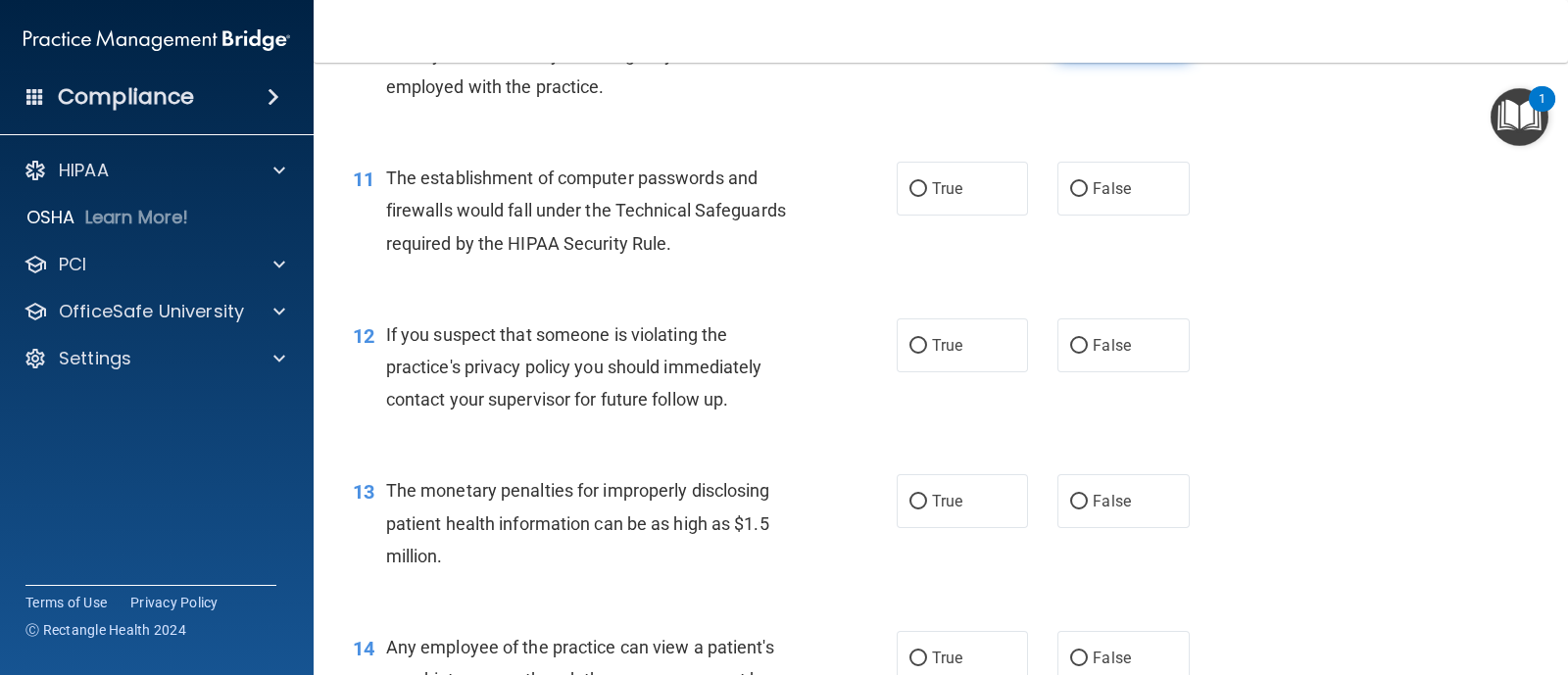 scroll, scrollTop: 1591, scrollLeft: 0, axis: vertical 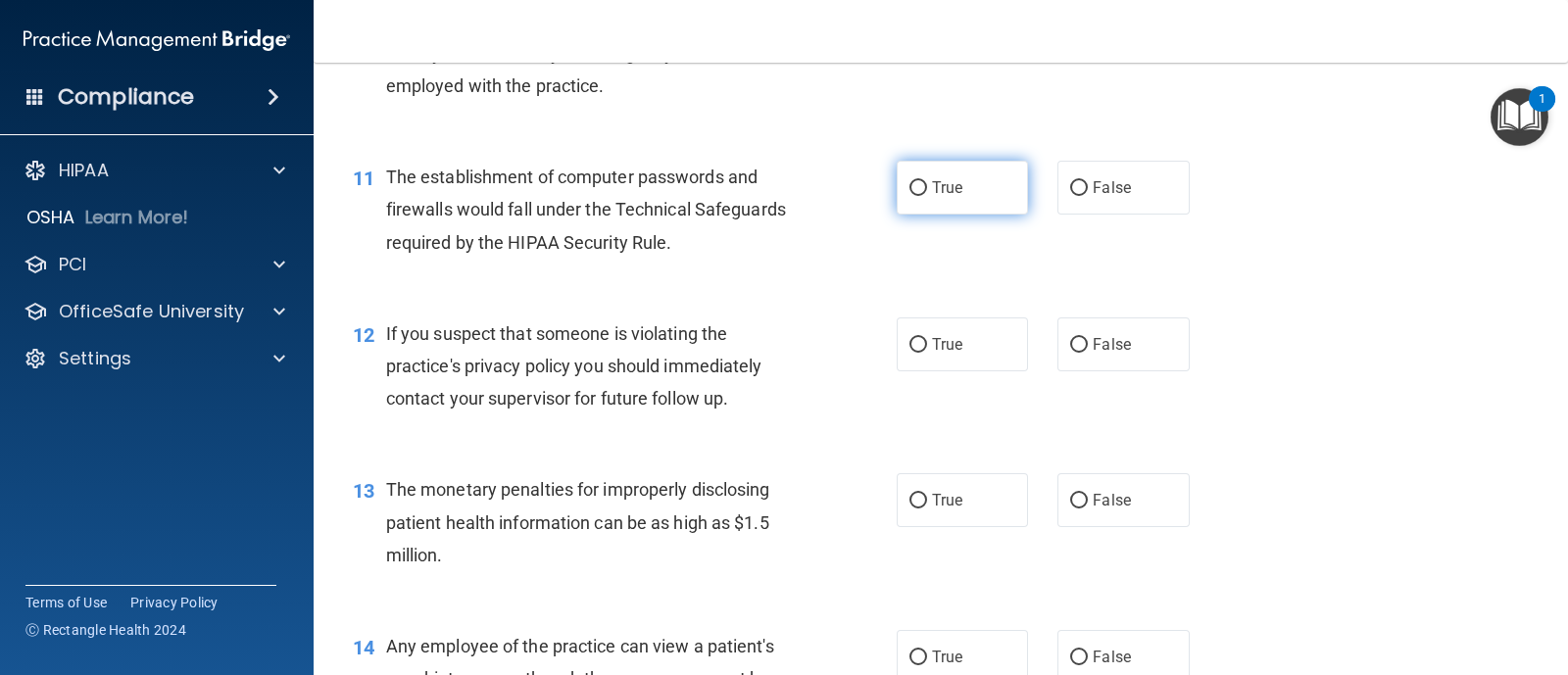 click on "True" at bounding box center (962, 187) 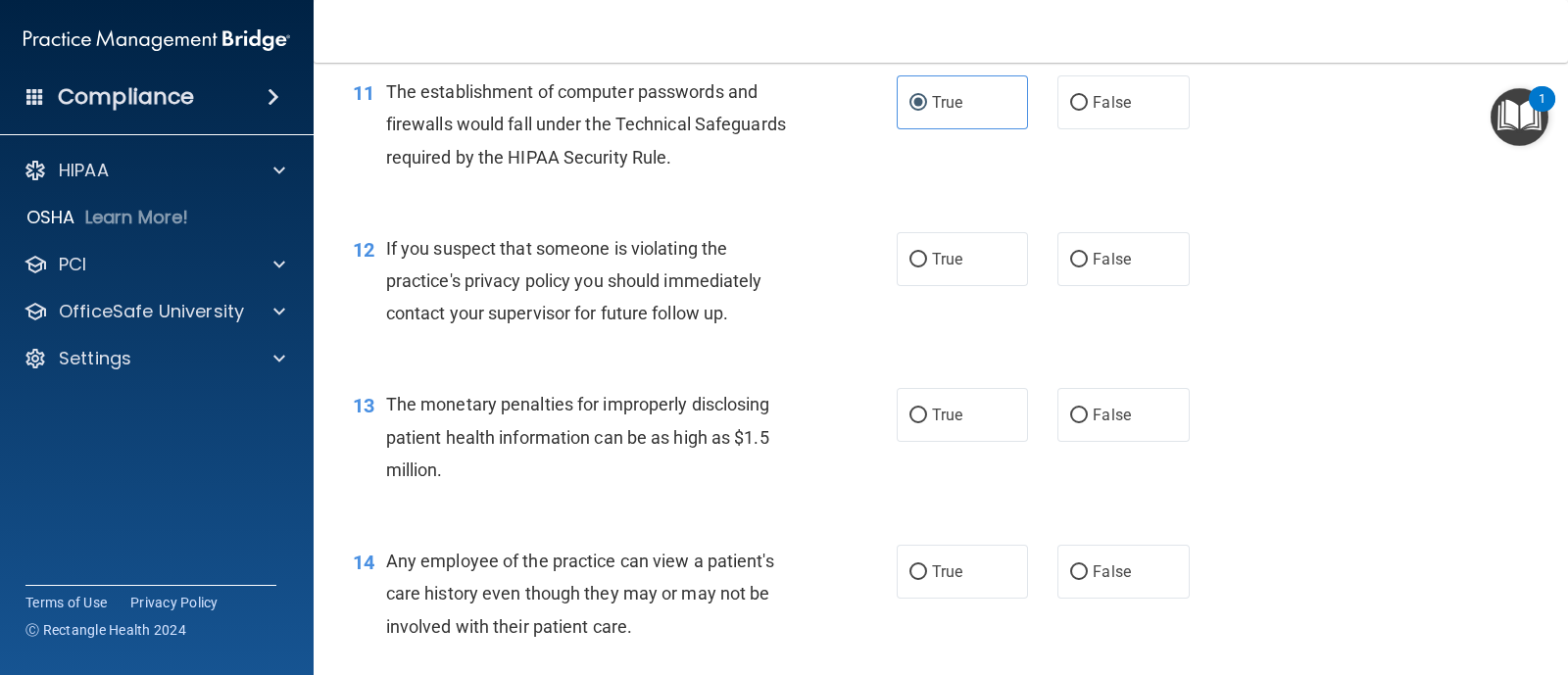 scroll, scrollTop: 1713, scrollLeft: 0, axis: vertical 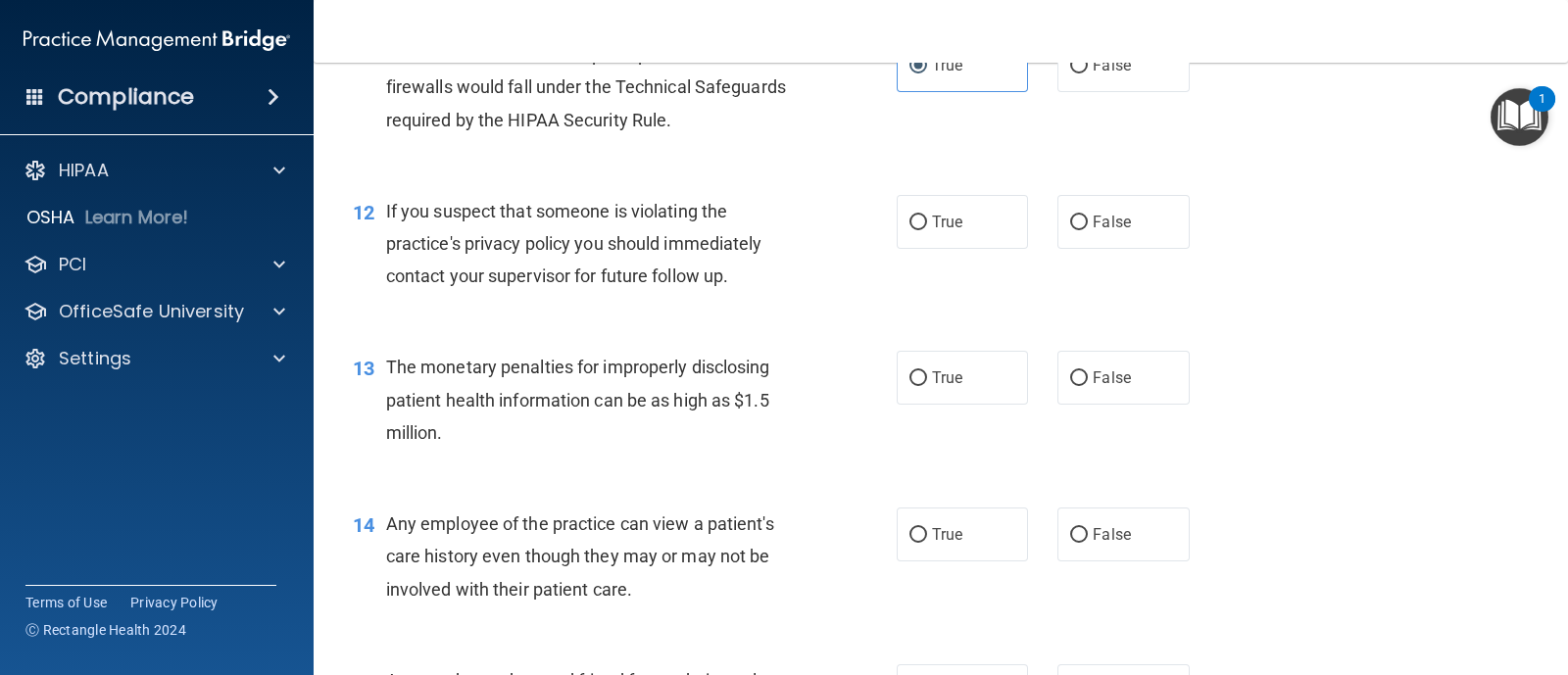 click on "12       If you suspect that someone is violating the practice's privacy policy you should immediately contact your supervisor for future follow up.                 True           False" at bounding box center [941, 249] 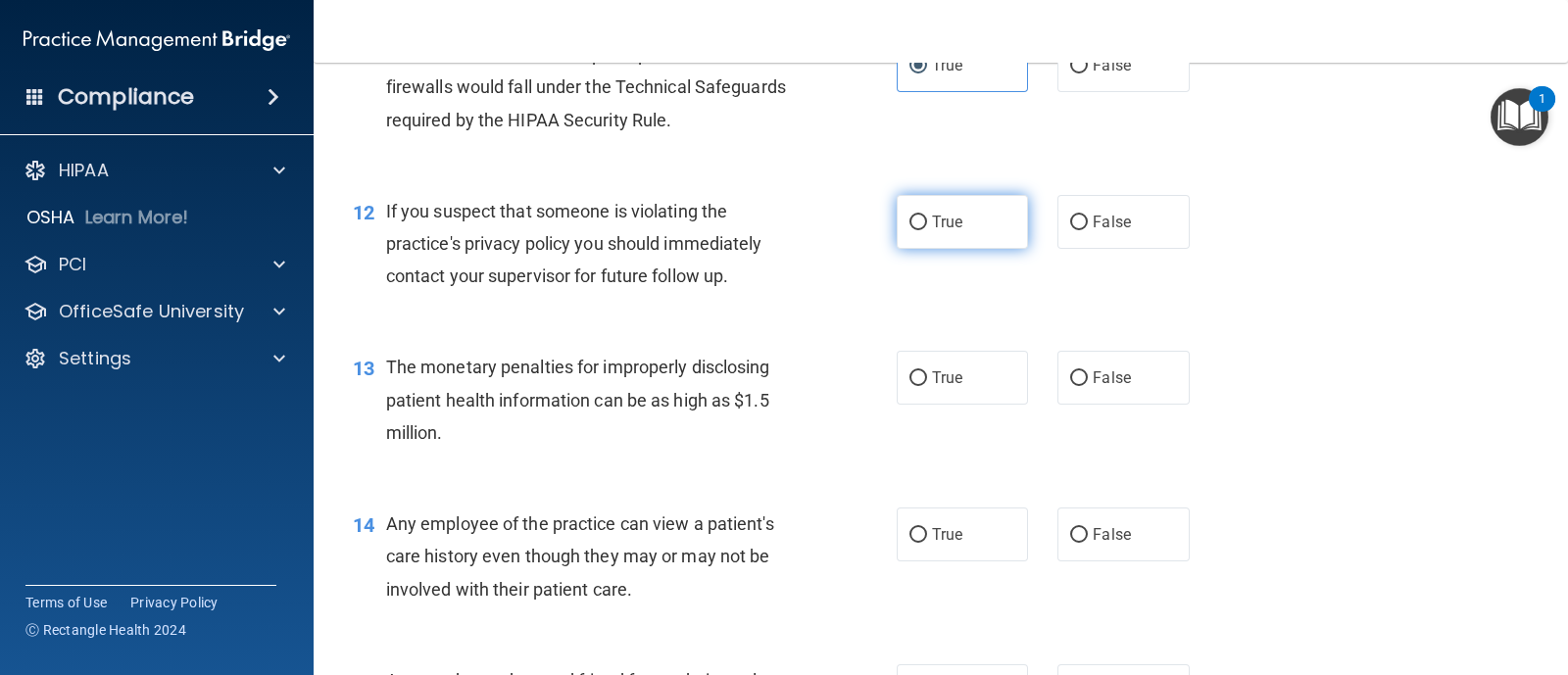 click on "True" at bounding box center (962, 221) 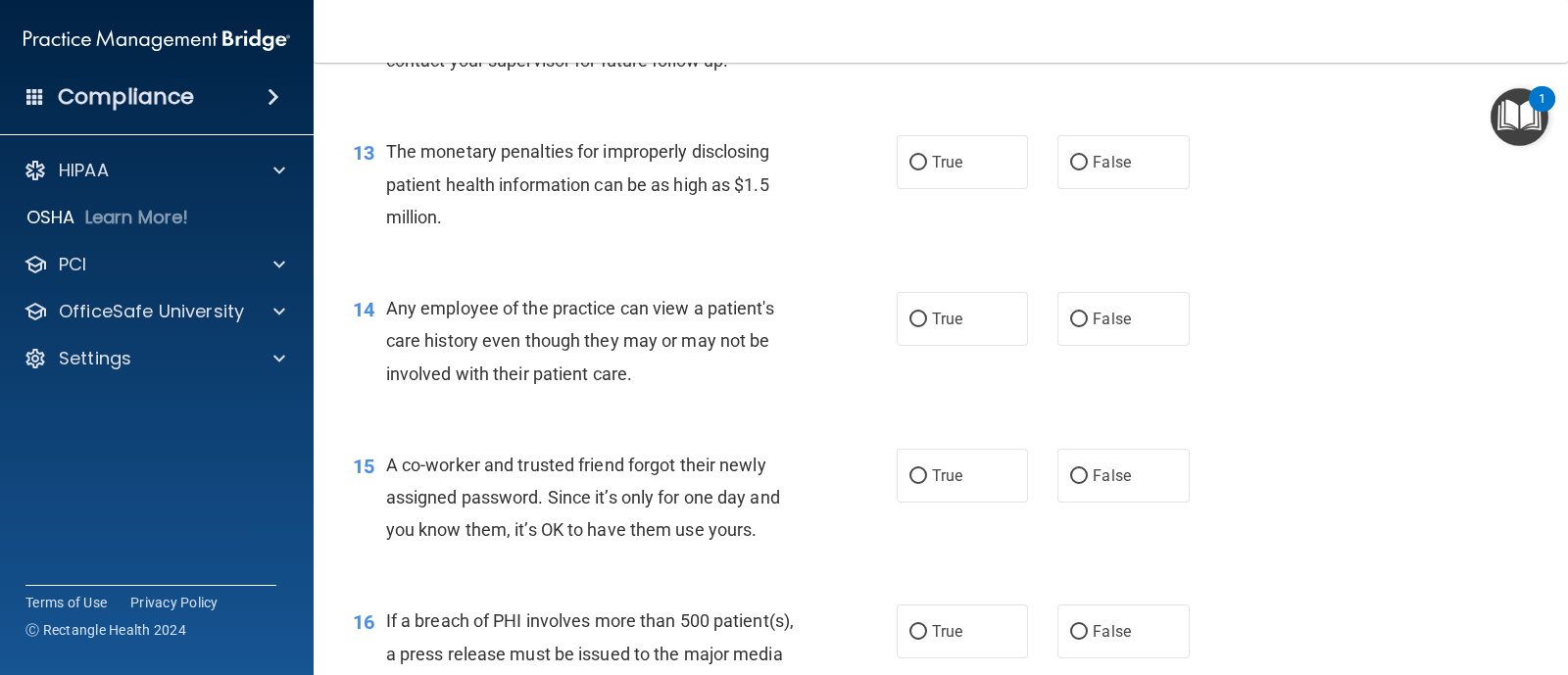 scroll, scrollTop: 1958, scrollLeft: 0, axis: vertical 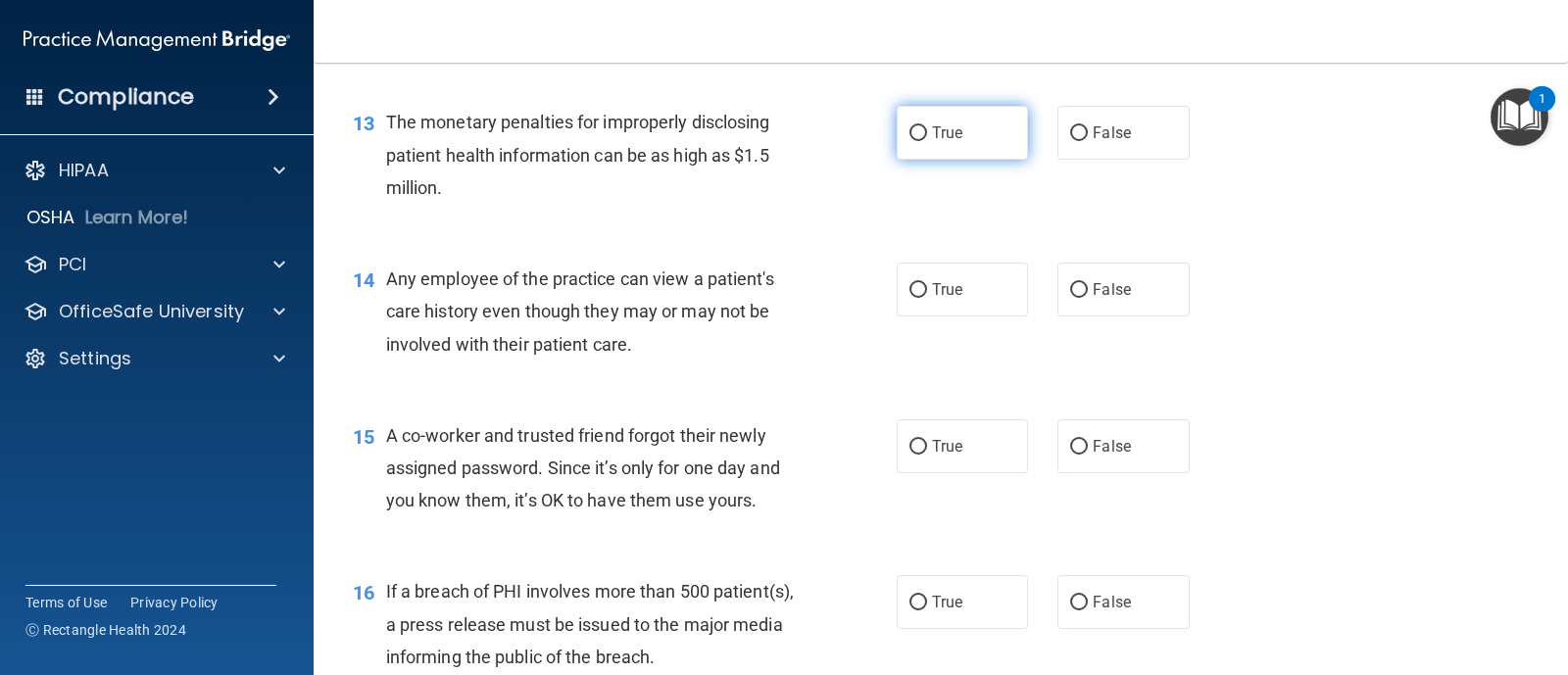 click on "True" at bounding box center [962, 132] 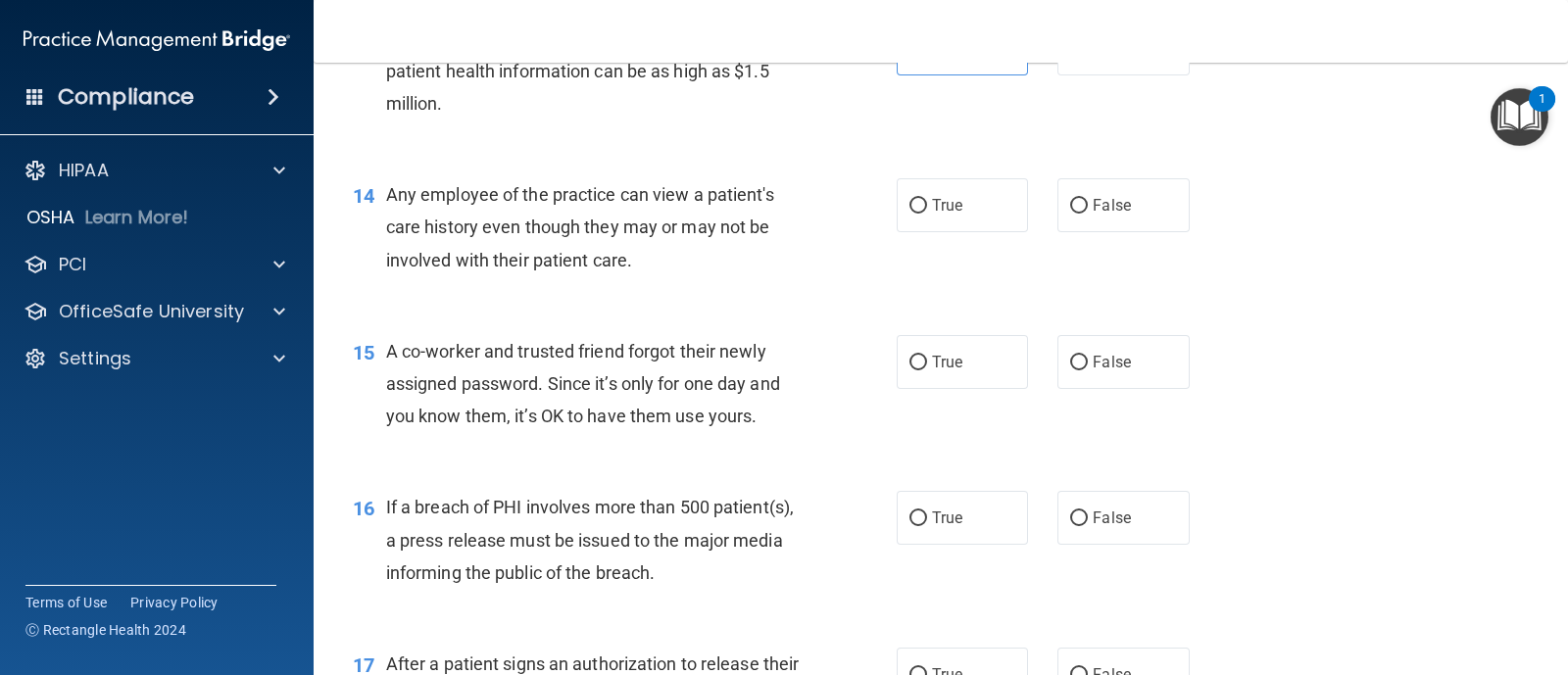 scroll, scrollTop: 2082, scrollLeft: 0, axis: vertical 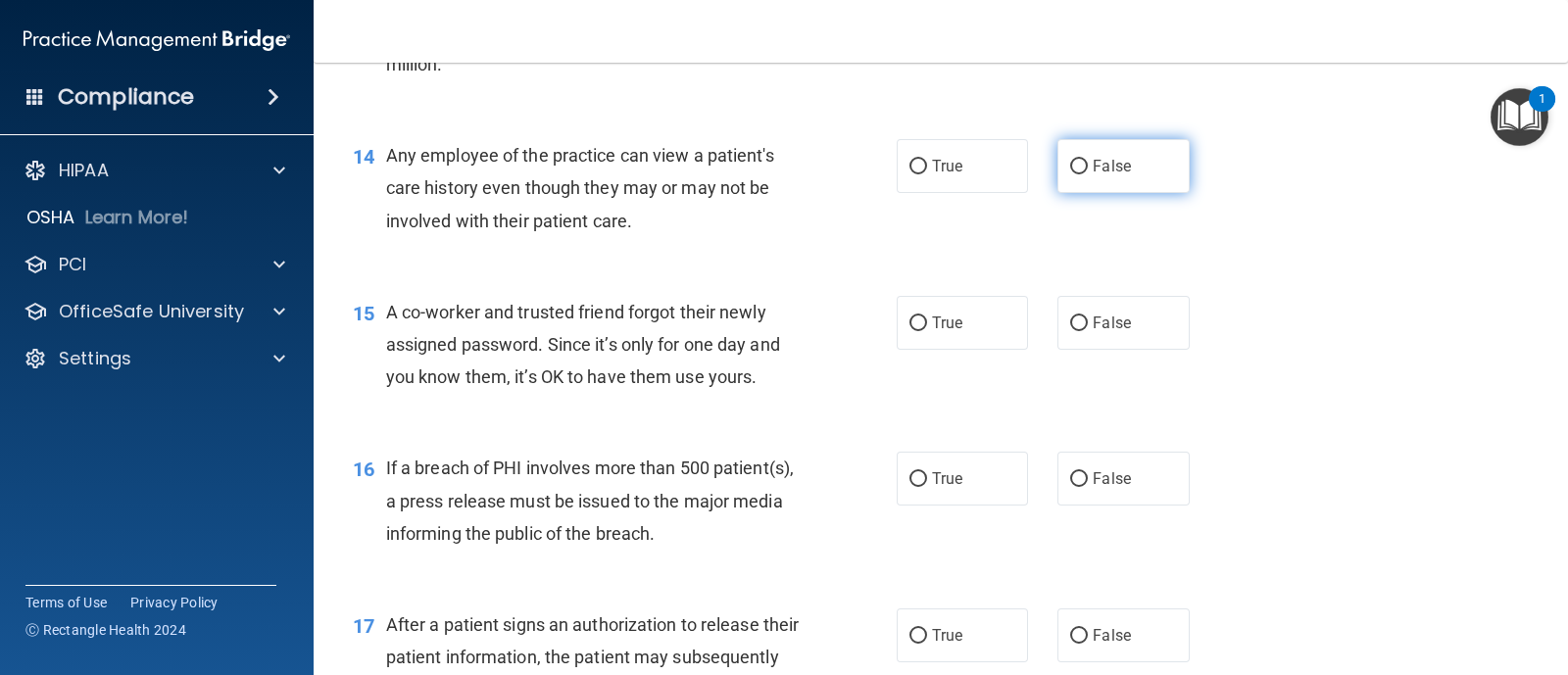 click on "False" at bounding box center (1111, 166) 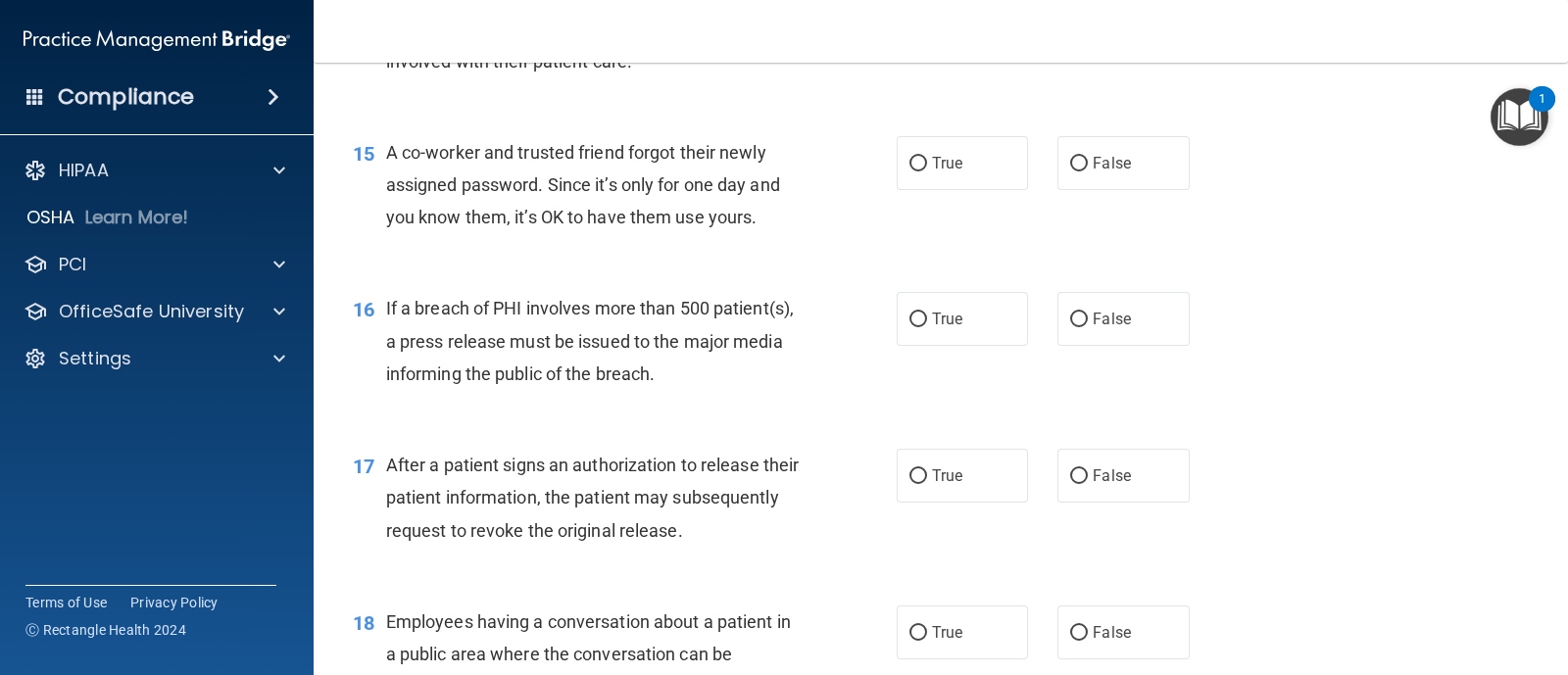 scroll, scrollTop: 2204, scrollLeft: 0, axis: vertical 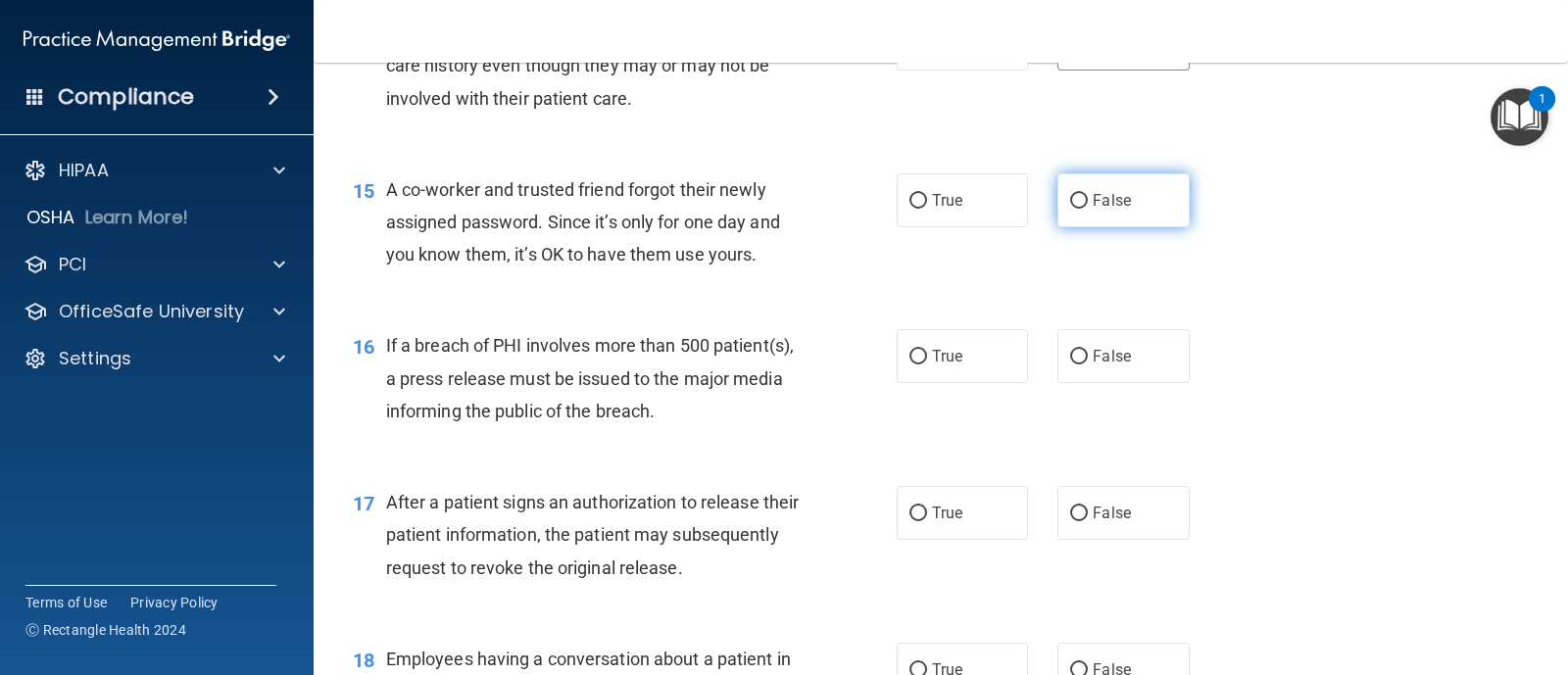 click on "False" at bounding box center [1079, 201] 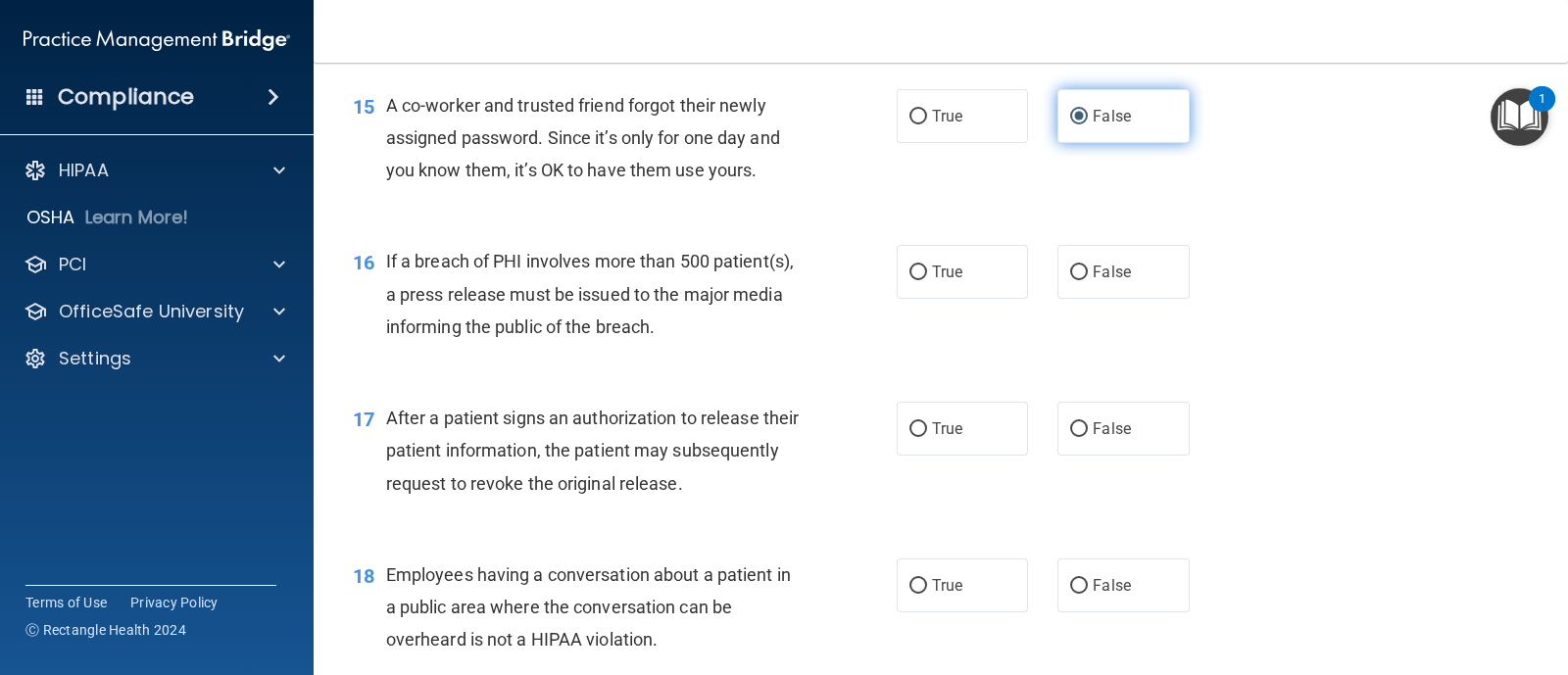 scroll, scrollTop: 2327, scrollLeft: 0, axis: vertical 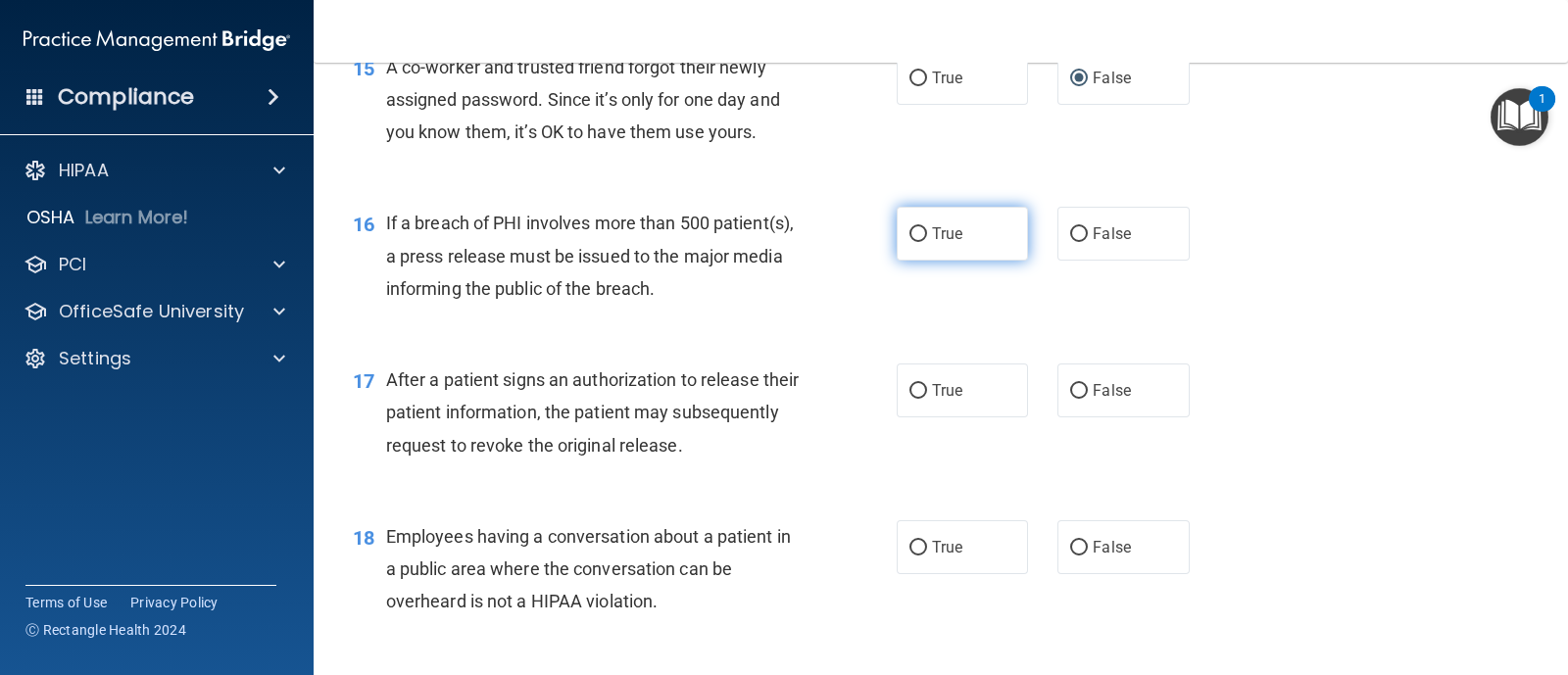 click on "True" at bounding box center [947, 233] 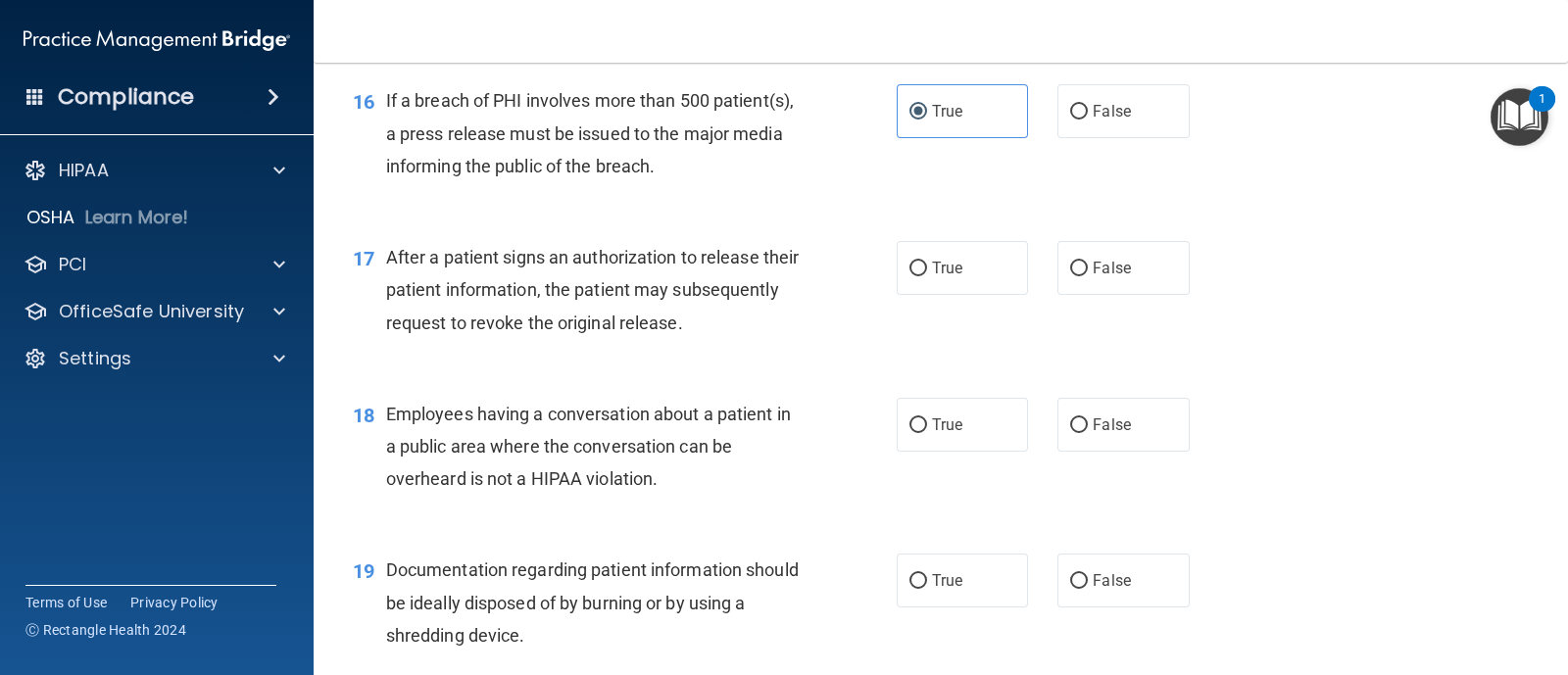 scroll, scrollTop: 2572, scrollLeft: 0, axis: vertical 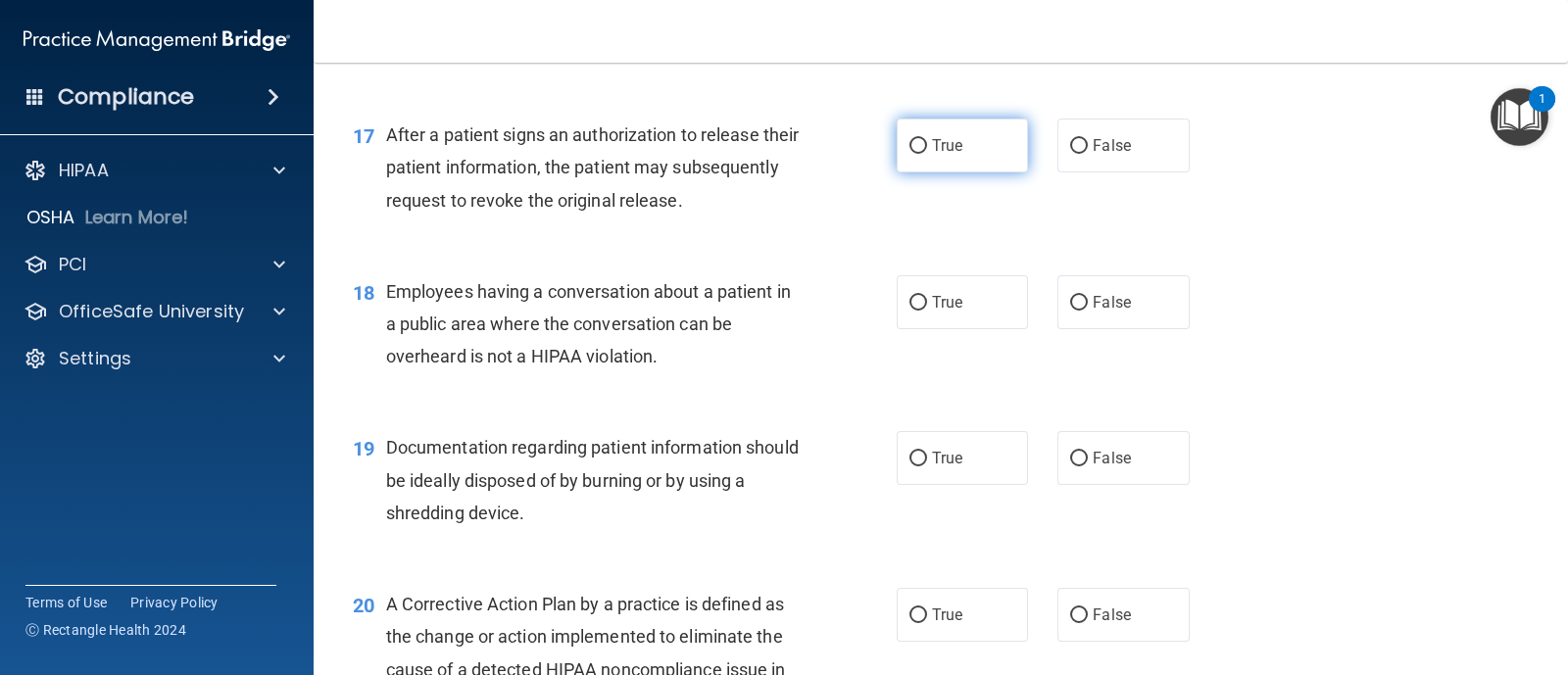 click on "True" at bounding box center [962, 145] 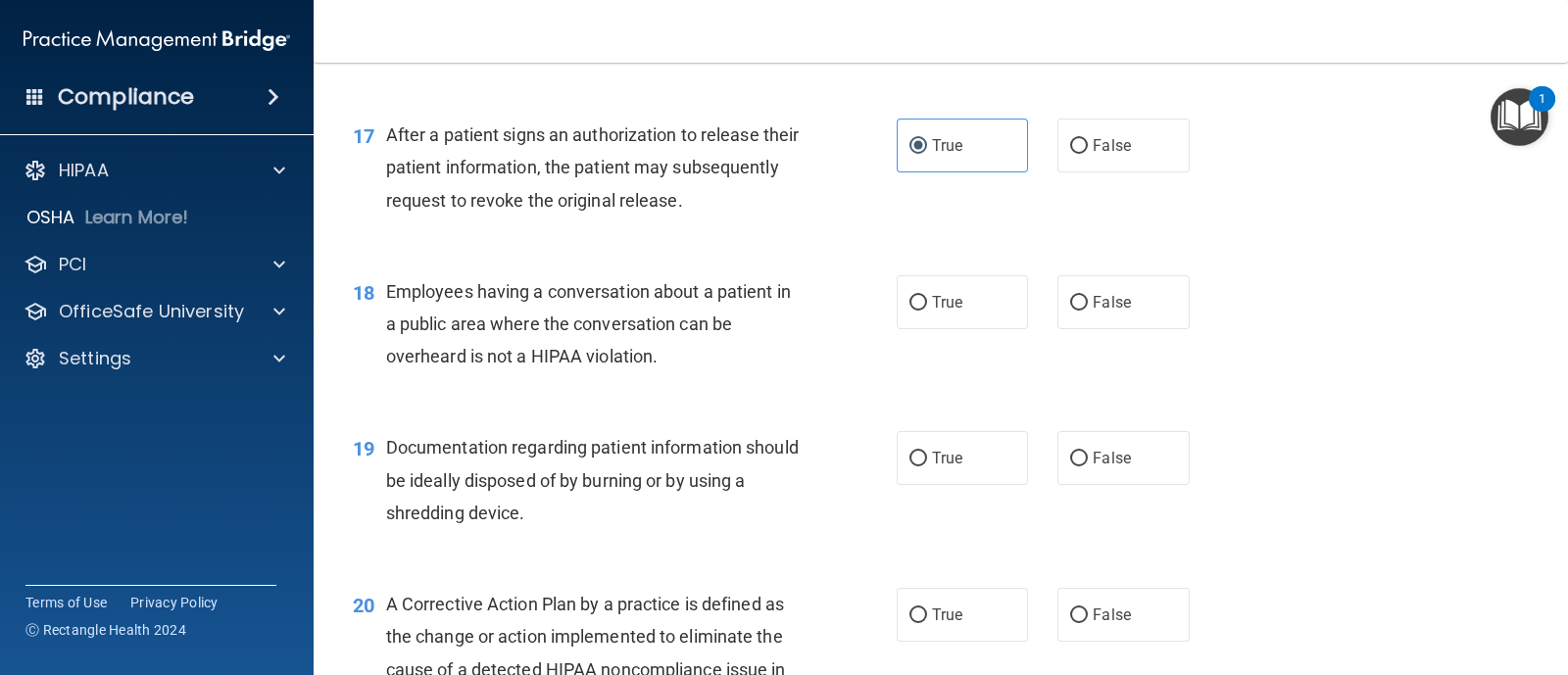 scroll, scrollTop: 2694, scrollLeft: 0, axis: vertical 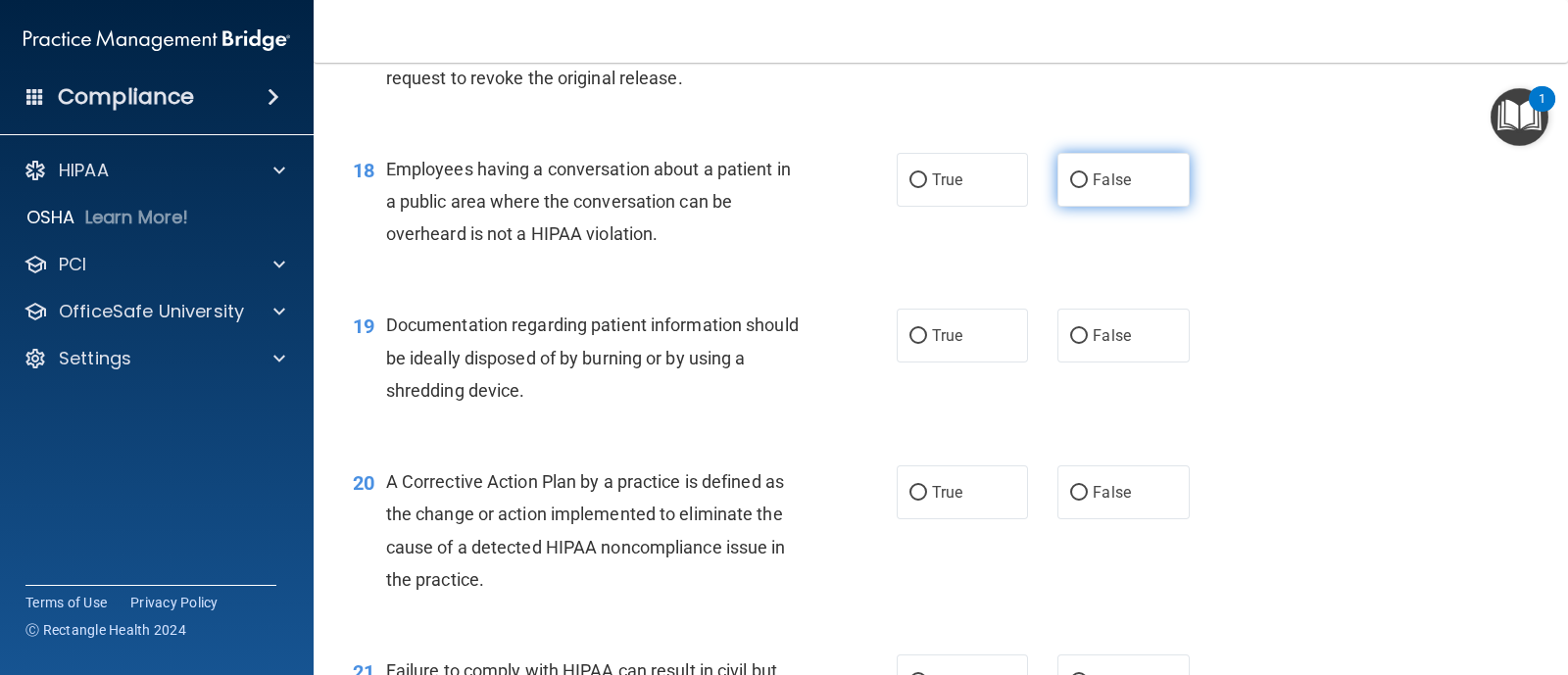 click on "False" at bounding box center [1123, 179] 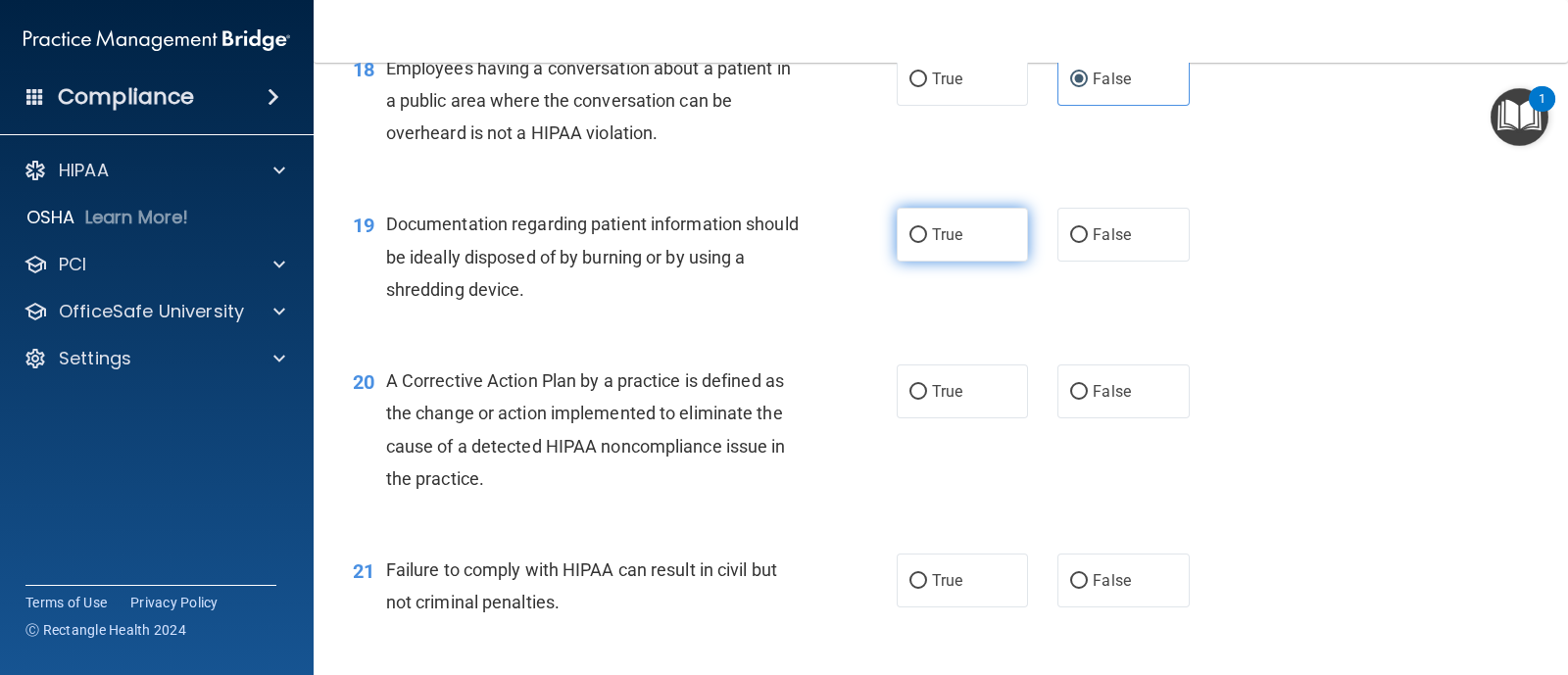 scroll, scrollTop: 2817, scrollLeft: 0, axis: vertical 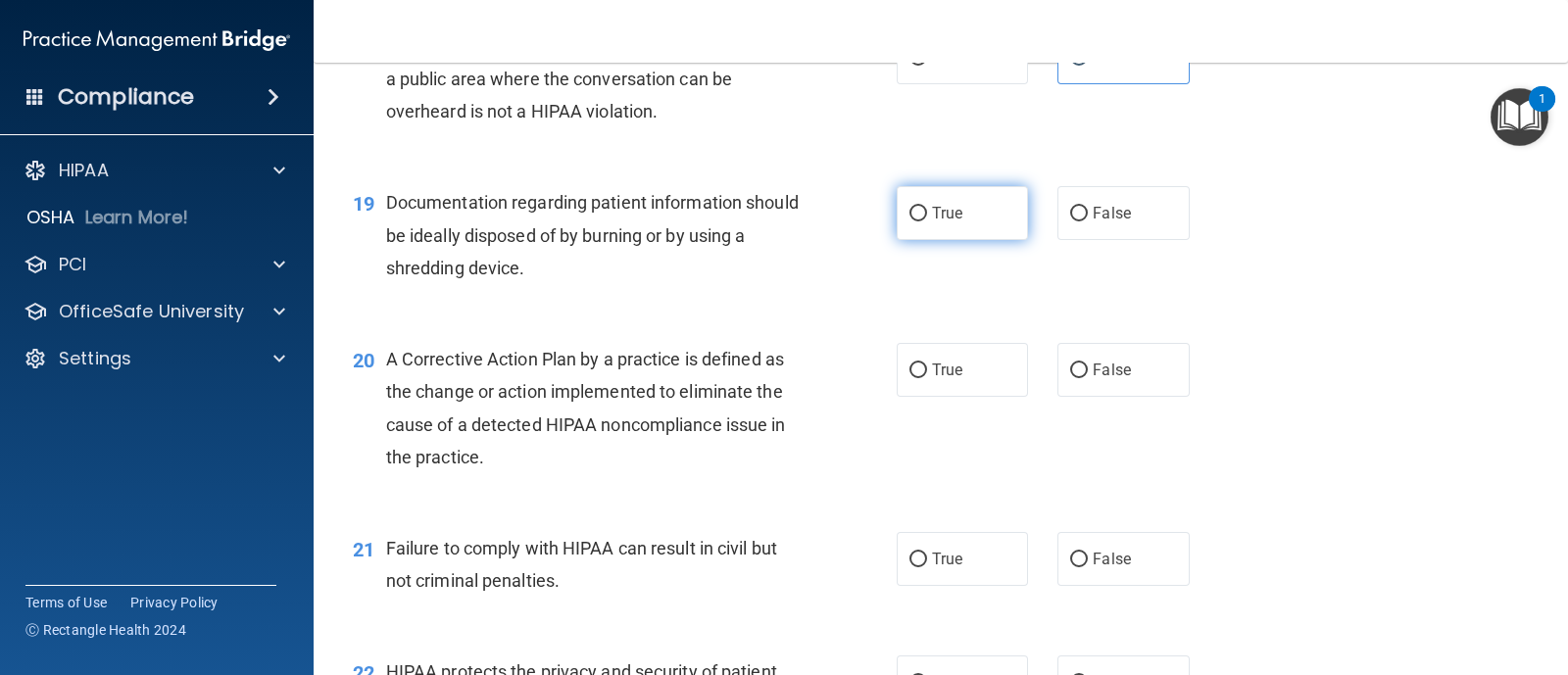 click on "True" at bounding box center [918, 214] 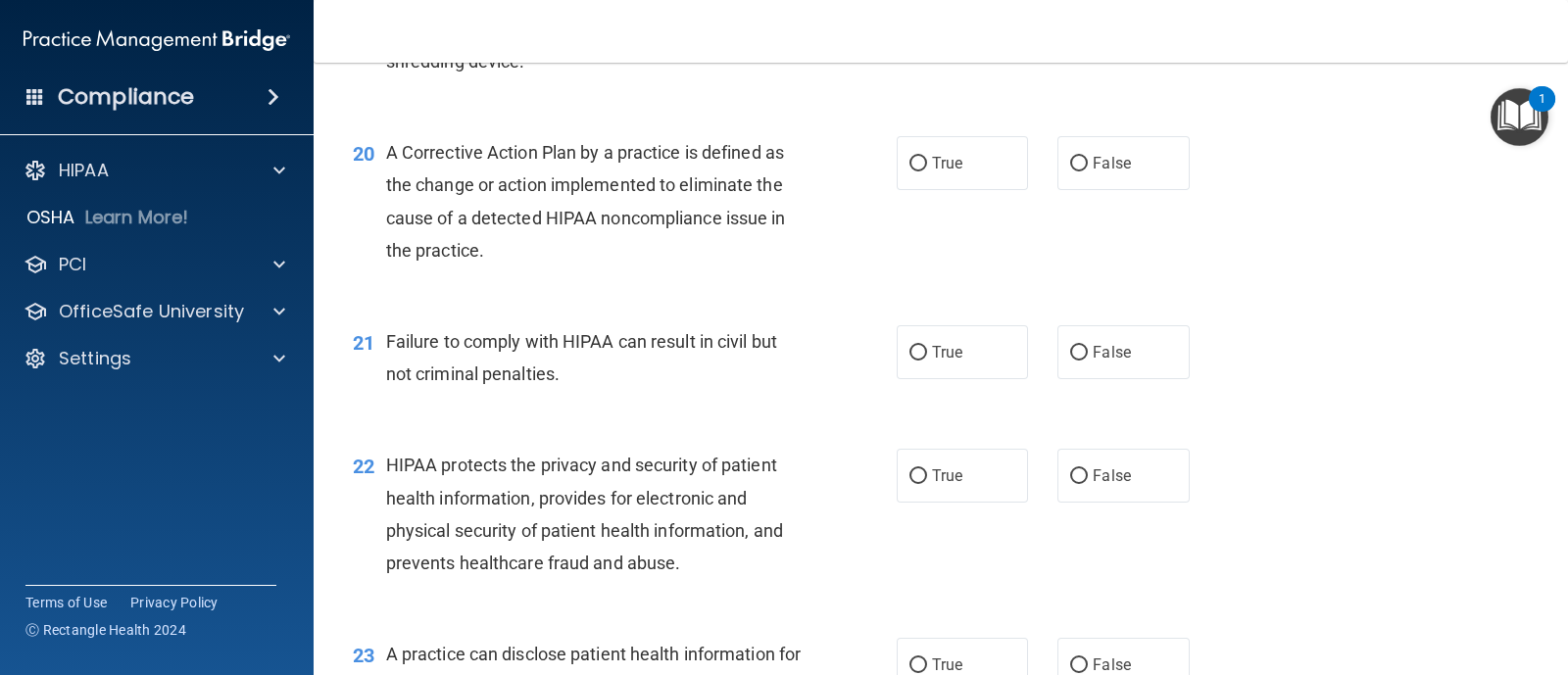 scroll, scrollTop: 3061, scrollLeft: 0, axis: vertical 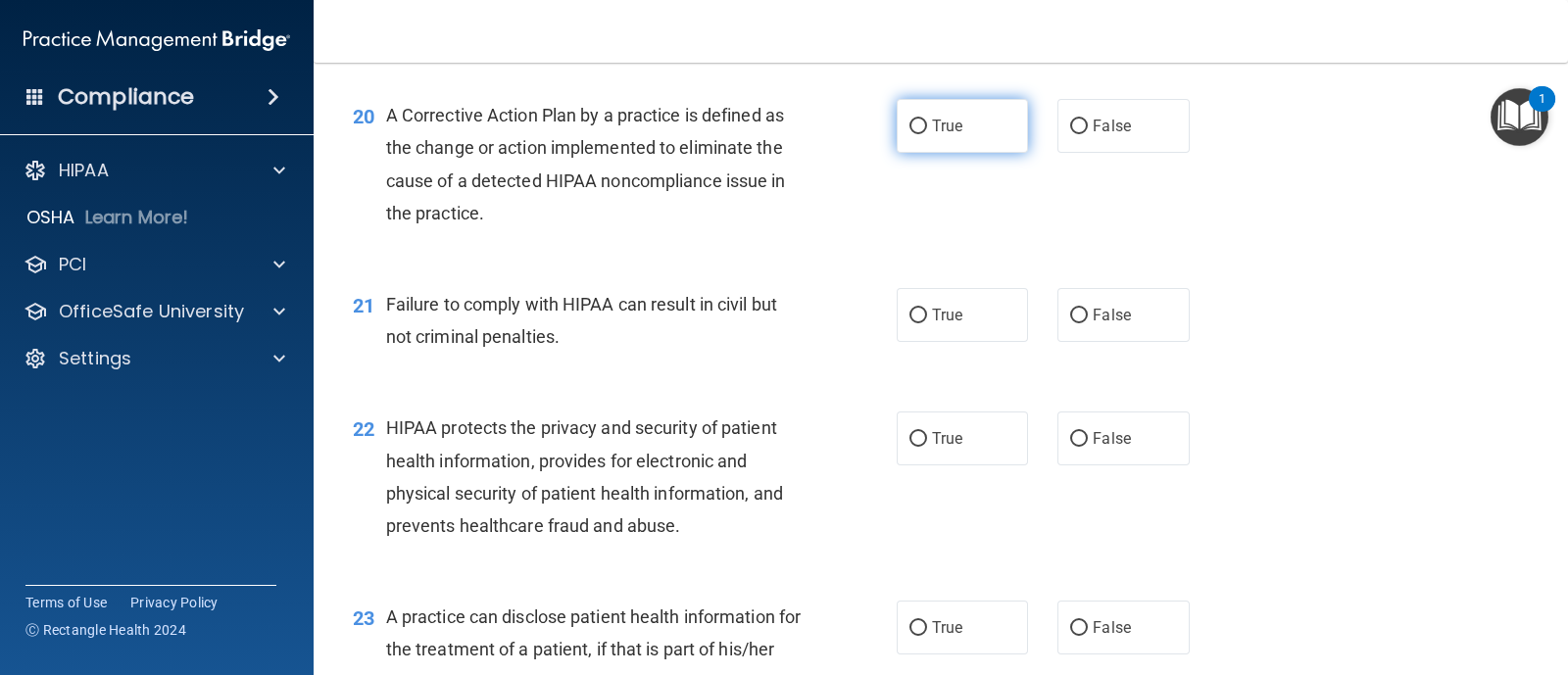 click on "True" at bounding box center [962, 125] 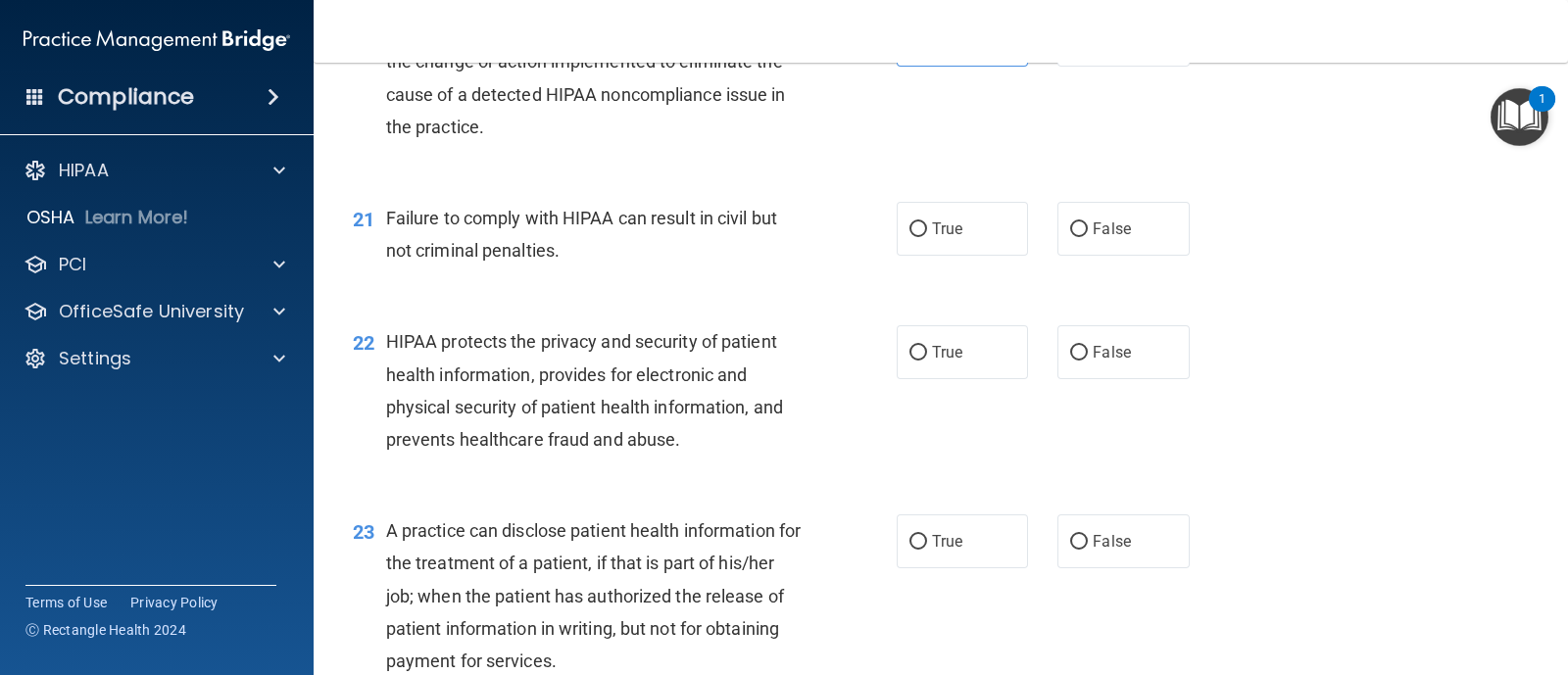 scroll, scrollTop: 3183, scrollLeft: 0, axis: vertical 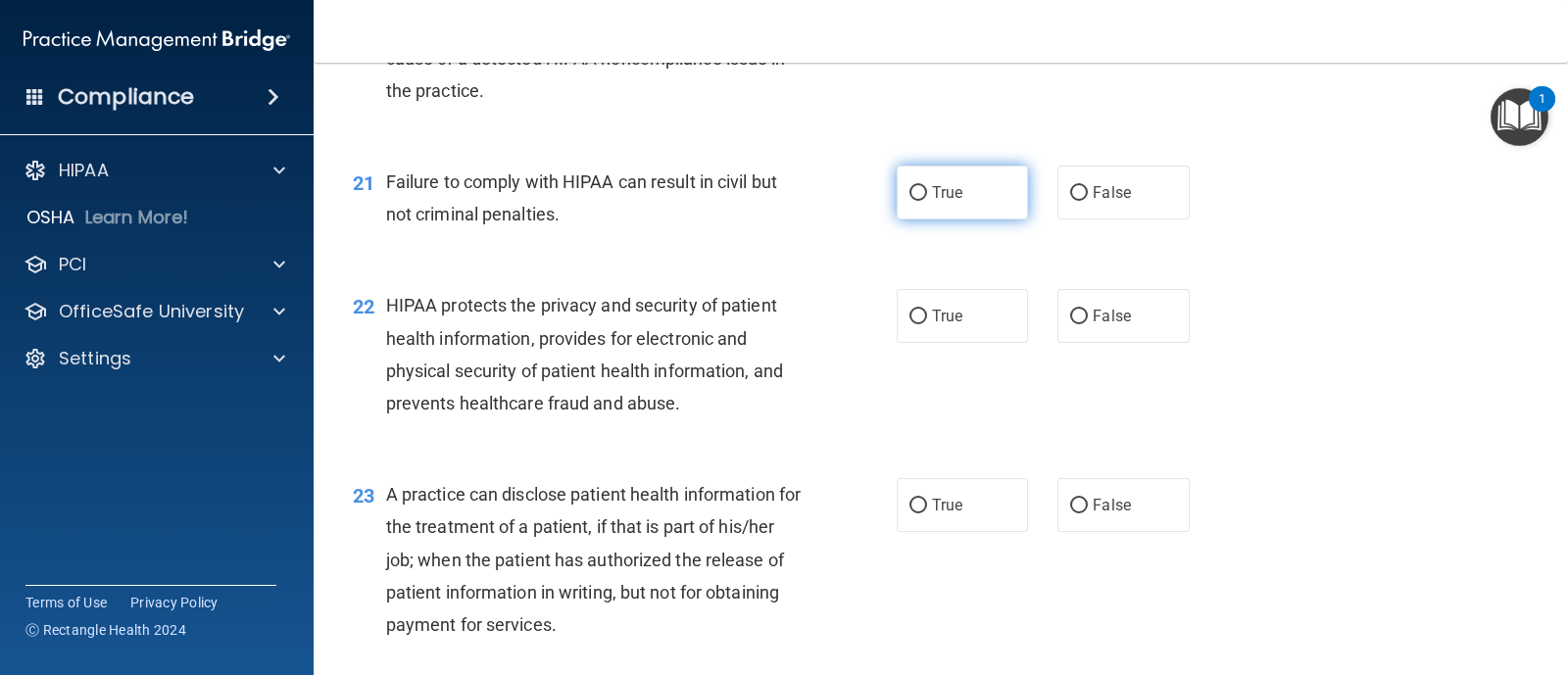 click on "True" at bounding box center [947, 192] 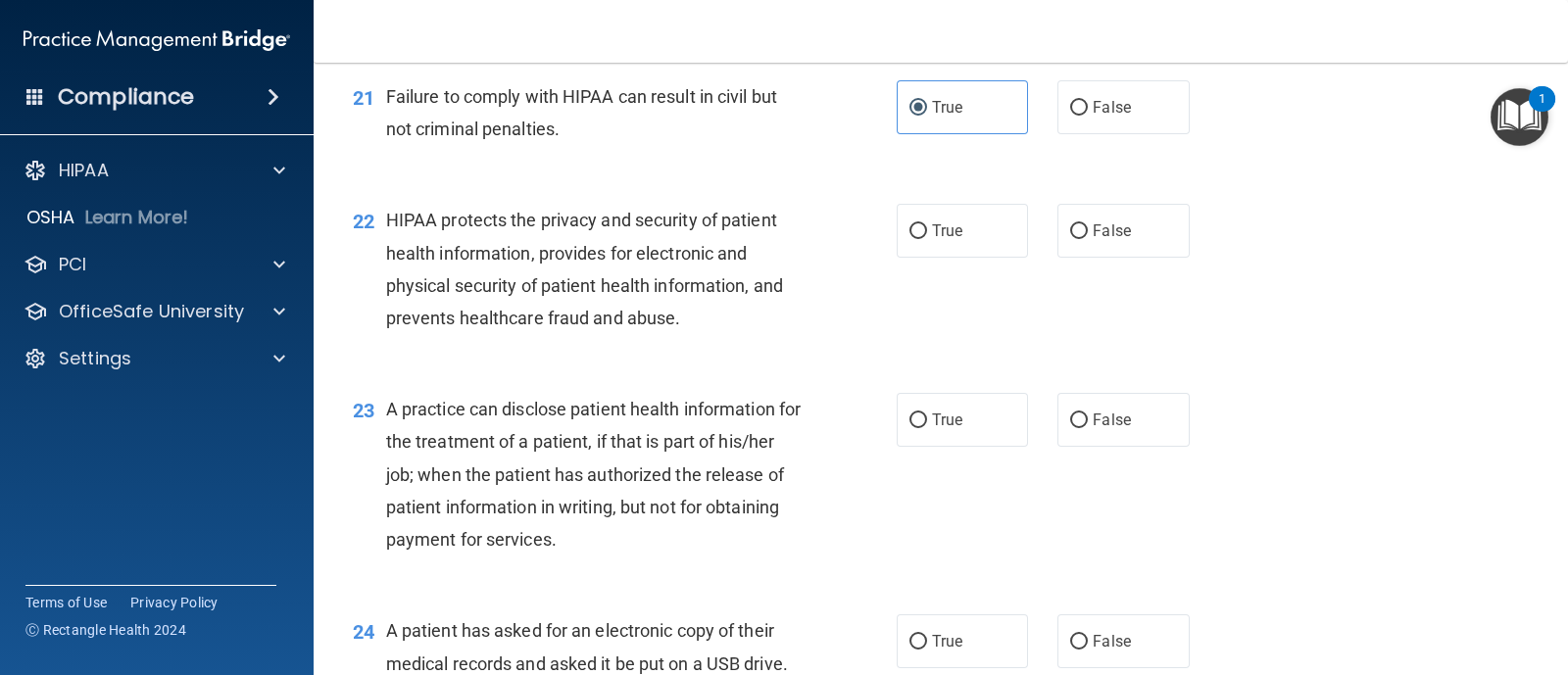 scroll, scrollTop: 3305, scrollLeft: 0, axis: vertical 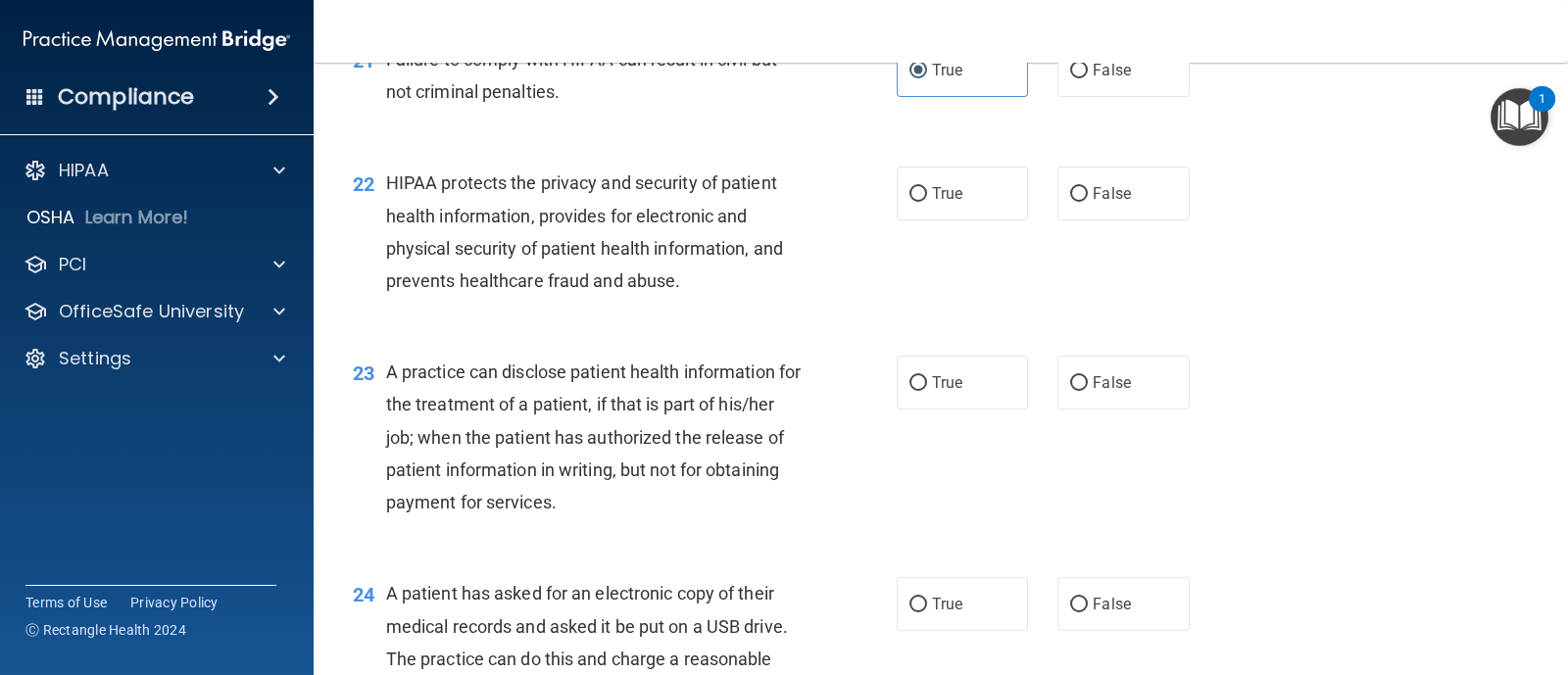 click on "22       HIPAA protects the privacy and security of patient health information, provides for electronic and physical security of patient health information, and prevents healthcare fraud and abuse.                 True           False" at bounding box center (941, 236) 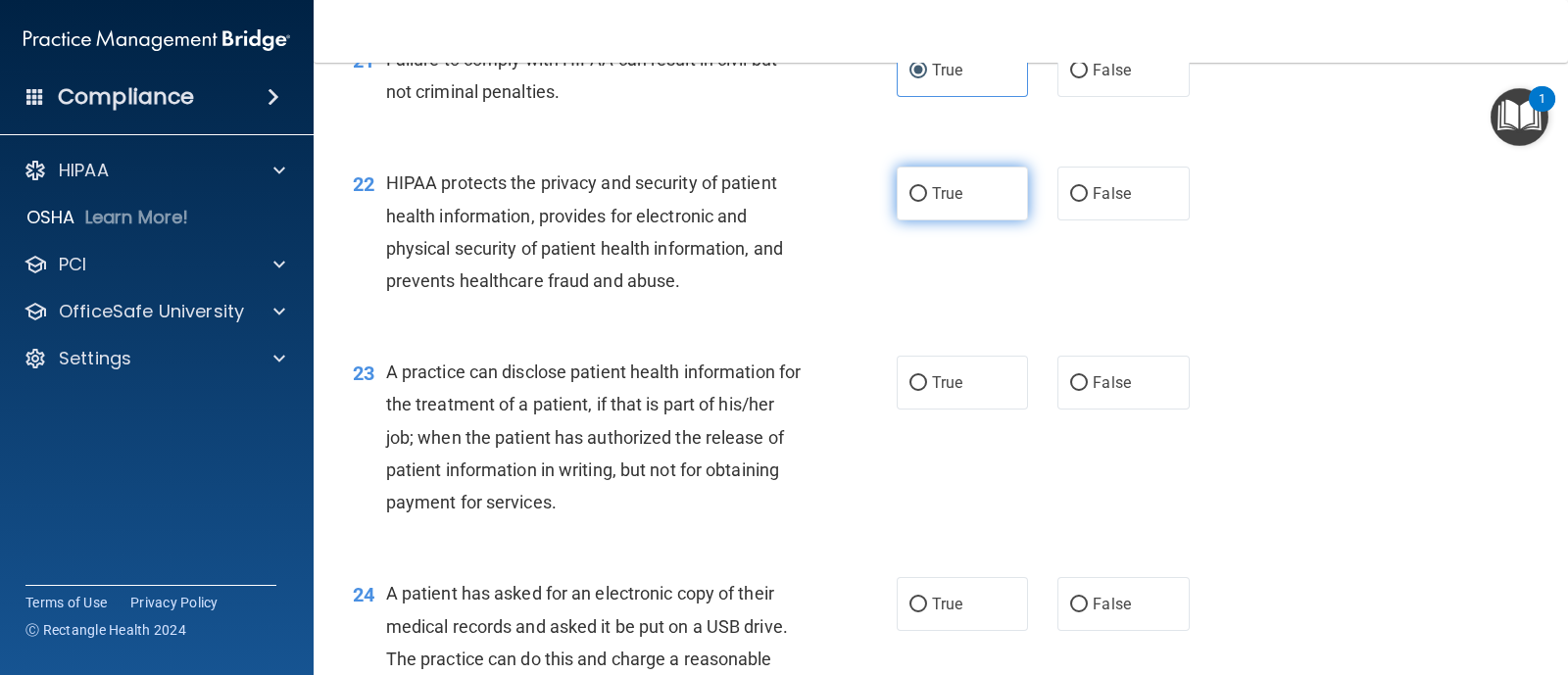 click on "True" at bounding box center (947, 193) 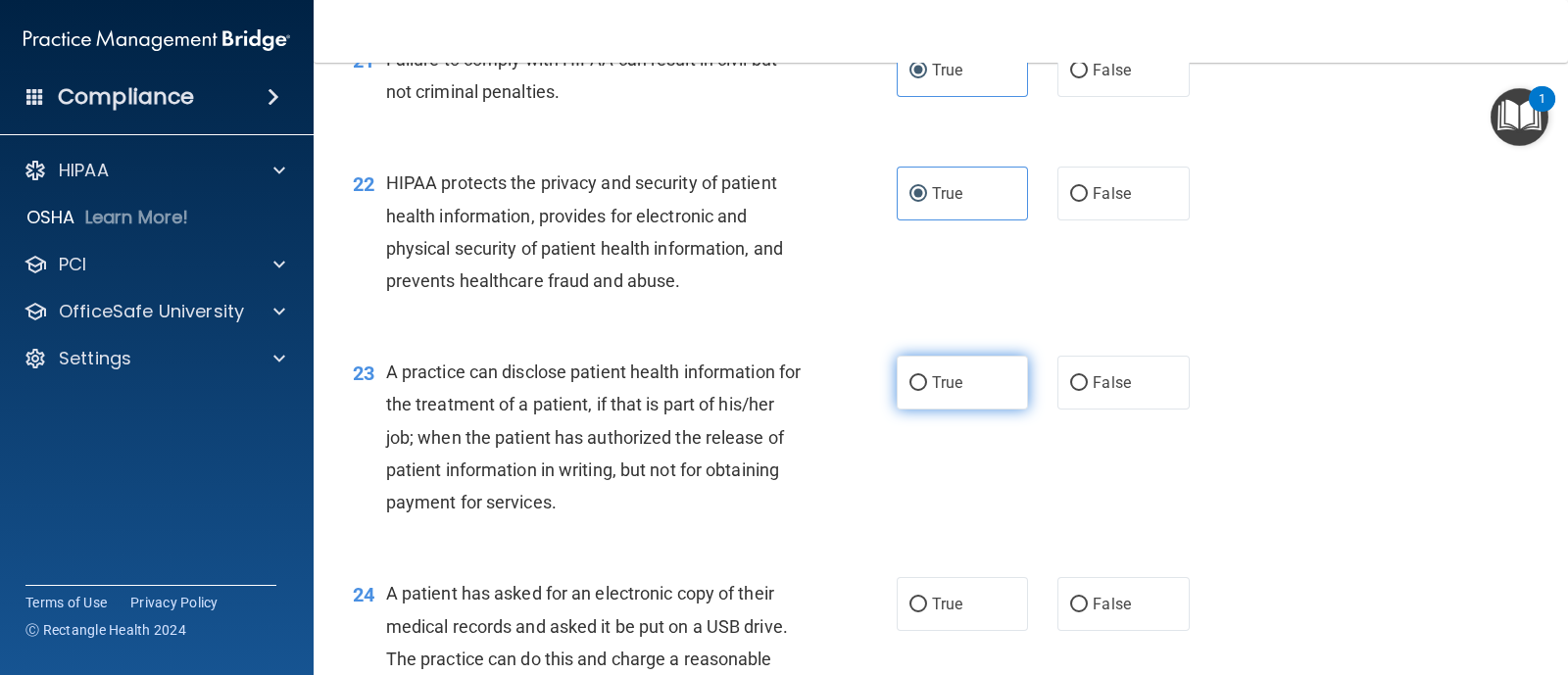 click on "True" at bounding box center (962, 382) 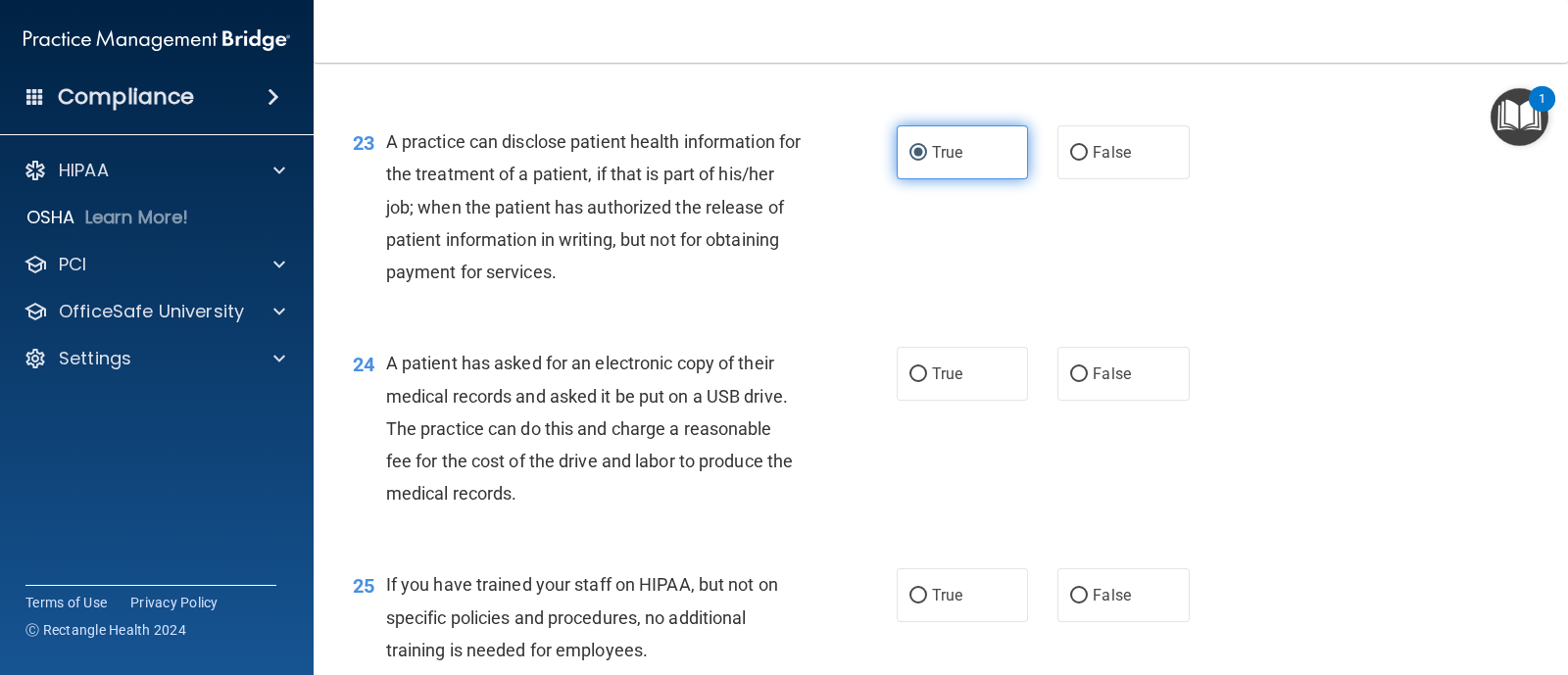 scroll, scrollTop: 3550, scrollLeft: 0, axis: vertical 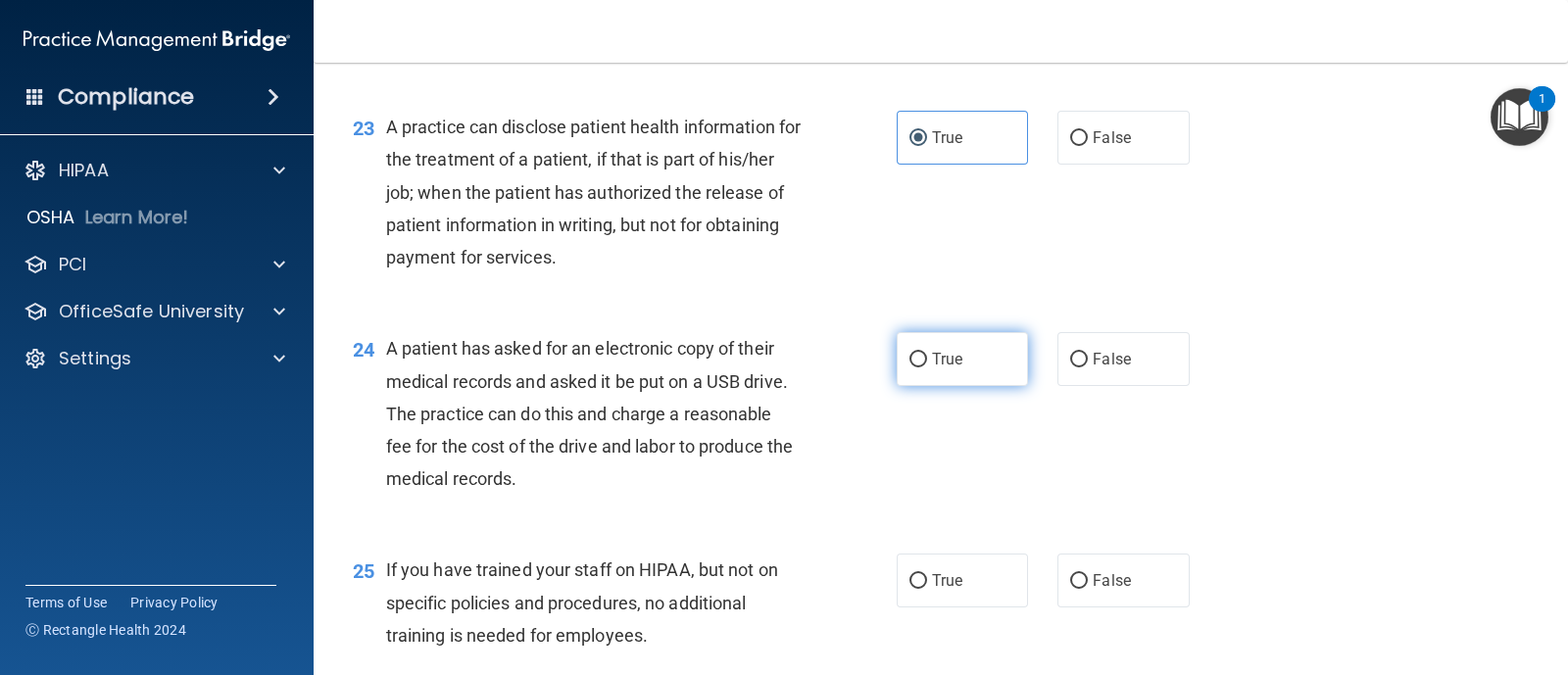 click on "True" at bounding box center [962, 359] 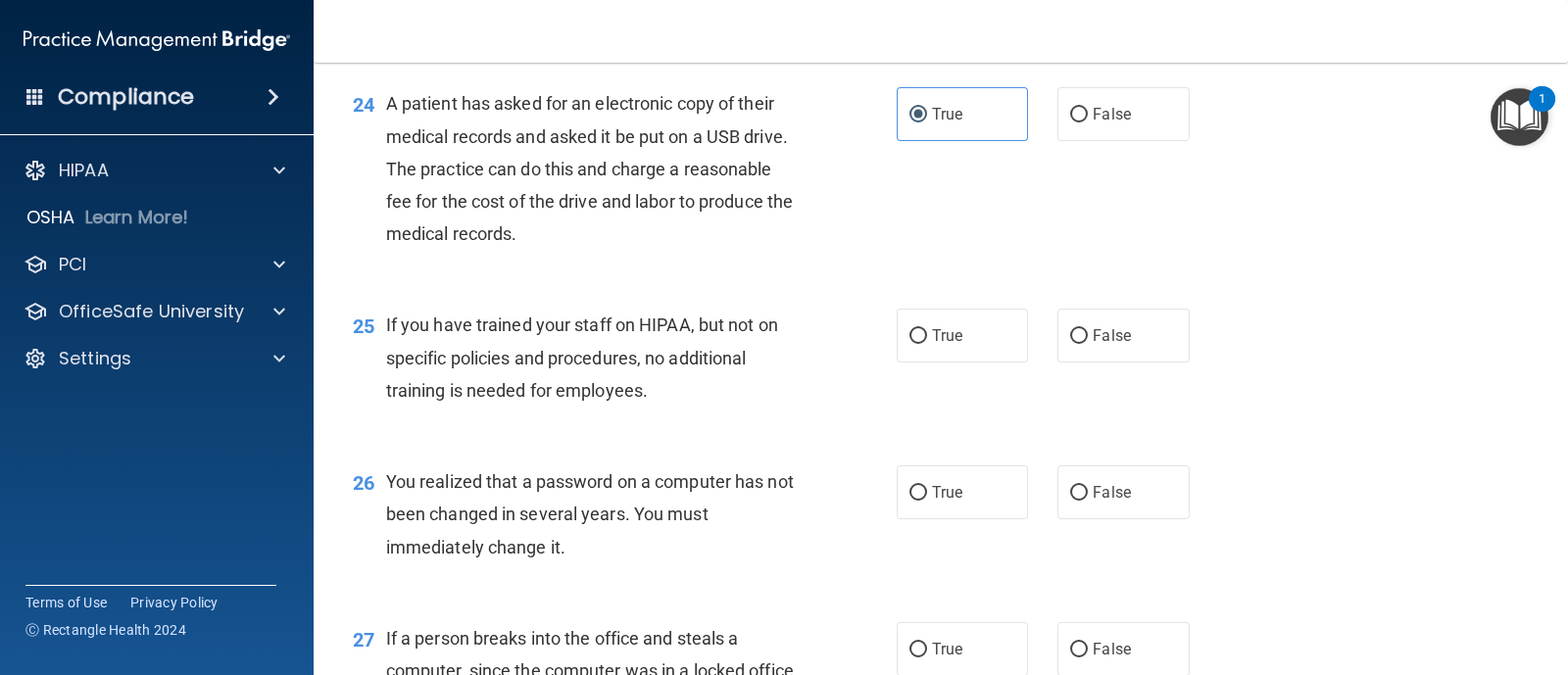 scroll, scrollTop: 3795, scrollLeft: 0, axis: vertical 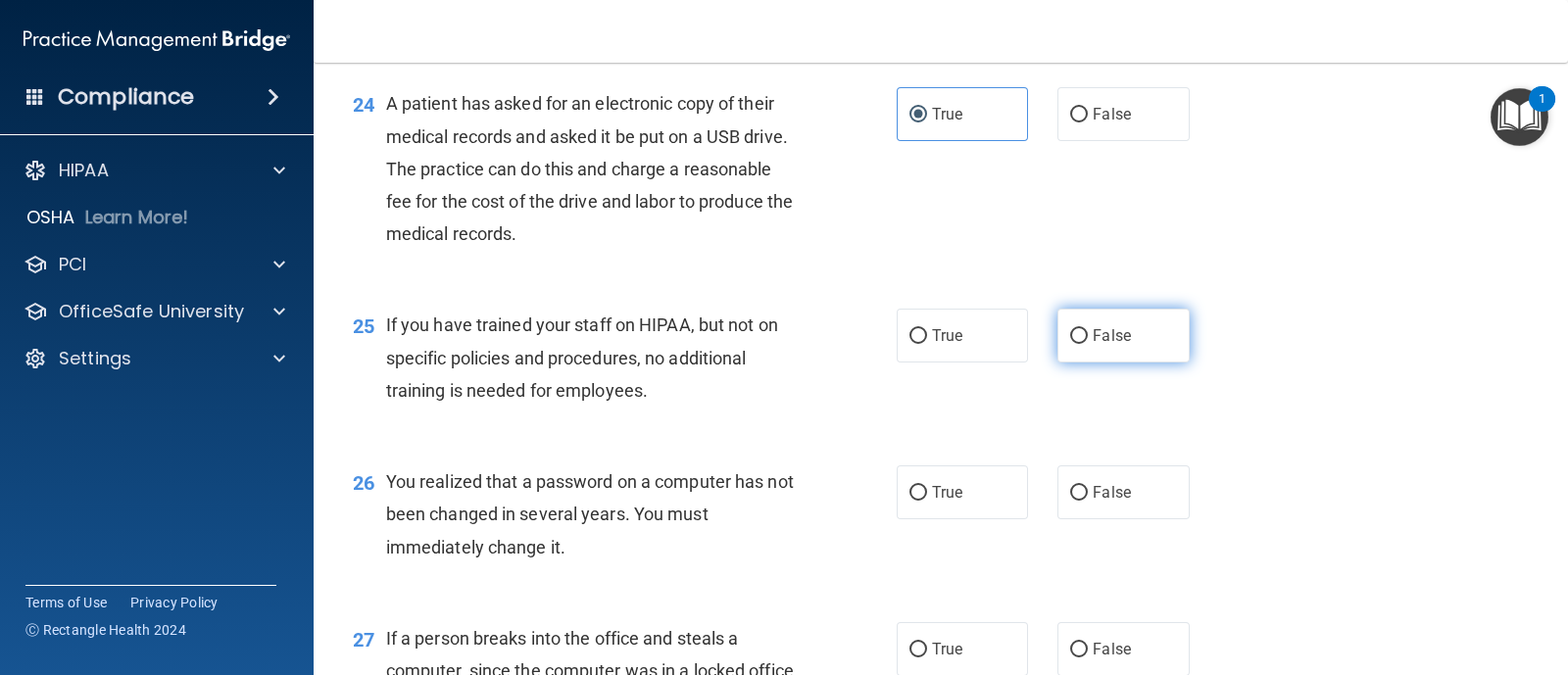 drag, startPoint x: 1029, startPoint y: 342, endPoint x: 1141, endPoint y: 342, distance: 112 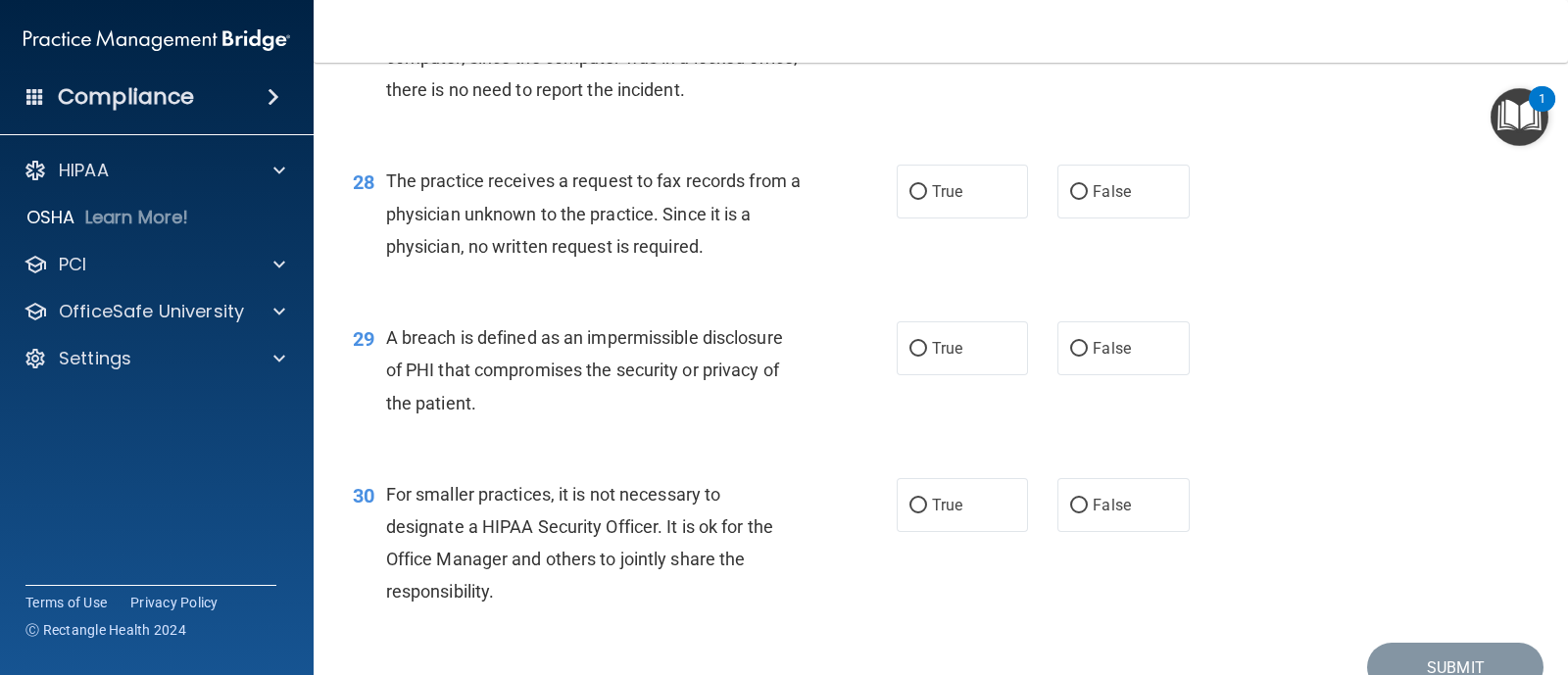 scroll, scrollTop: 4164, scrollLeft: 0, axis: vertical 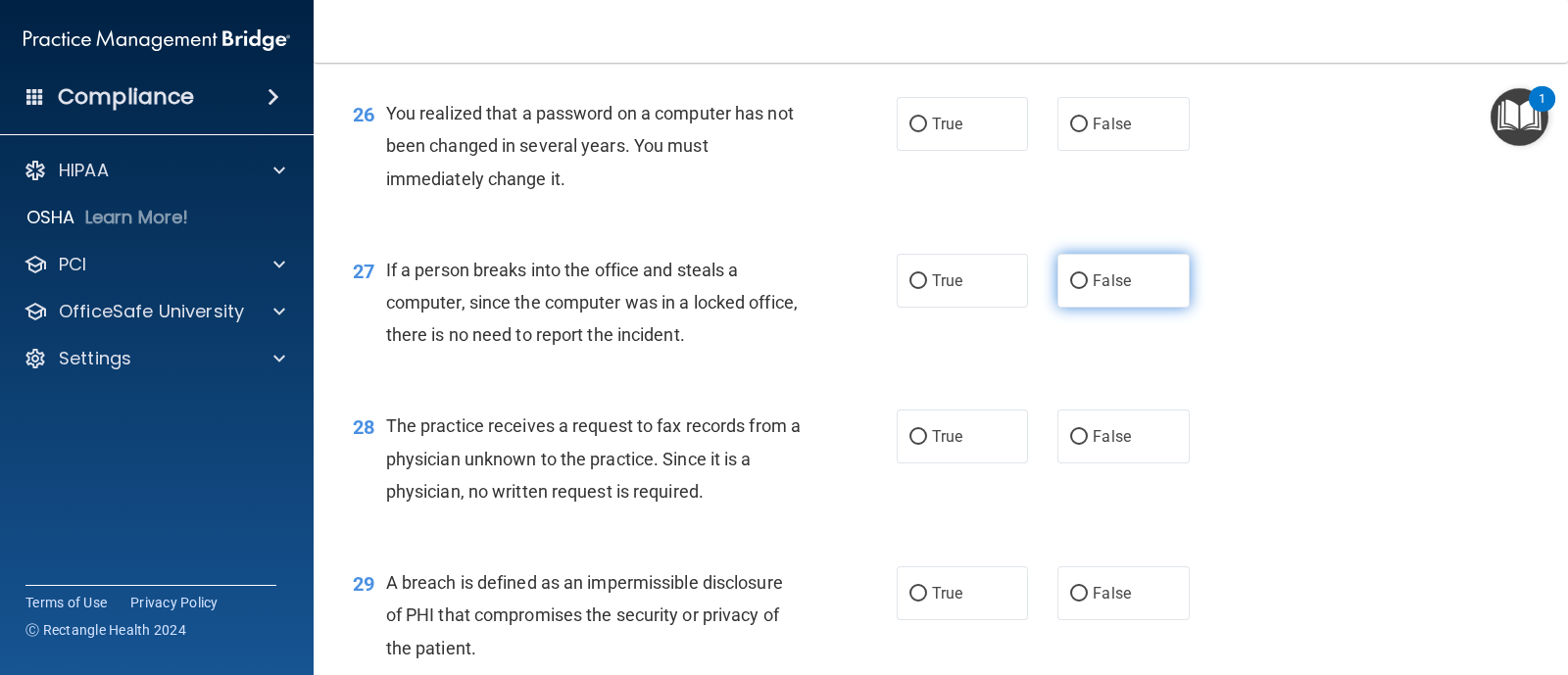 click on "False" at bounding box center (1123, 280) 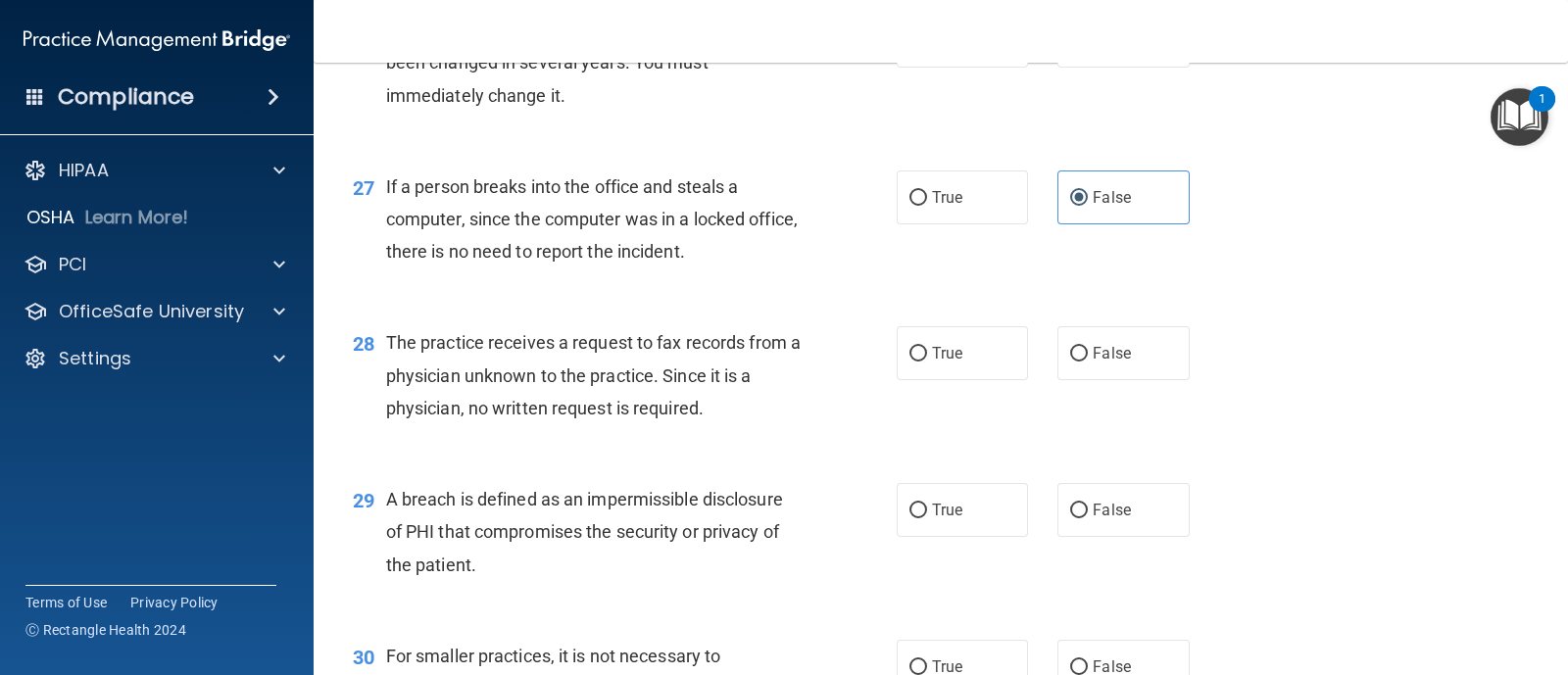 scroll, scrollTop: 4286, scrollLeft: 0, axis: vertical 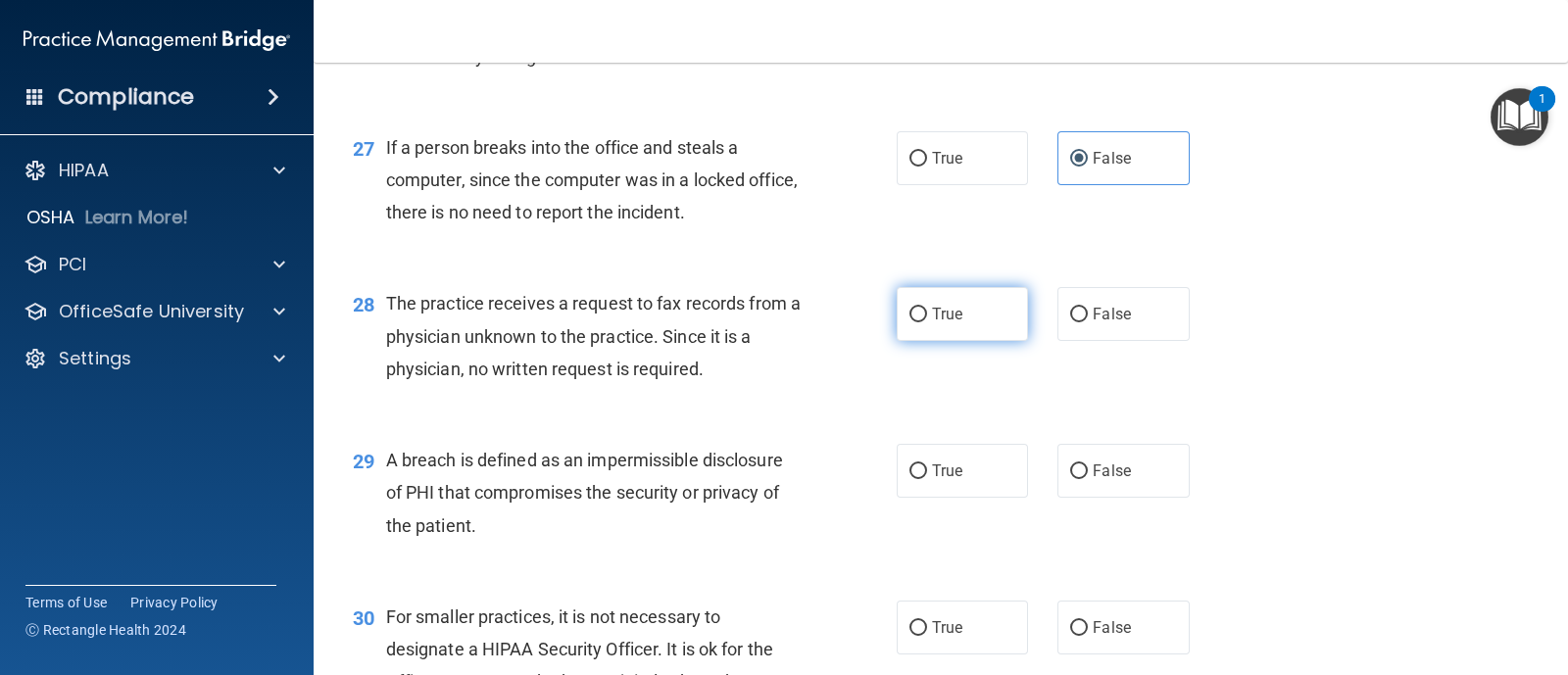 click on "True" at bounding box center [947, 313] 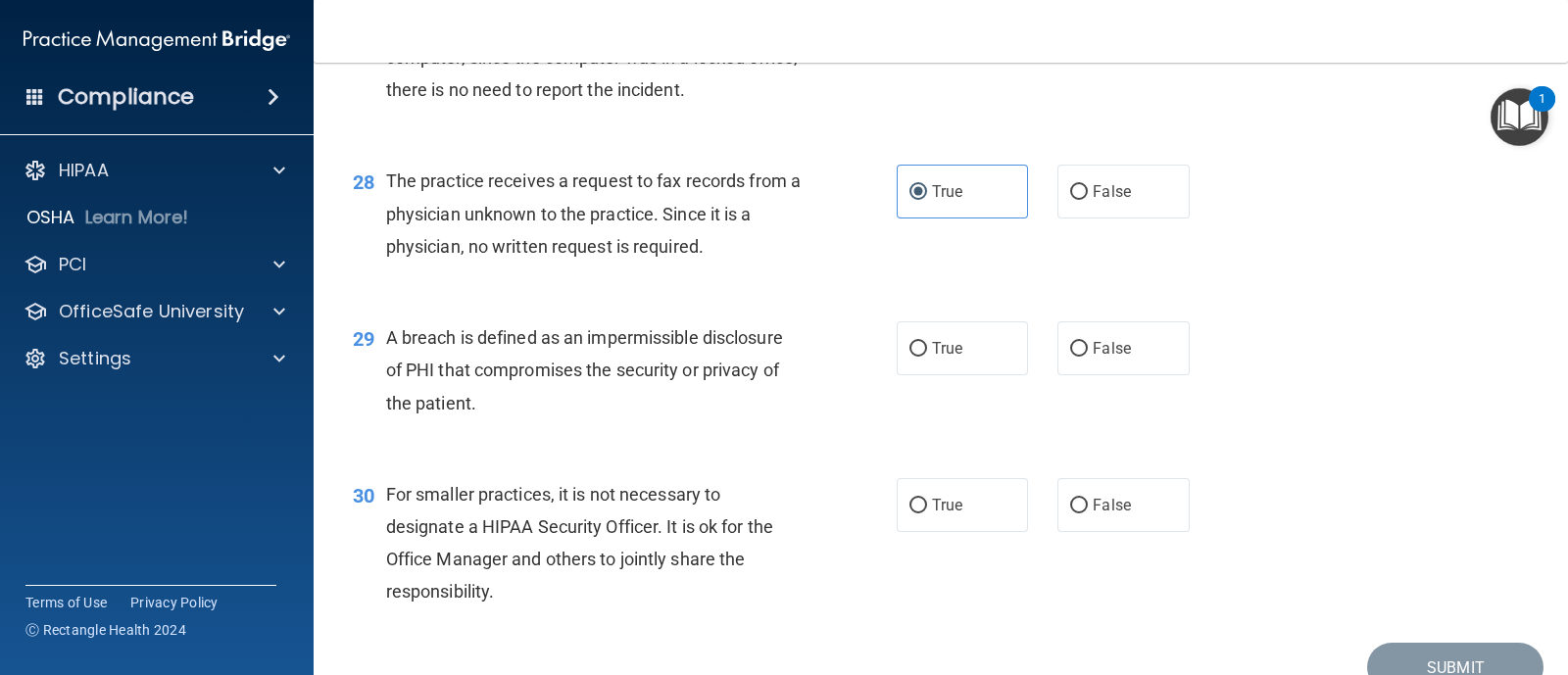 scroll, scrollTop: 4503, scrollLeft: 0, axis: vertical 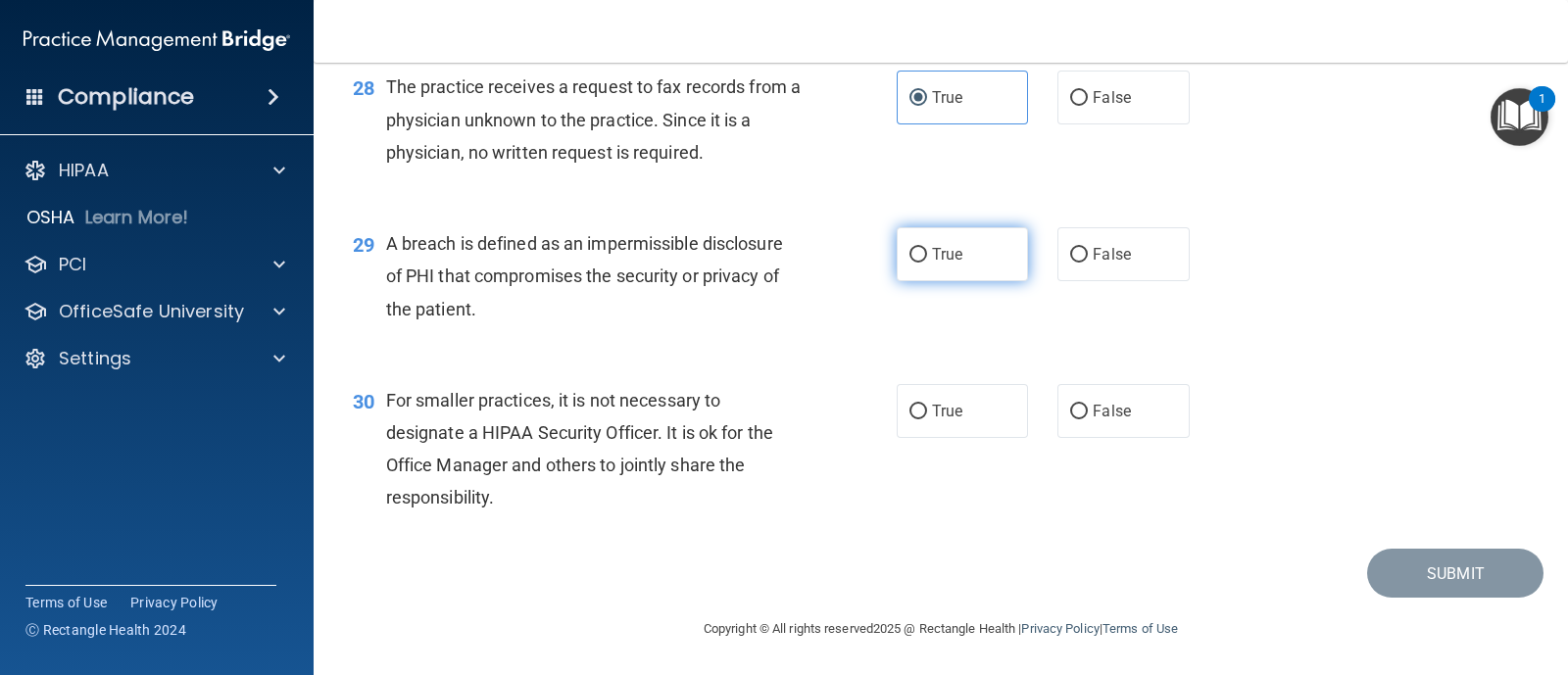 click on "True" at bounding box center [947, 254] 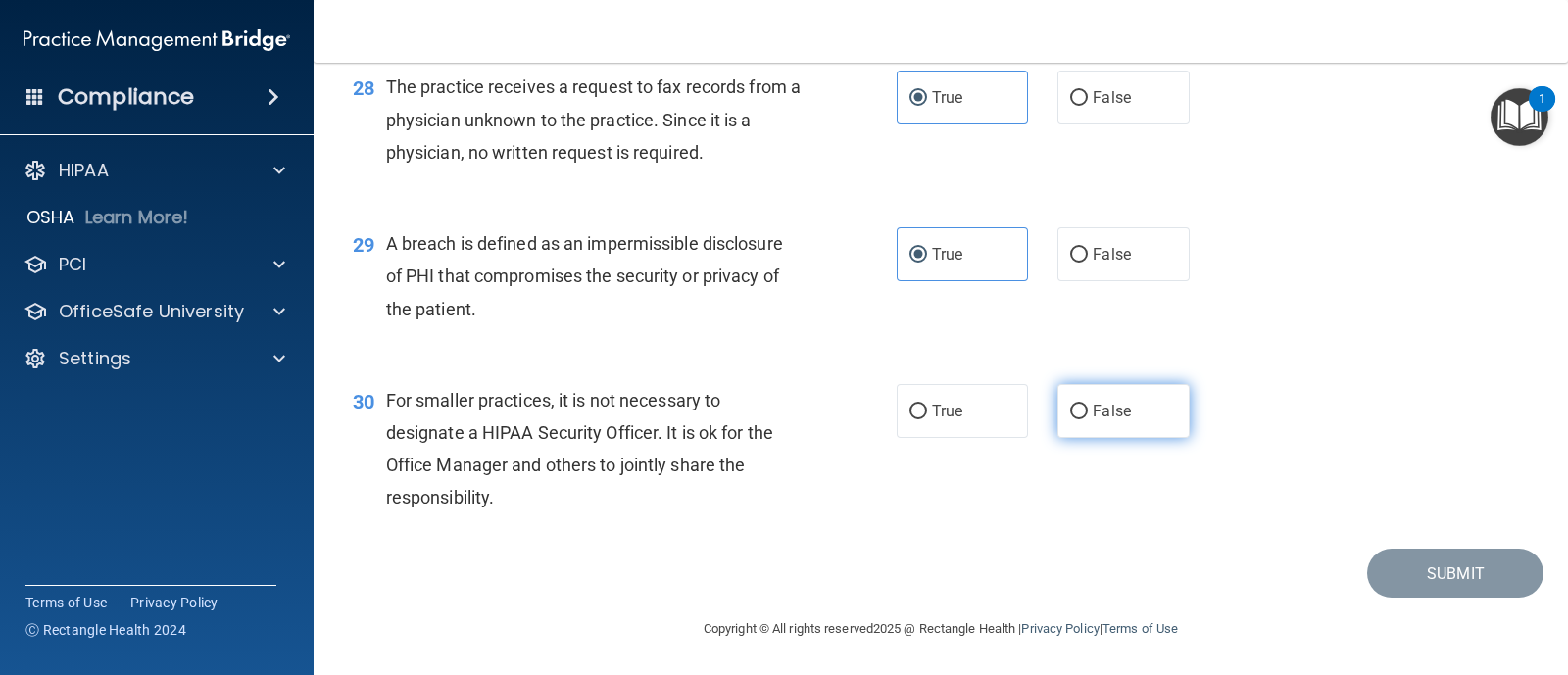 click on "False" at bounding box center (1123, 410) 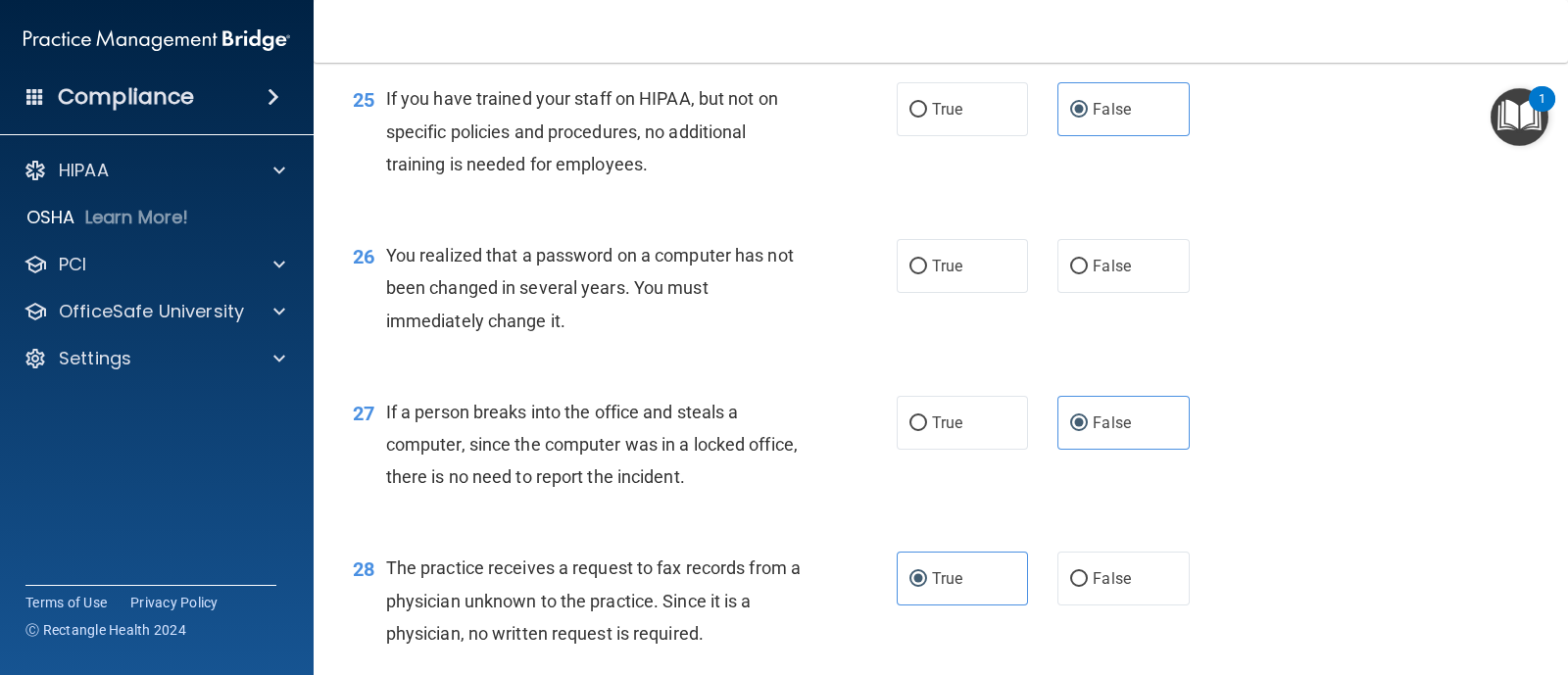 scroll, scrollTop: 4041, scrollLeft: 0, axis: vertical 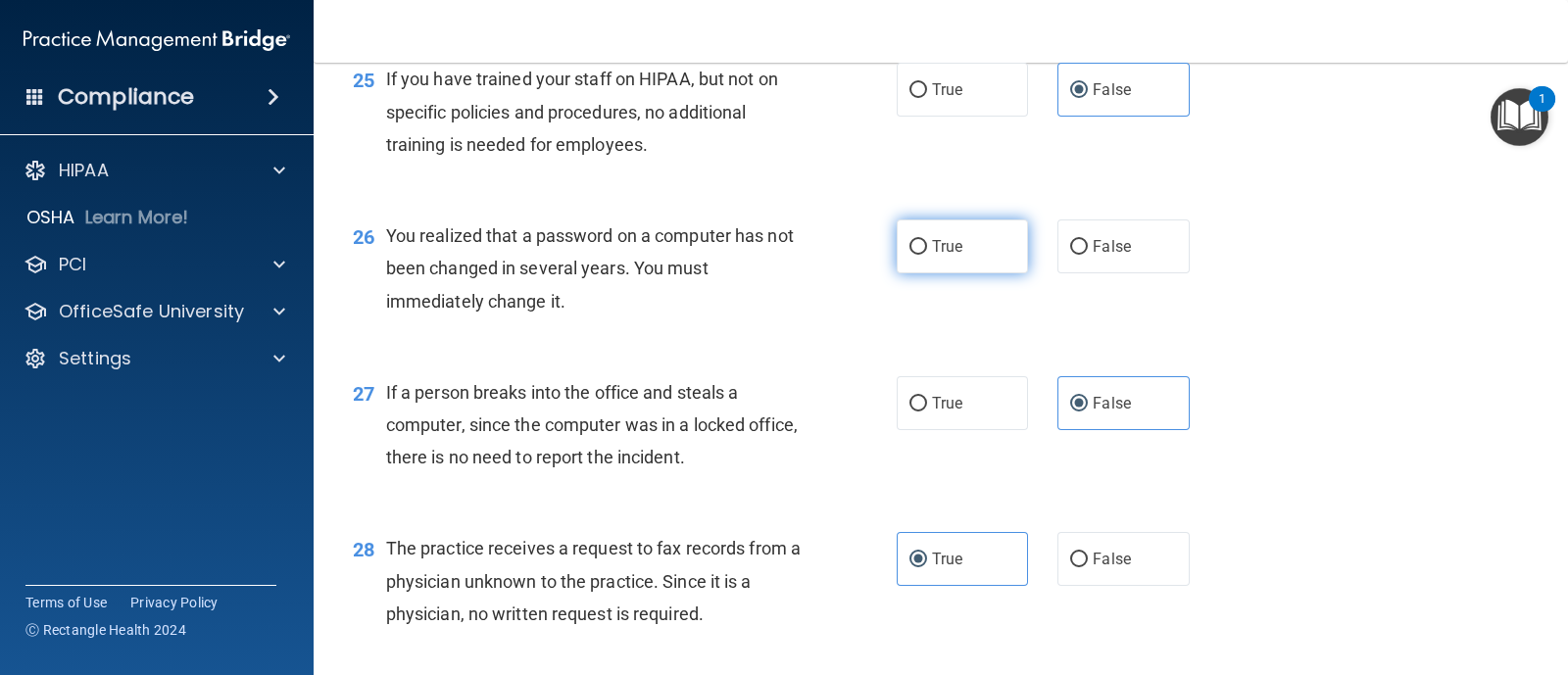 click on "True" at bounding box center [962, 246] 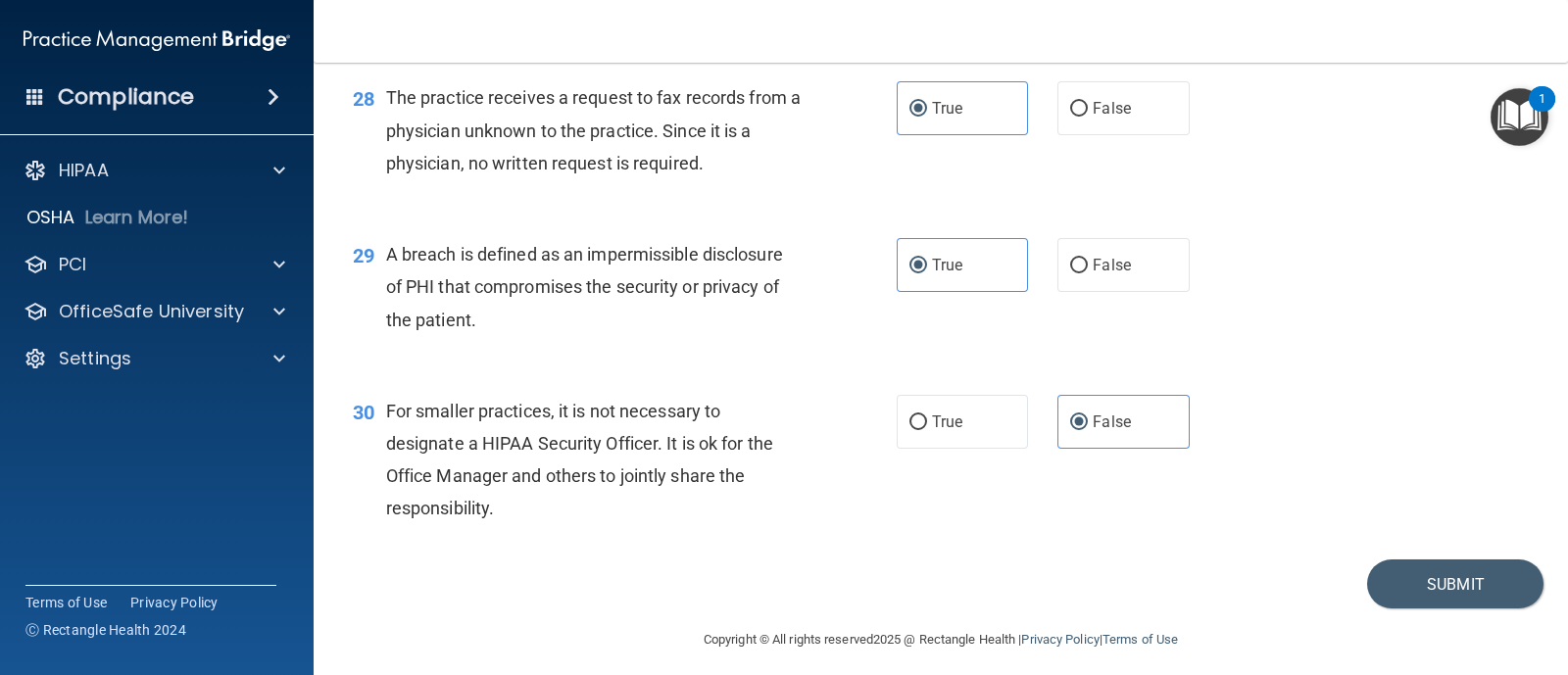 scroll, scrollTop: 4503, scrollLeft: 0, axis: vertical 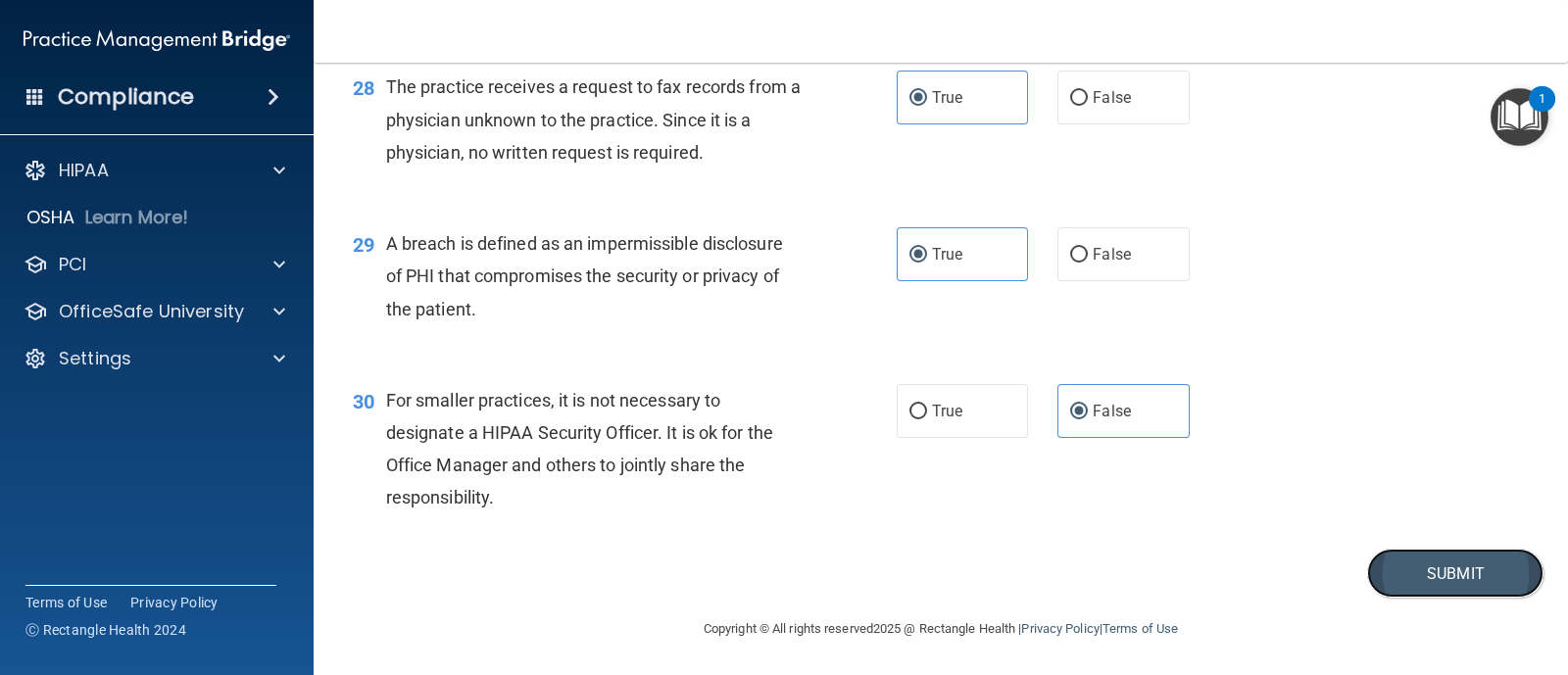 click on "Submit" at bounding box center (1455, 573) 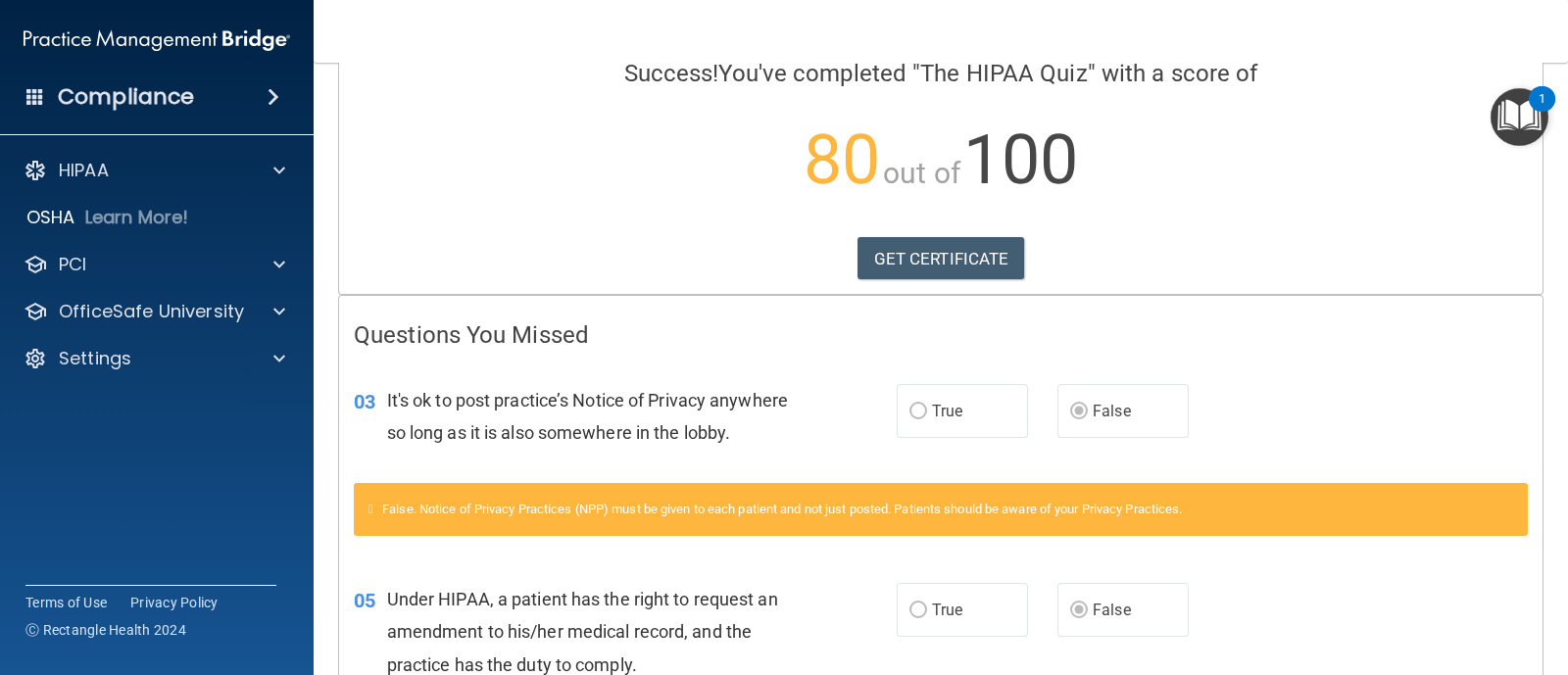 scroll, scrollTop: 244, scrollLeft: 0, axis: vertical 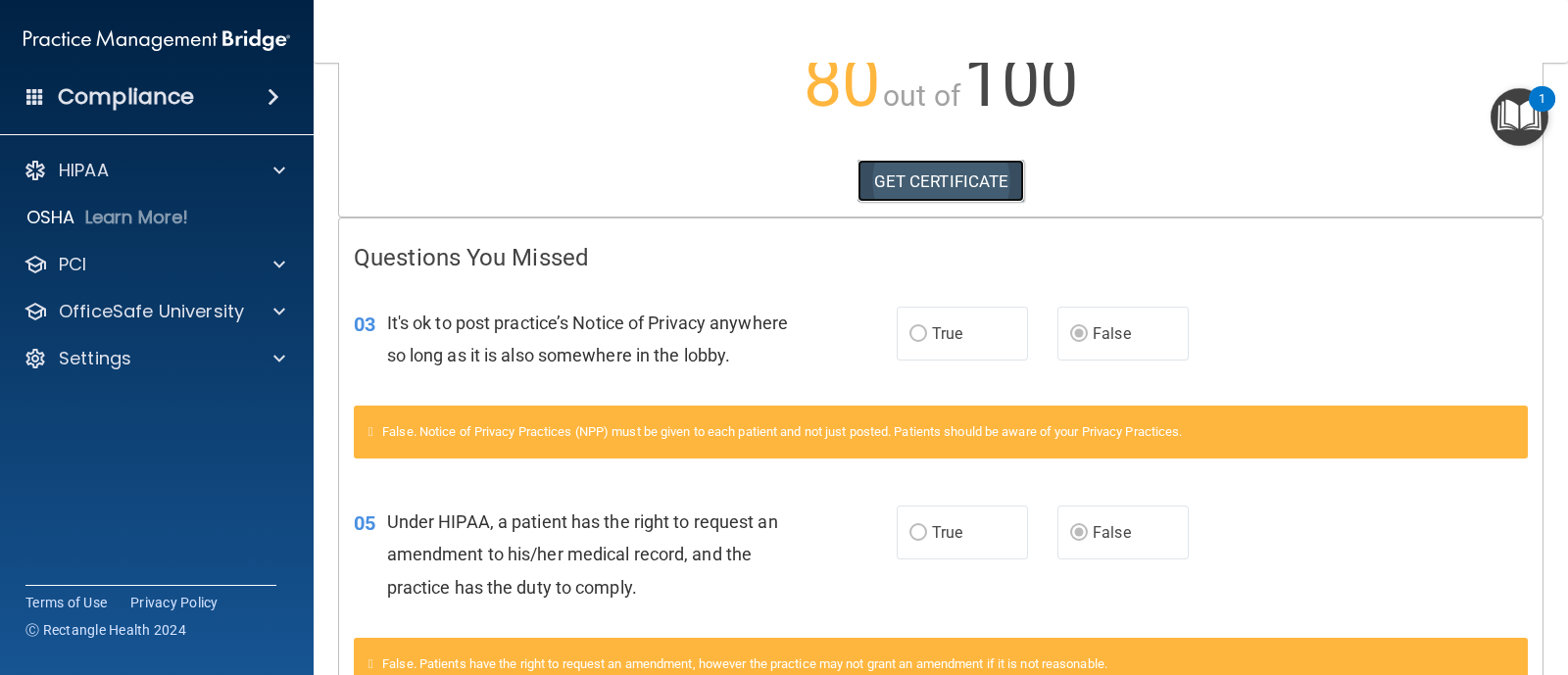 click on "GET CERTIFICATE" at bounding box center (941, 181) 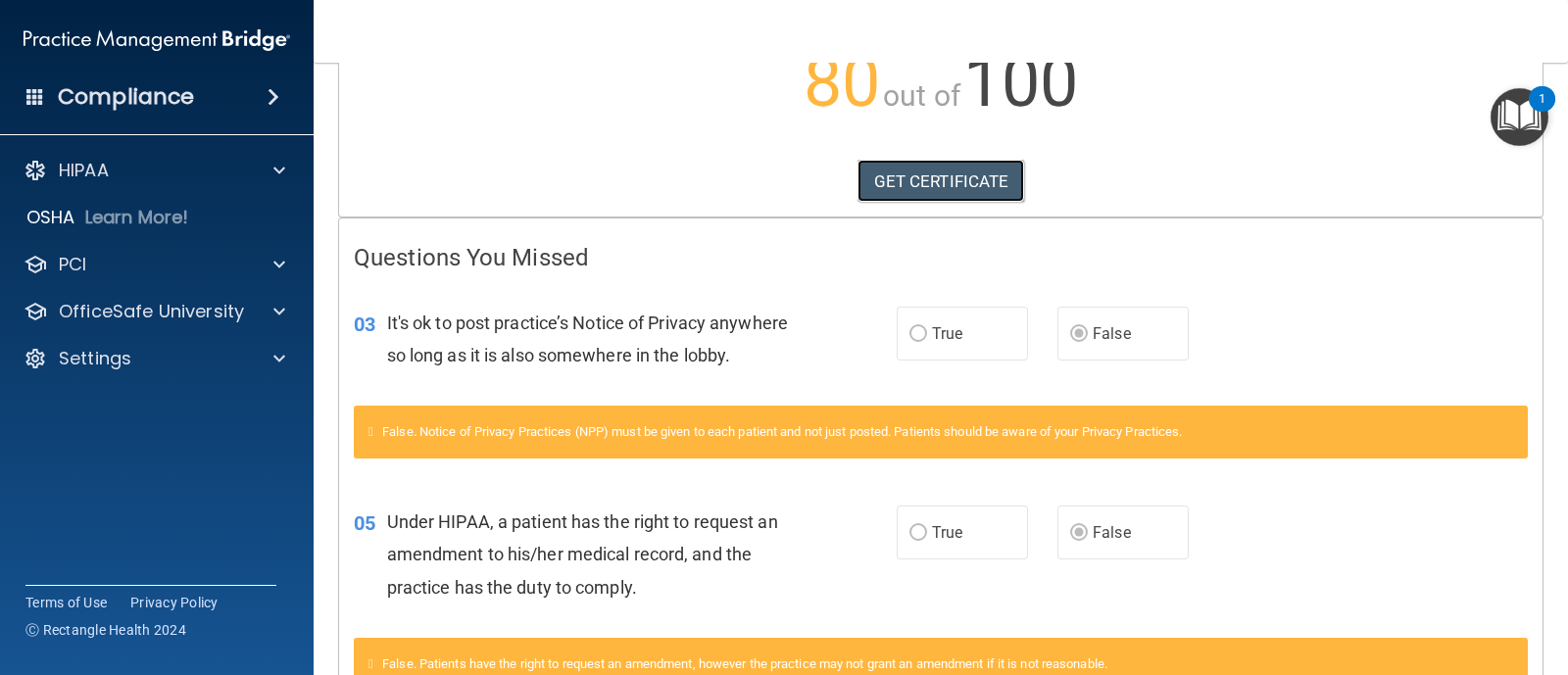 scroll, scrollTop: 0, scrollLeft: 0, axis: both 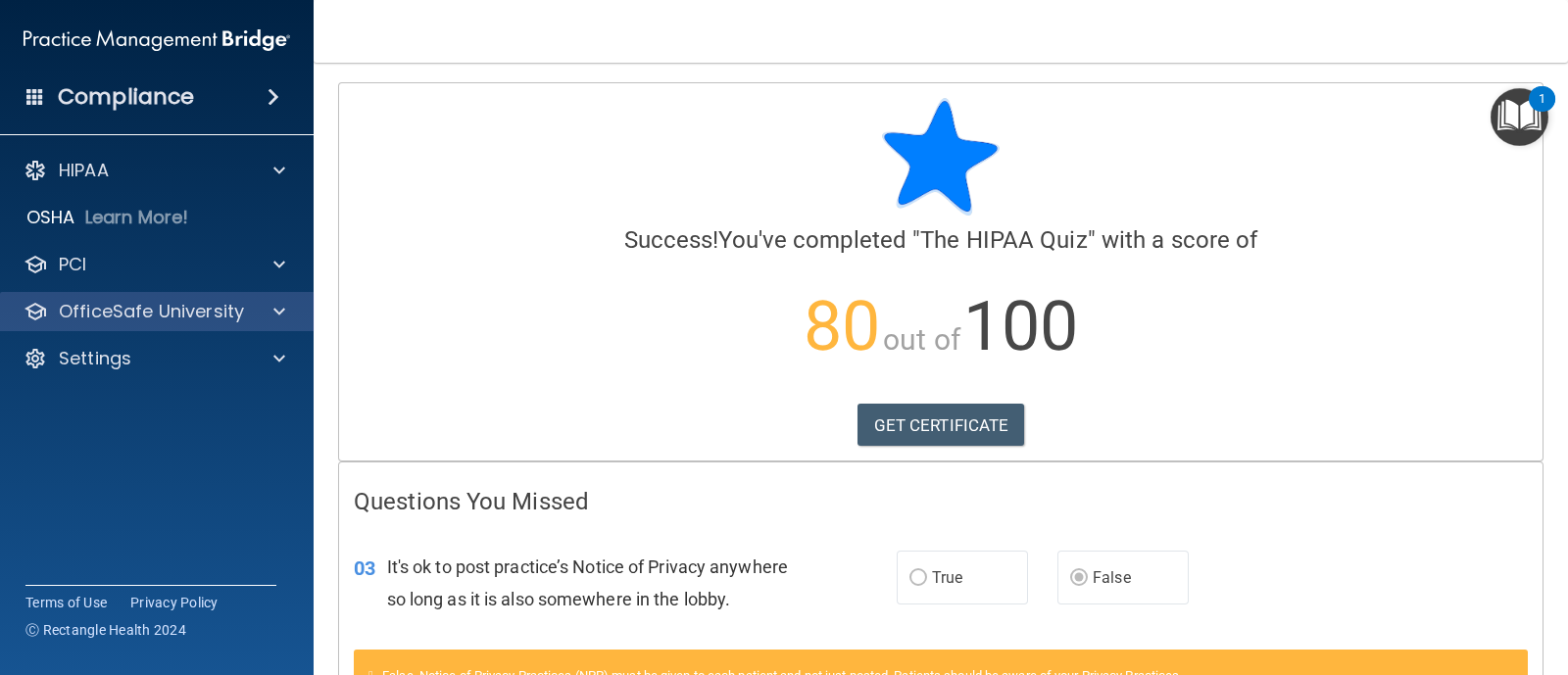 click on "OfficeSafe University" at bounding box center [157, 312] 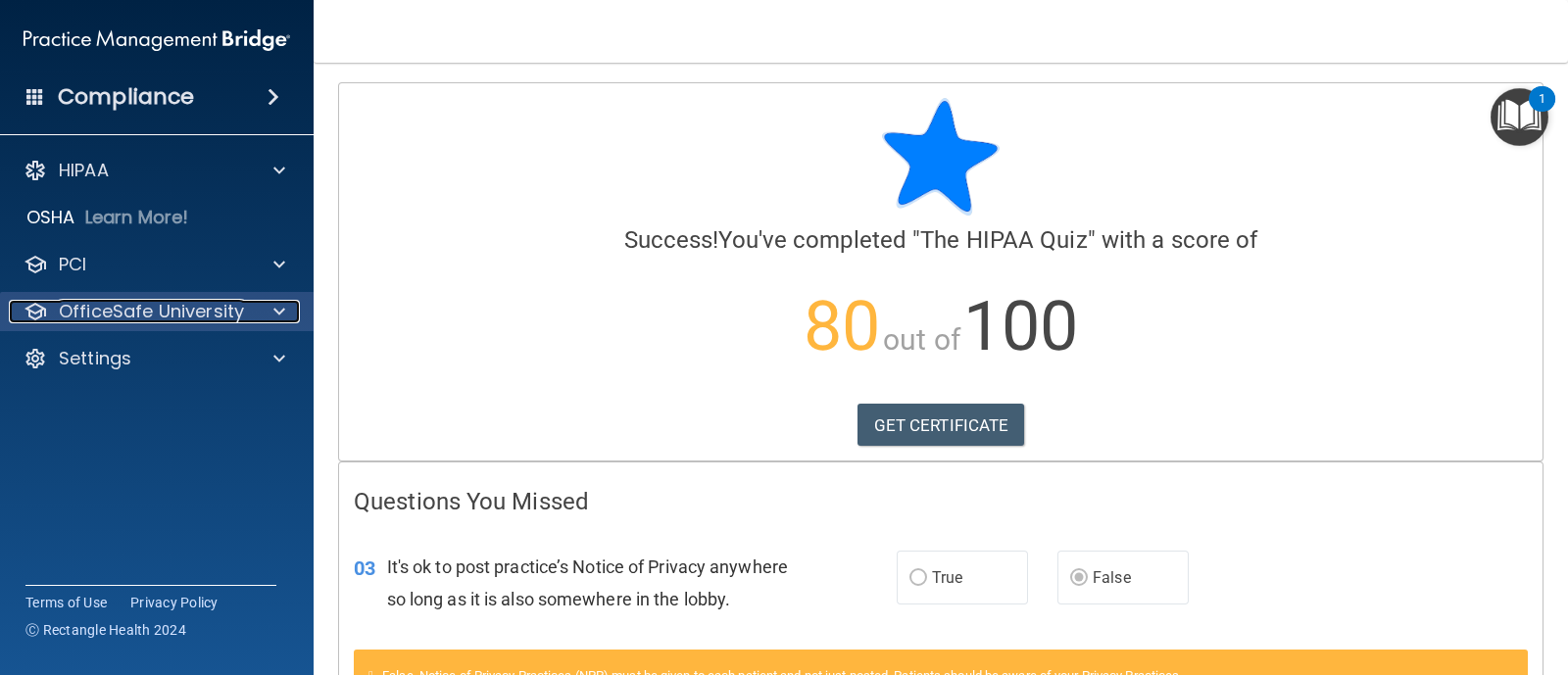 click at bounding box center [279, 312] 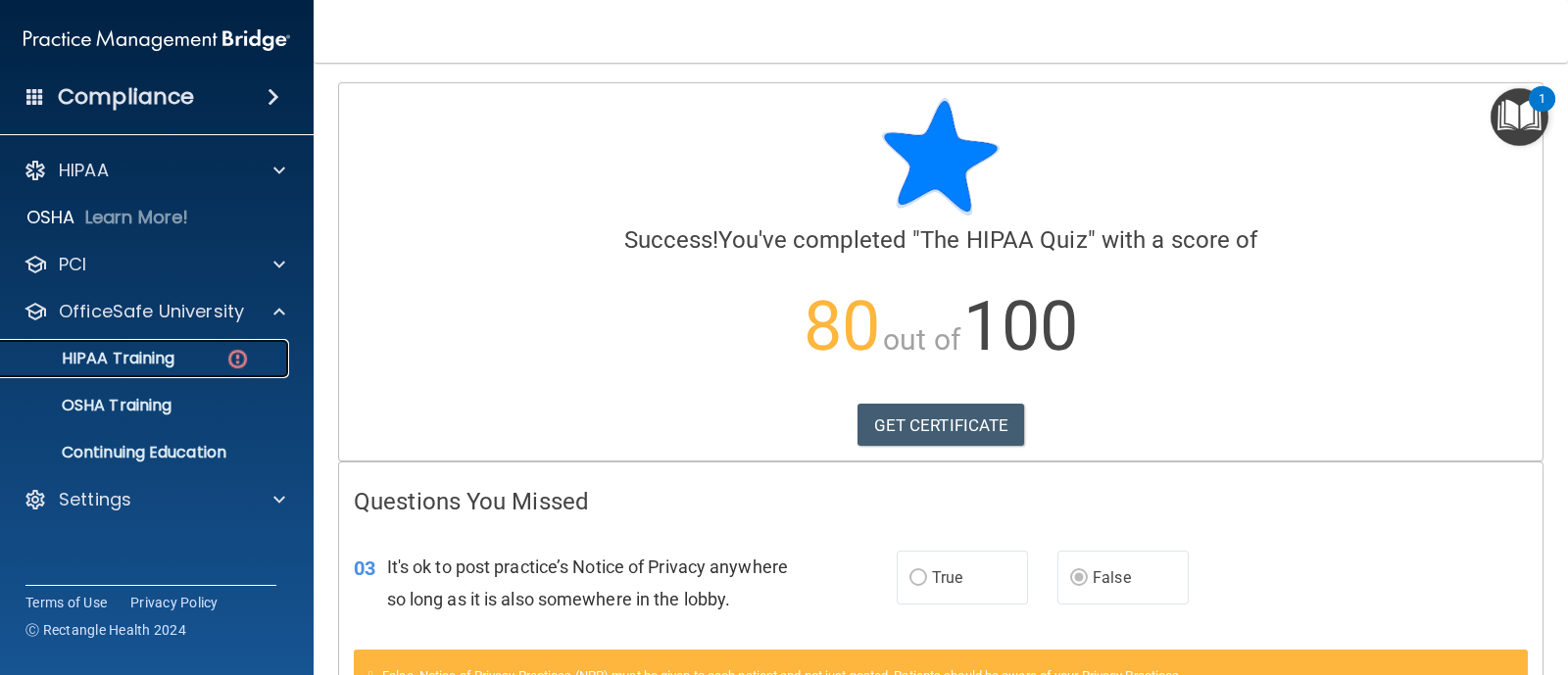 click on "HIPAA Training" at bounding box center (146, 359) 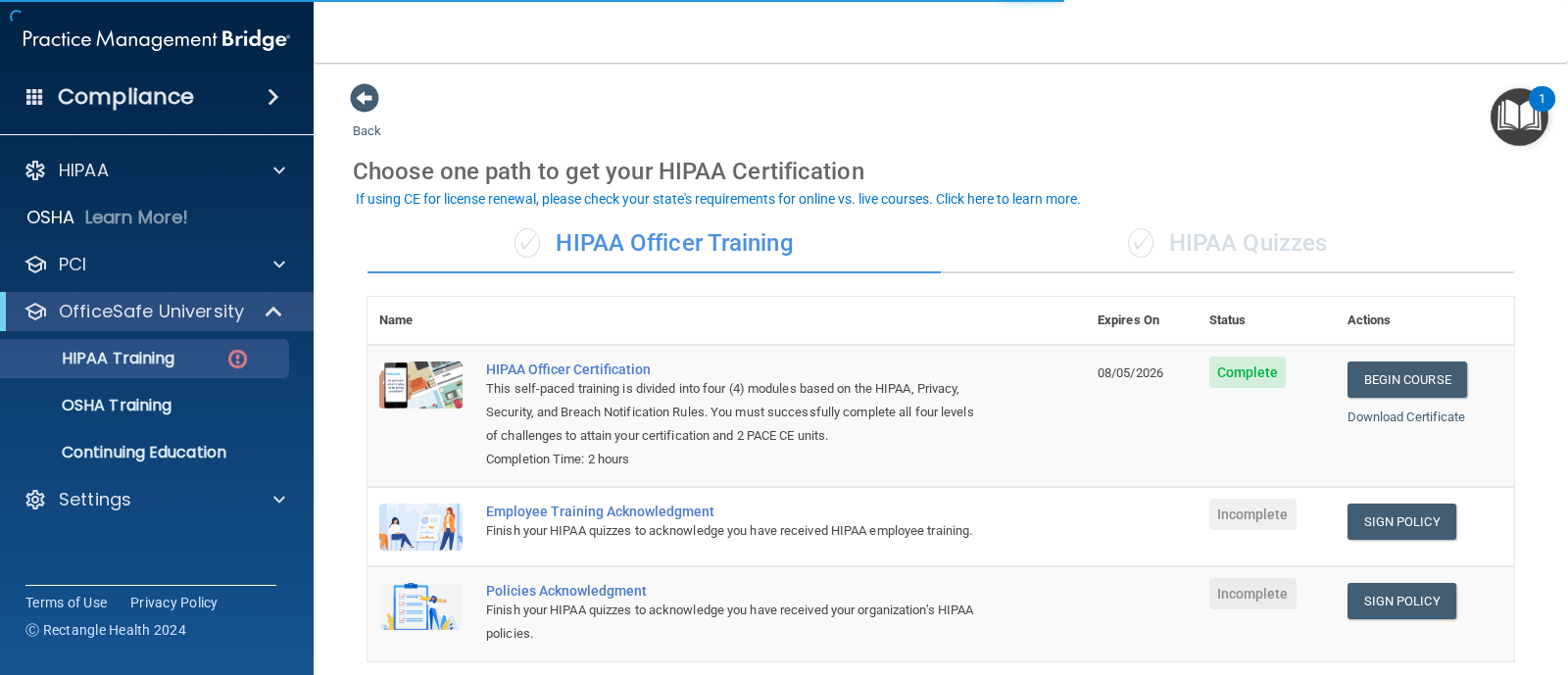 click on "✓   HIPAA Quizzes" at bounding box center [1227, 244] 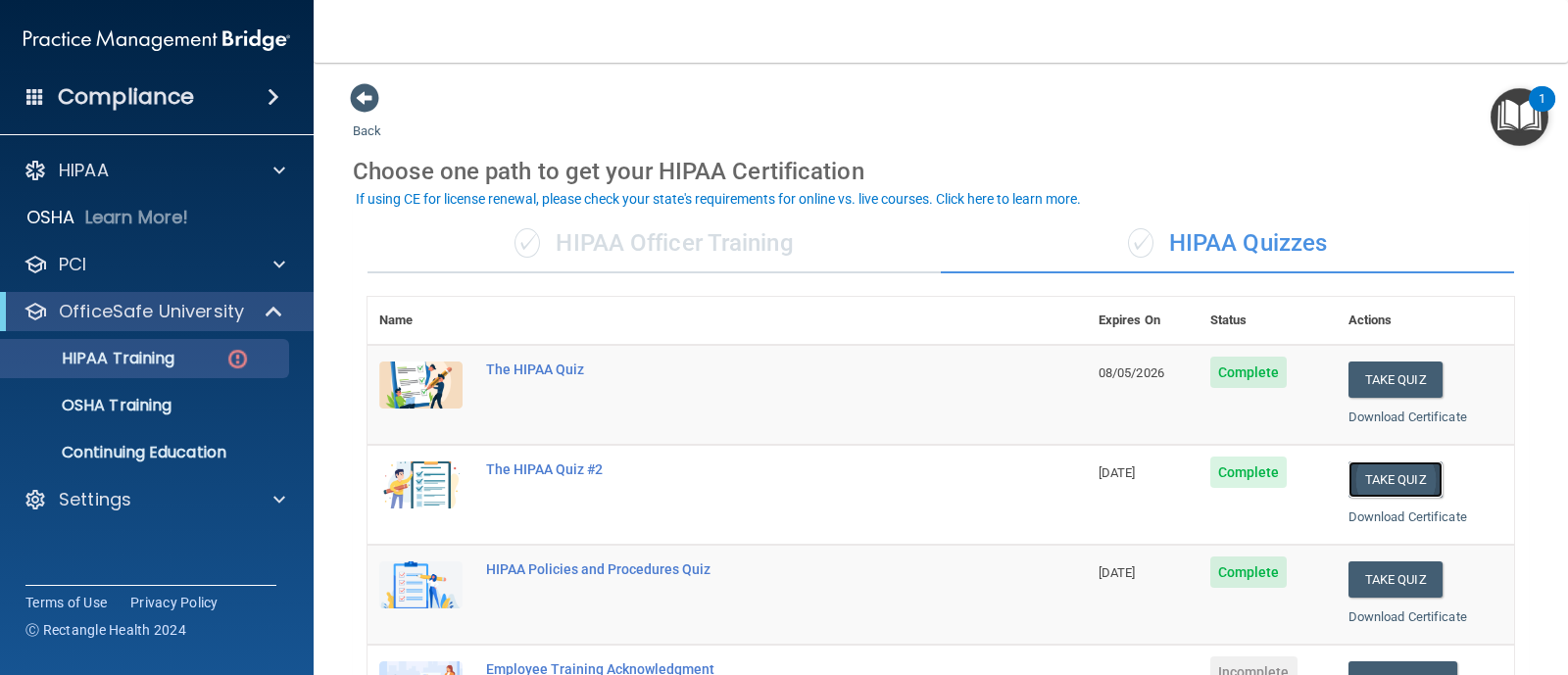 click on "Take Quiz" at bounding box center (1396, 479) 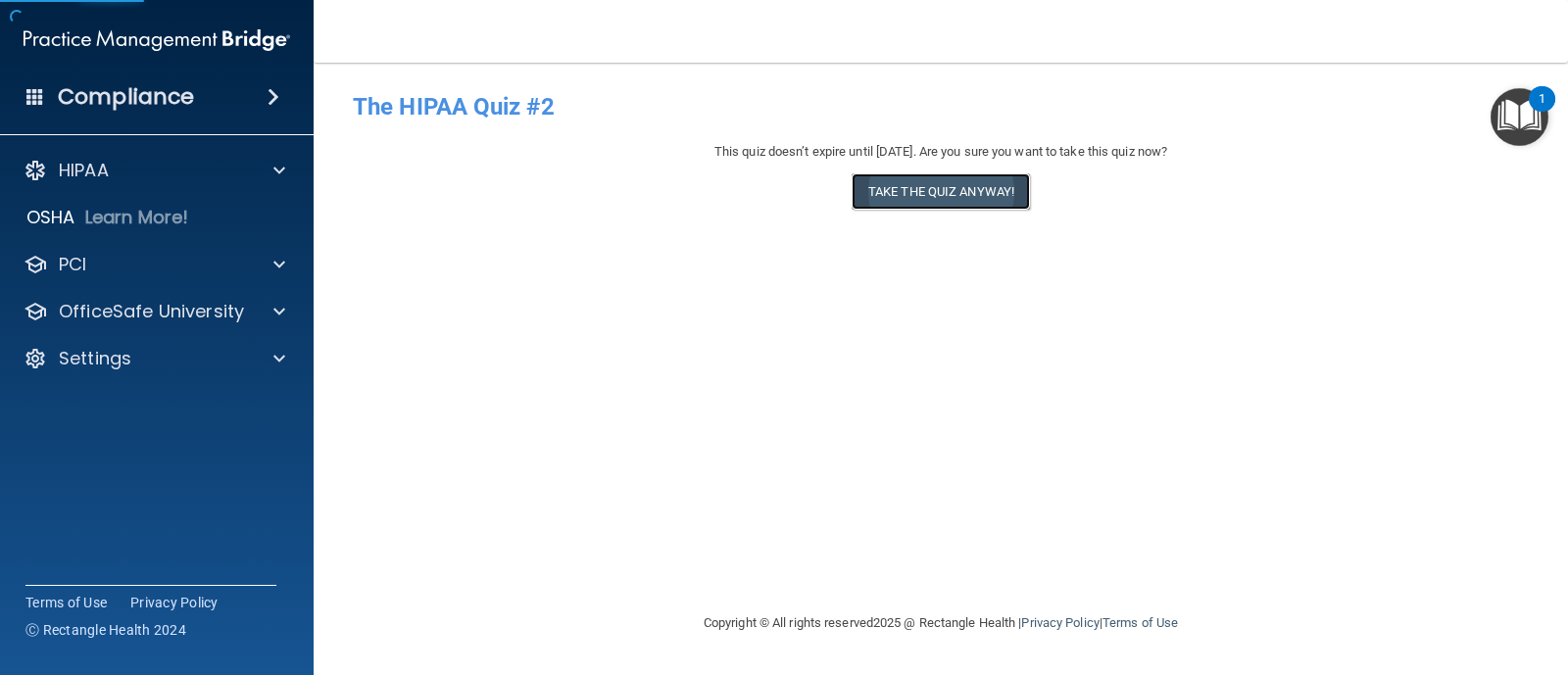 click on "Take the quiz anyway!" at bounding box center [941, 191] 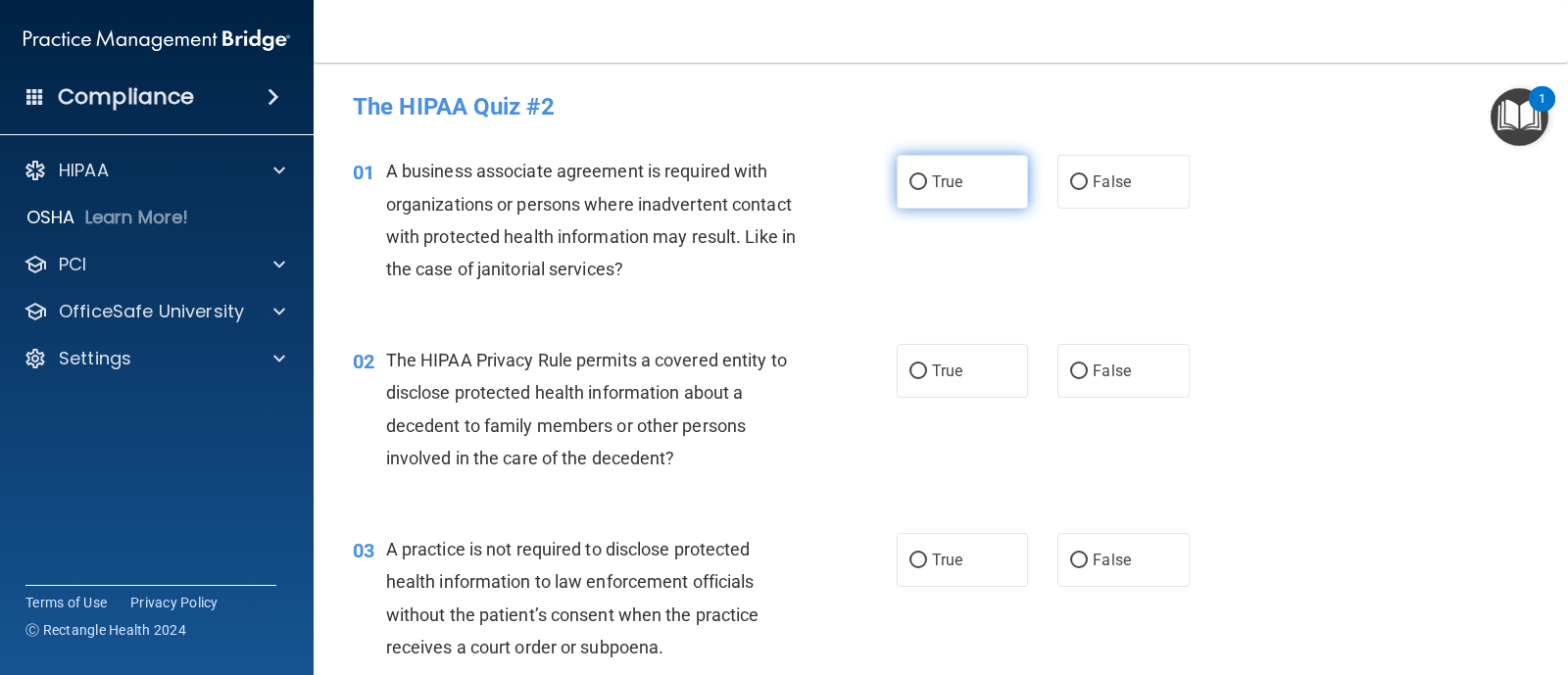 click on "True" at bounding box center [962, 181] 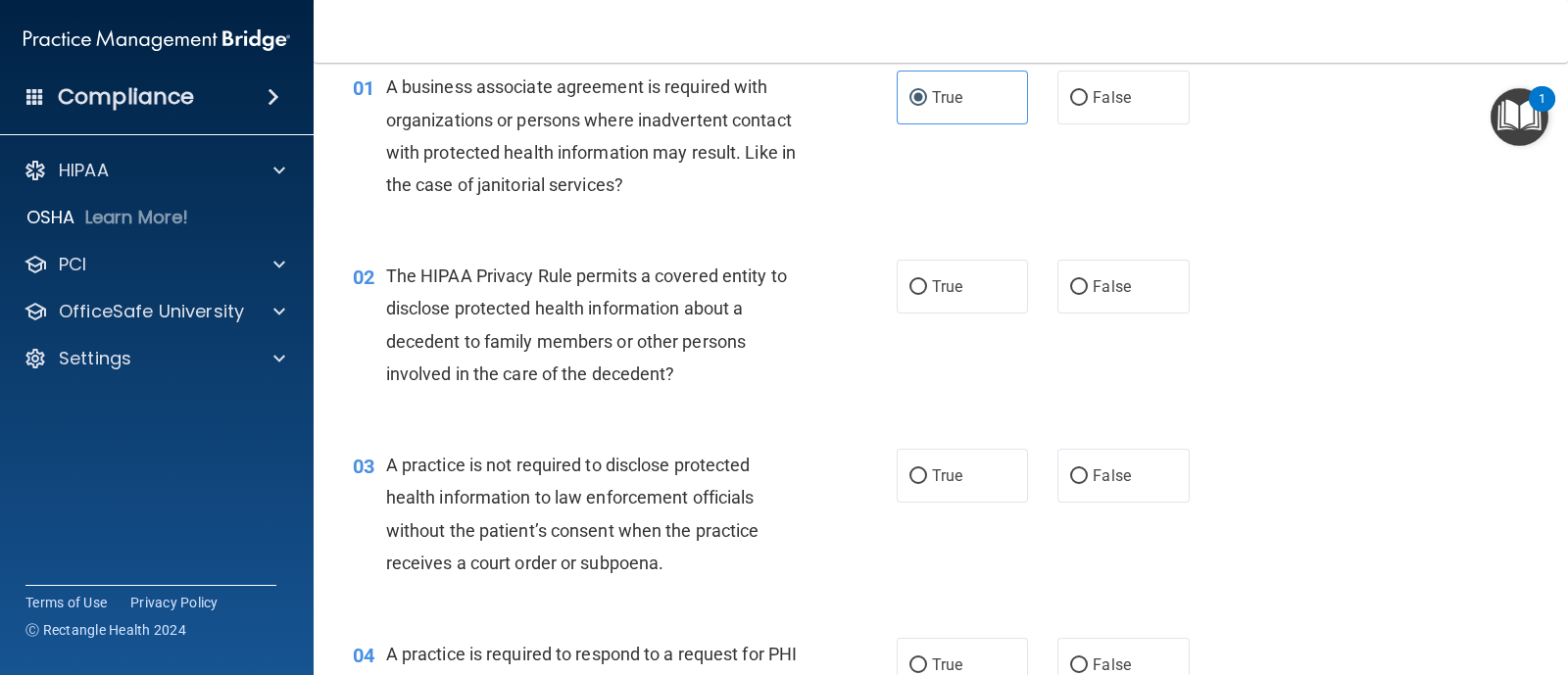 scroll, scrollTop: 121, scrollLeft: 0, axis: vertical 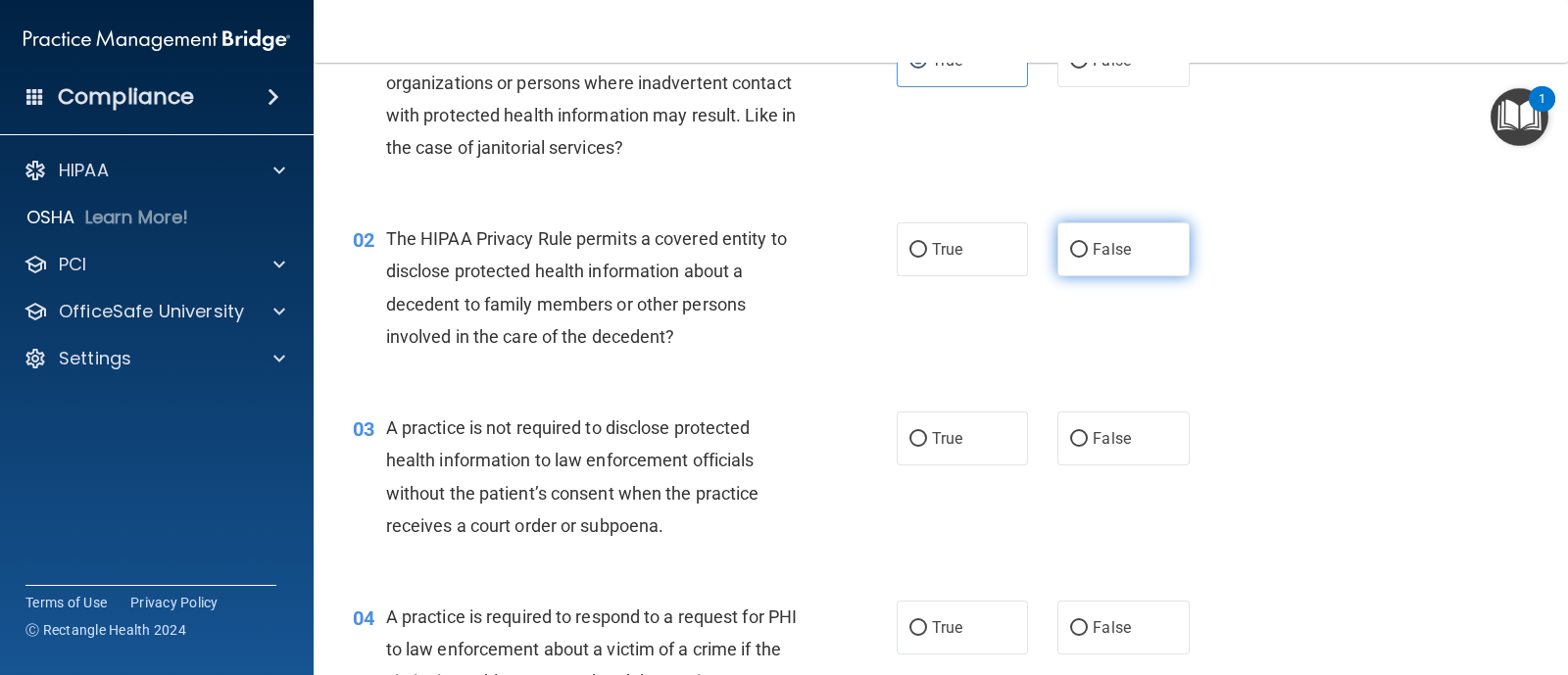 click on "False" at bounding box center [1123, 249] 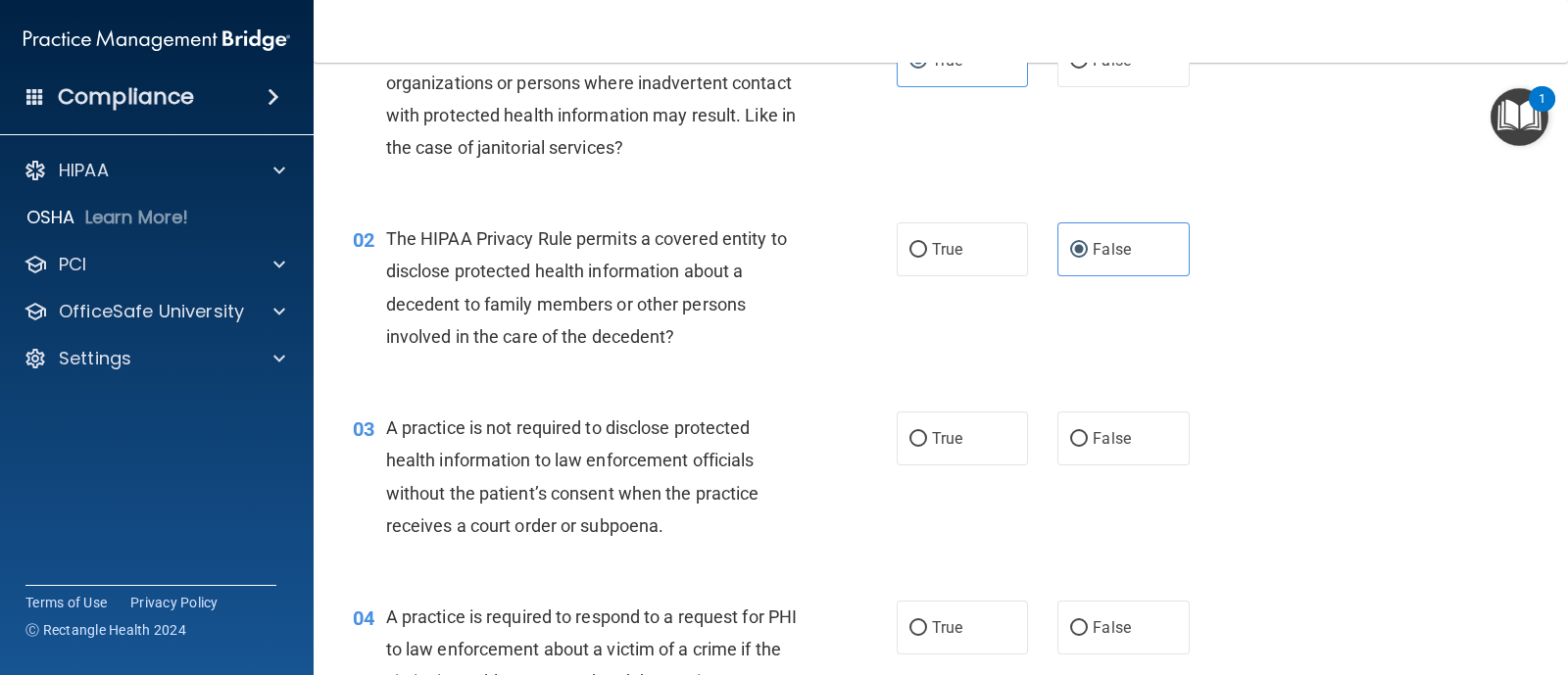 scroll, scrollTop: 244, scrollLeft: 0, axis: vertical 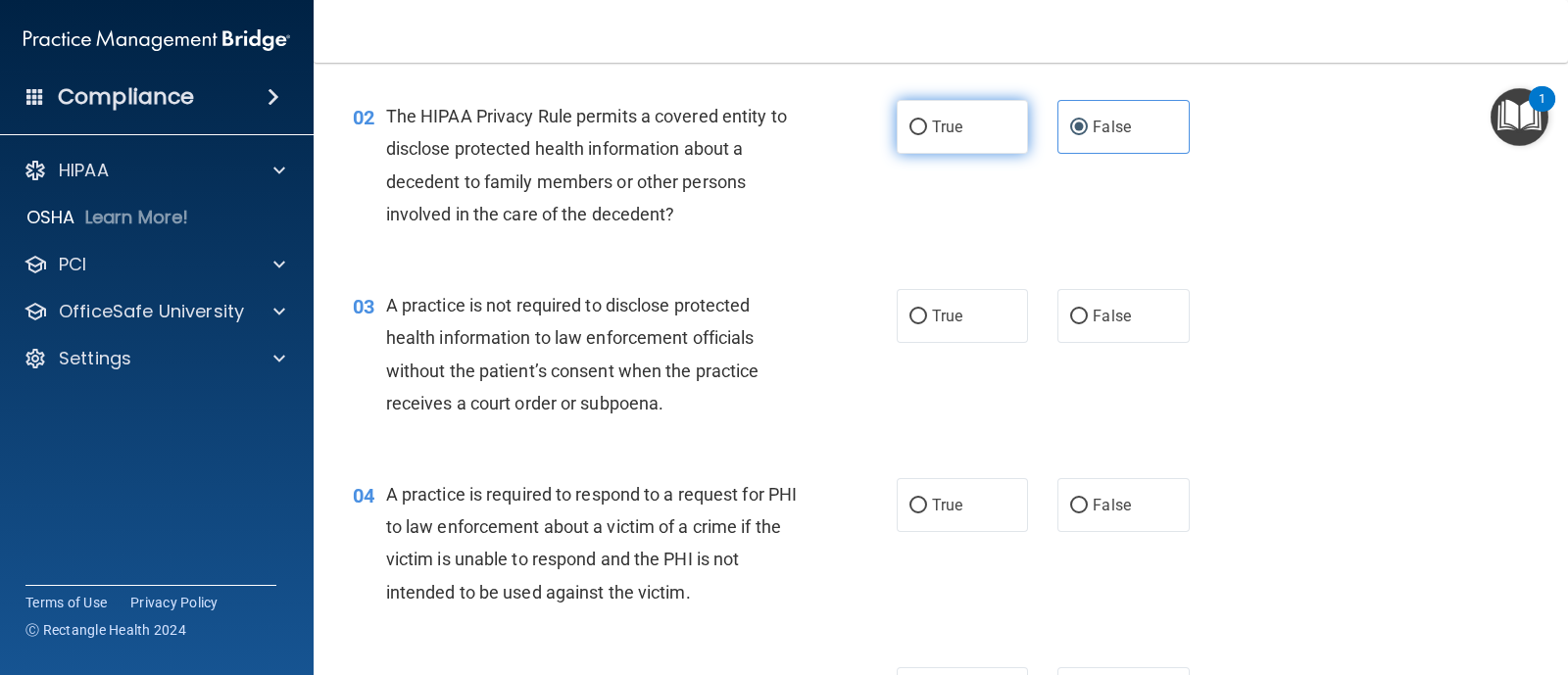 click on "True" at bounding box center [962, 126] 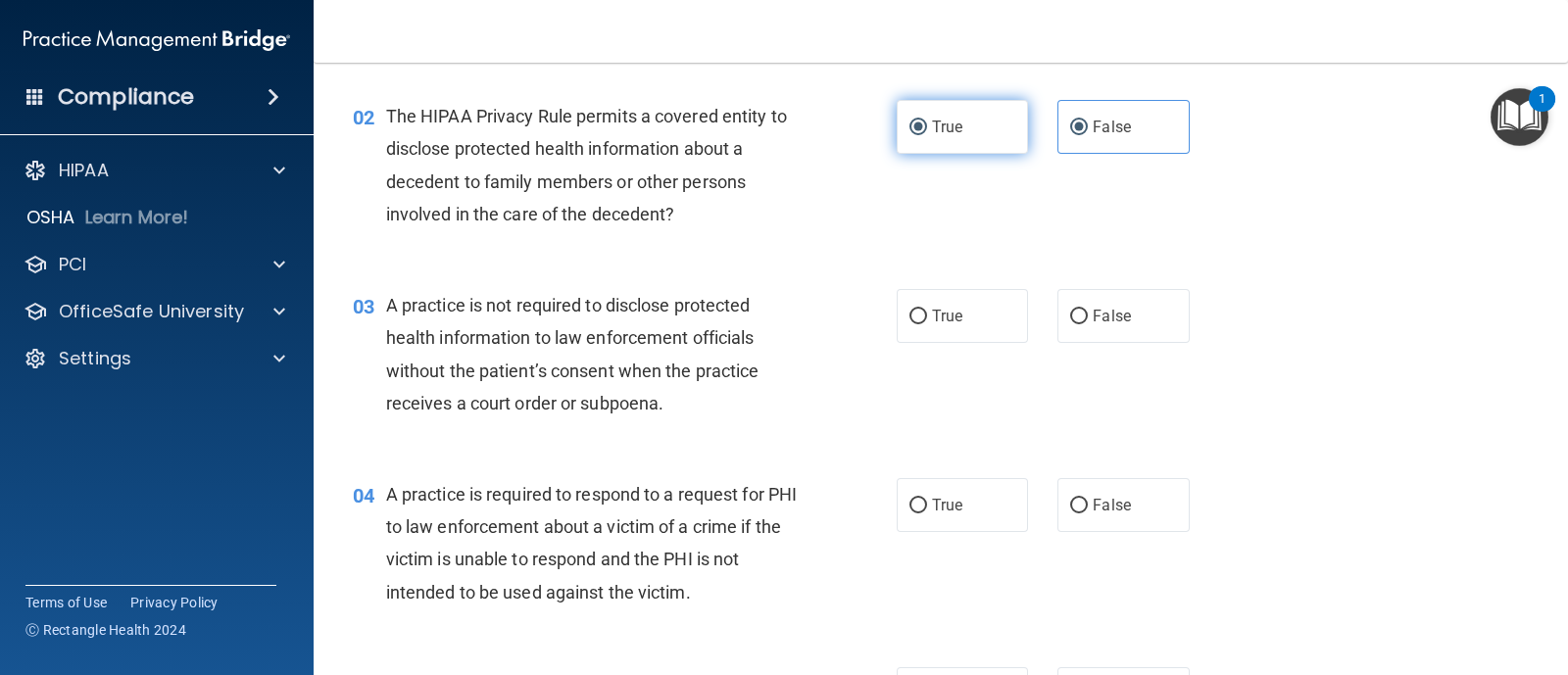 radio on "false" 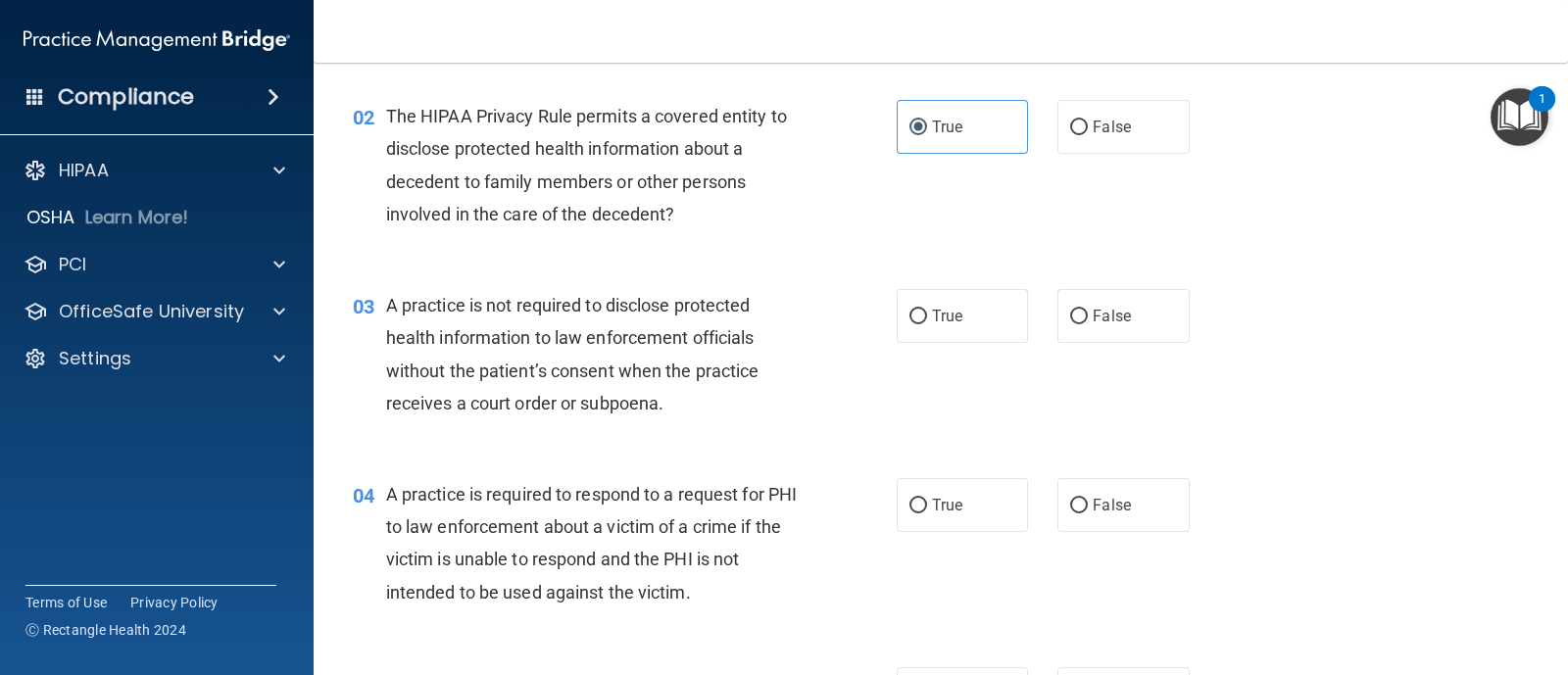 click on "True           False" at bounding box center (1054, 315) 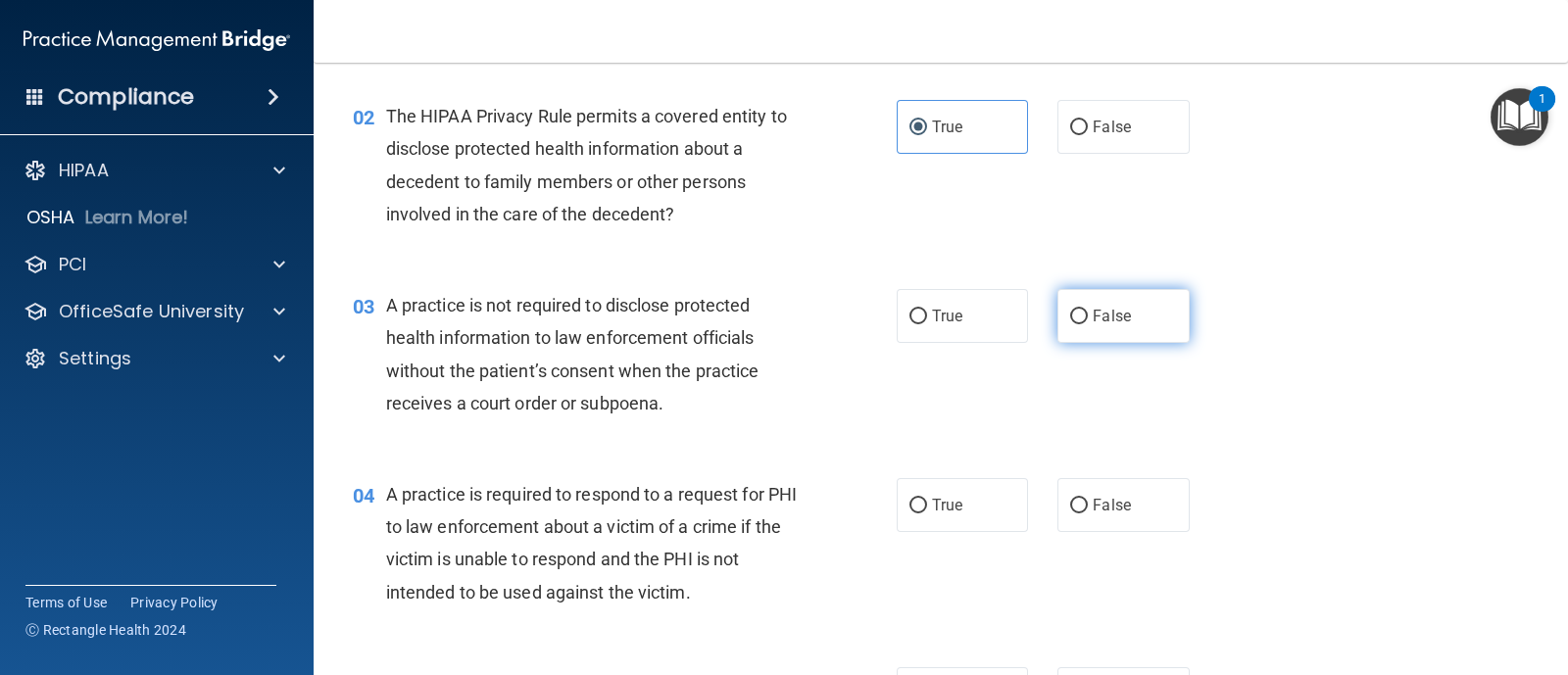 click on "False" at bounding box center [1123, 315] 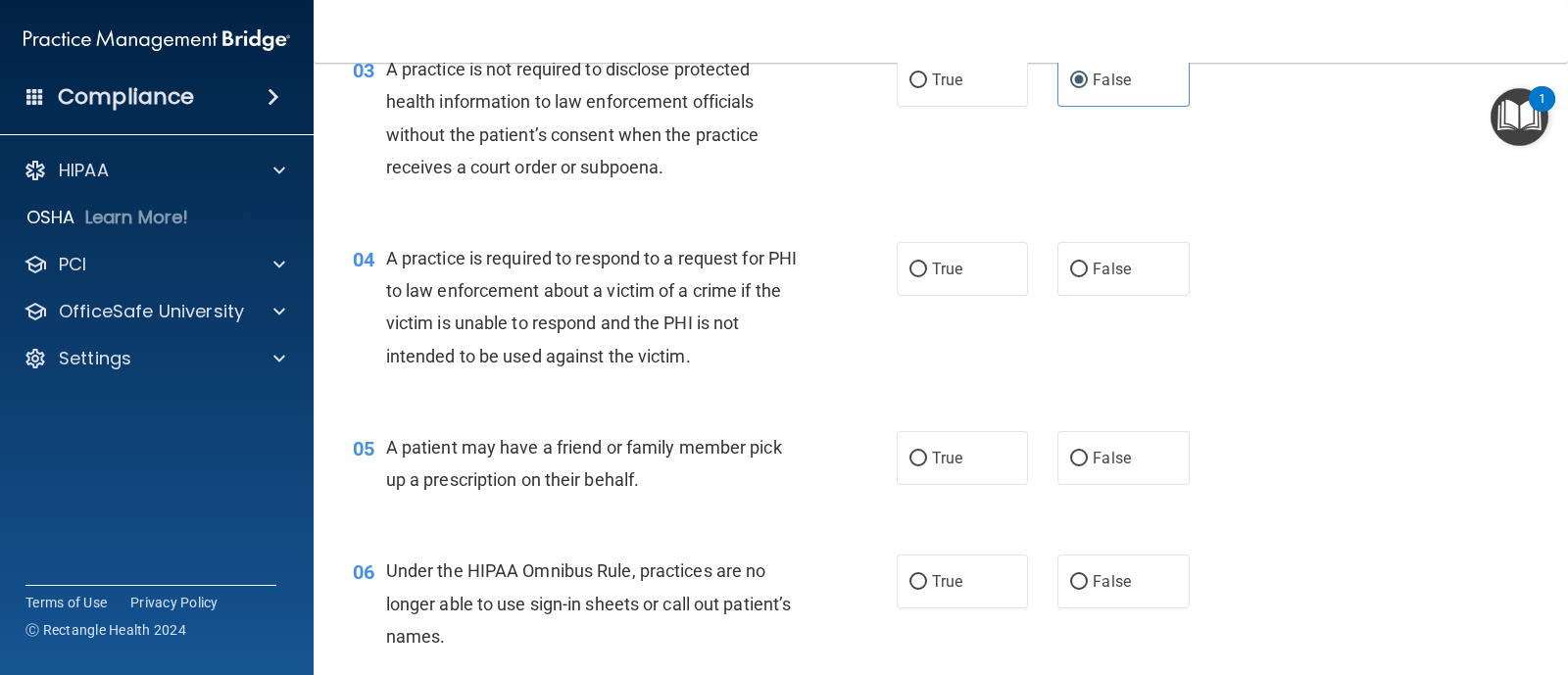 scroll, scrollTop: 489, scrollLeft: 0, axis: vertical 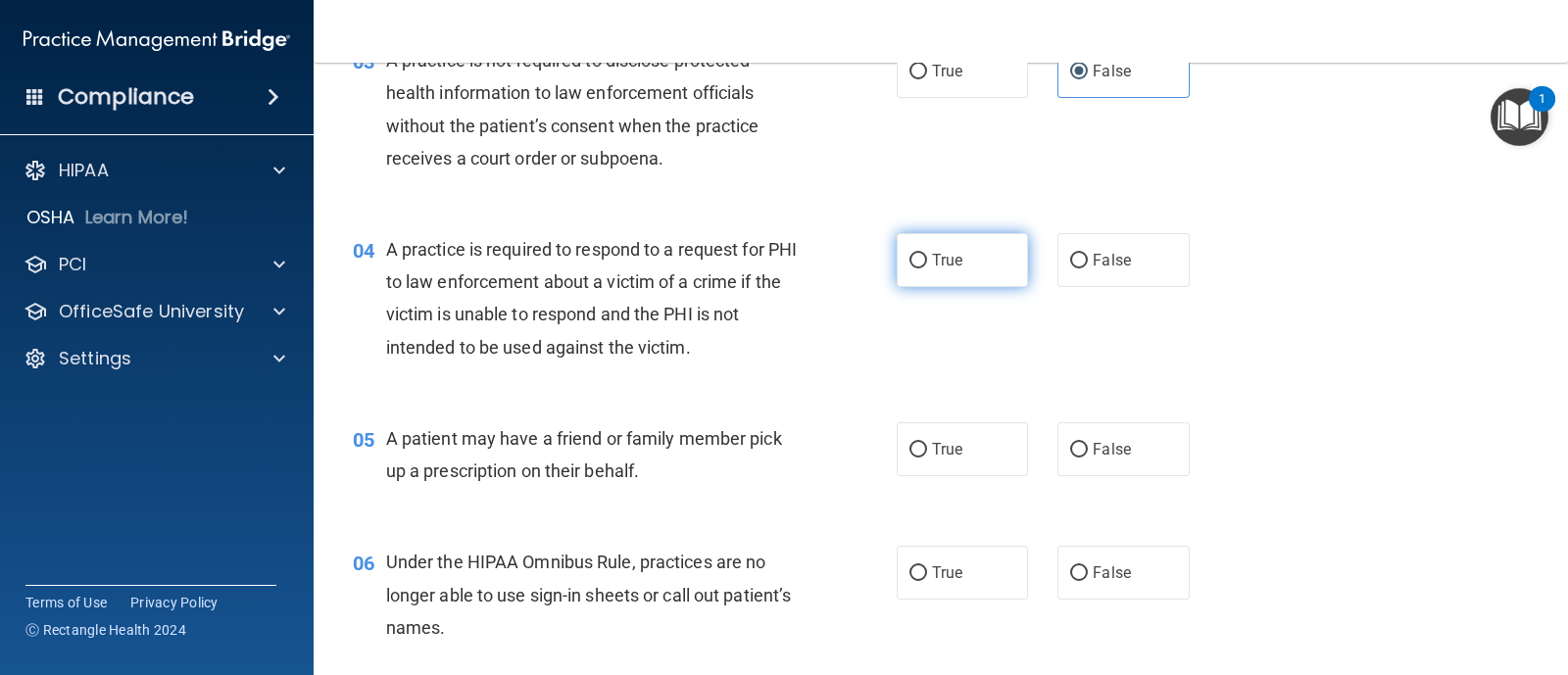 click on "True" at bounding box center (947, 260) 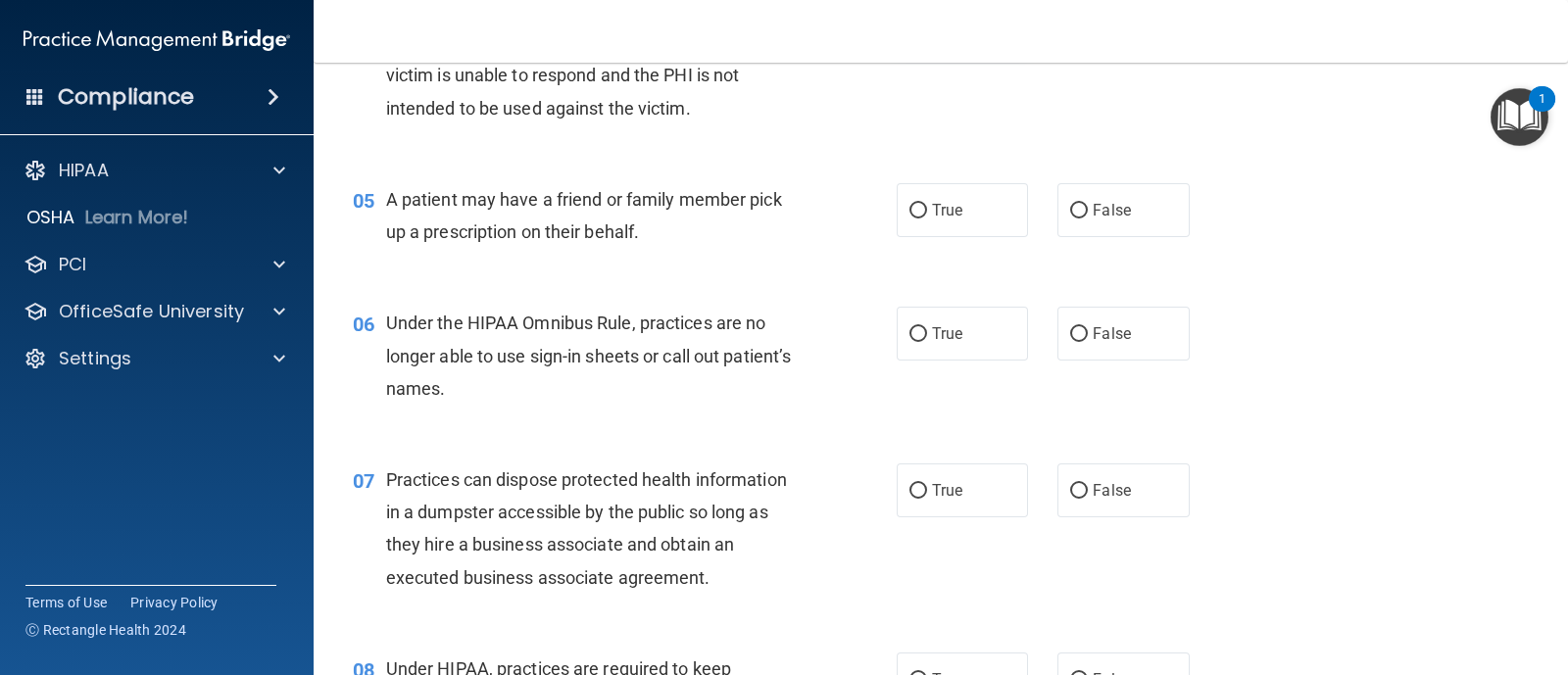scroll, scrollTop: 735, scrollLeft: 0, axis: vertical 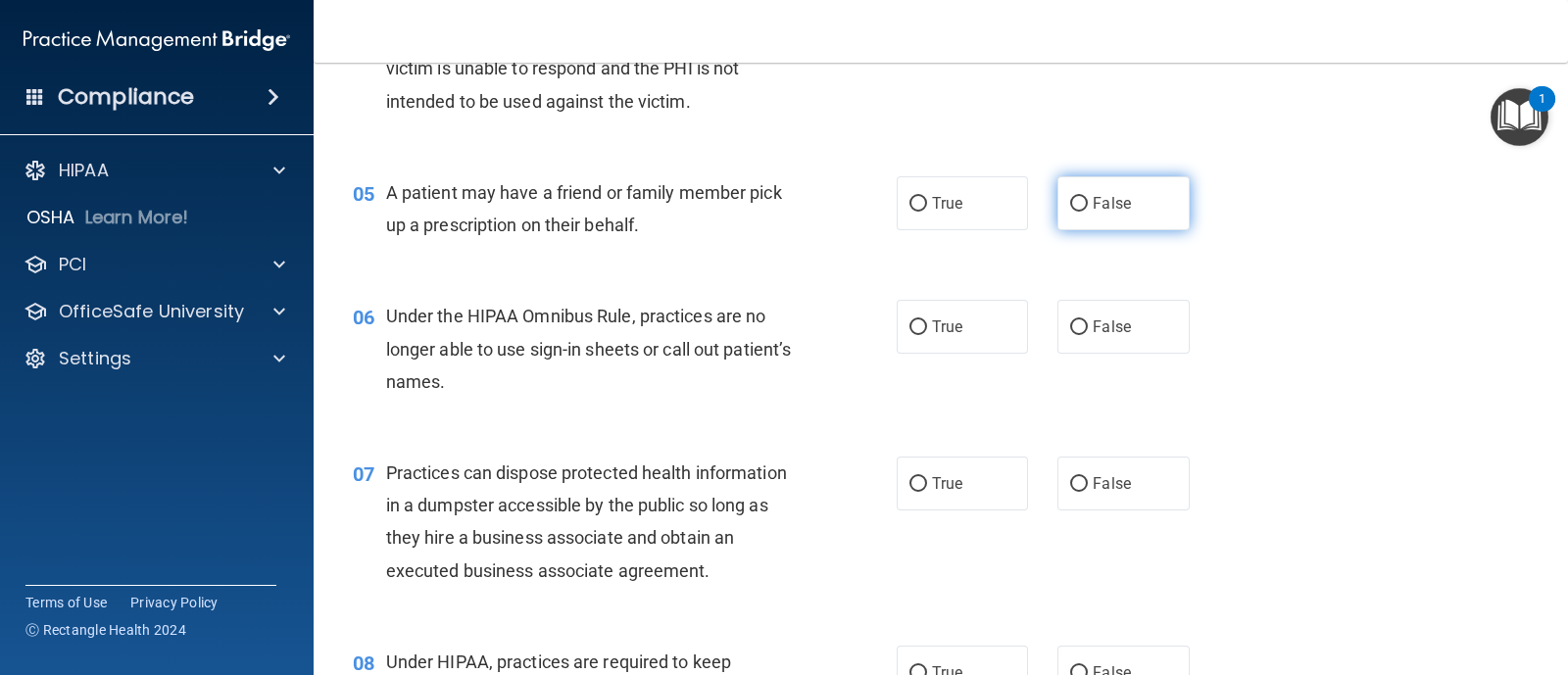 click on "False" at bounding box center (1111, 203) 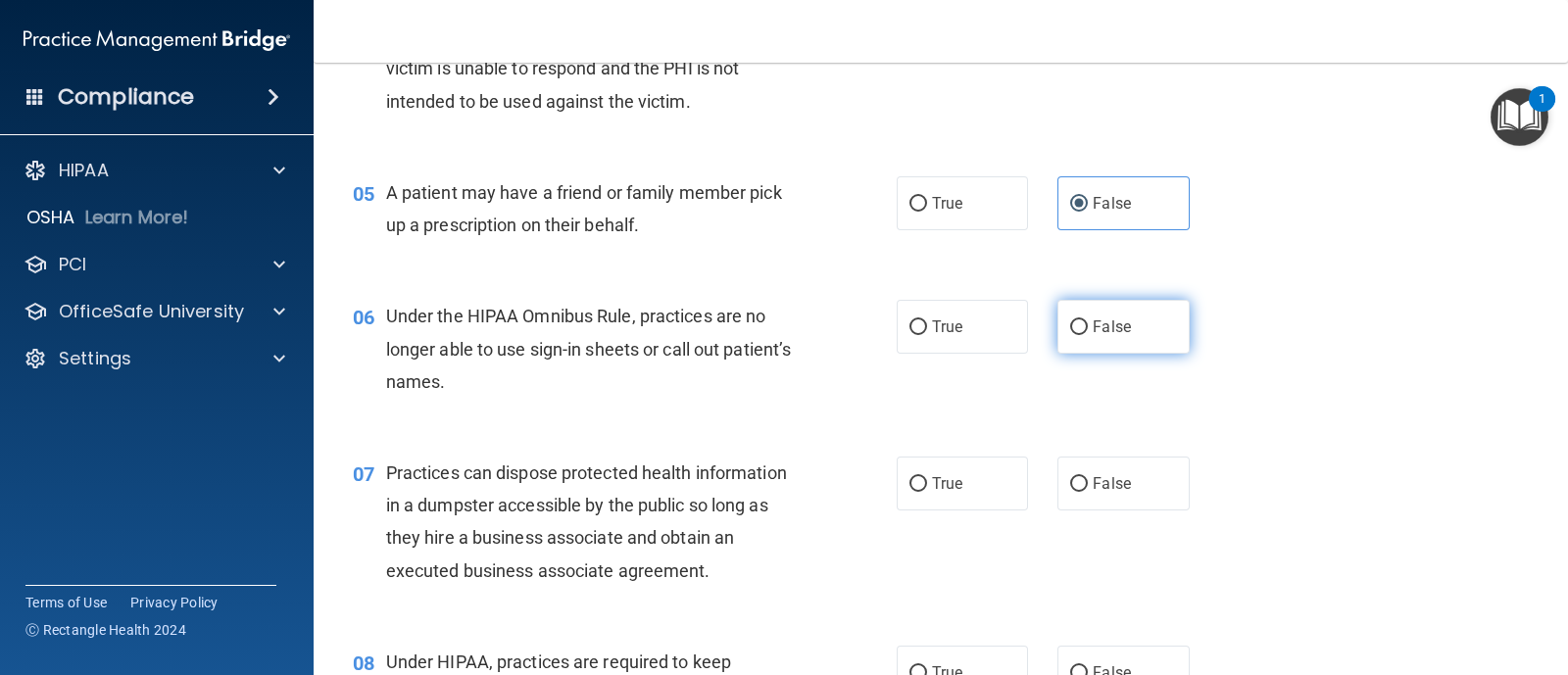 click on "False" at bounding box center [1111, 326] 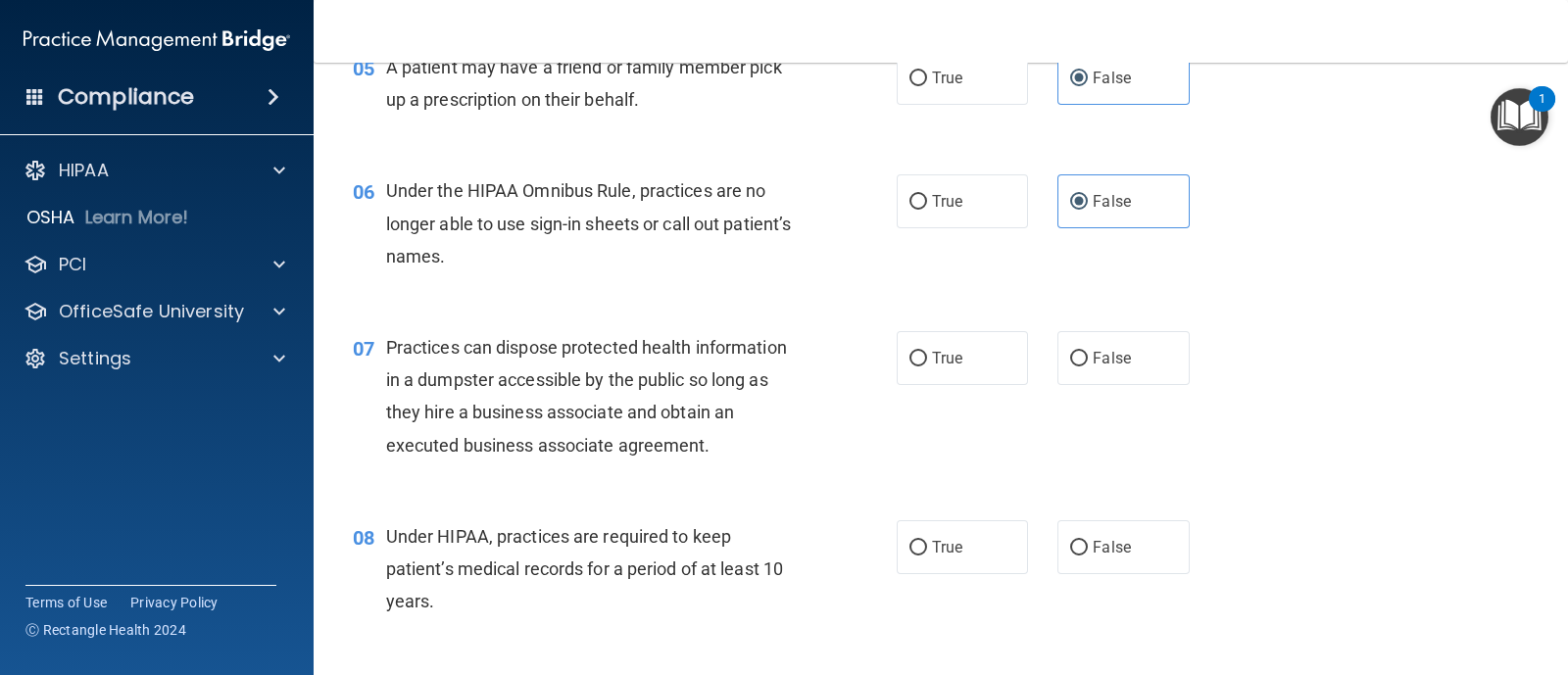 scroll, scrollTop: 1102, scrollLeft: 0, axis: vertical 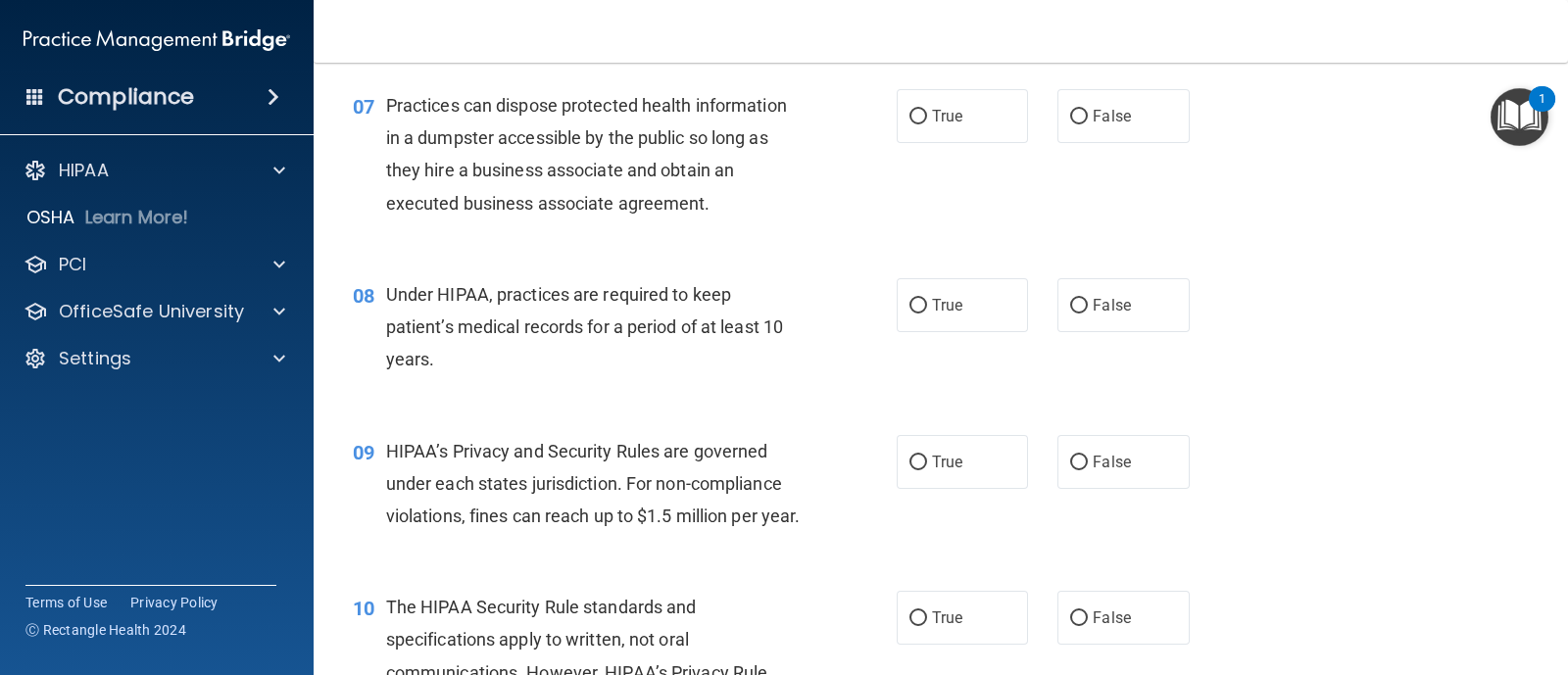click on "07       Practices can dispose protected health information in a dumpster accessible by the public so long as they hire a business associate and obtain an executed business associate agreement.                 True           False" at bounding box center [941, 159] 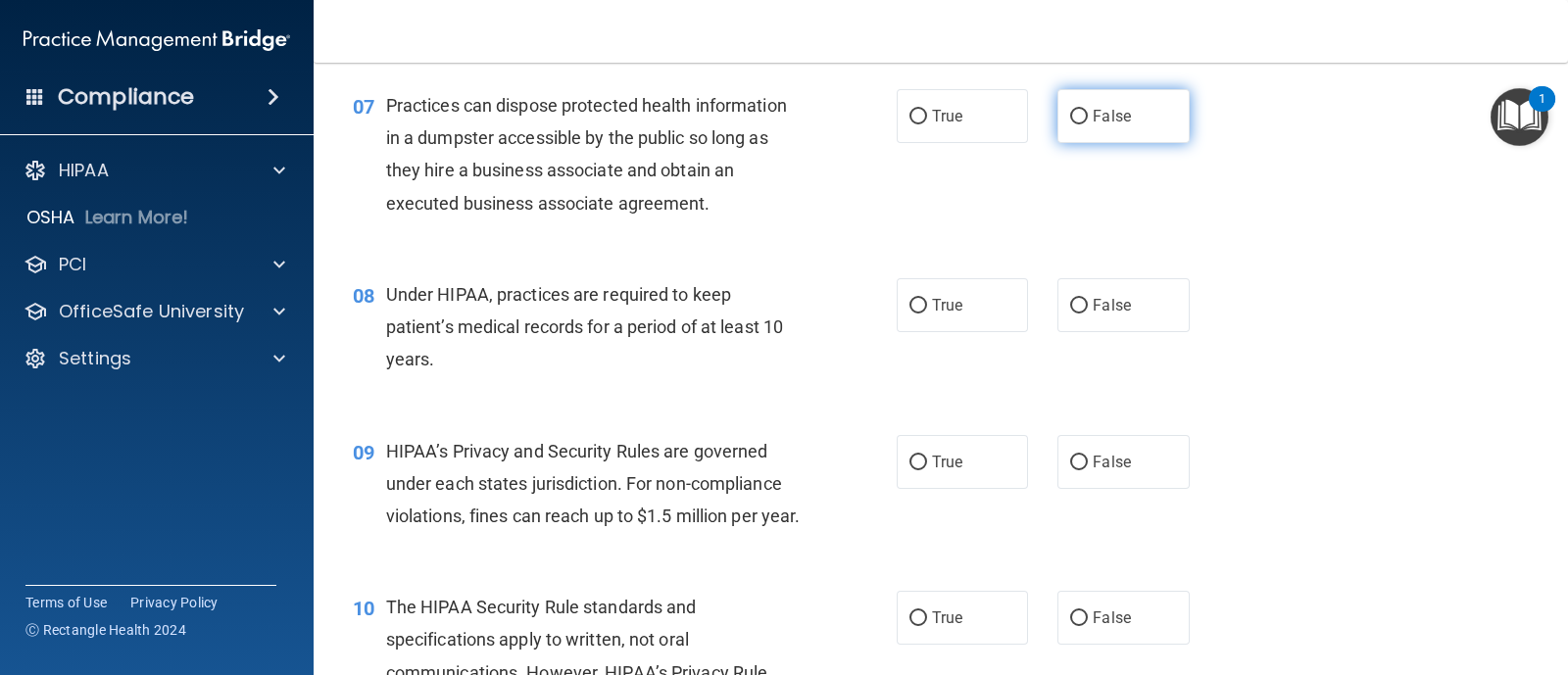 click on "False" at bounding box center [1123, 116] 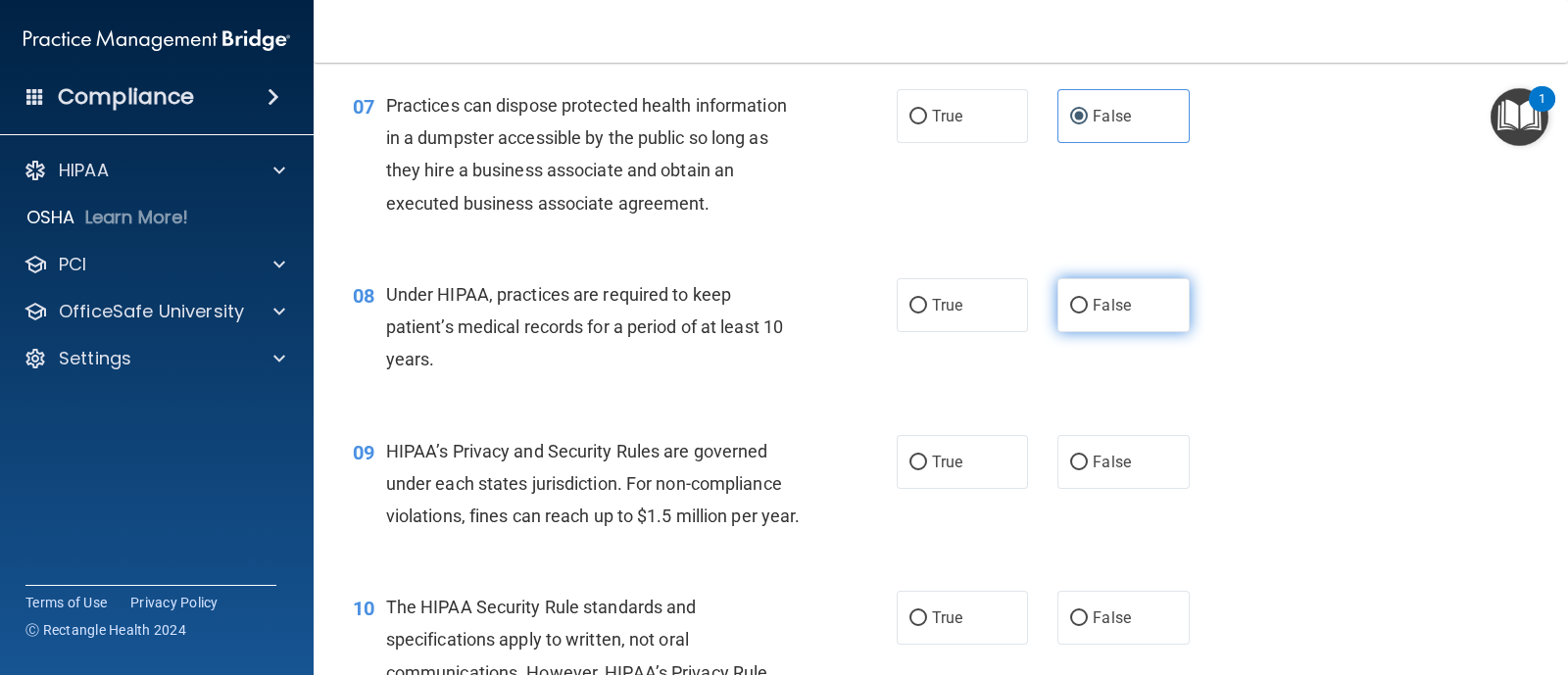 click on "False" at bounding box center (1123, 305) 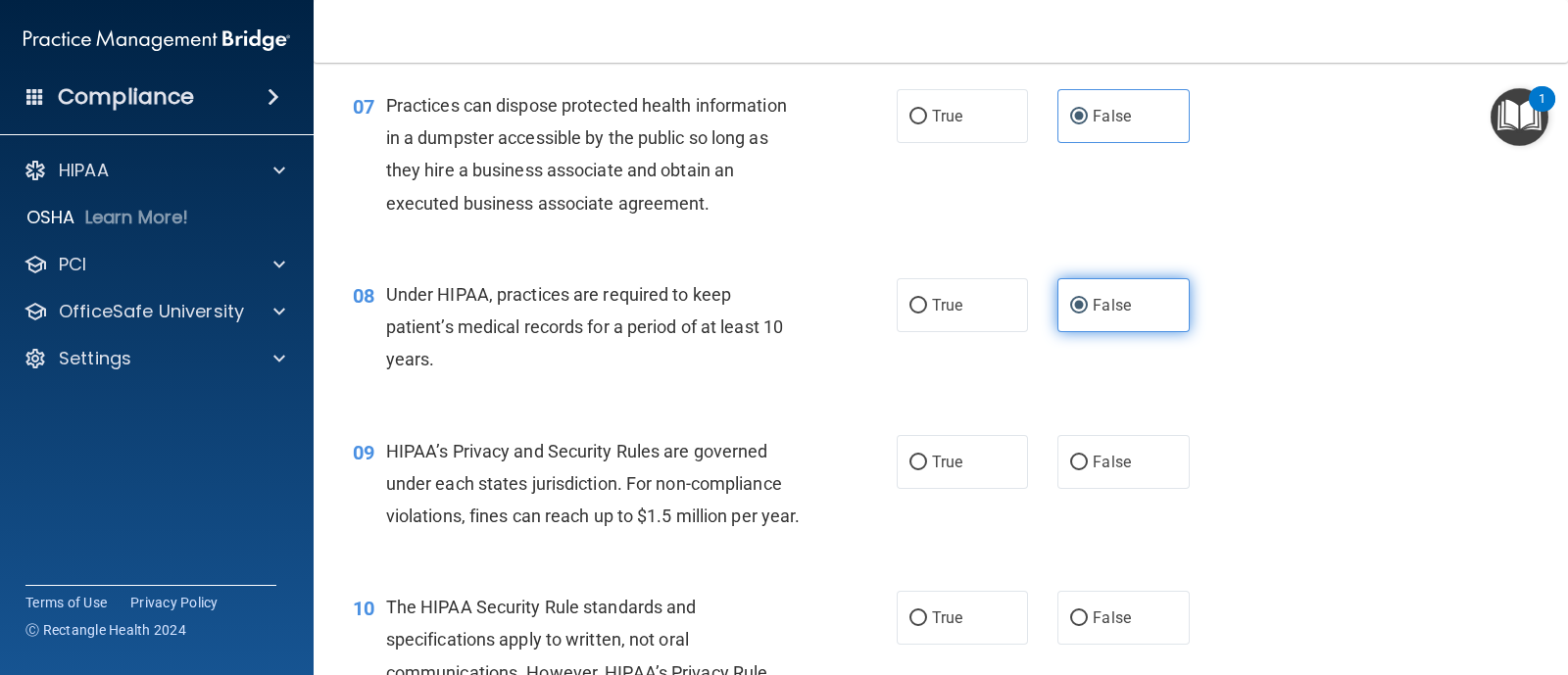 scroll, scrollTop: 1347, scrollLeft: 0, axis: vertical 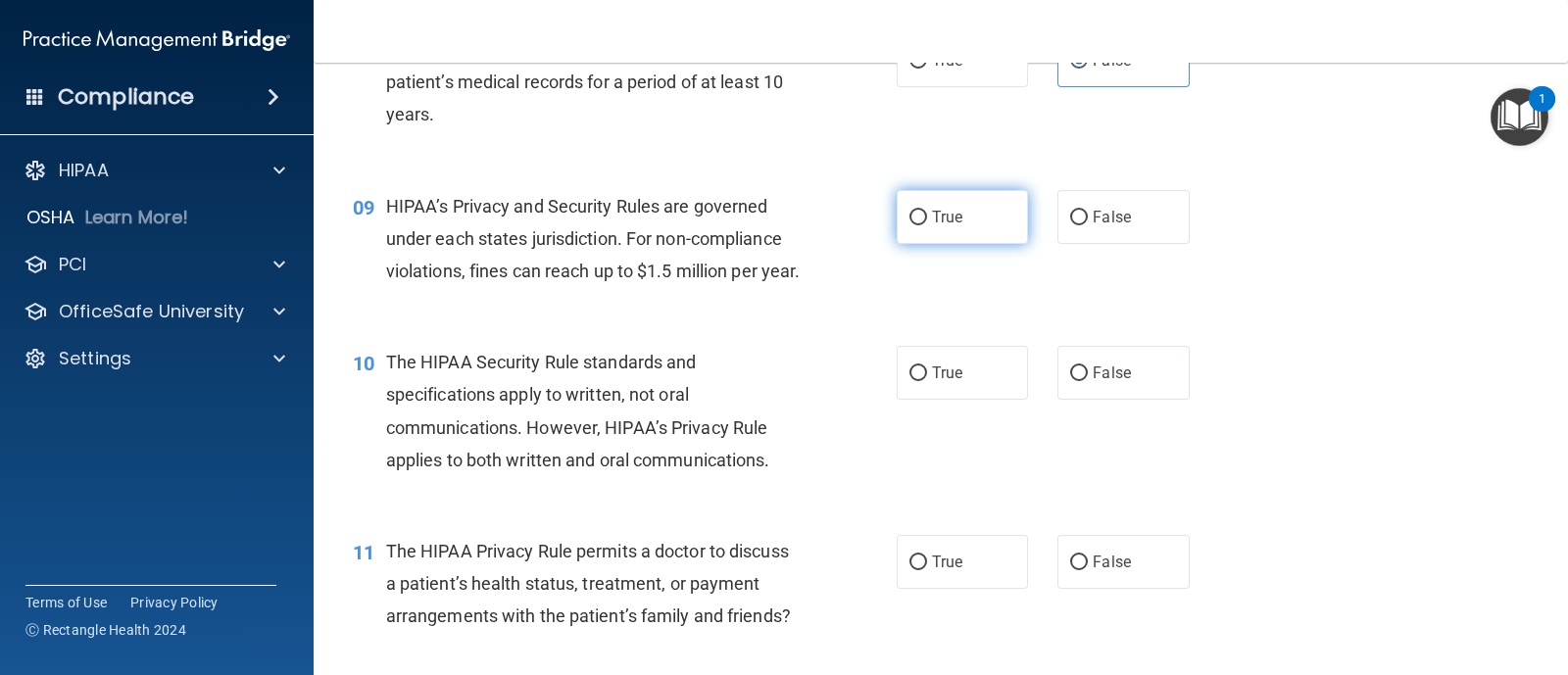 click on "True" at bounding box center (947, 217) 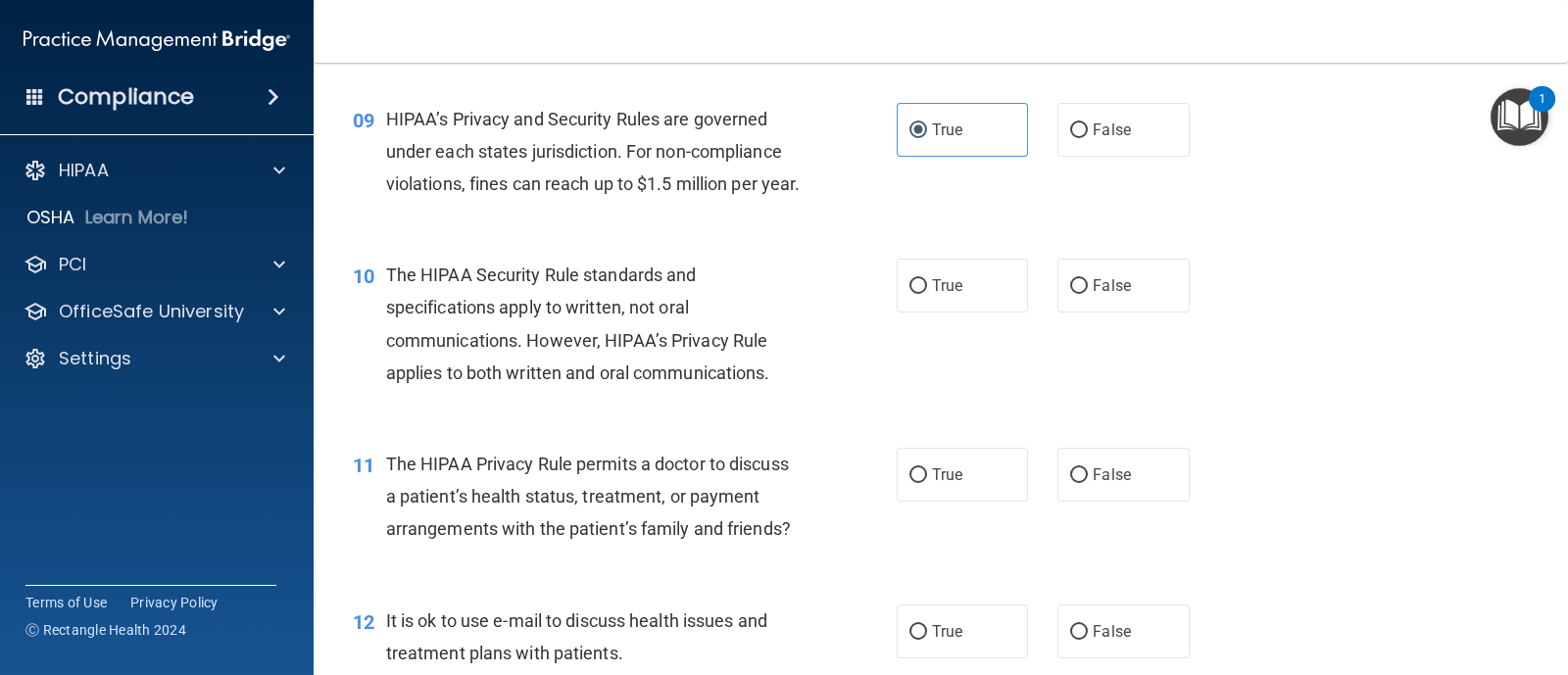 scroll, scrollTop: 1470, scrollLeft: 0, axis: vertical 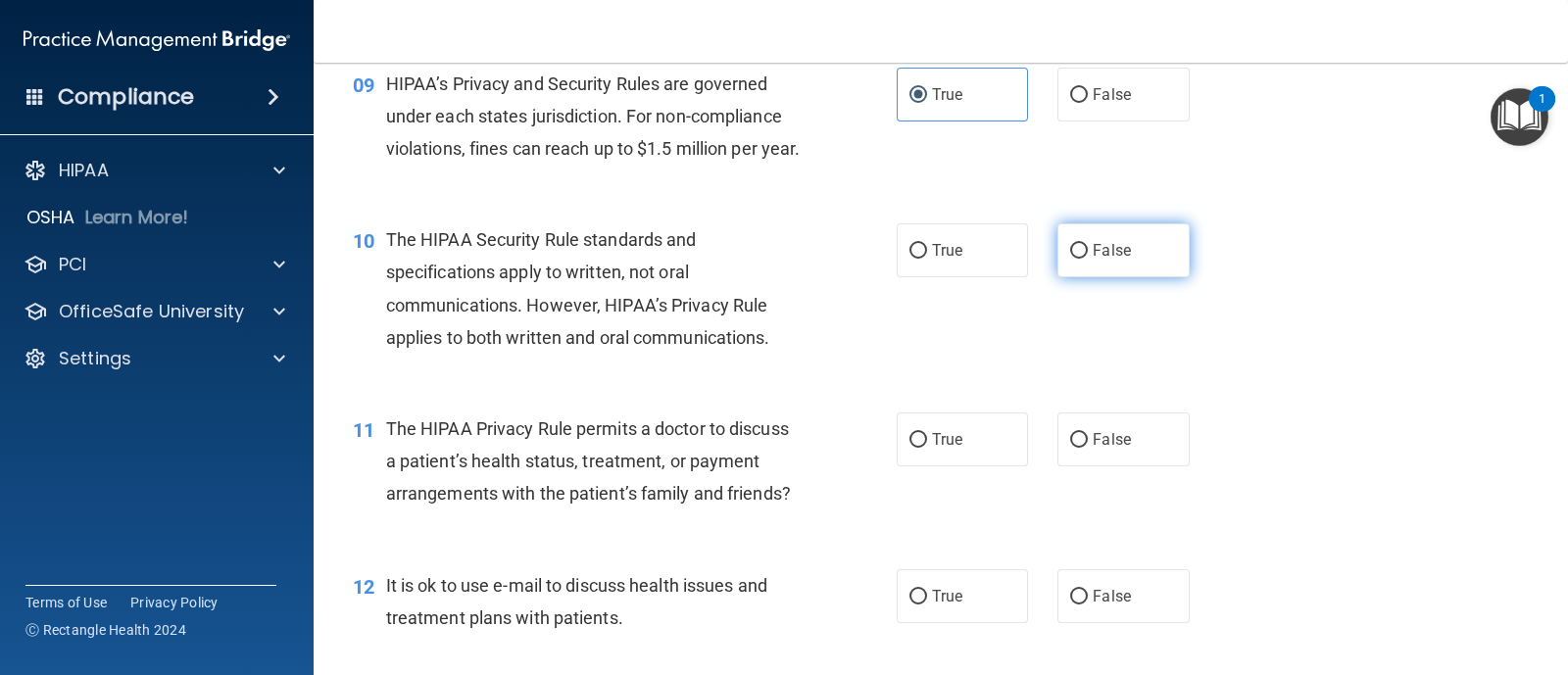 click on "False" at bounding box center (1123, 250) 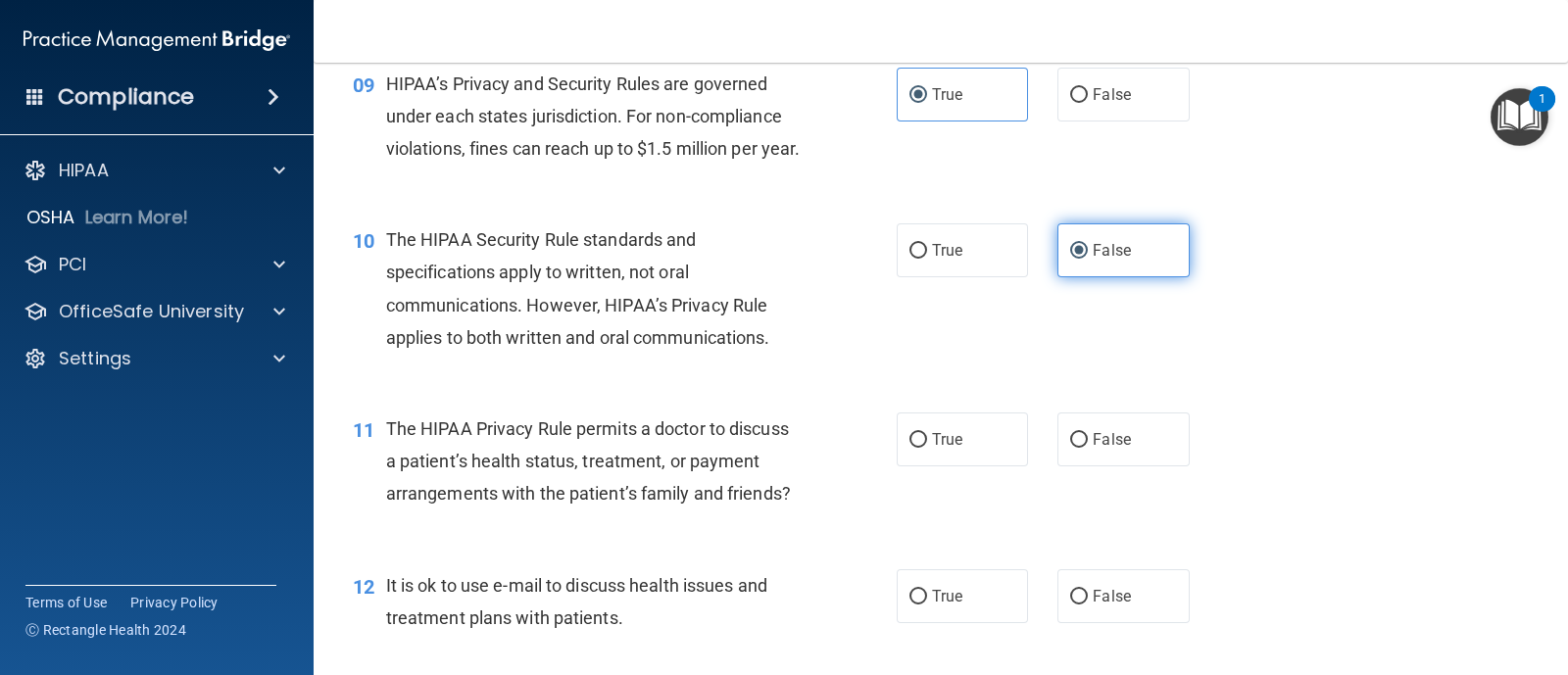 scroll, scrollTop: 1591, scrollLeft: 0, axis: vertical 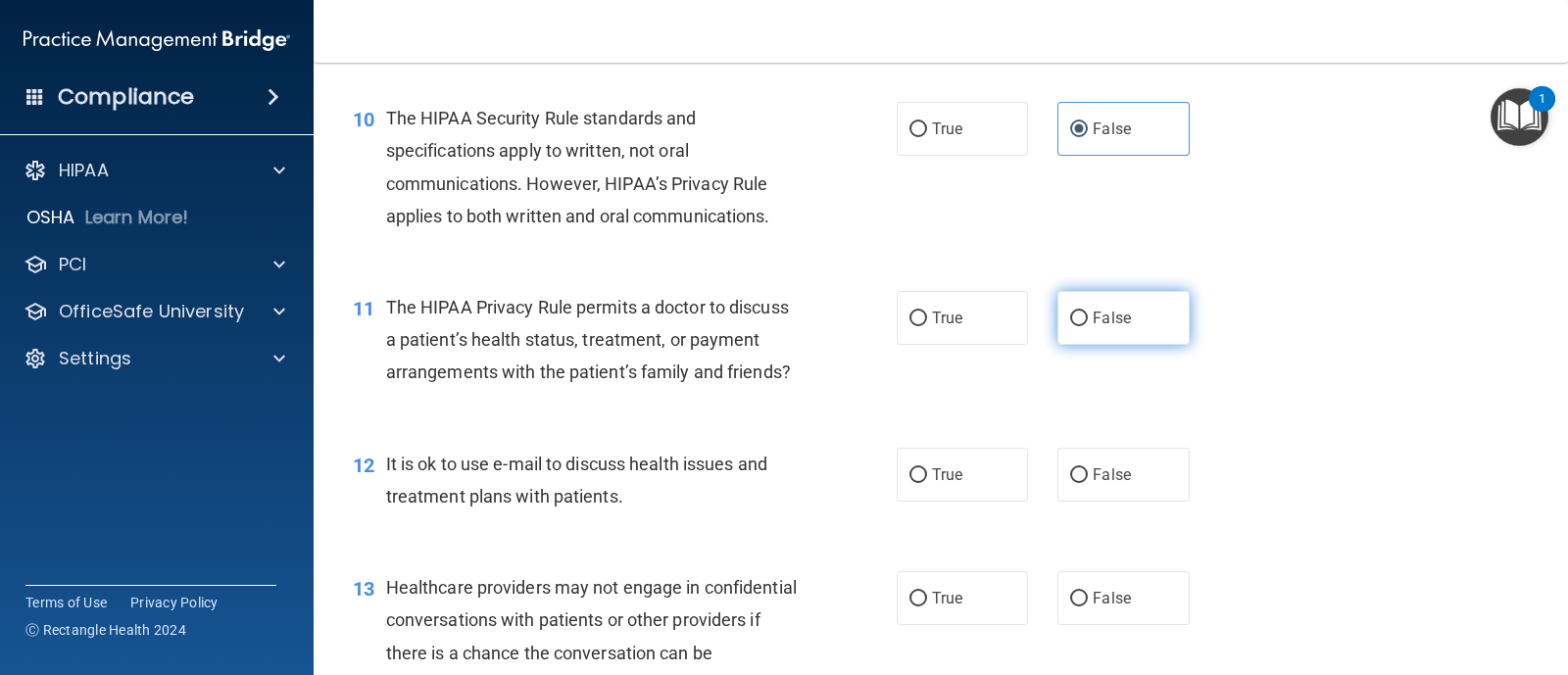 click on "False" at bounding box center [1123, 317] 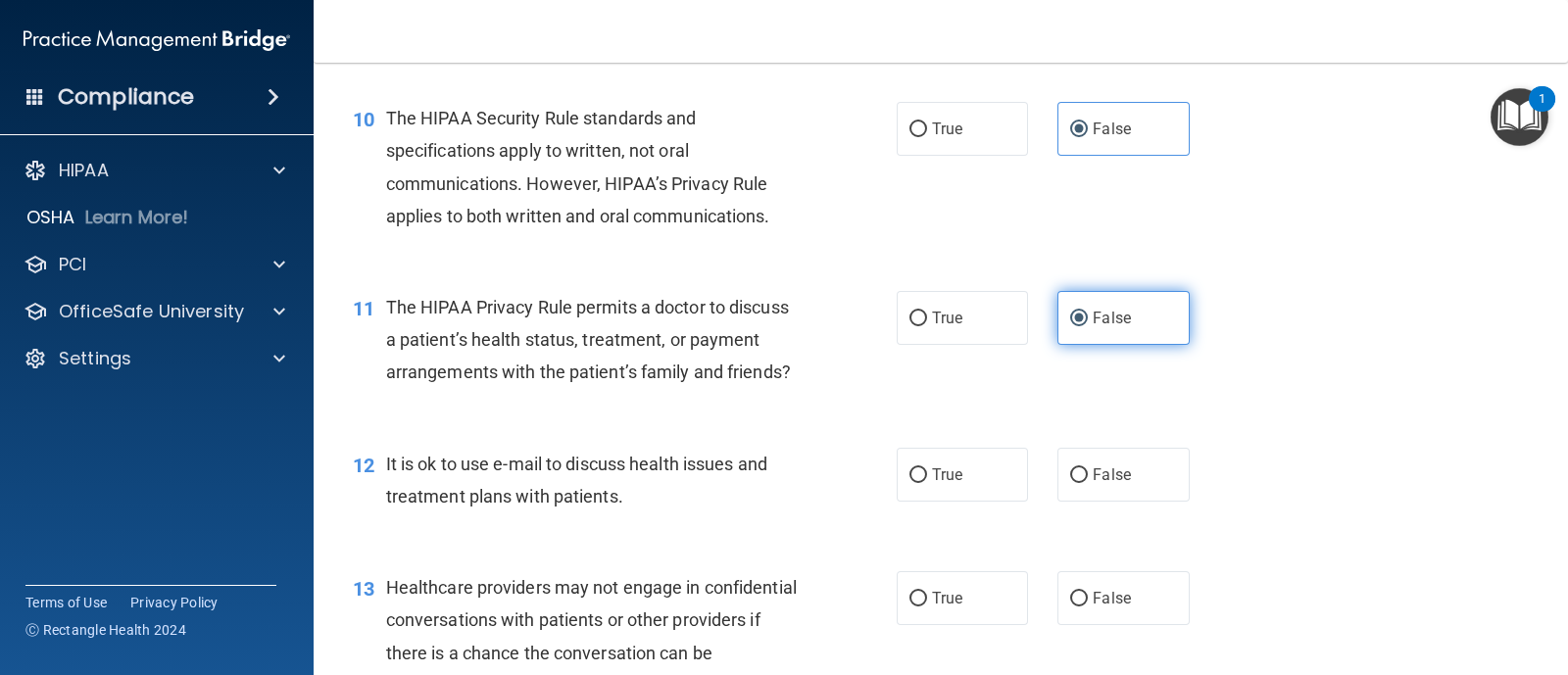 scroll, scrollTop: 1713, scrollLeft: 0, axis: vertical 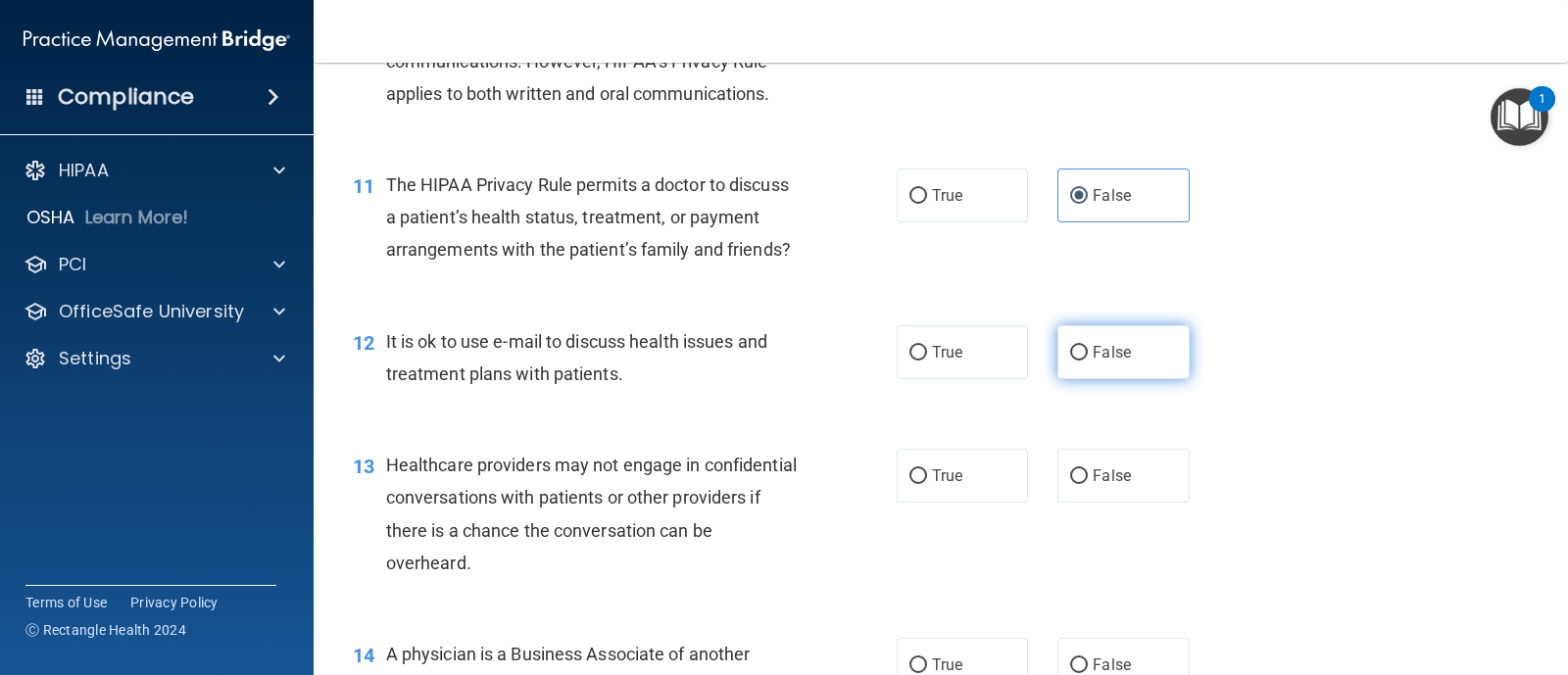 click on "False" at bounding box center (1123, 352) 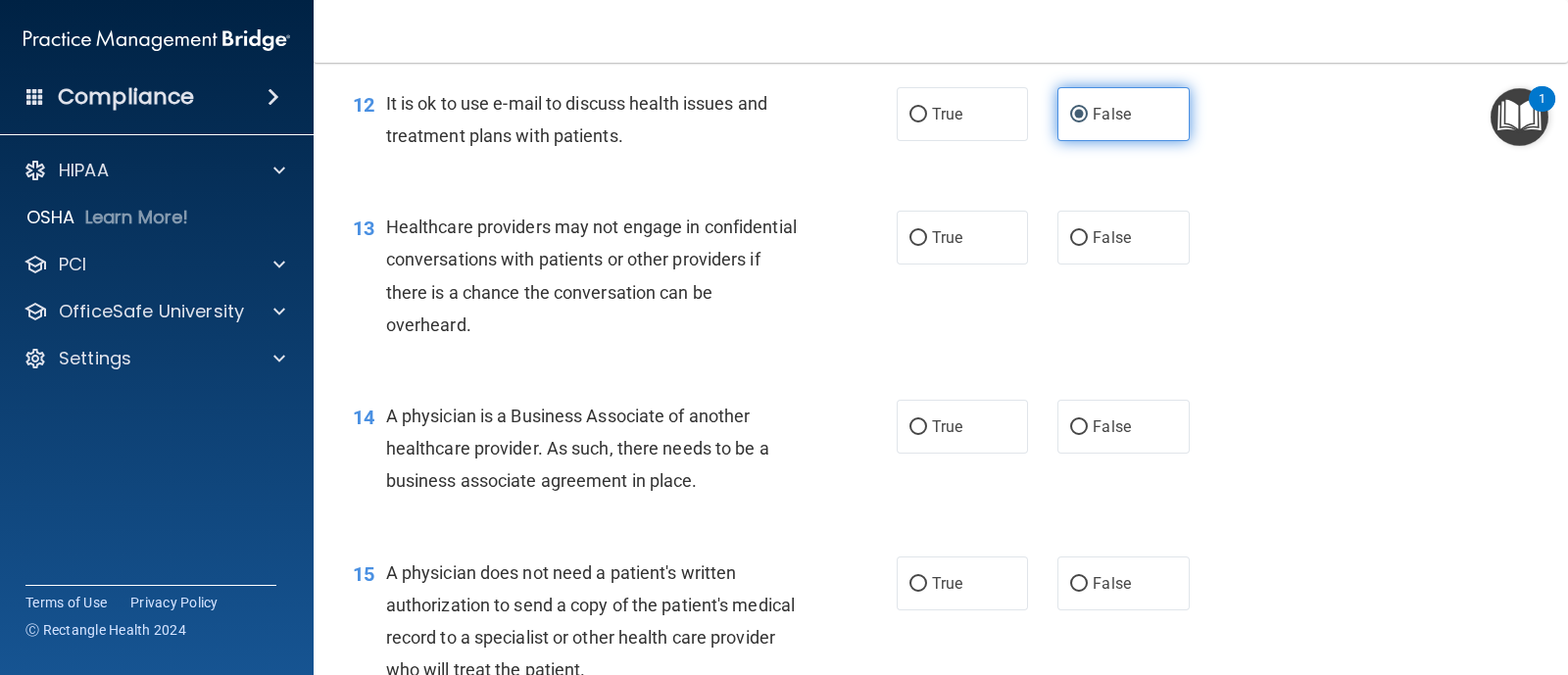 scroll, scrollTop: 1958, scrollLeft: 0, axis: vertical 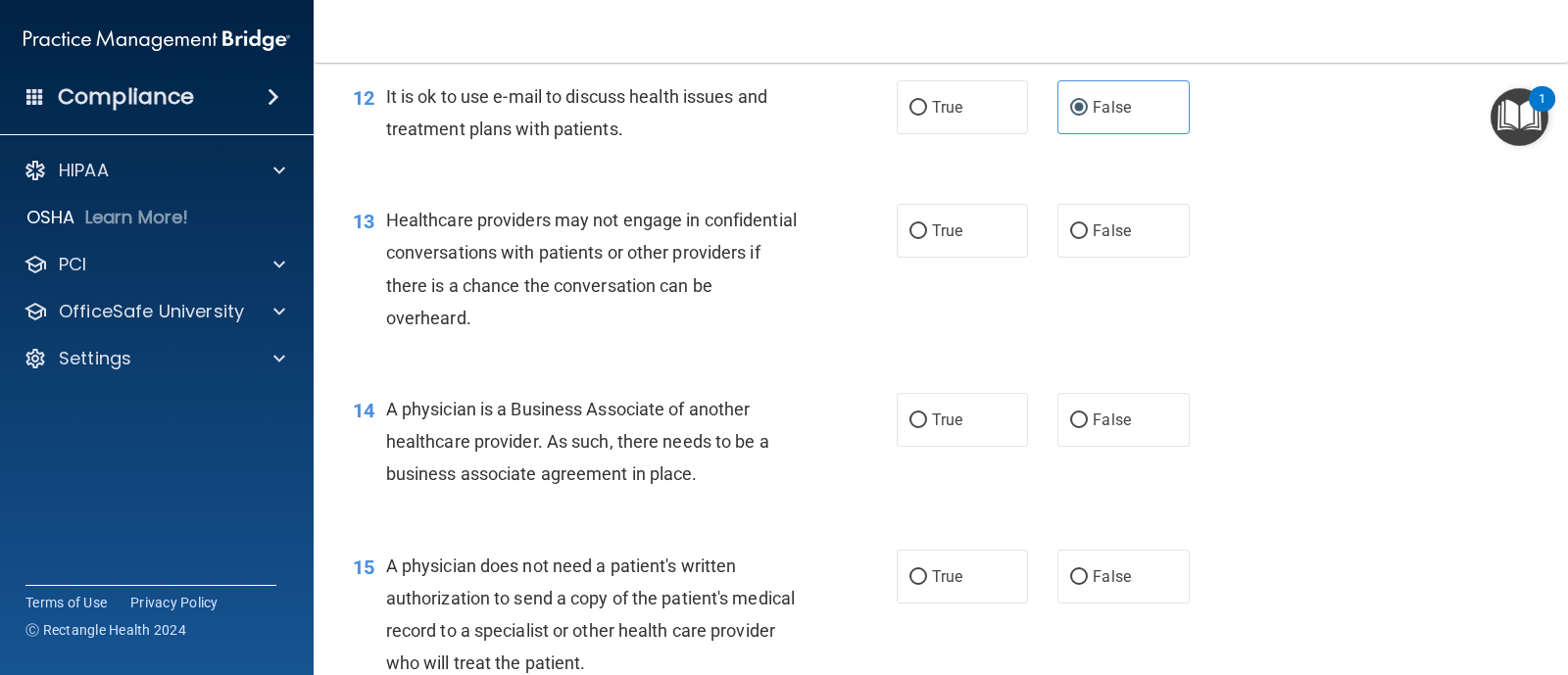 click on "13       Healthcare providers may not engage in confidential conversations with patients or other providers if there is a chance the conversation can be overheard.                  True           False" at bounding box center (941, 273) 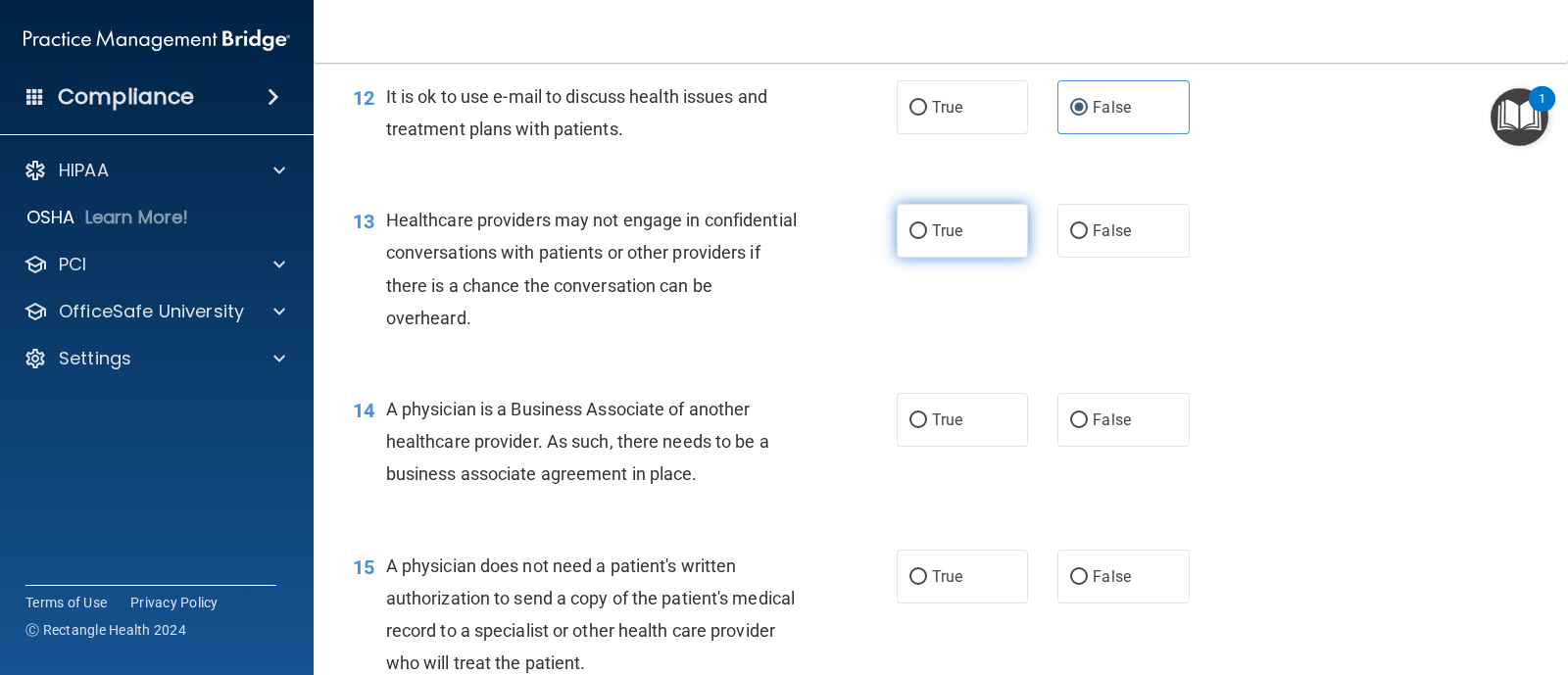 click on "True" at bounding box center [947, 230] 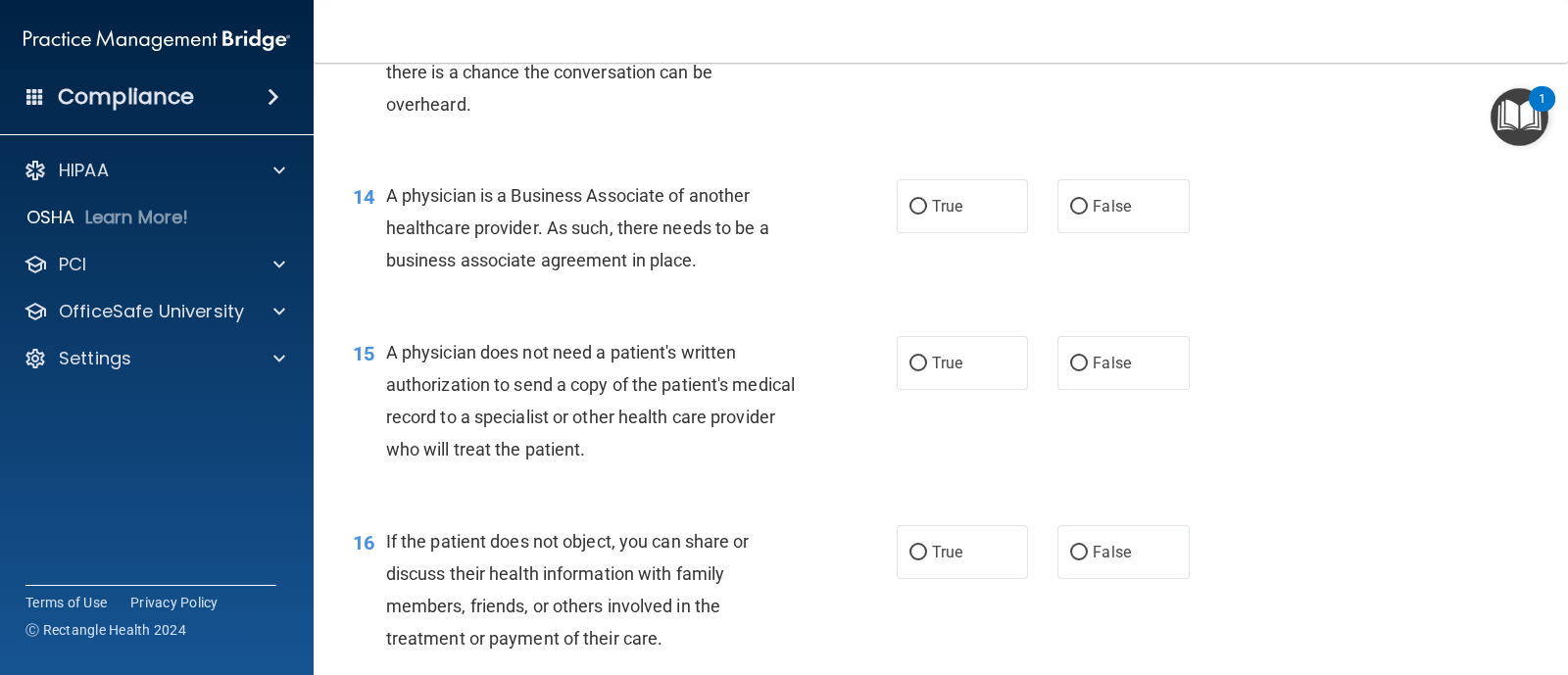 scroll, scrollTop: 2204, scrollLeft: 0, axis: vertical 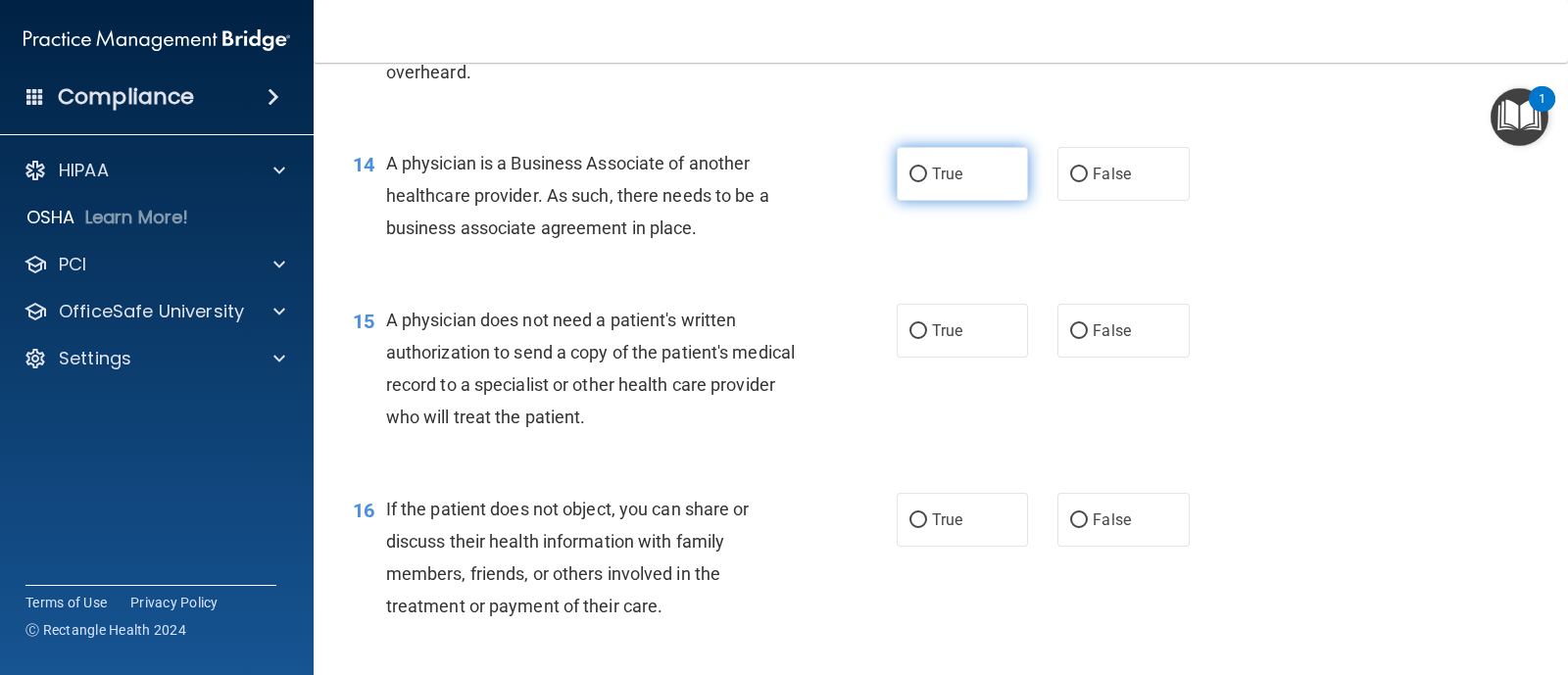 click on "True" at bounding box center [962, 173] 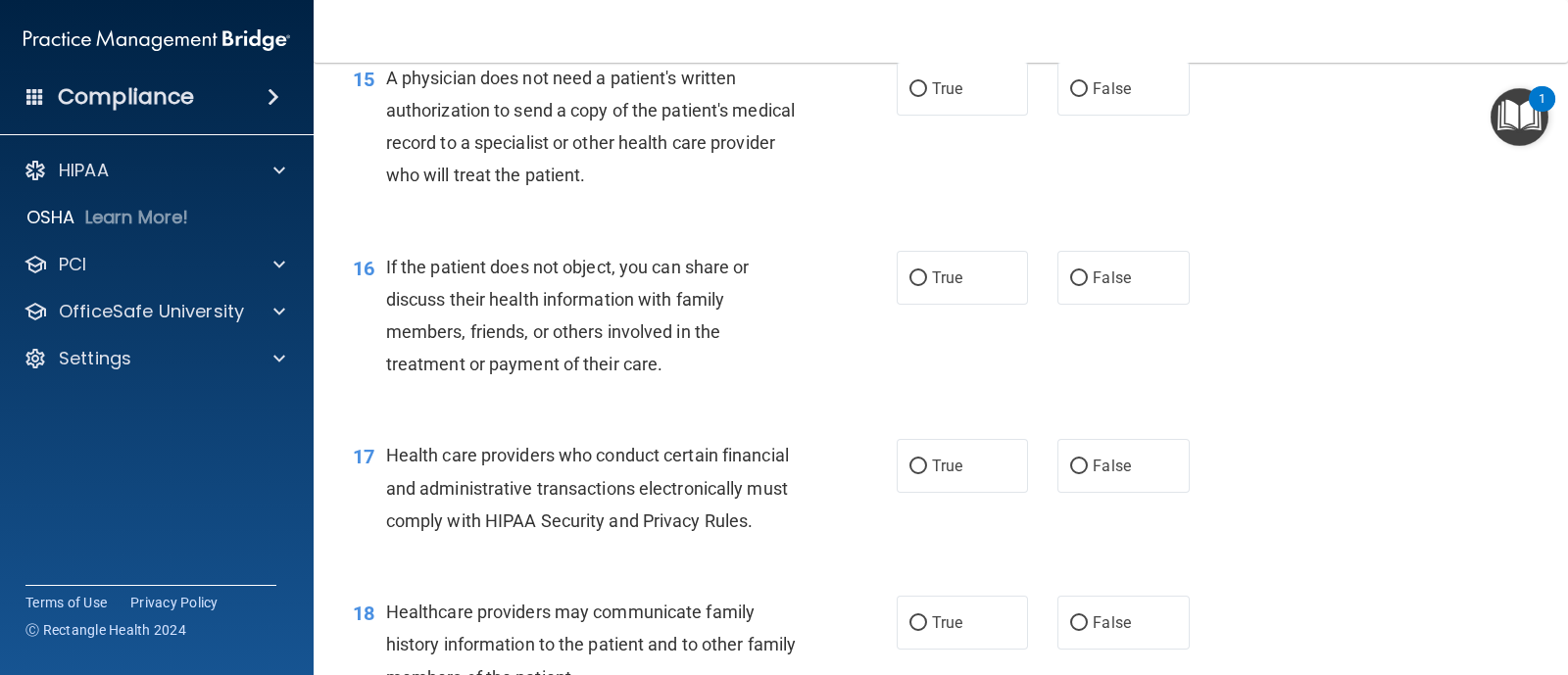 scroll, scrollTop: 2449, scrollLeft: 0, axis: vertical 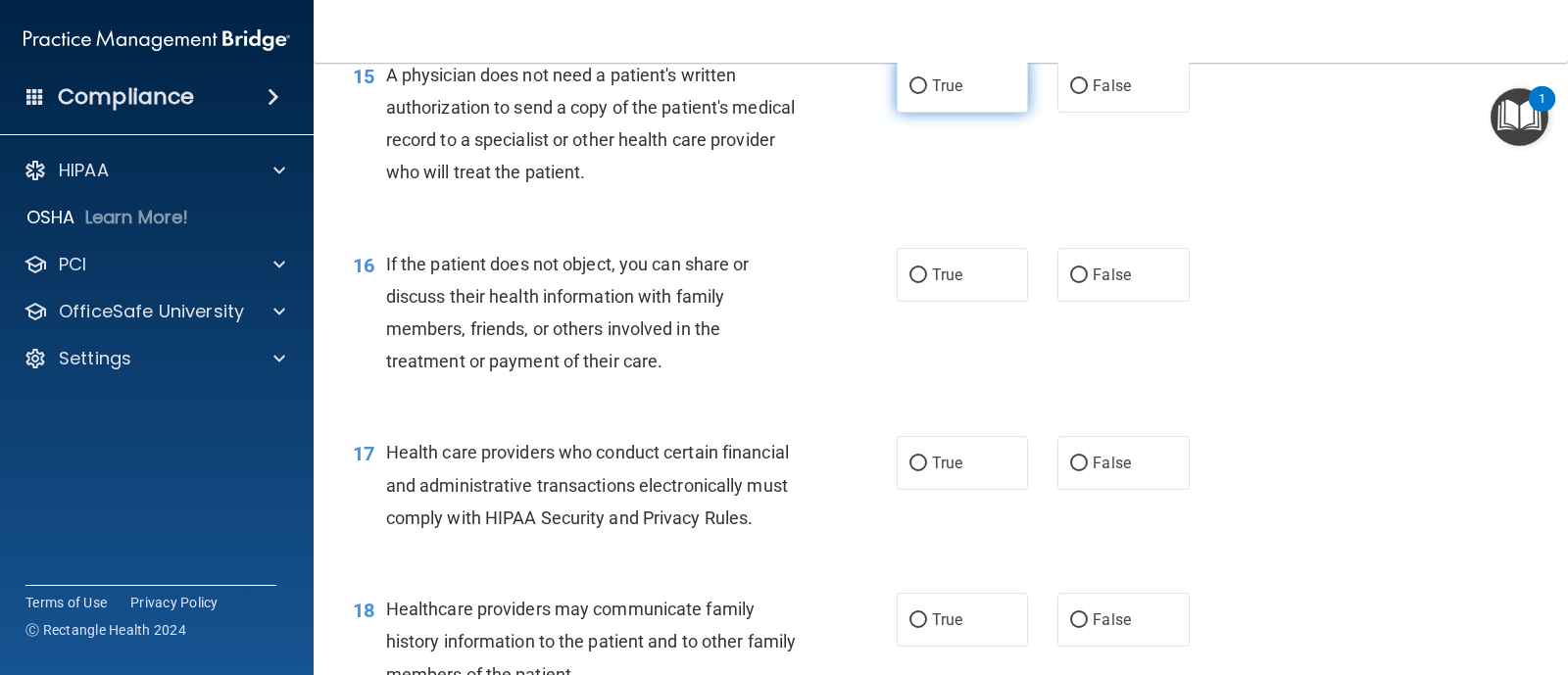 click on "True" at bounding box center [962, 85] 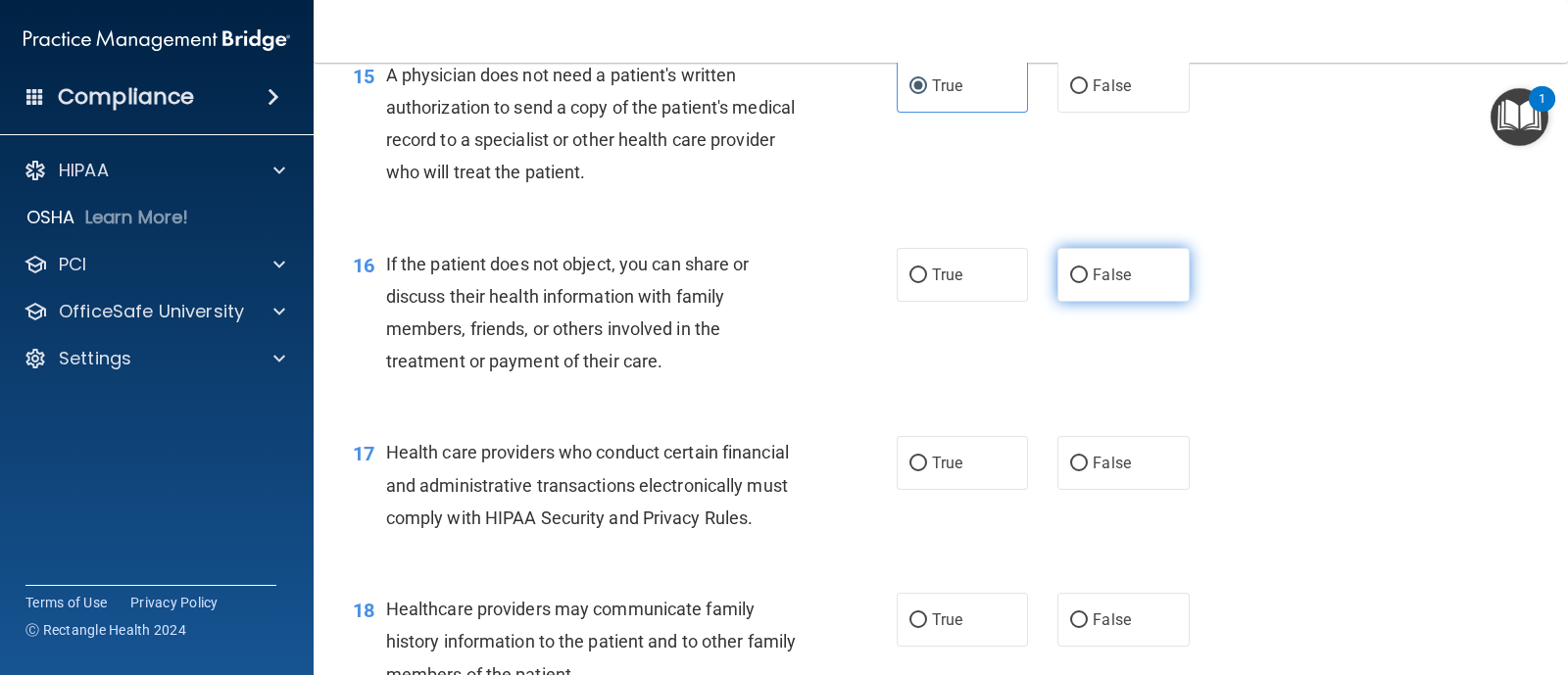 click on "False" at bounding box center (1123, 274) 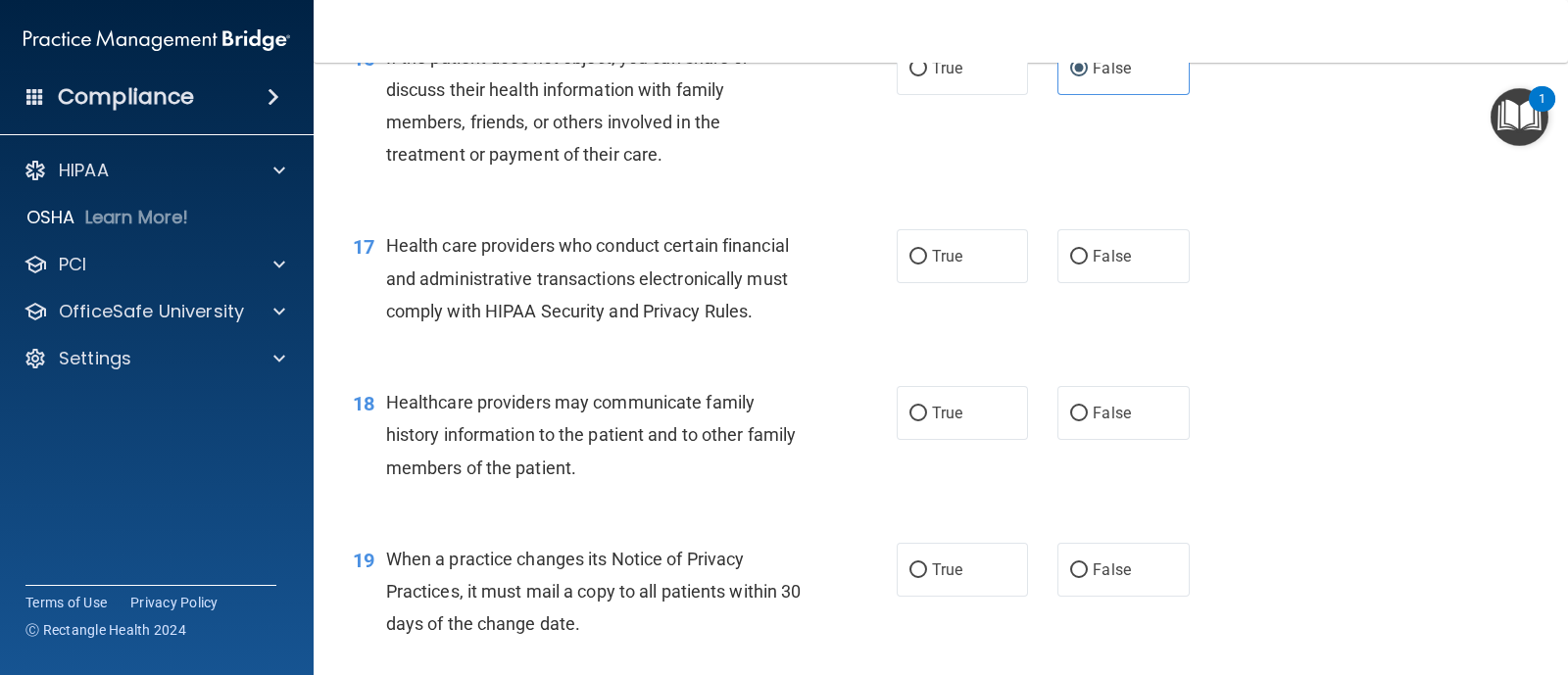 scroll, scrollTop: 2694, scrollLeft: 0, axis: vertical 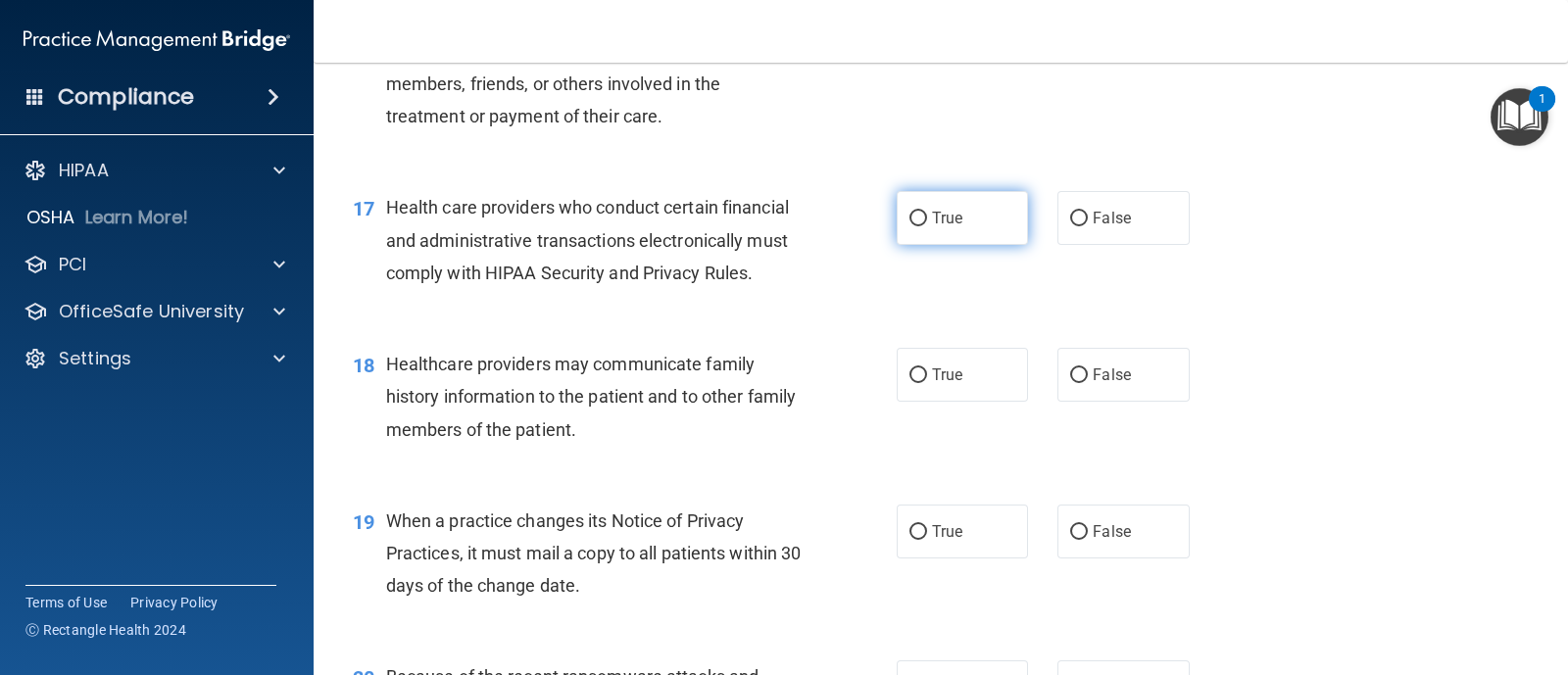 click on "True" at bounding box center [962, 217] 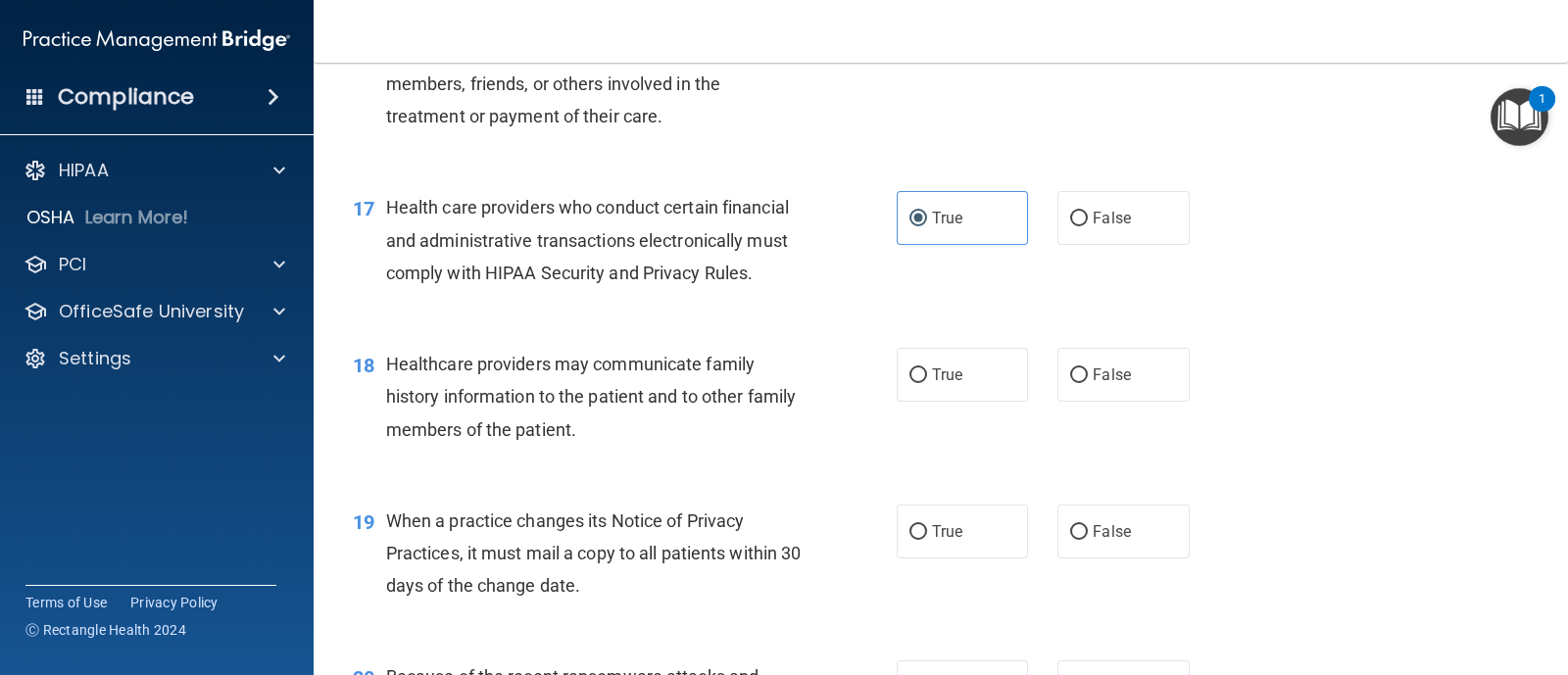 scroll, scrollTop: 2817, scrollLeft: 0, axis: vertical 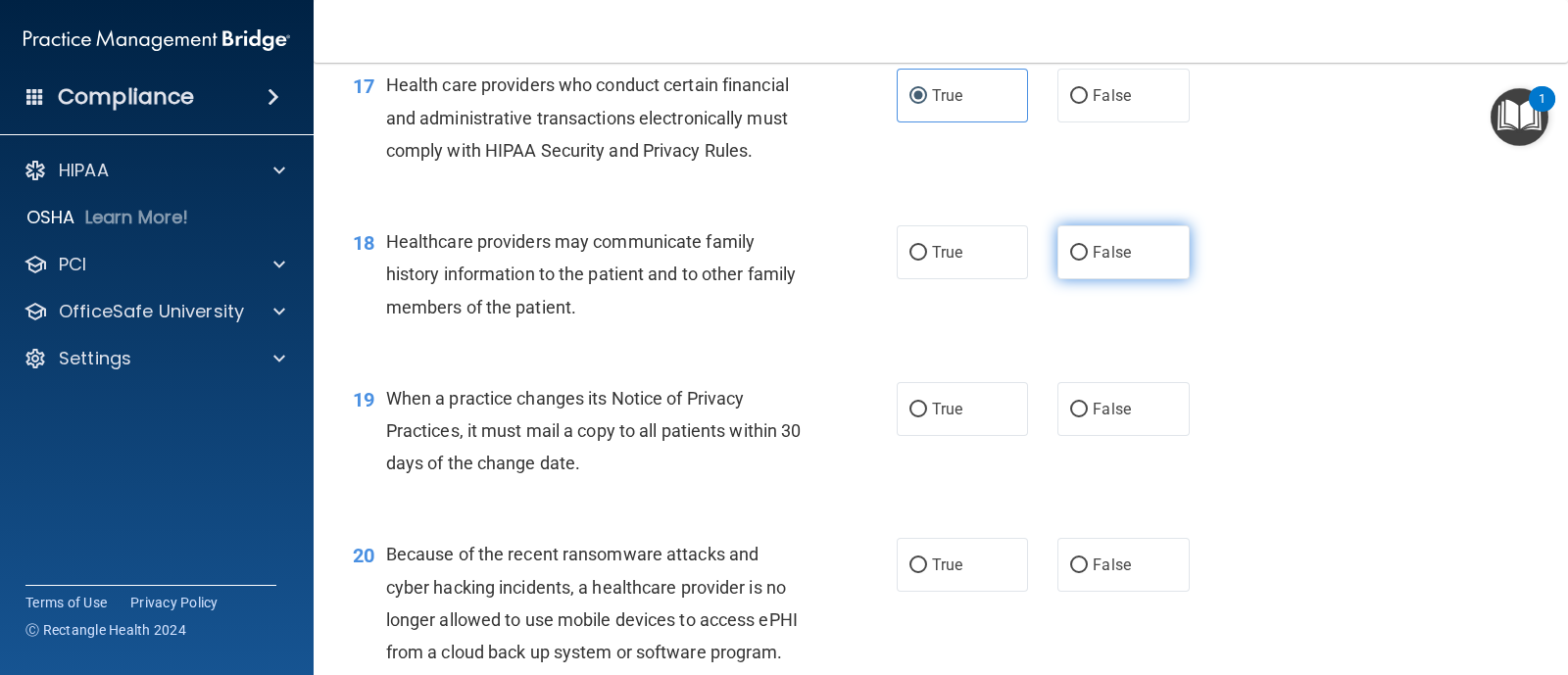 click on "False" at bounding box center [1123, 252] 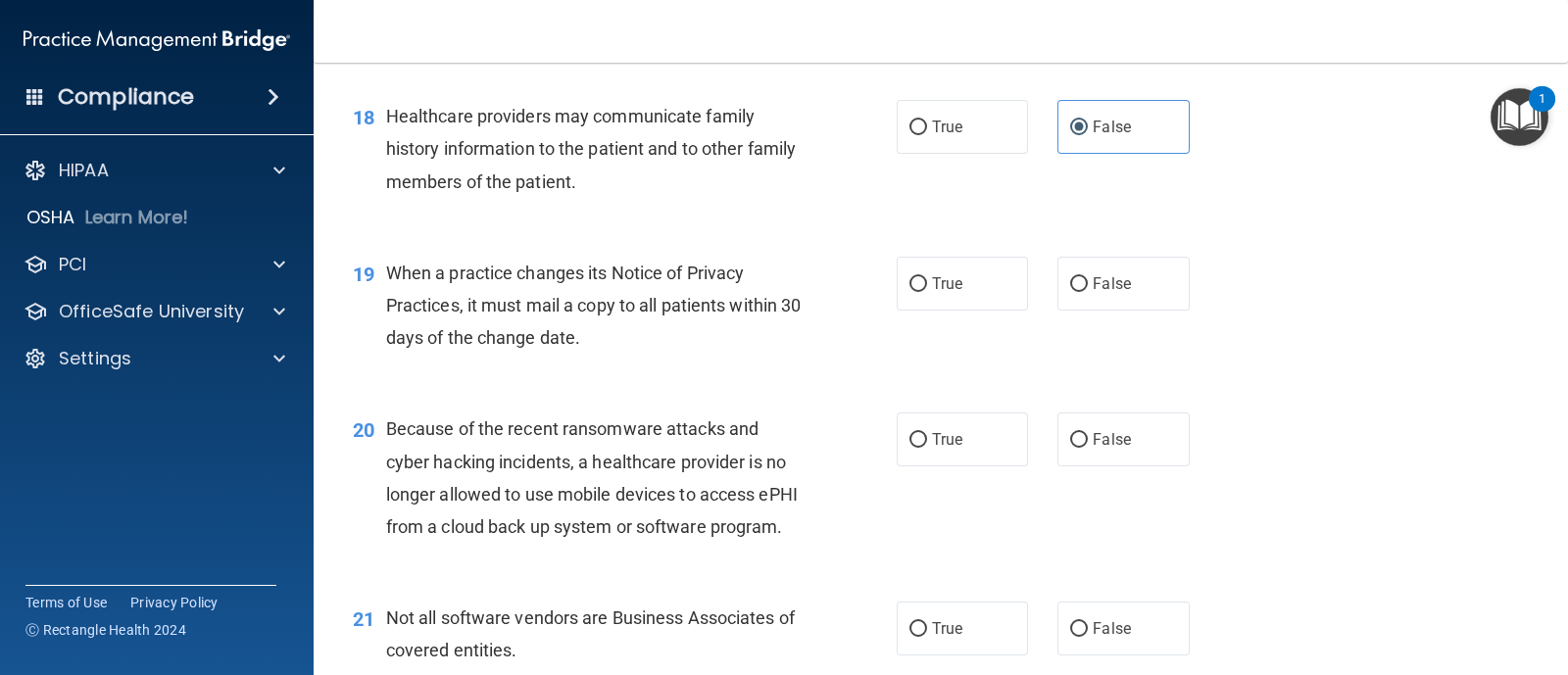 scroll, scrollTop: 3061, scrollLeft: 0, axis: vertical 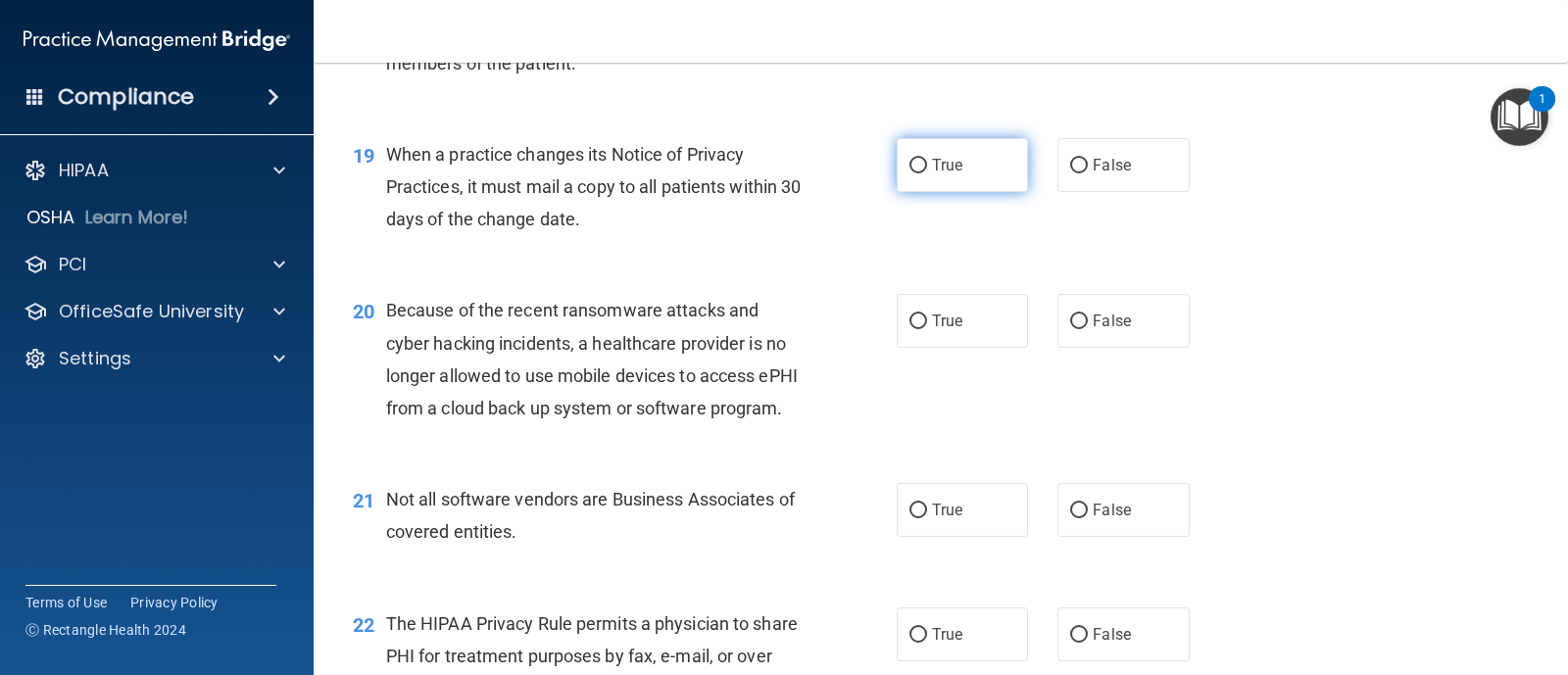 click on "True" at bounding box center [962, 165] 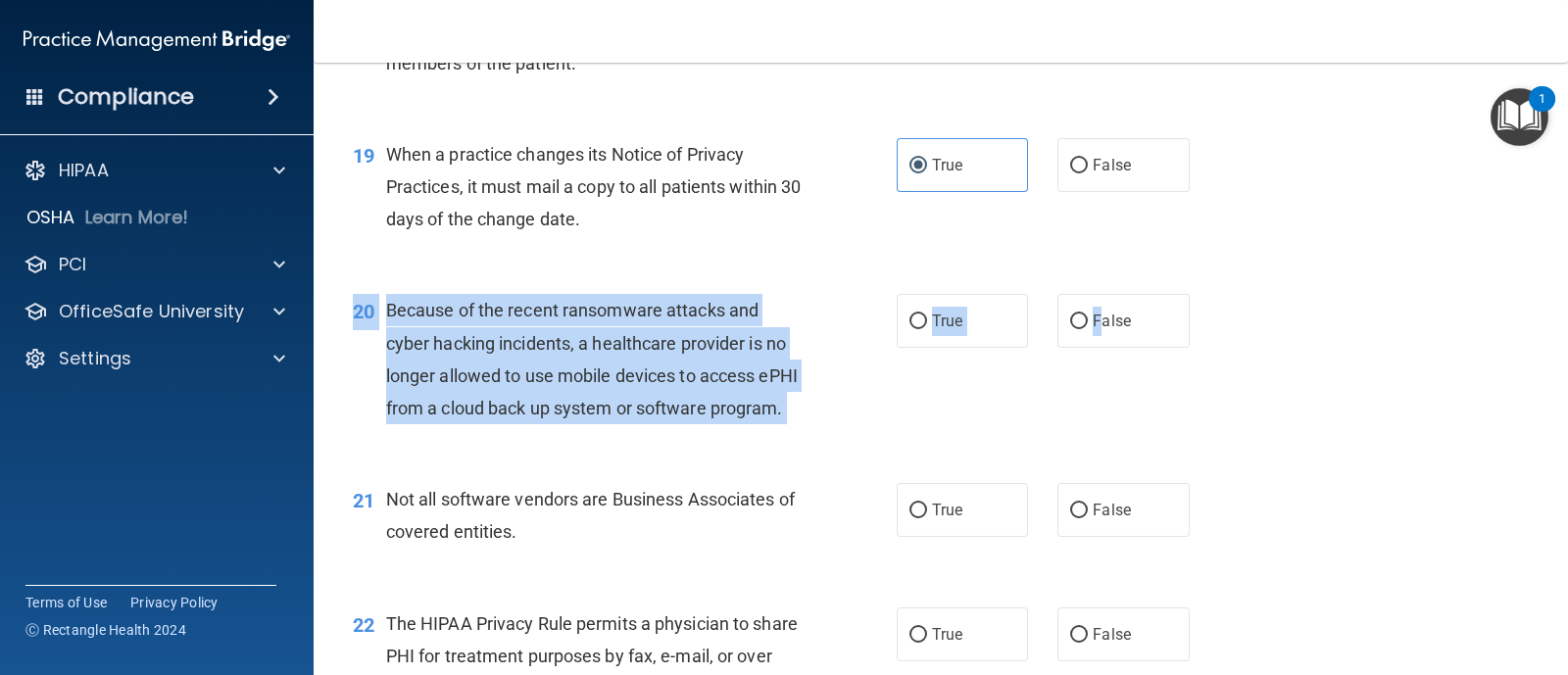 click on "20       Because of the recent ransomware attacks and cyber hacking incidents, a healthcare provider is no longer allowed to use mobile devices to access ePHI from a cloud back up system or software program.                 True           False" at bounding box center [941, 363] 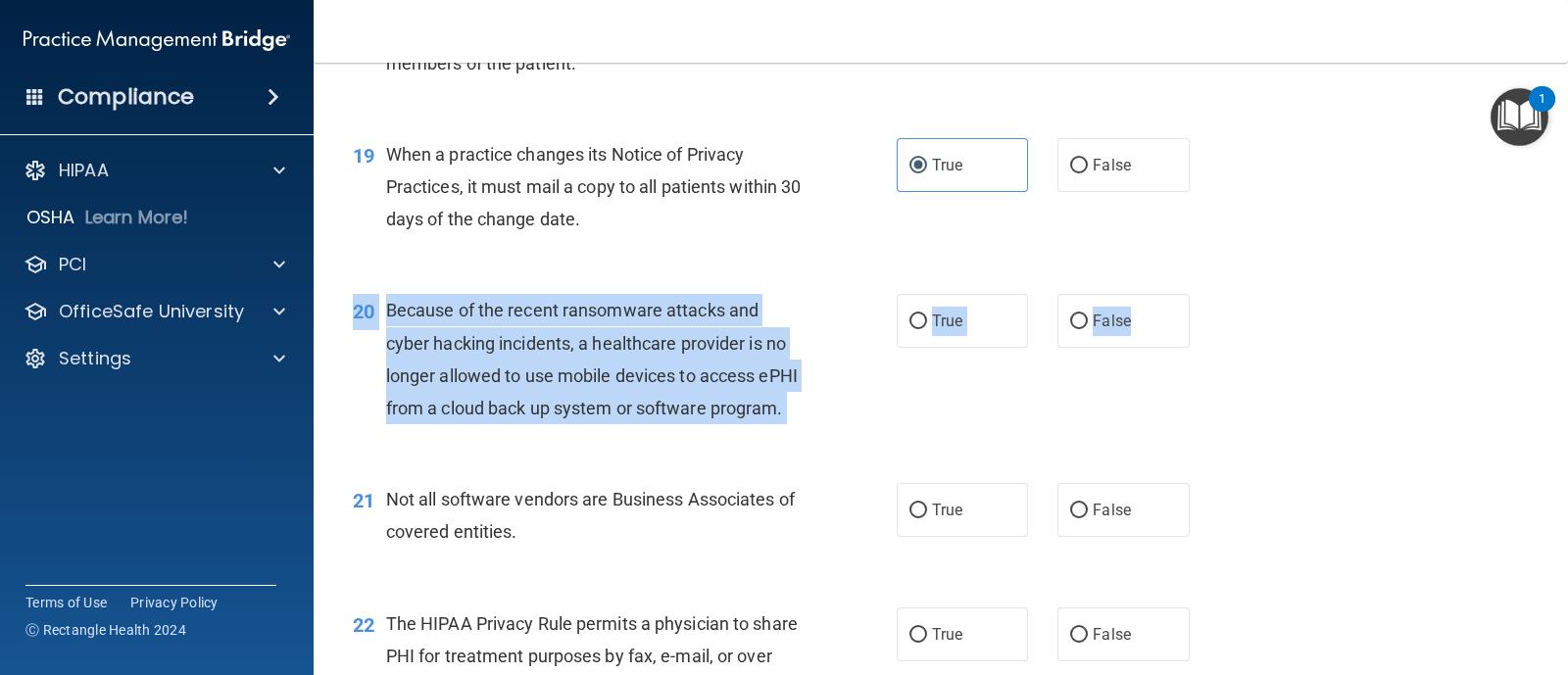 click on "20       Because of the recent ransomware attacks and cyber hacking incidents, a healthcare provider is no longer allowed to use mobile devices to access ePHI from a cloud back up system or software program.                 True           False" at bounding box center (941, 363) 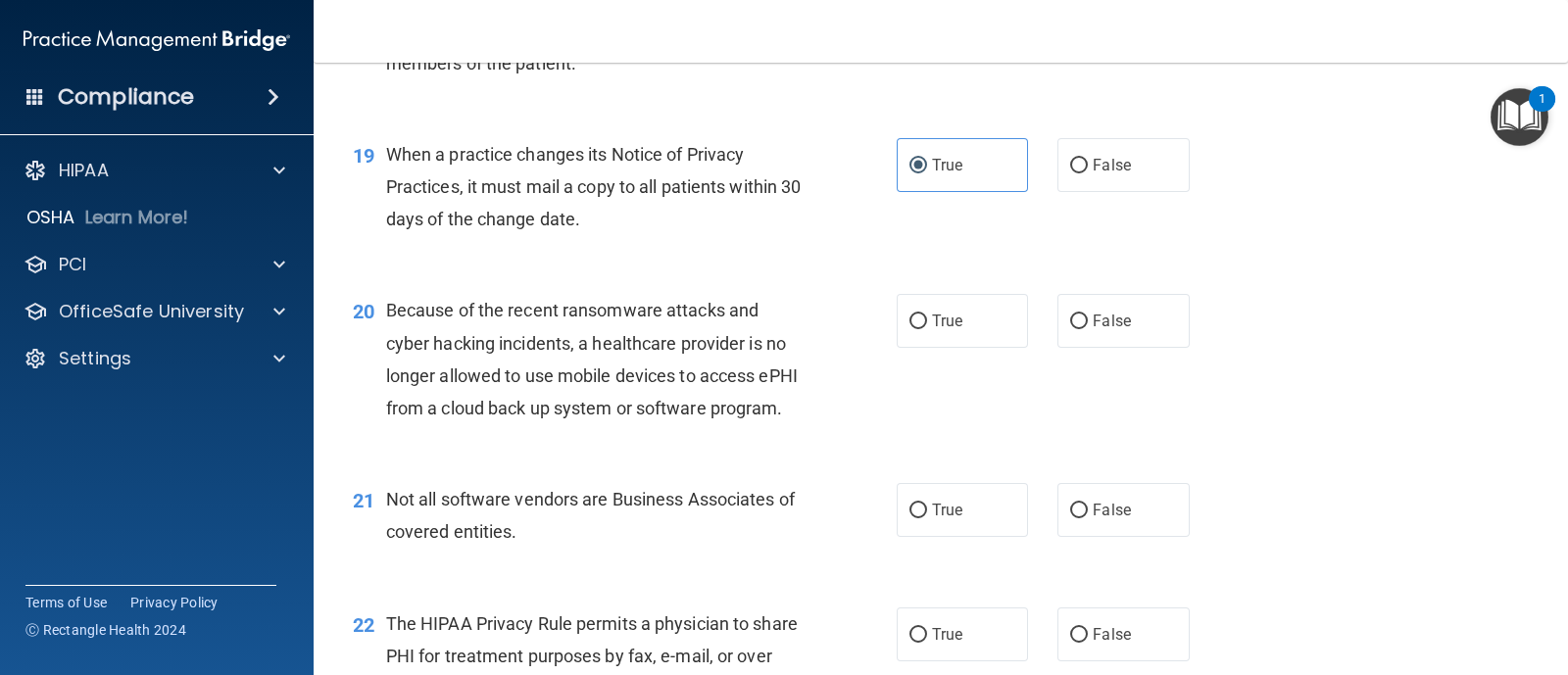 click on "20       Because of the recent ransomware attacks and cyber hacking incidents, a healthcare provider is no longer allowed to use mobile devices to access ePHI from a cloud back up system or software program.                 True           False" at bounding box center [941, 363] 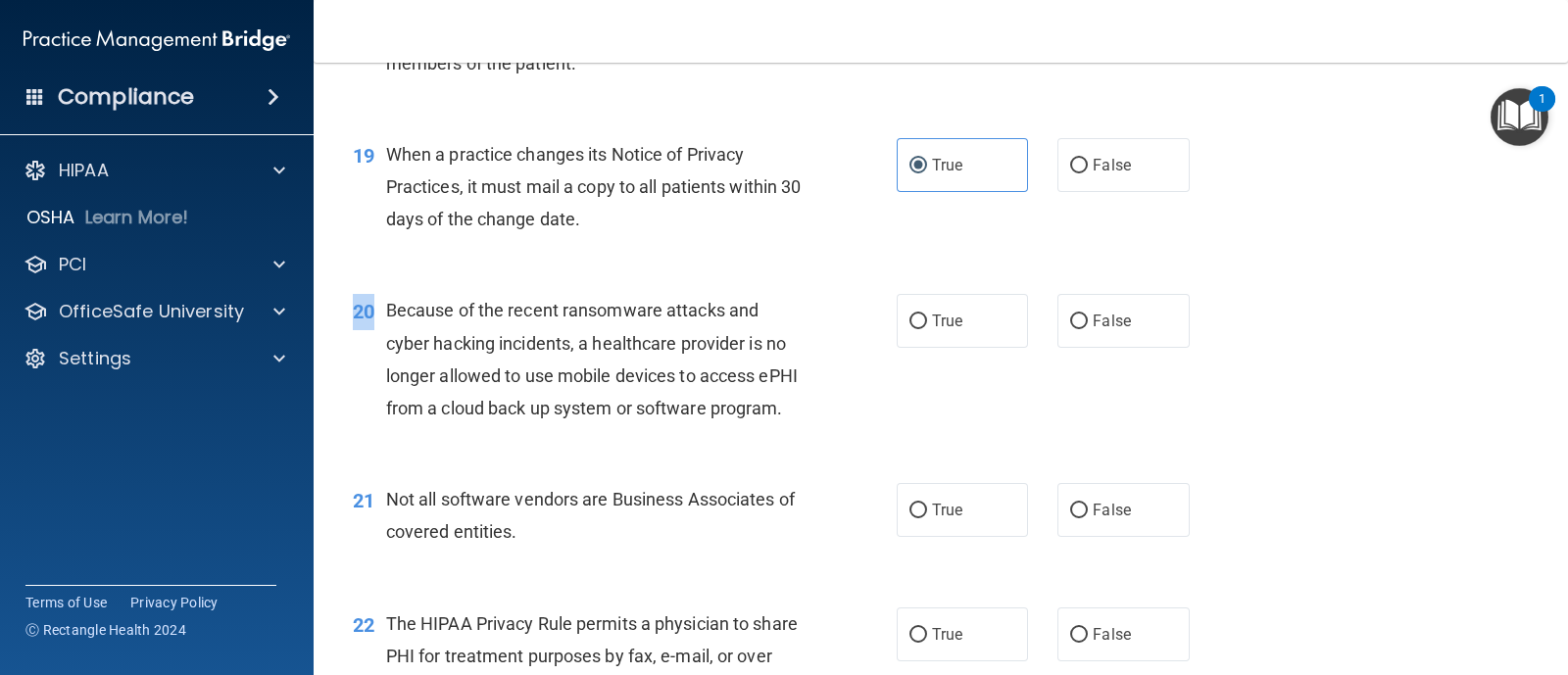 click on "20       Because of the recent ransomware attacks and cyber hacking incidents, a healthcare provider is no longer allowed to use mobile devices to access ePHI from a cloud back up system or software program.                 True           False" at bounding box center (941, 363) 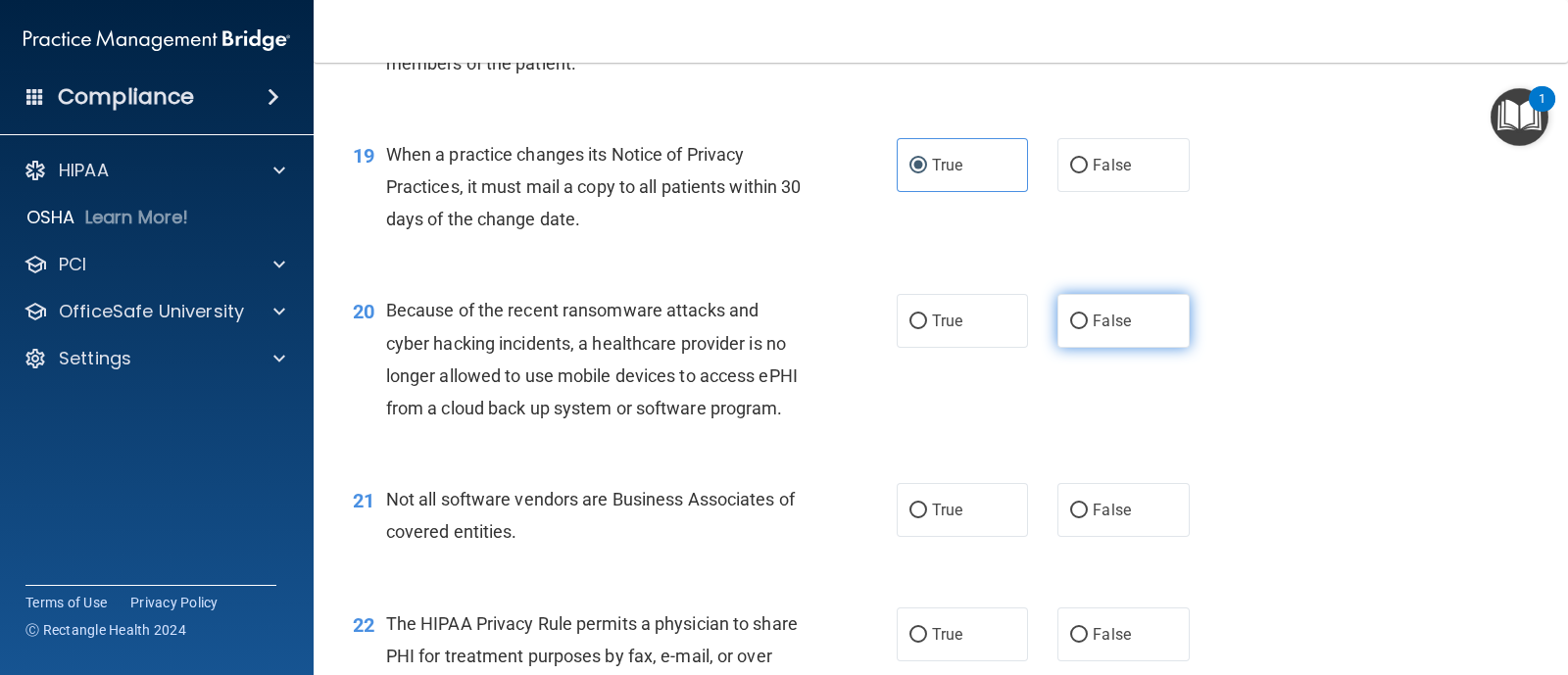 click on "False" at bounding box center (1123, 320) 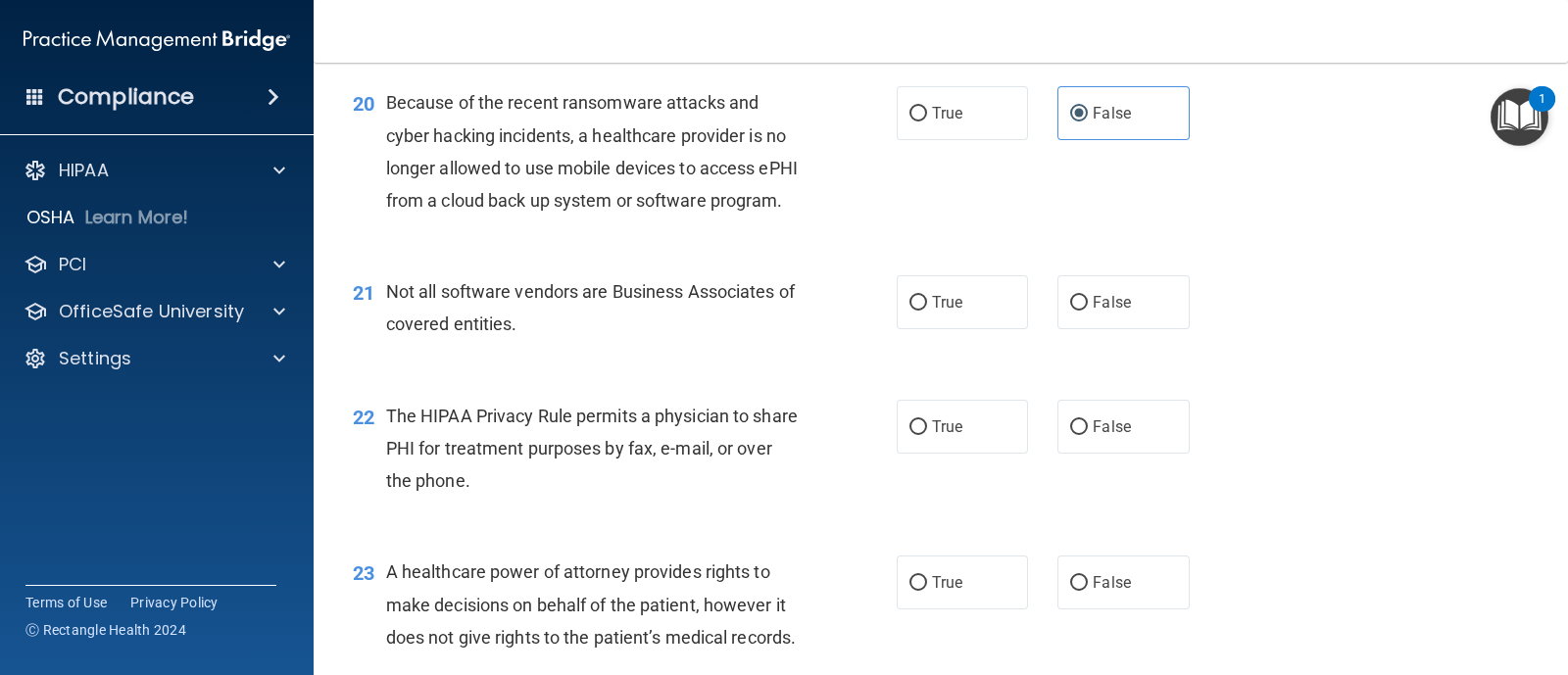 scroll, scrollTop: 3428, scrollLeft: 0, axis: vertical 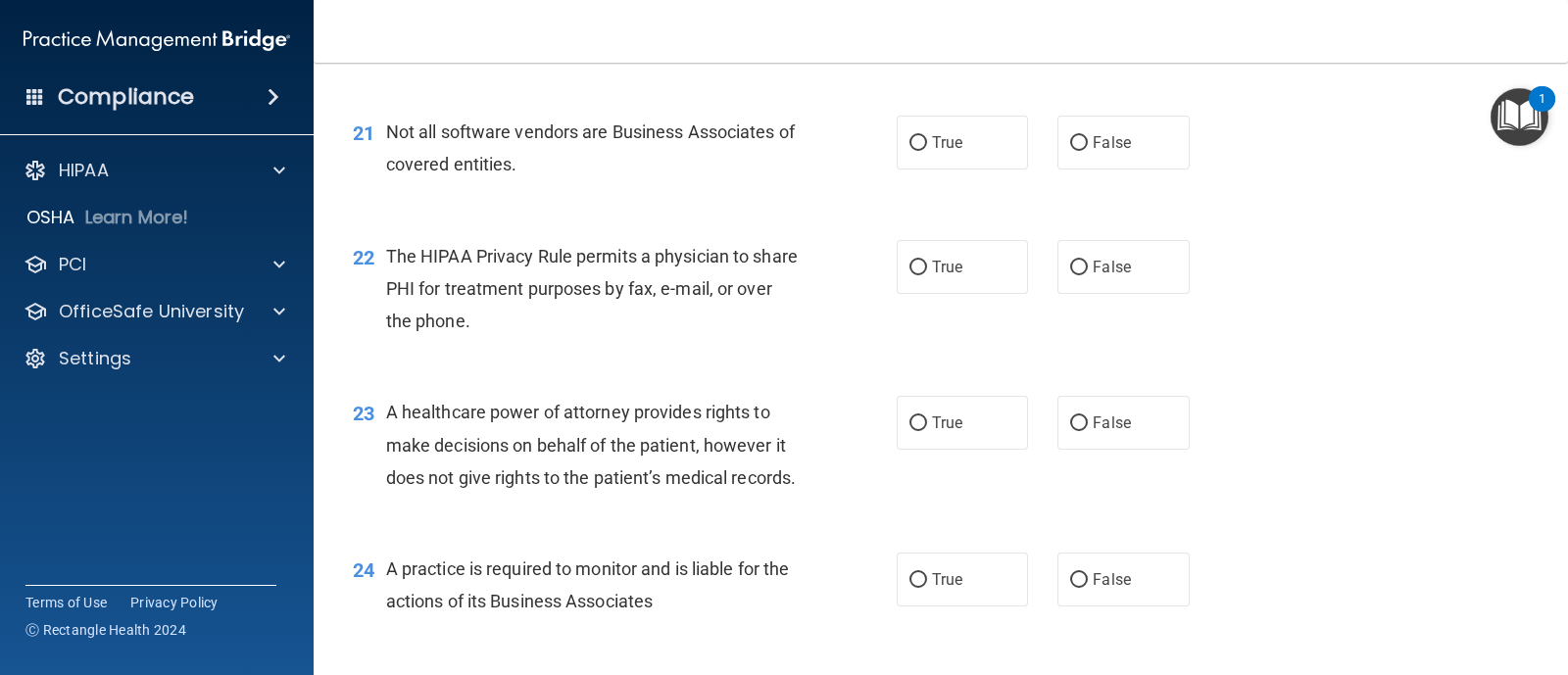 click on "21       Not all software vendors are Business Associates of covered entities.                 True           False" at bounding box center (941, 153) 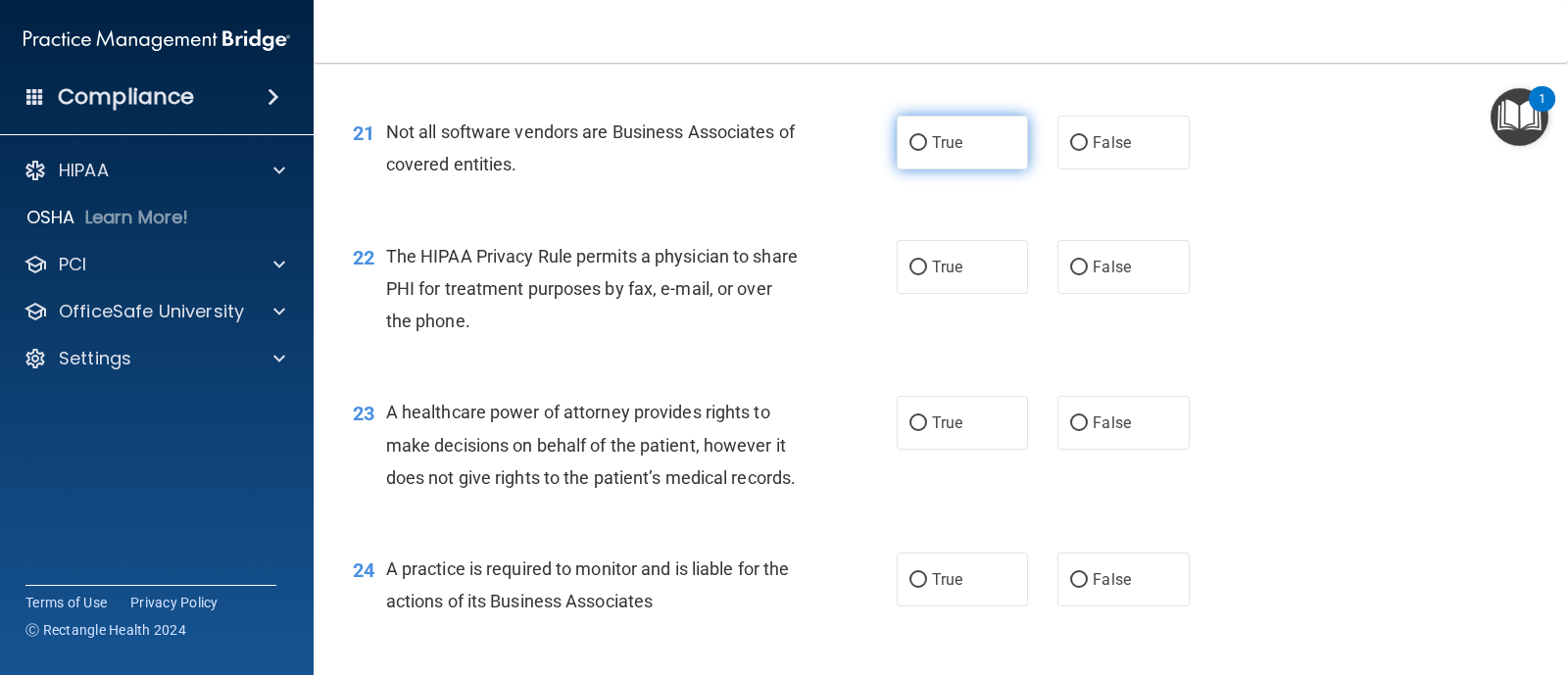 click on "True" at bounding box center [962, 142] 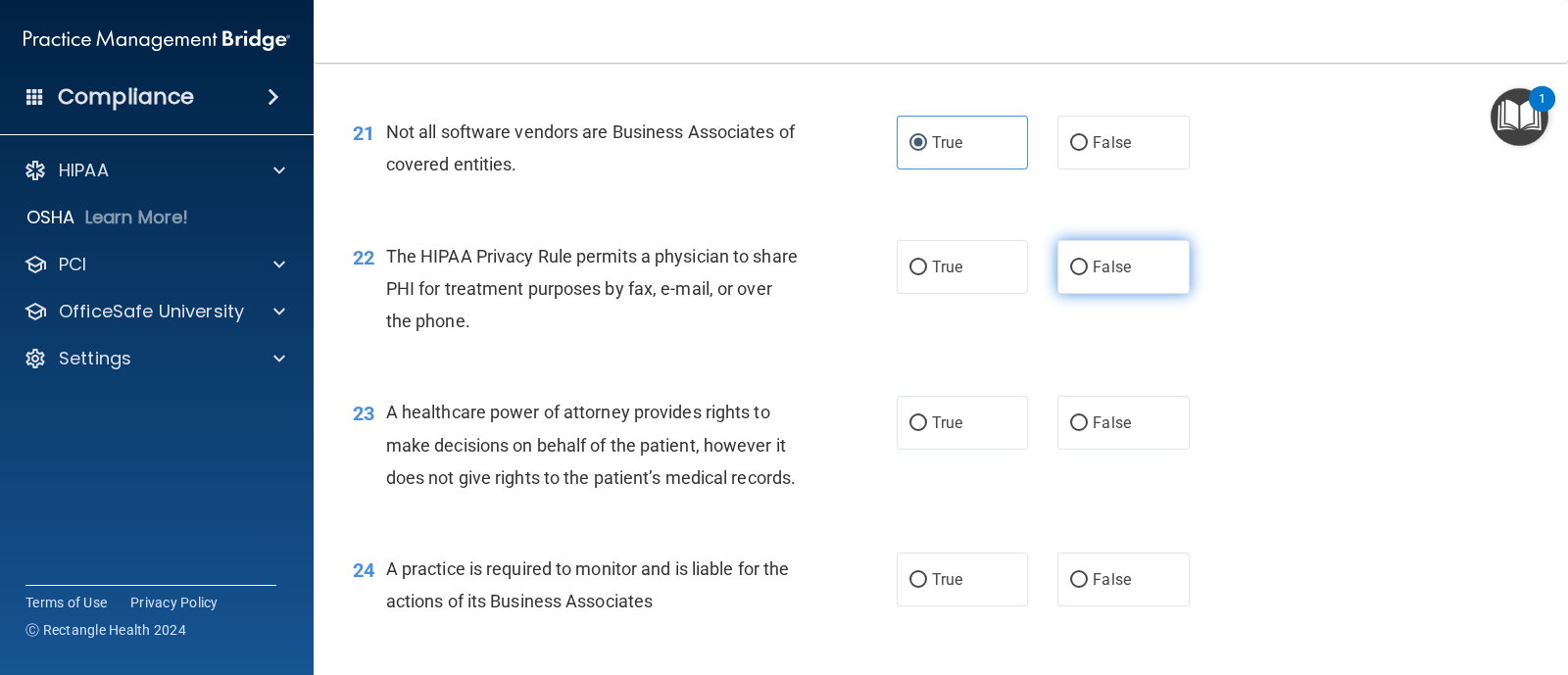 click on "False" at bounding box center [1079, 267] 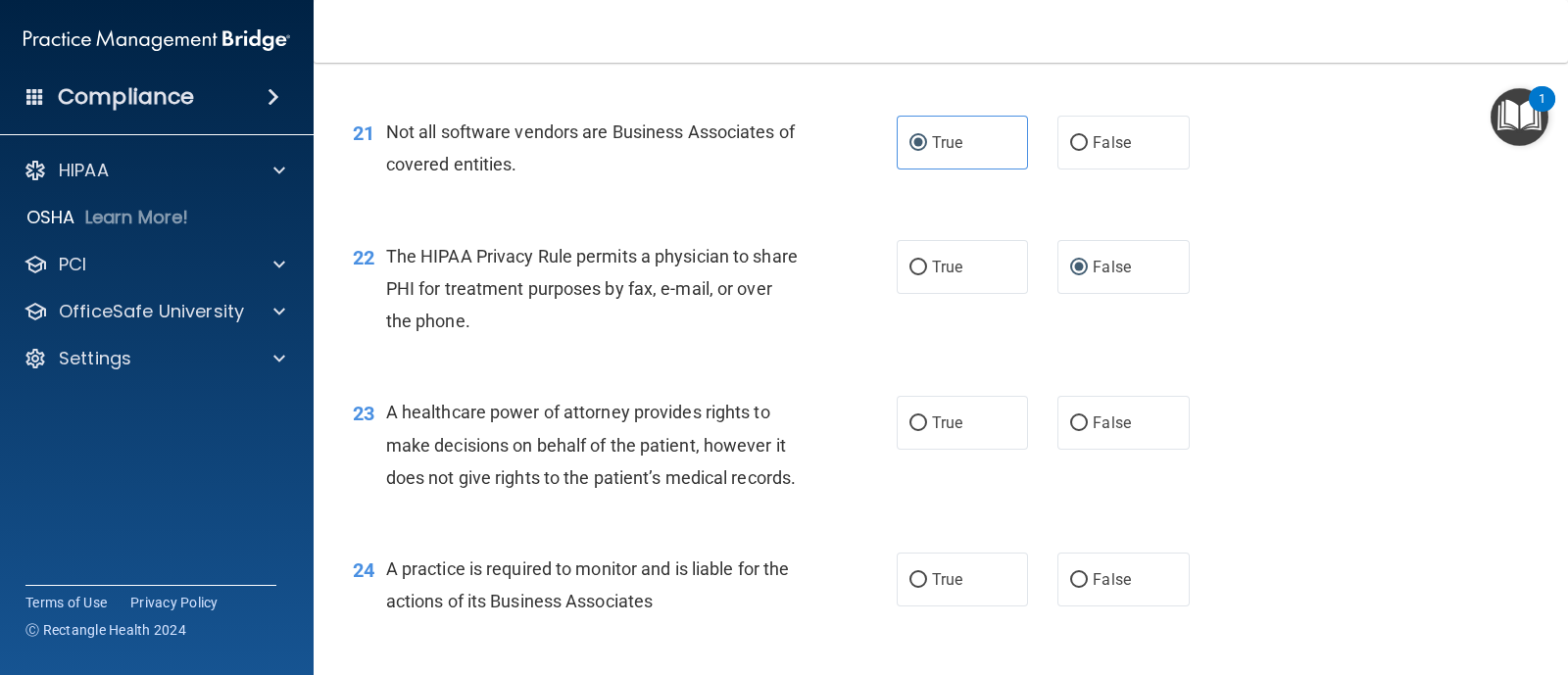 scroll, scrollTop: 3550, scrollLeft: 0, axis: vertical 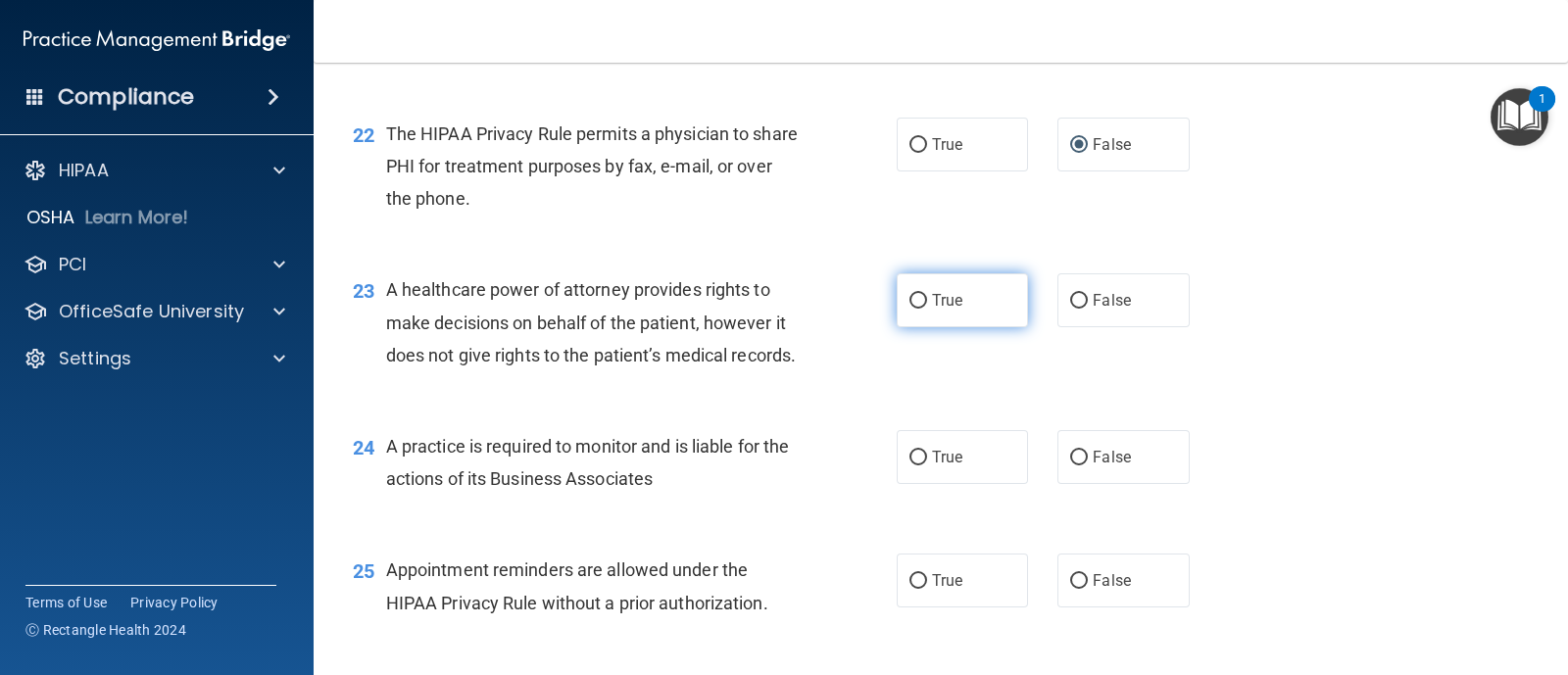 click on "True" at bounding box center (918, 301) 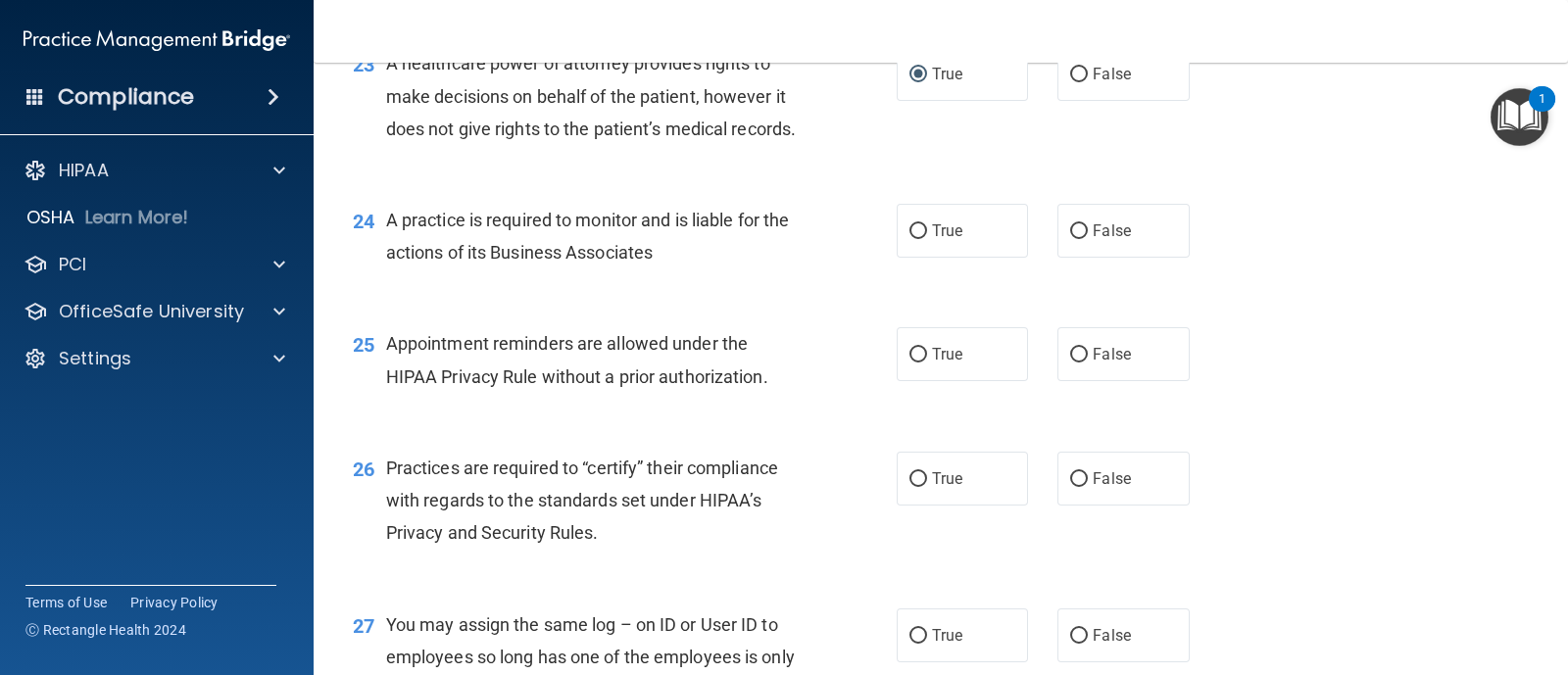 scroll, scrollTop: 3795, scrollLeft: 0, axis: vertical 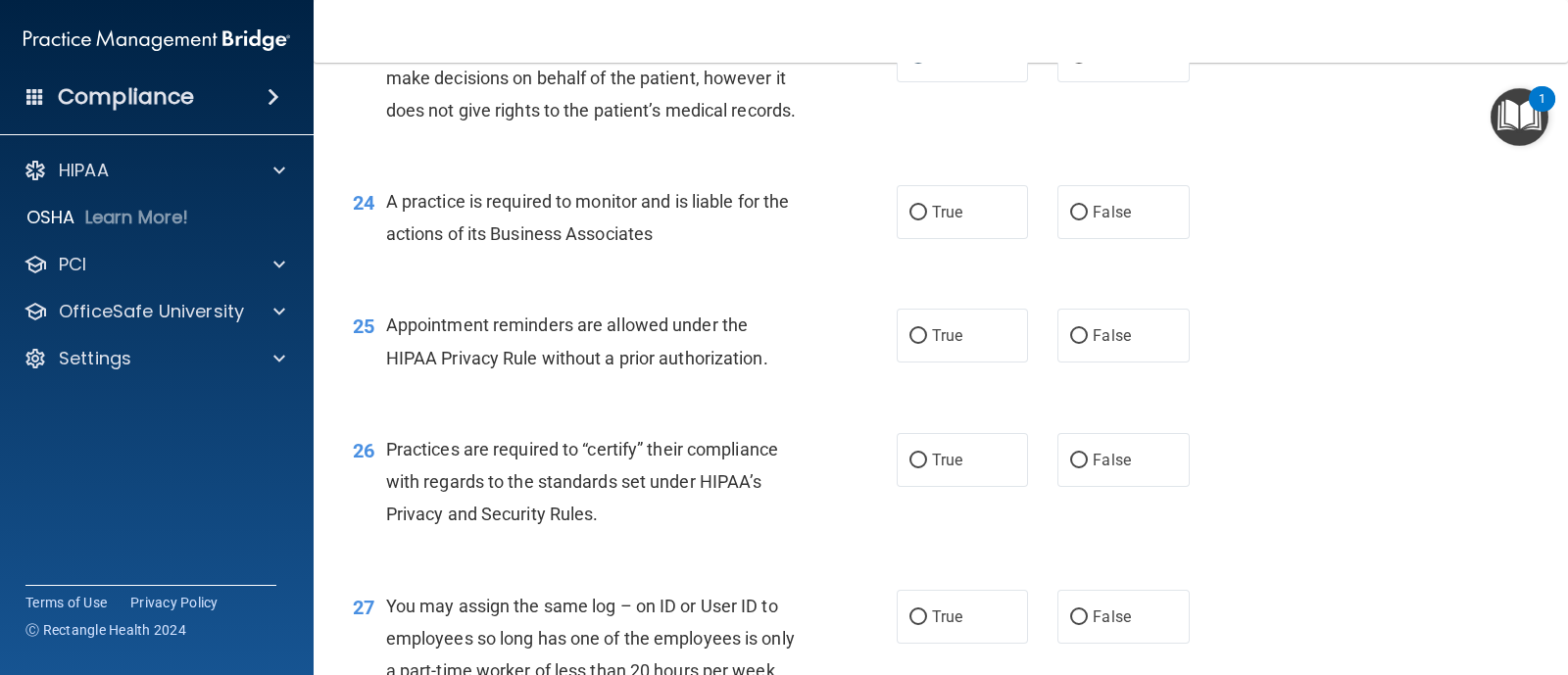 click on "True           False" at bounding box center (1054, 212) 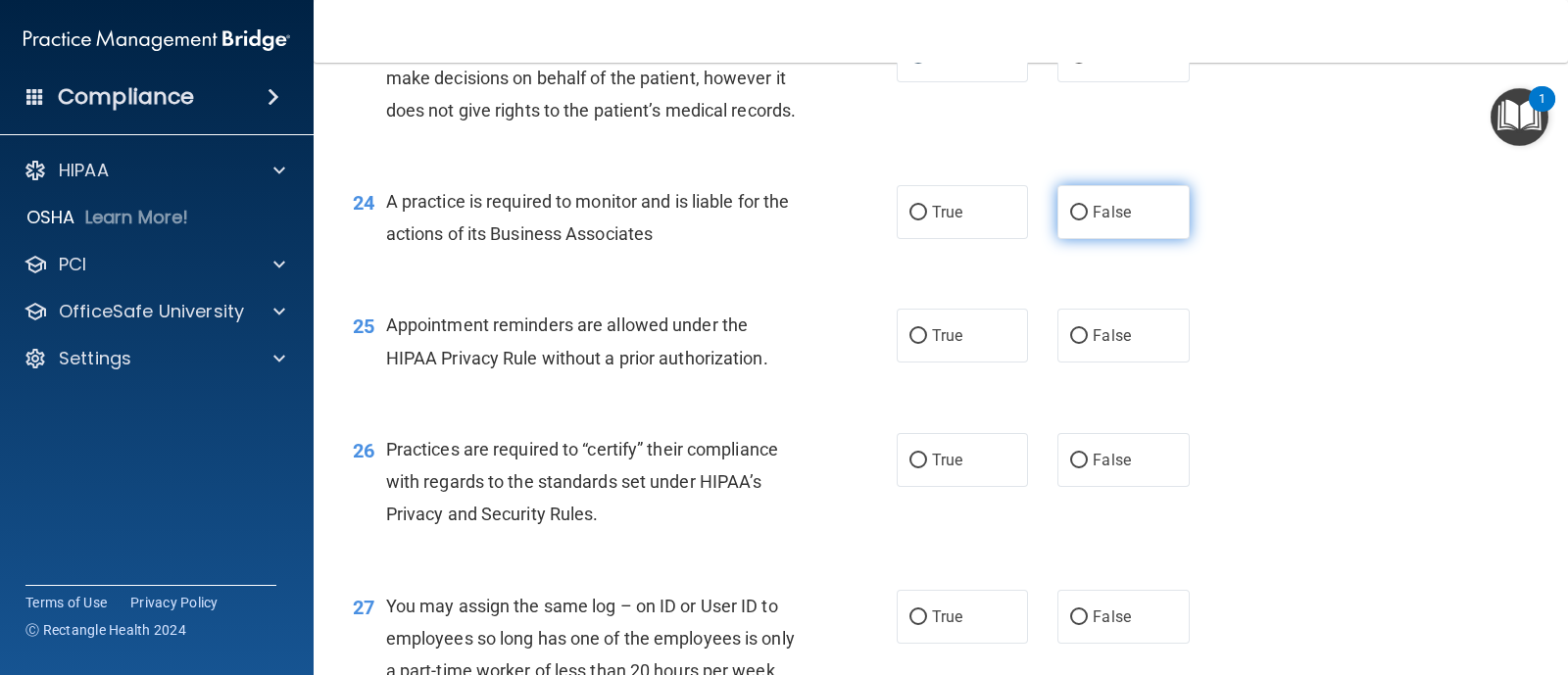 click on "False" at bounding box center [1123, 212] 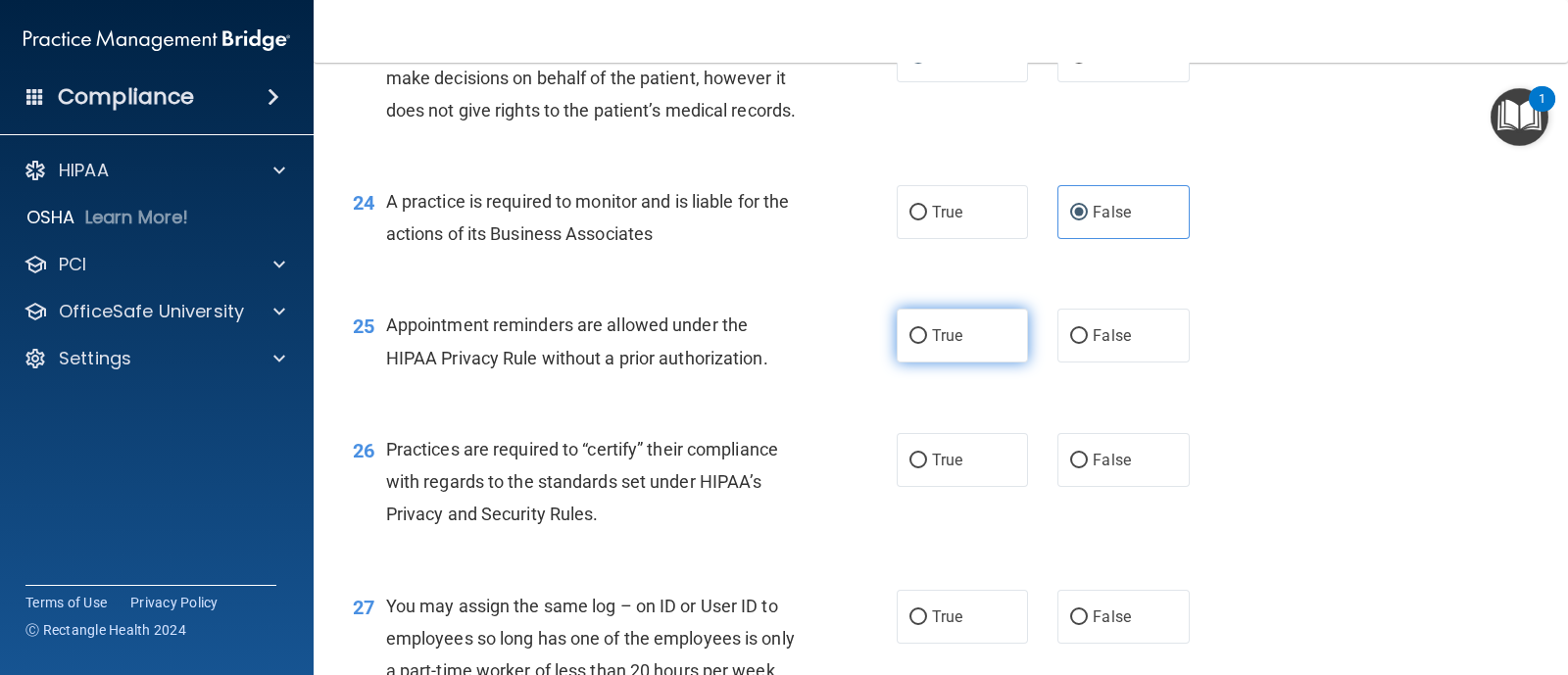 drag, startPoint x: 938, startPoint y: 468, endPoint x: 942, endPoint y: 448, distance: 20.396078 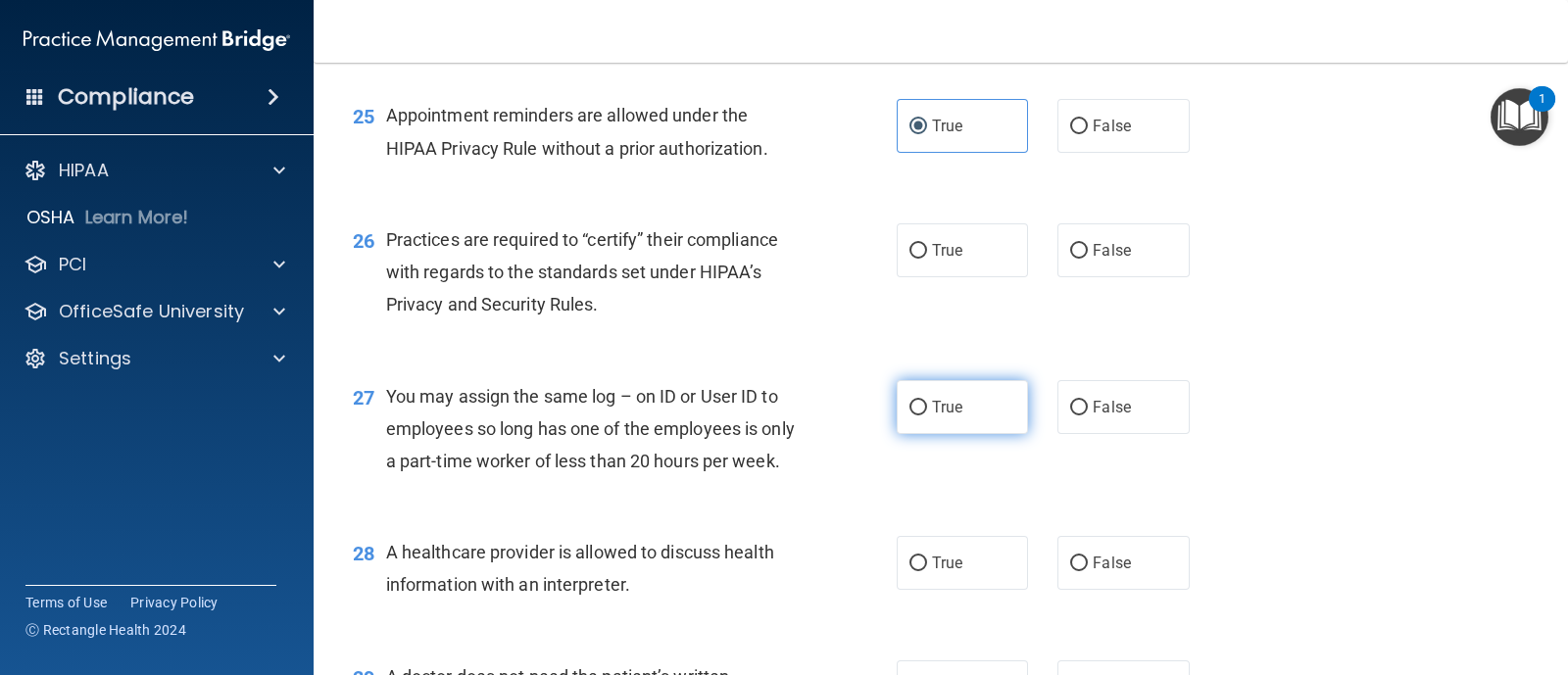 scroll, scrollTop: 4041, scrollLeft: 0, axis: vertical 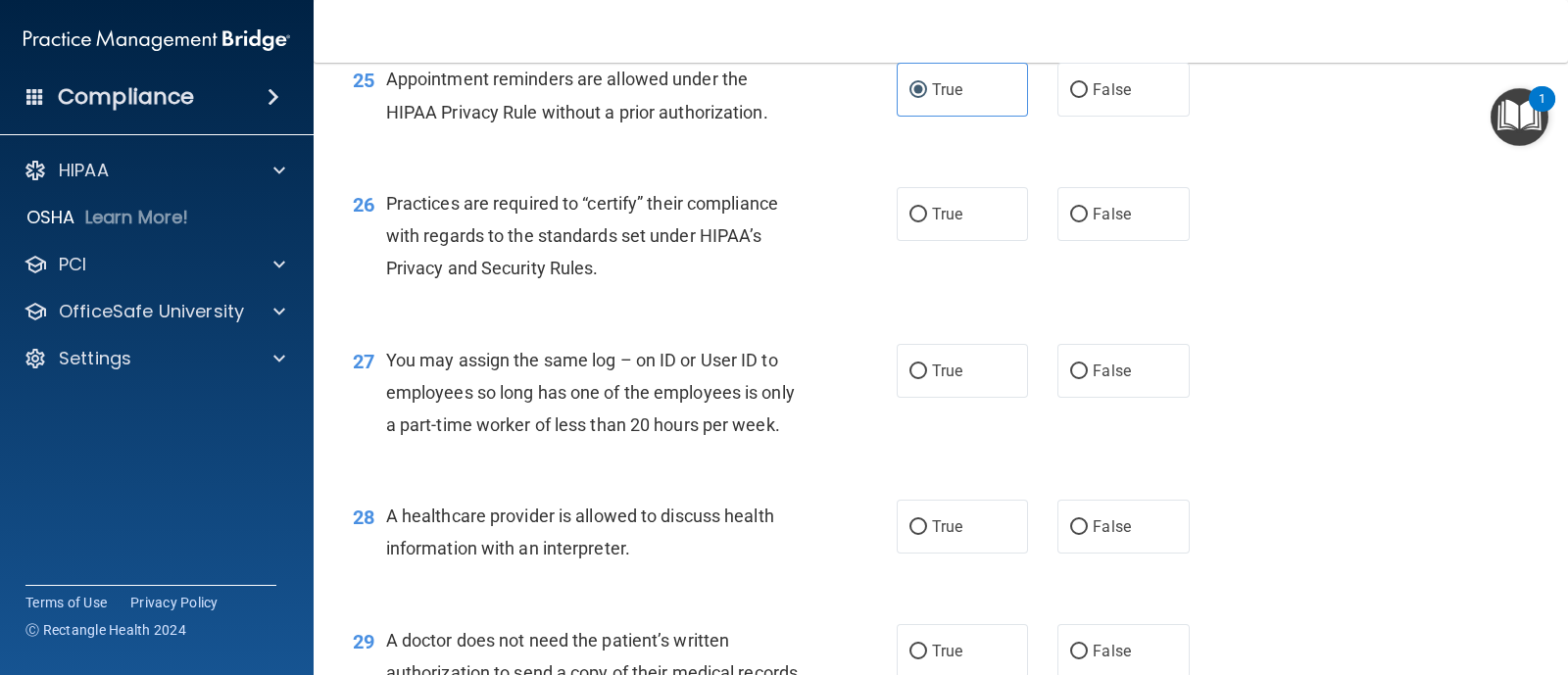 click on "27       You may assign the same log – on ID or User ID to employees so long has one of the employees is only a part-time worker of less than 20 hours per week.                 True           False" at bounding box center (941, 398) 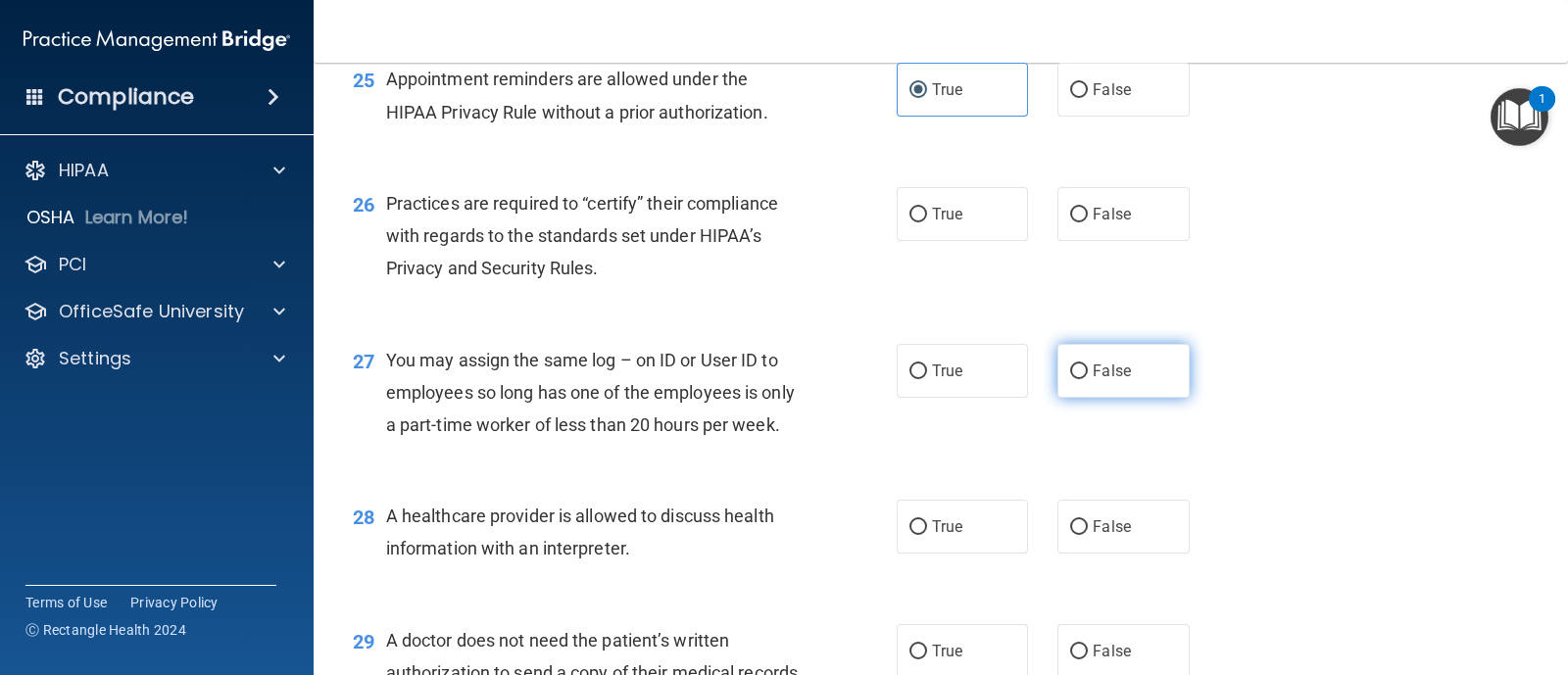 click on "False" at bounding box center [1123, 370] 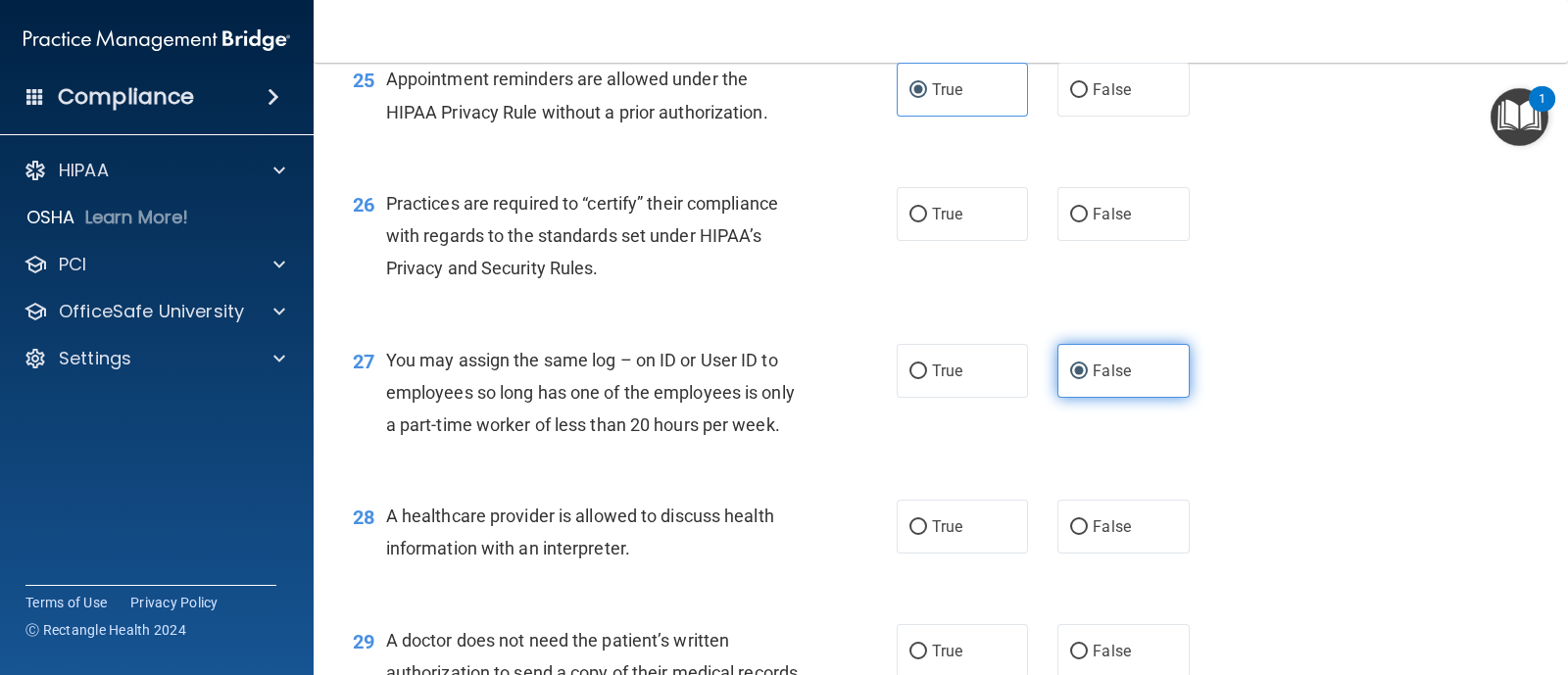 scroll, scrollTop: 4164, scrollLeft: 0, axis: vertical 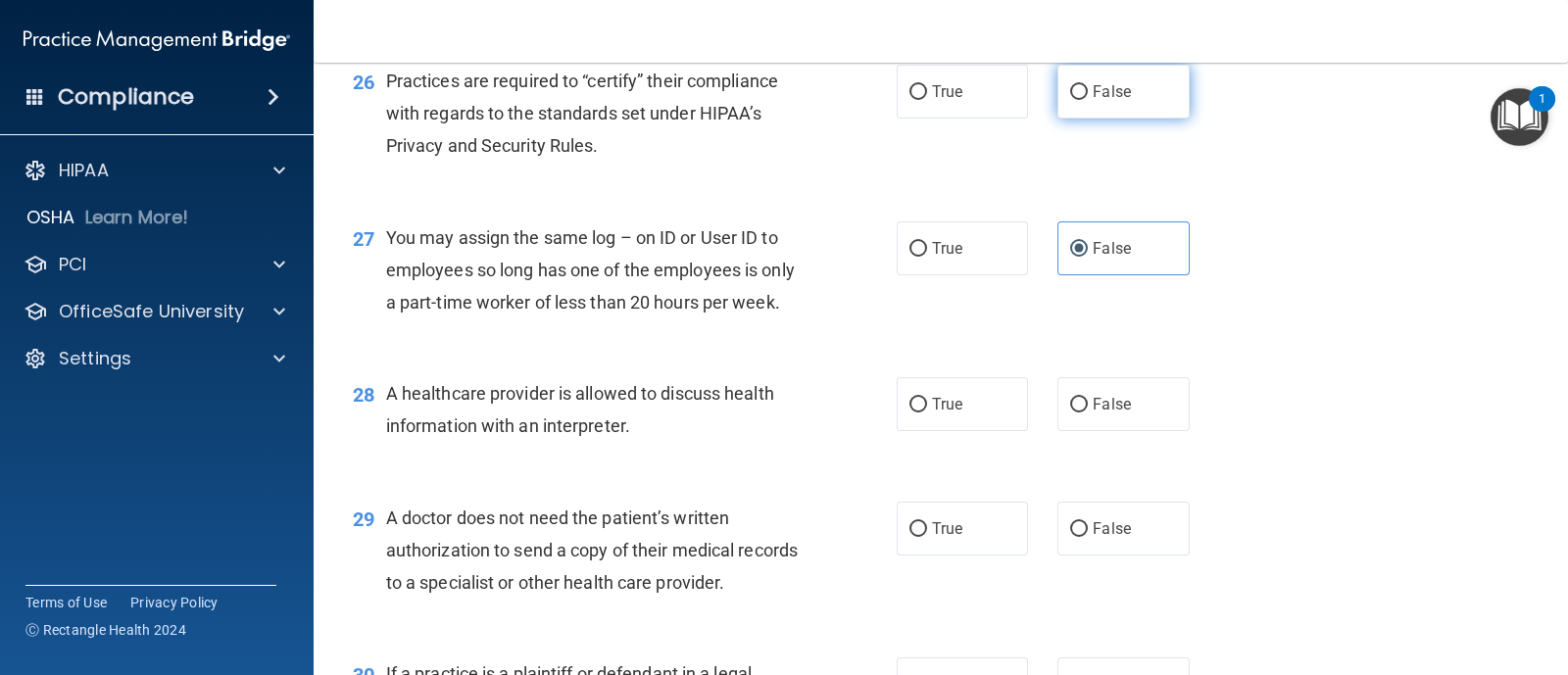 click on "False" at bounding box center (1079, 92) 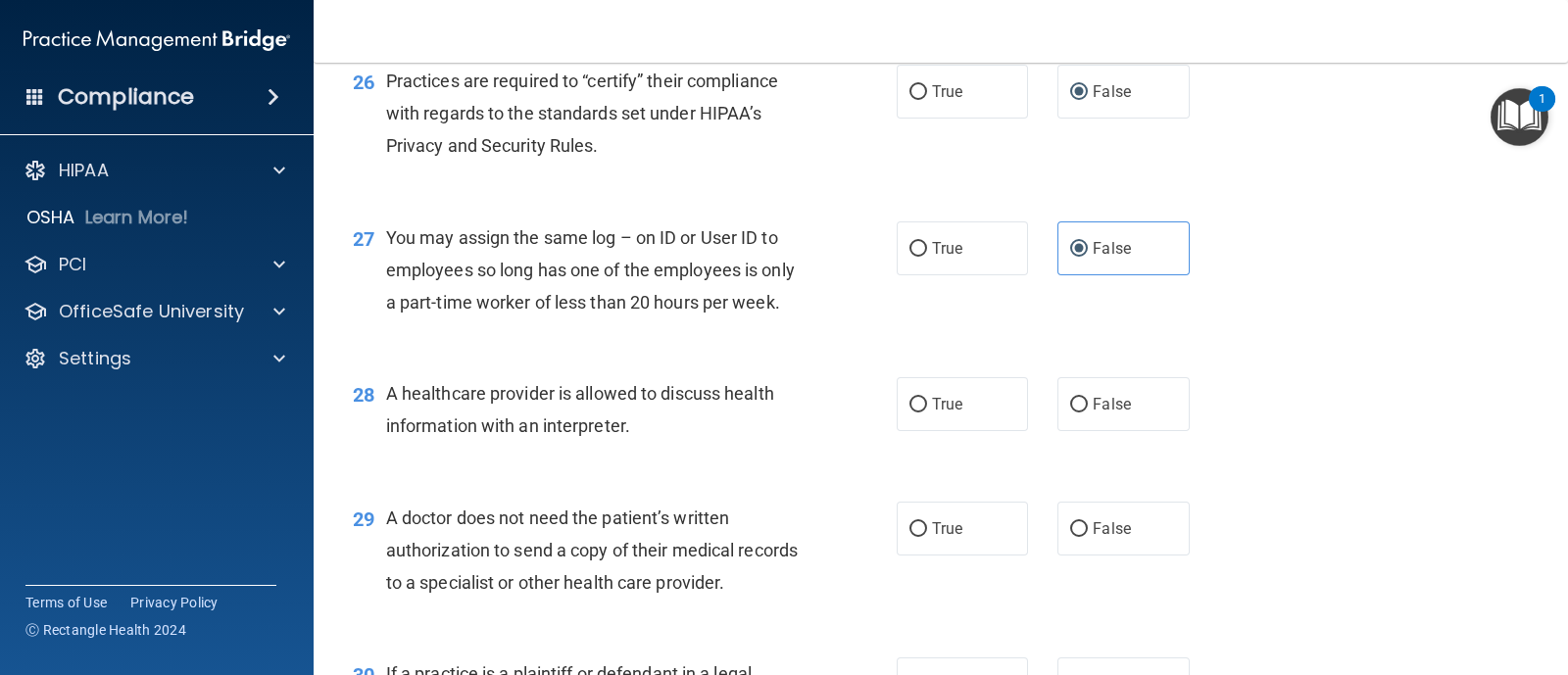 scroll, scrollTop: 4286, scrollLeft: 0, axis: vertical 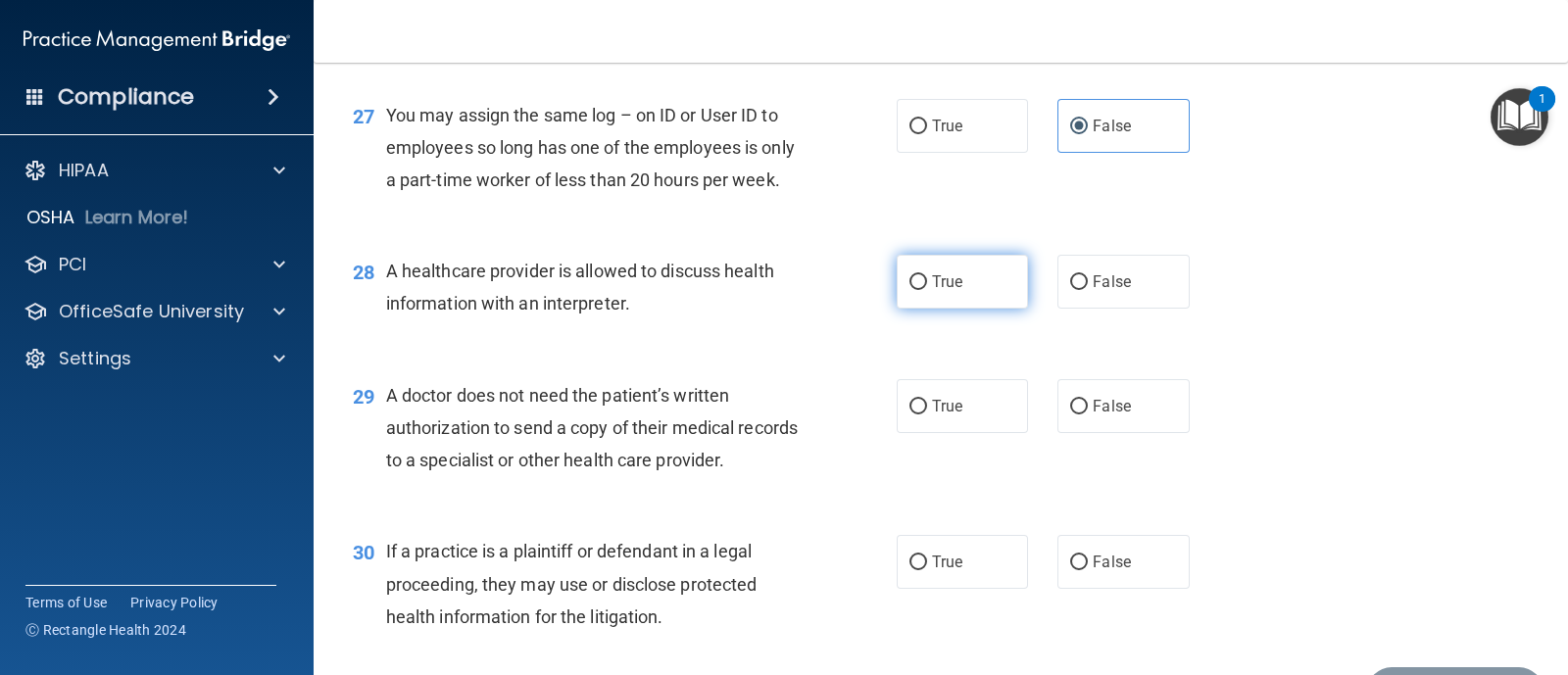 click on "True" at bounding box center [962, 281] 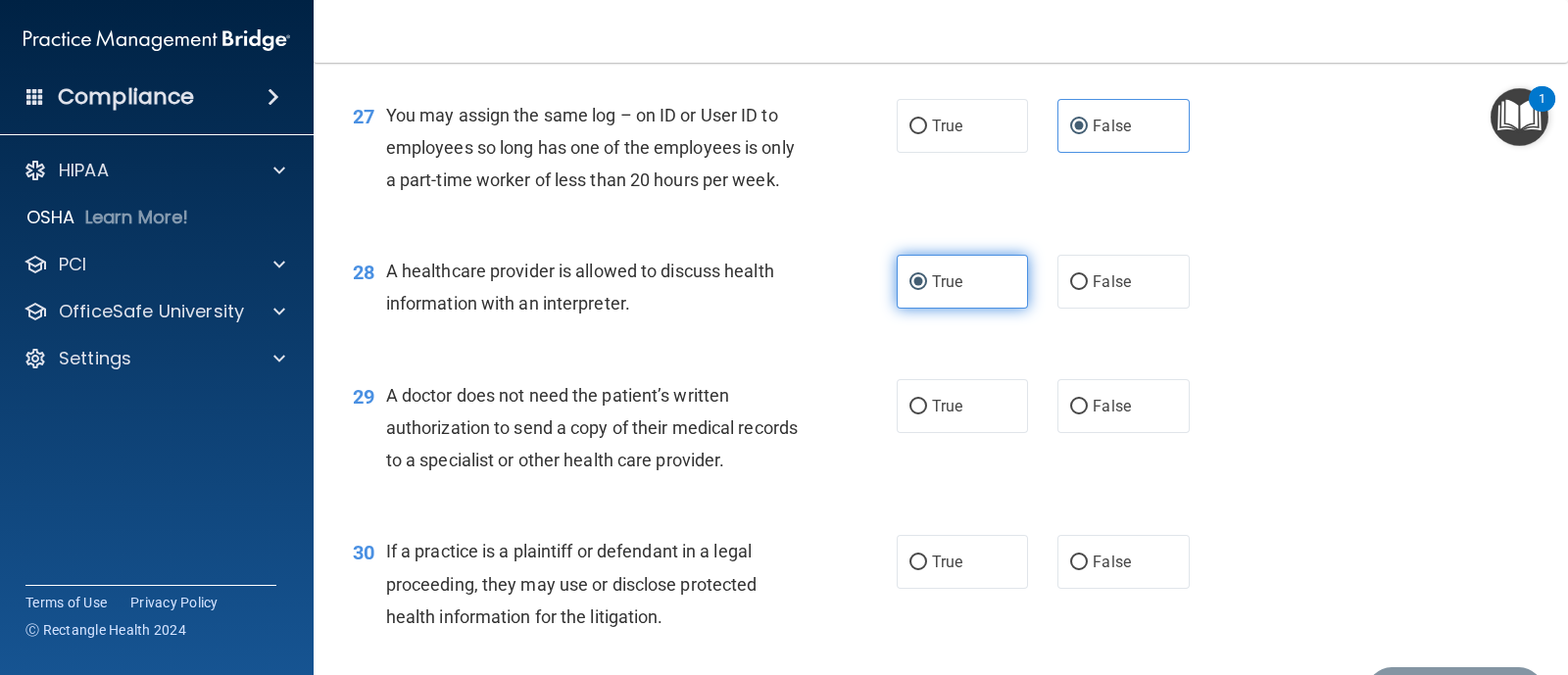scroll, scrollTop: 4409, scrollLeft: 0, axis: vertical 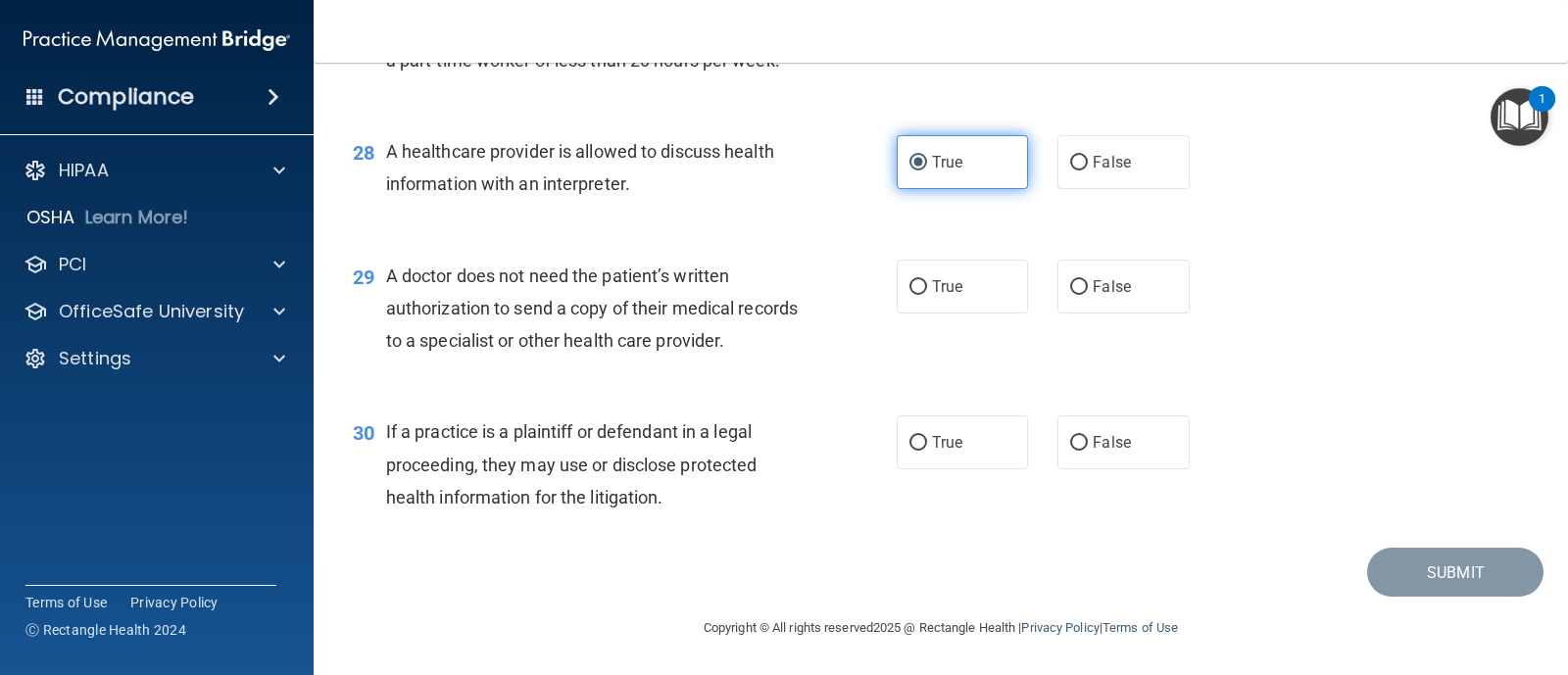 click on "True" at bounding box center (962, 286) 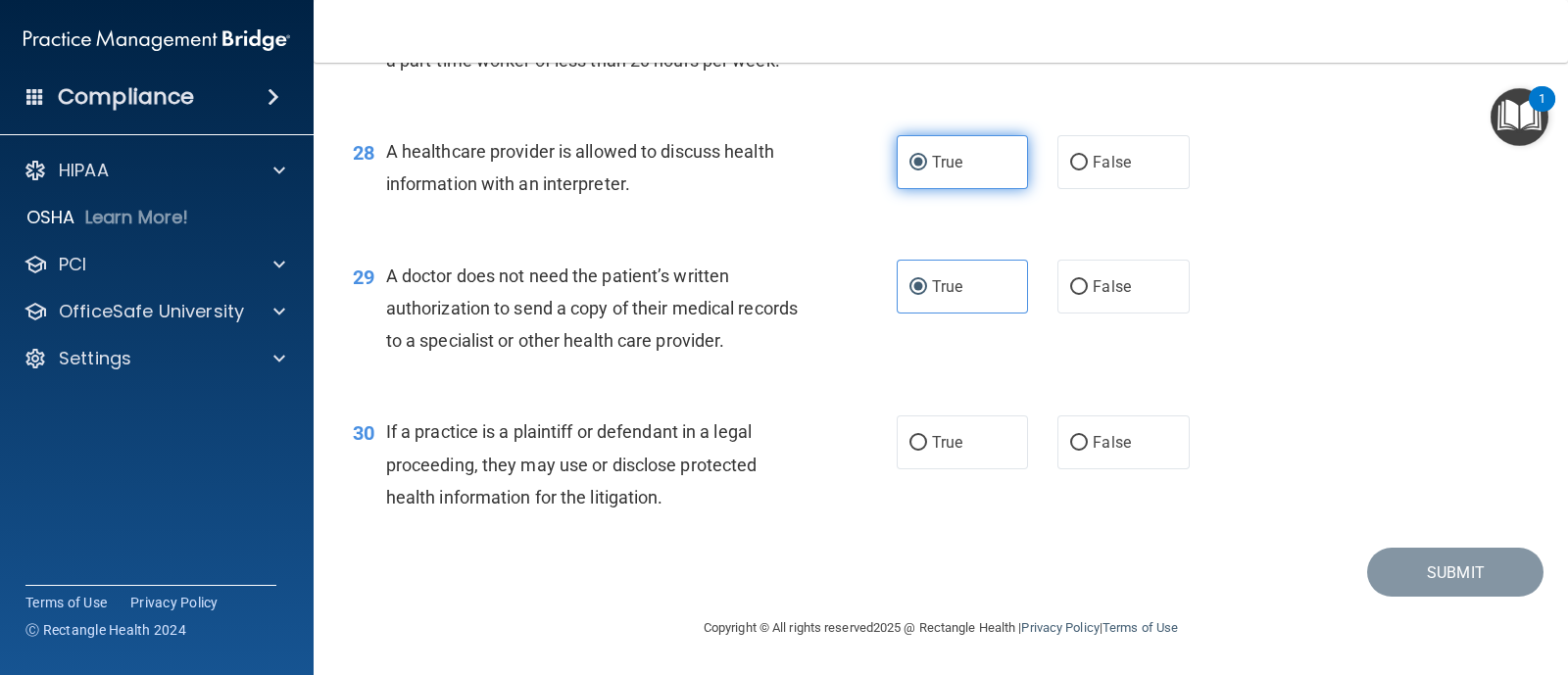 scroll, scrollTop: 4536, scrollLeft: 0, axis: vertical 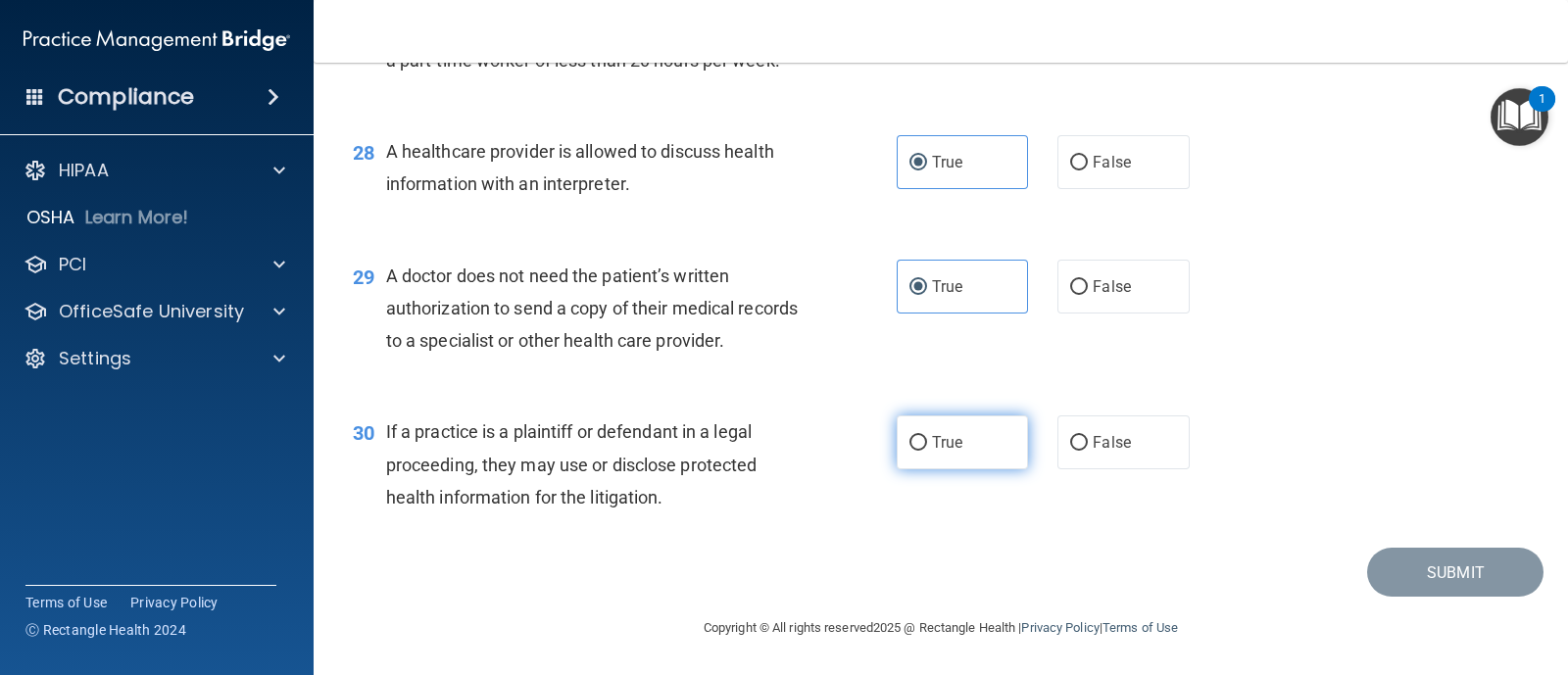 click on "True" at bounding box center [962, 442] 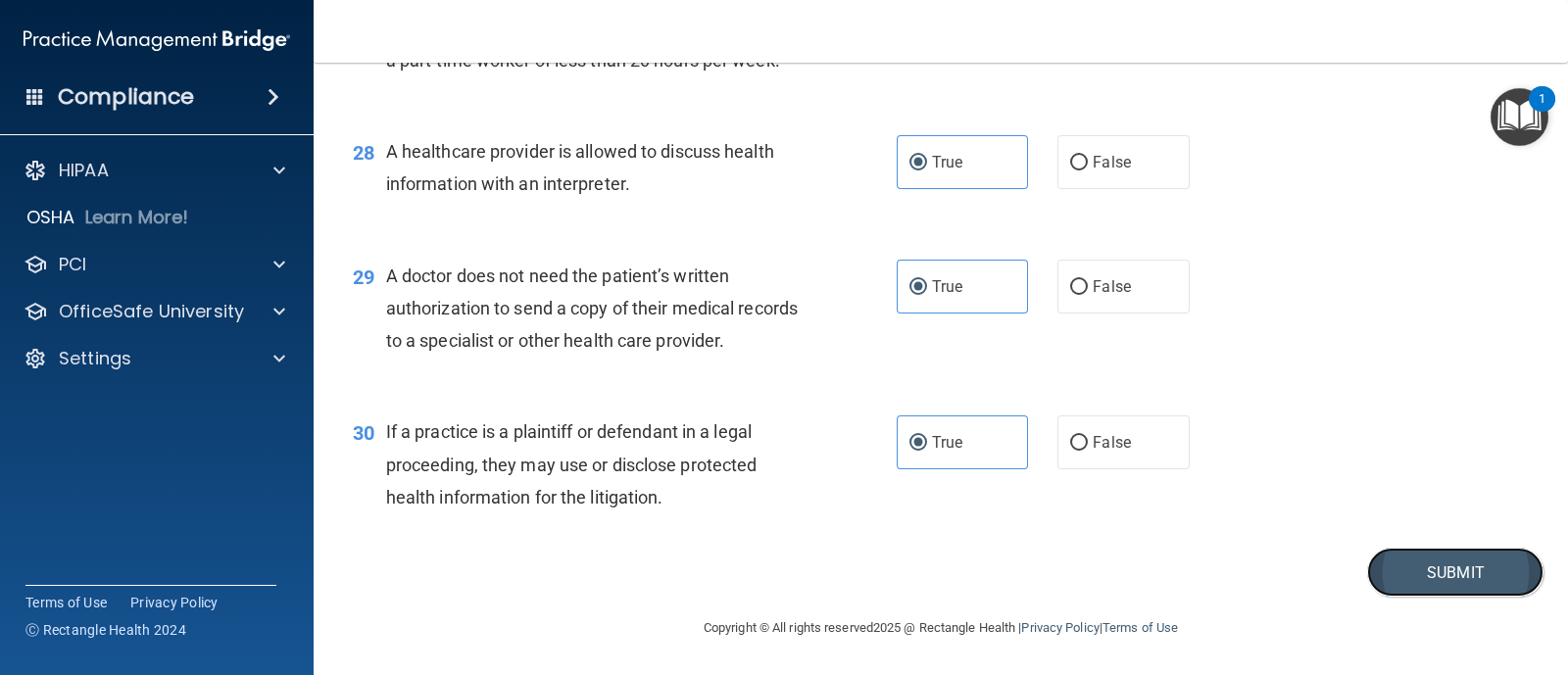 click on "Submit" at bounding box center [1455, 572] 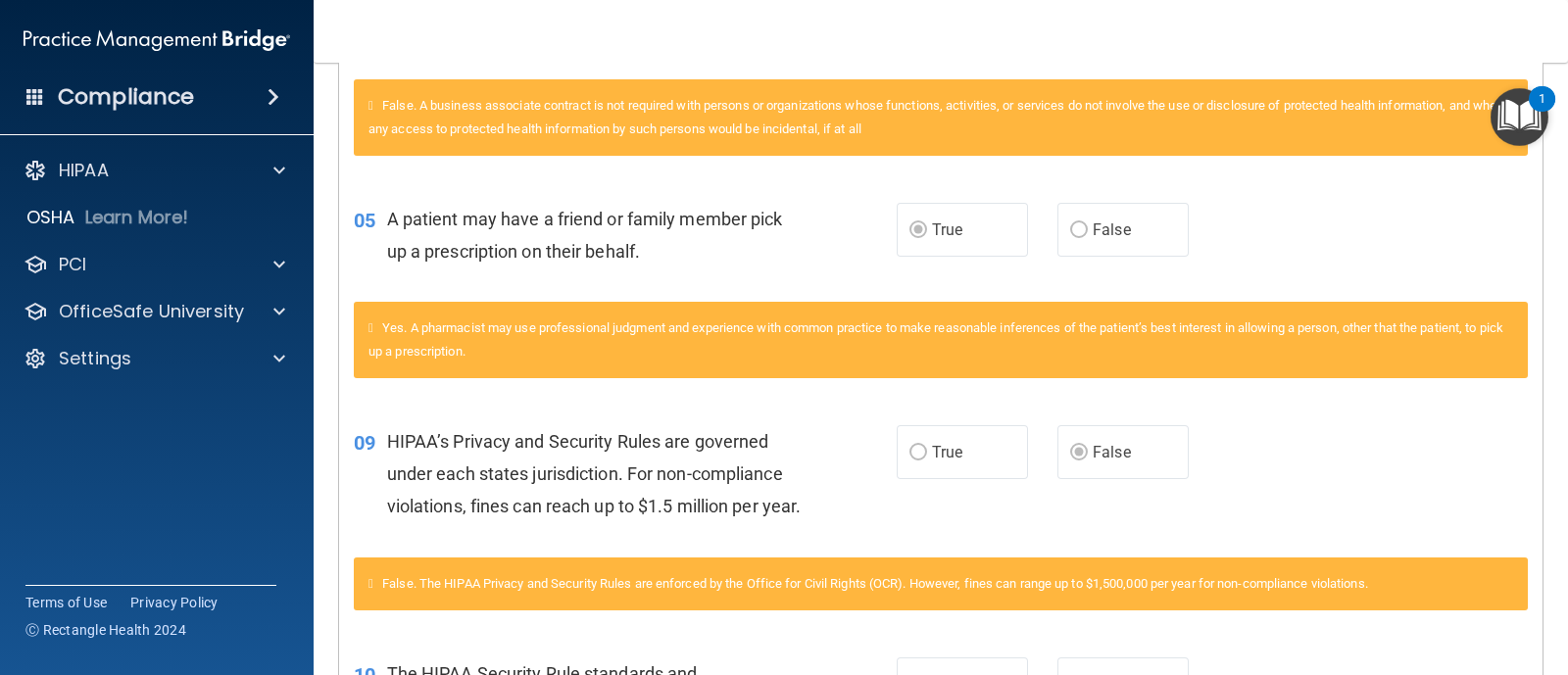 scroll, scrollTop: 0, scrollLeft: 0, axis: both 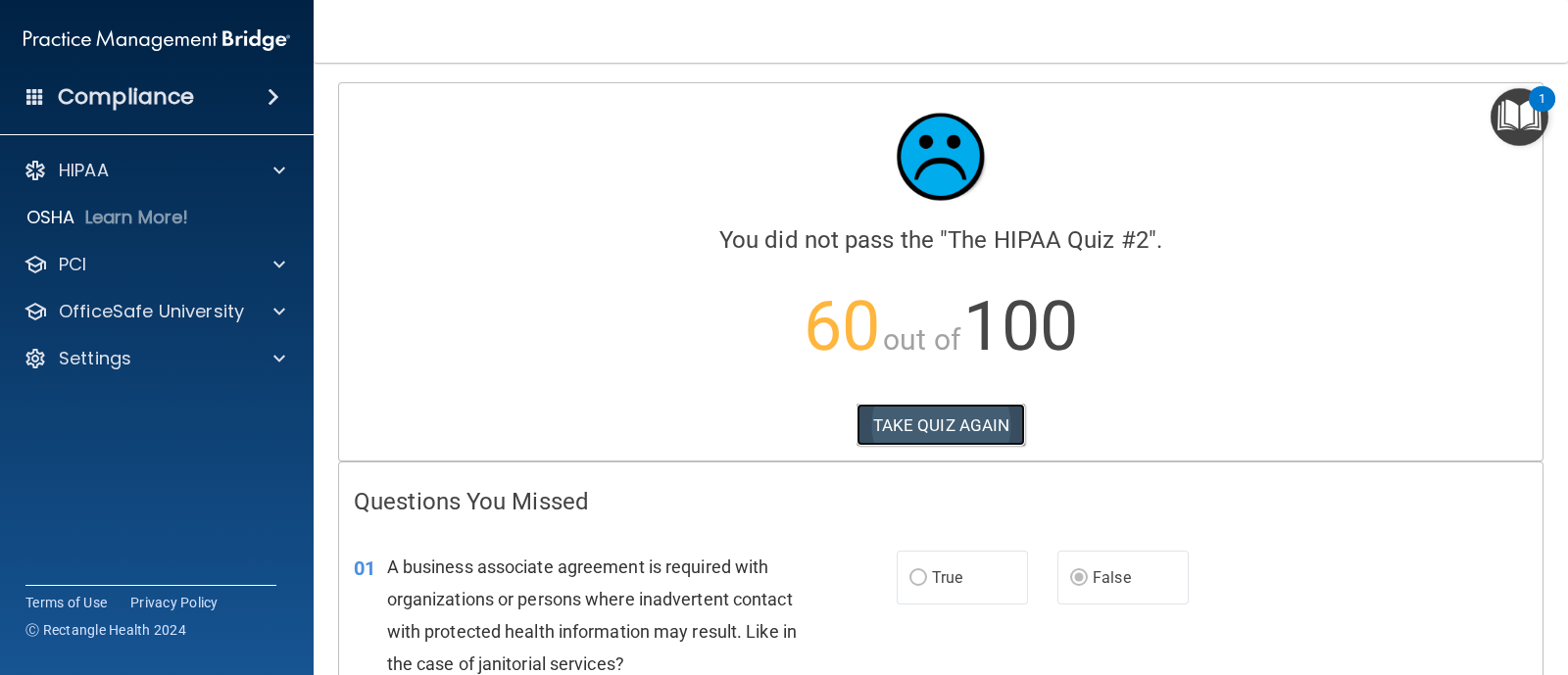 click on "TAKE QUIZ AGAIN" at bounding box center [941, 425] 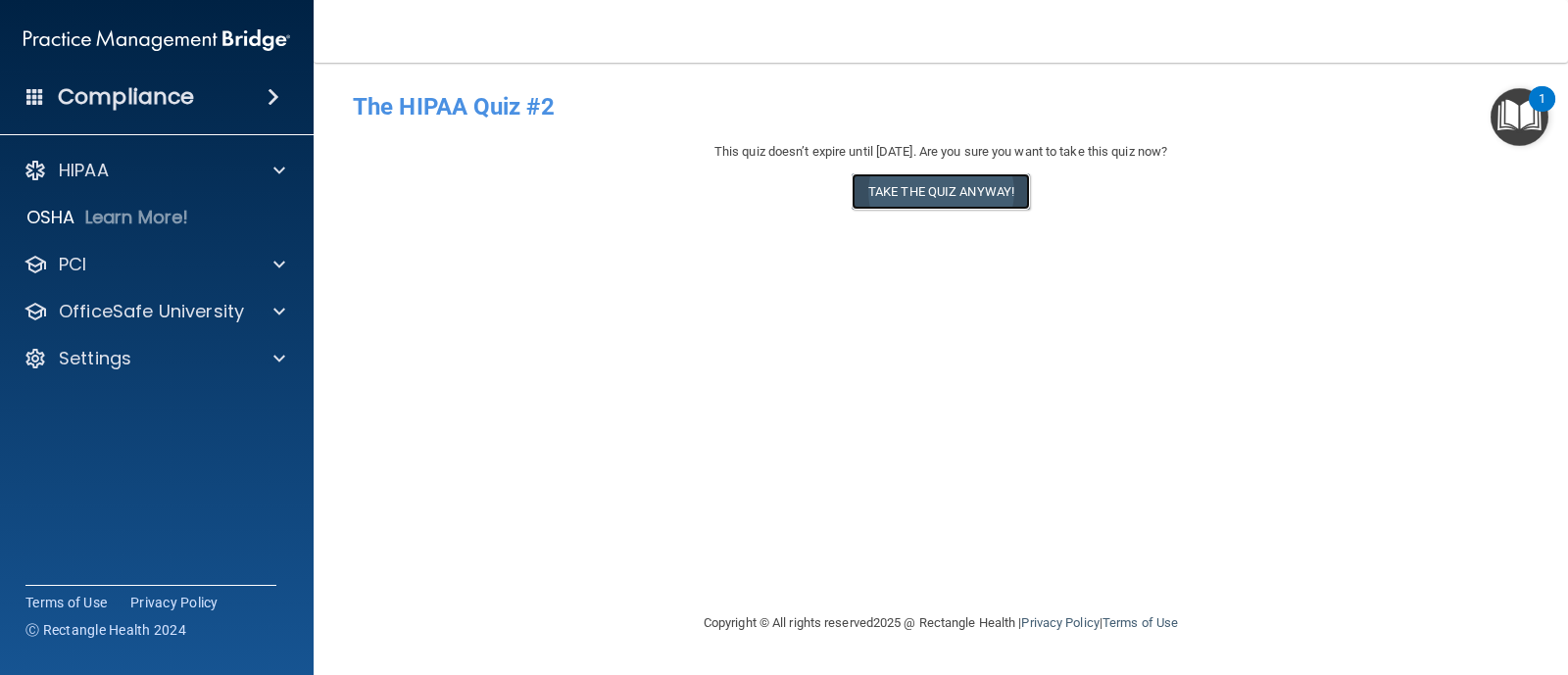 click on "Take the quiz anyway!" at bounding box center [941, 191] 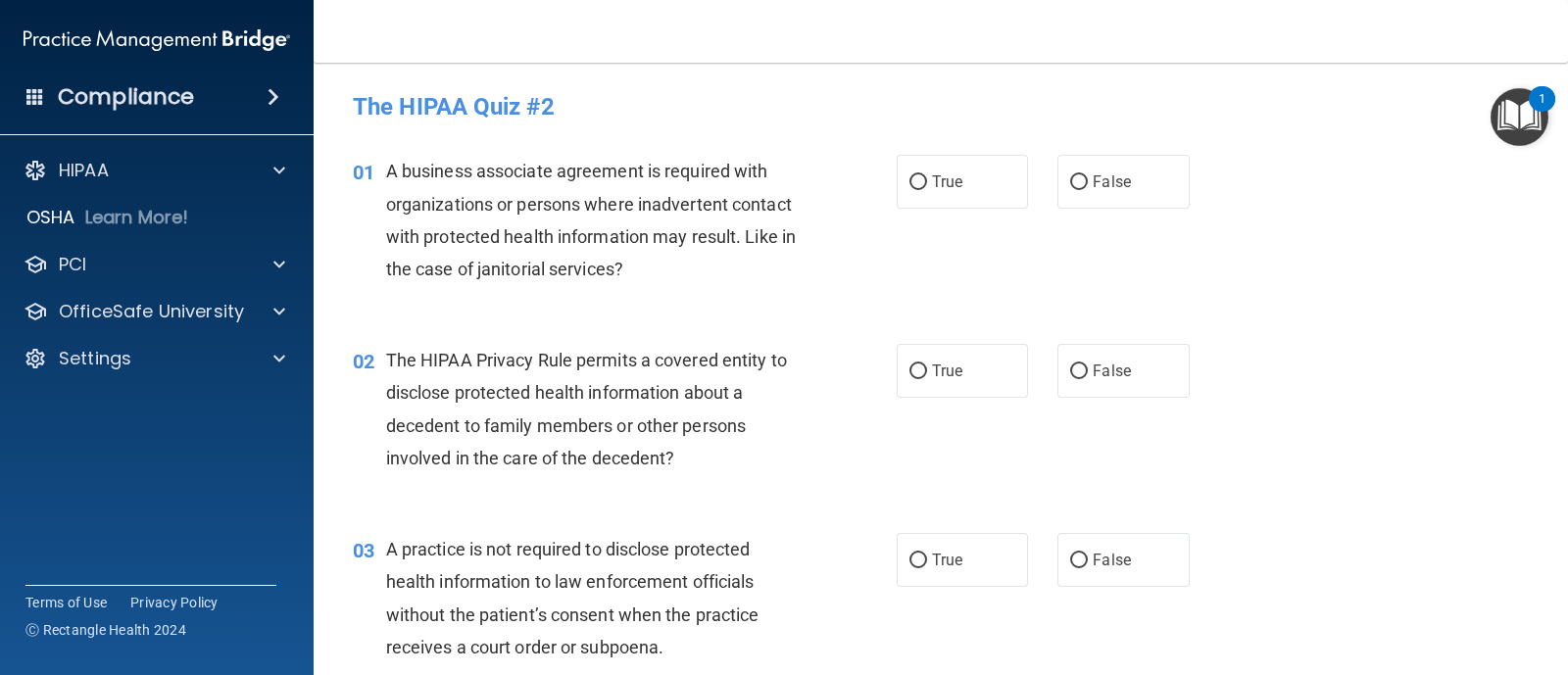 click on "01       A business associate agreement is required with organizations or persons where inadvertent contact with protected health information may result.  Like in the case of janitorial services?                 True           False" at bounding box center [941, 224] 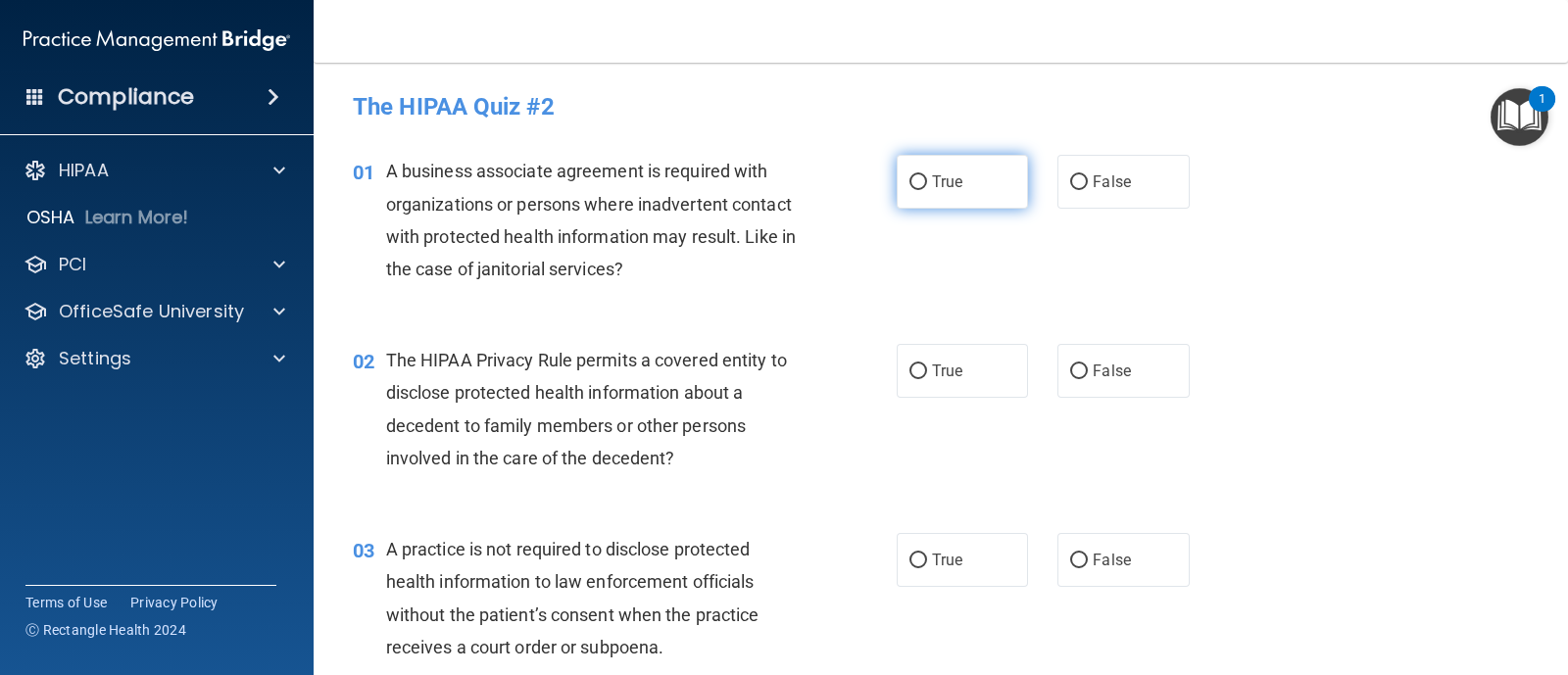 click on "True" at bounding box center (918, 182) 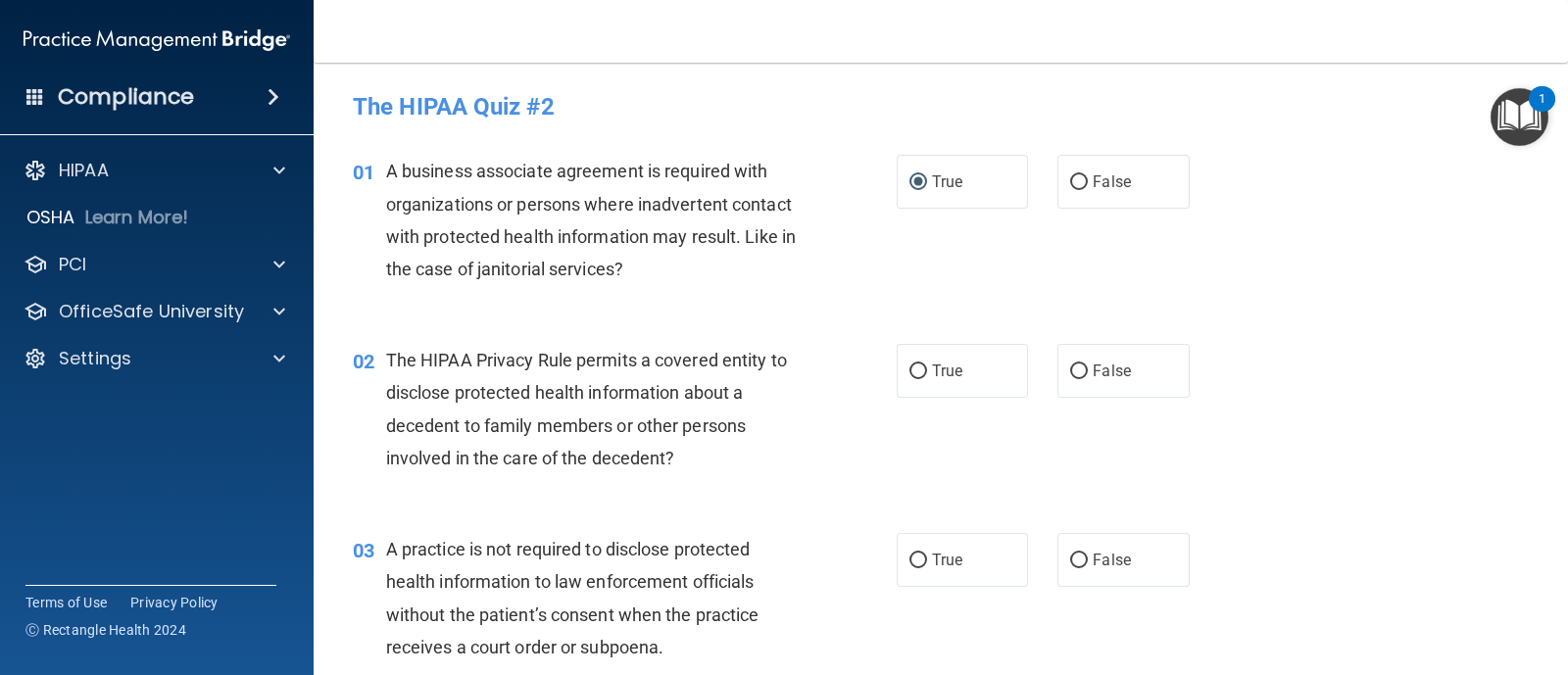 click on "True           False" at bounding box center (1054, 370) 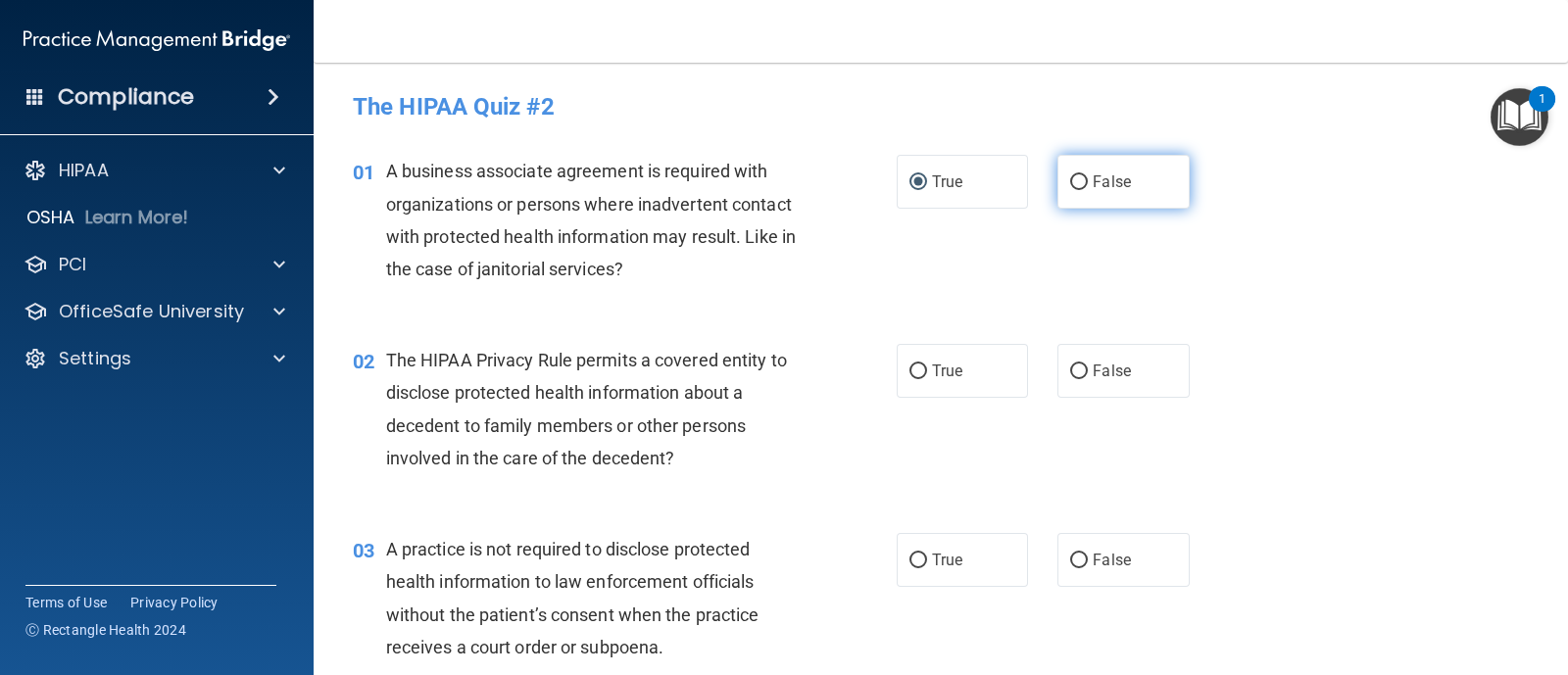 click on "False" at bounding box center (1123, 181) 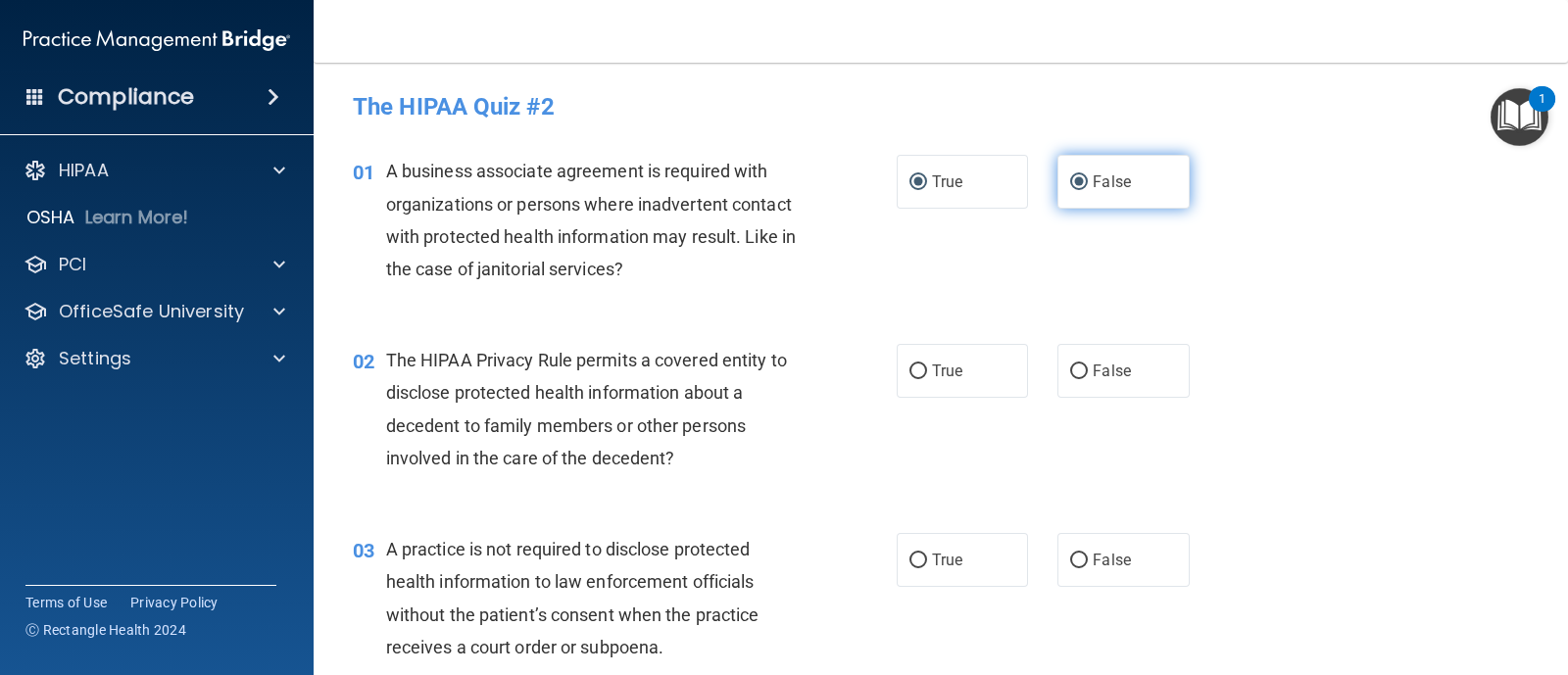 radio on "false" 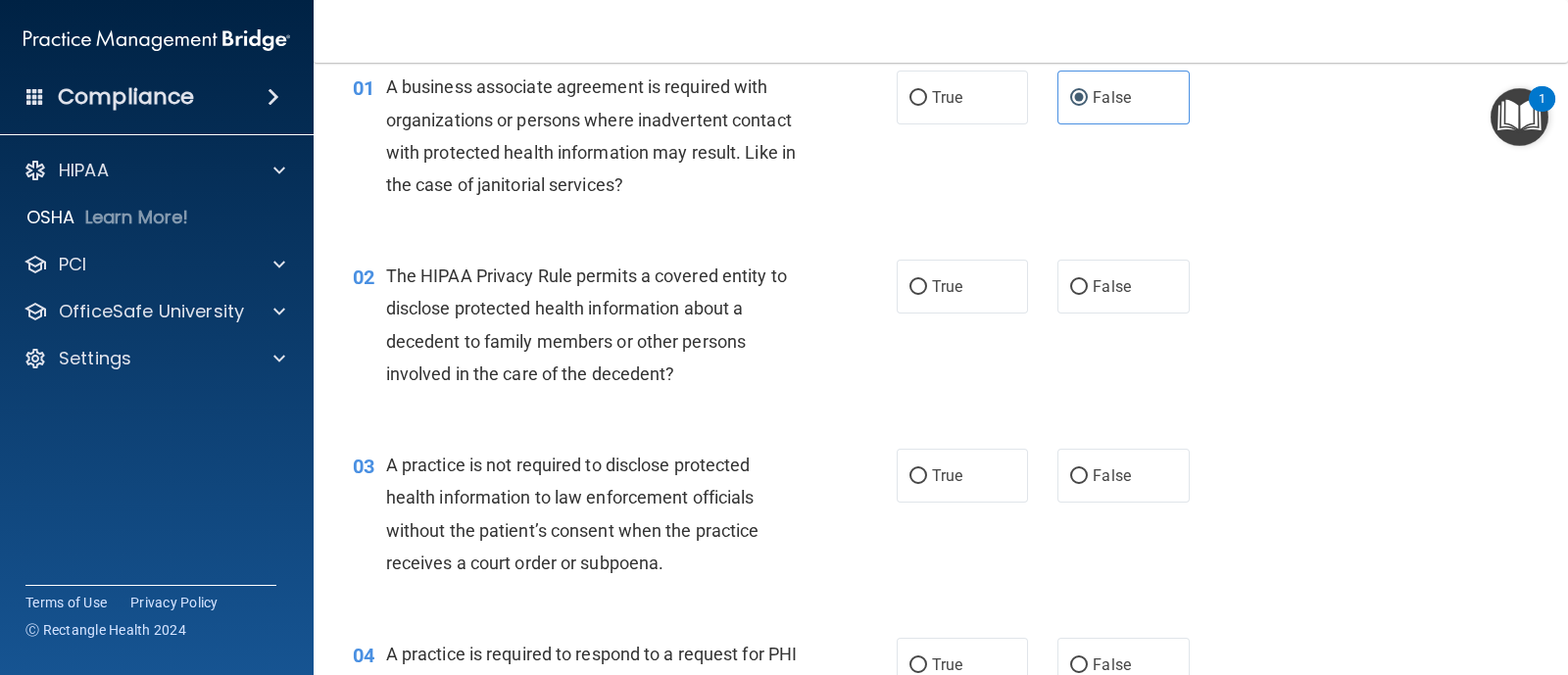 scroll, scrollTop: 121, scrollLeft: 0, axis: vertical 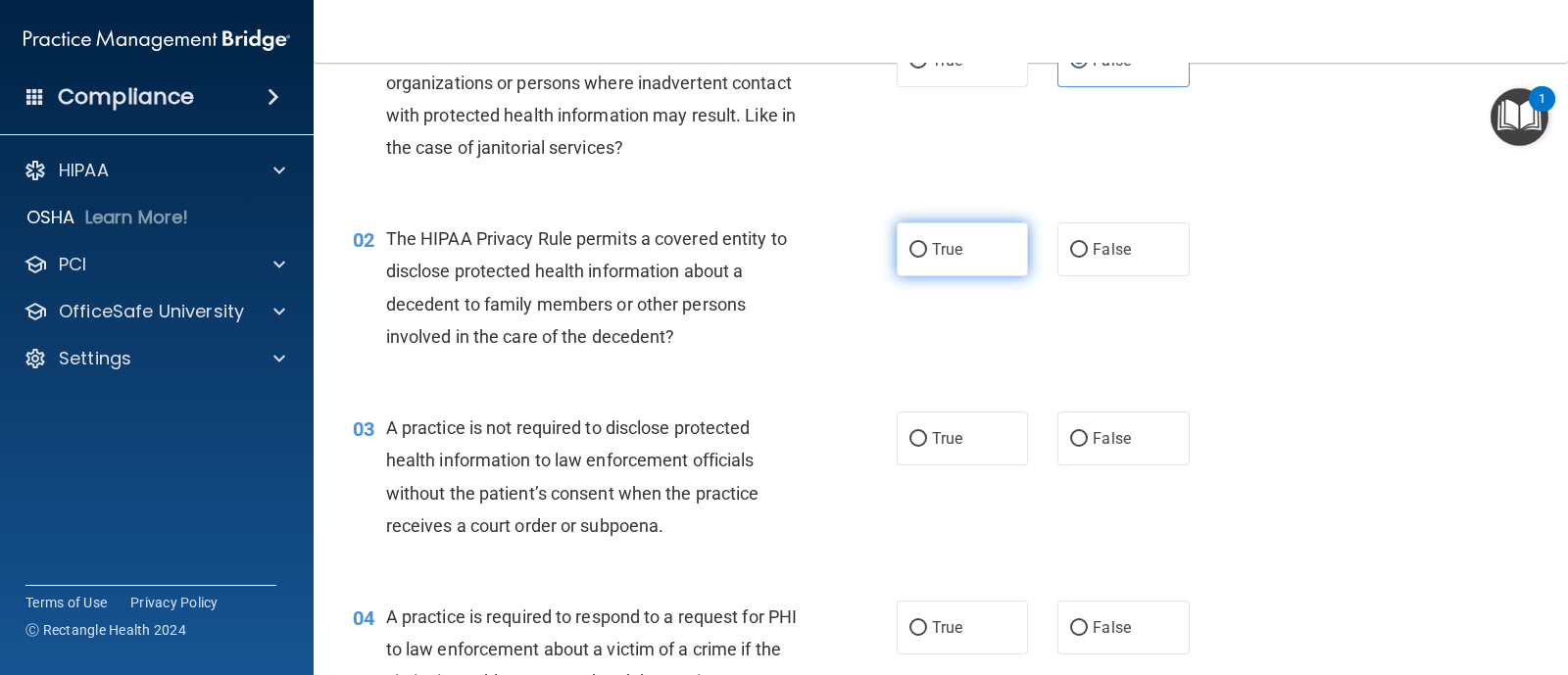 click on "True" at bounding box center [962, 249] 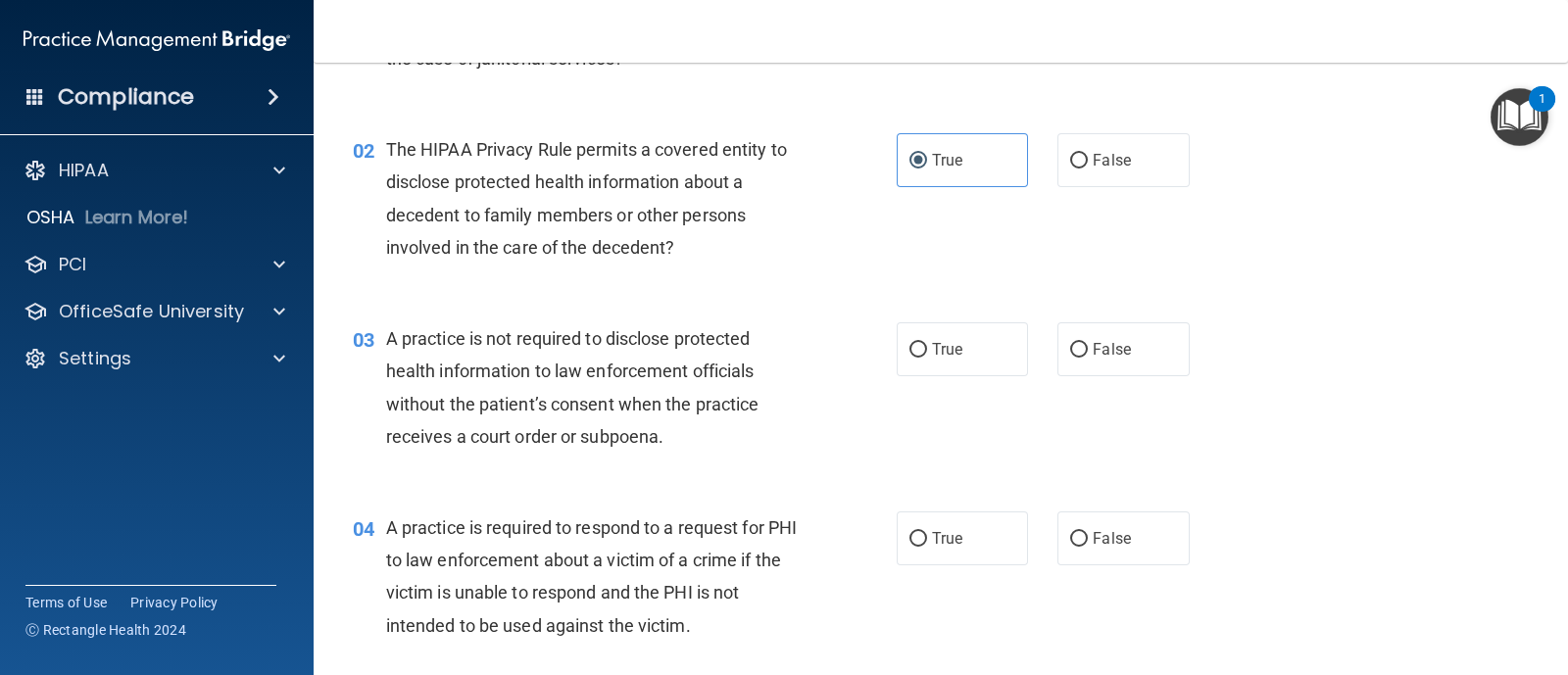 scroll, scrollTop: 367, scrollLeft: 0, axis: vertical 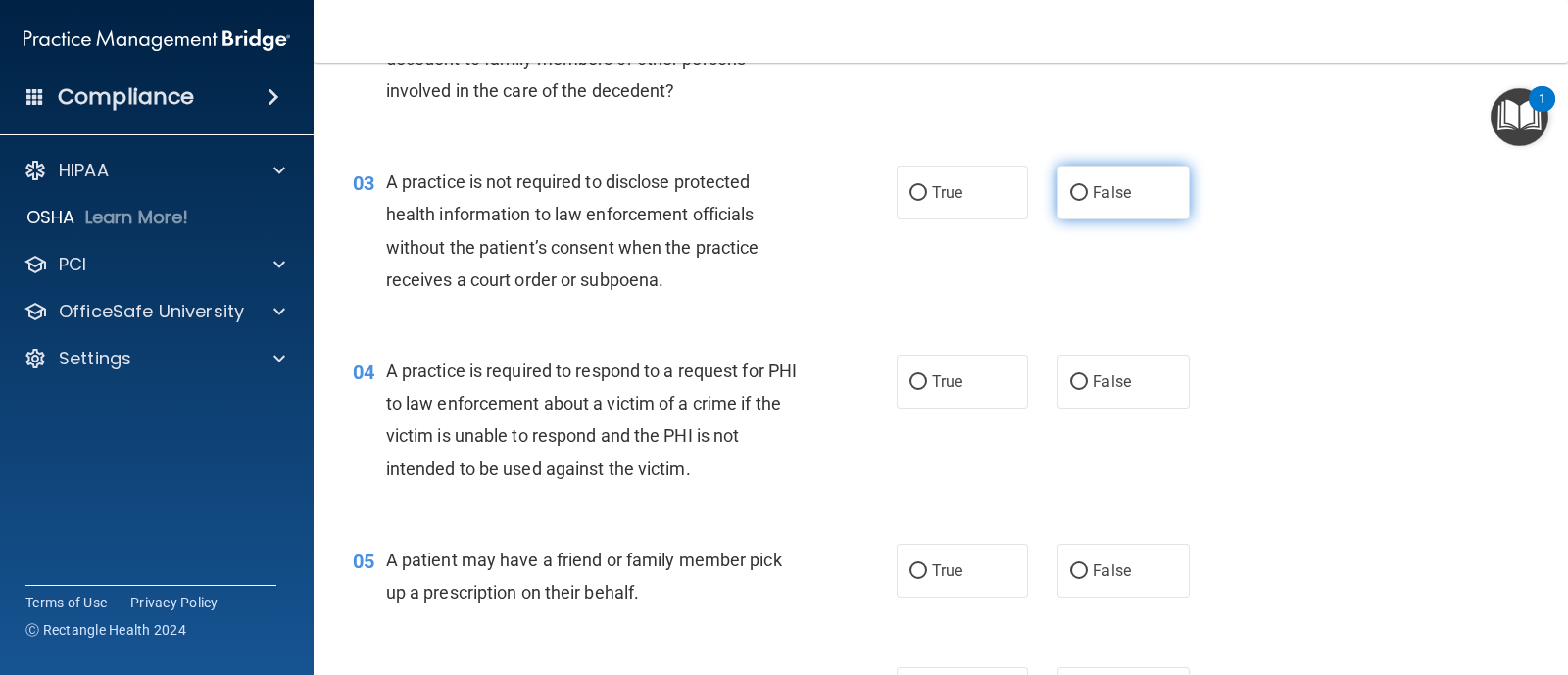 click on "False" at bounding box center [1123, 192] 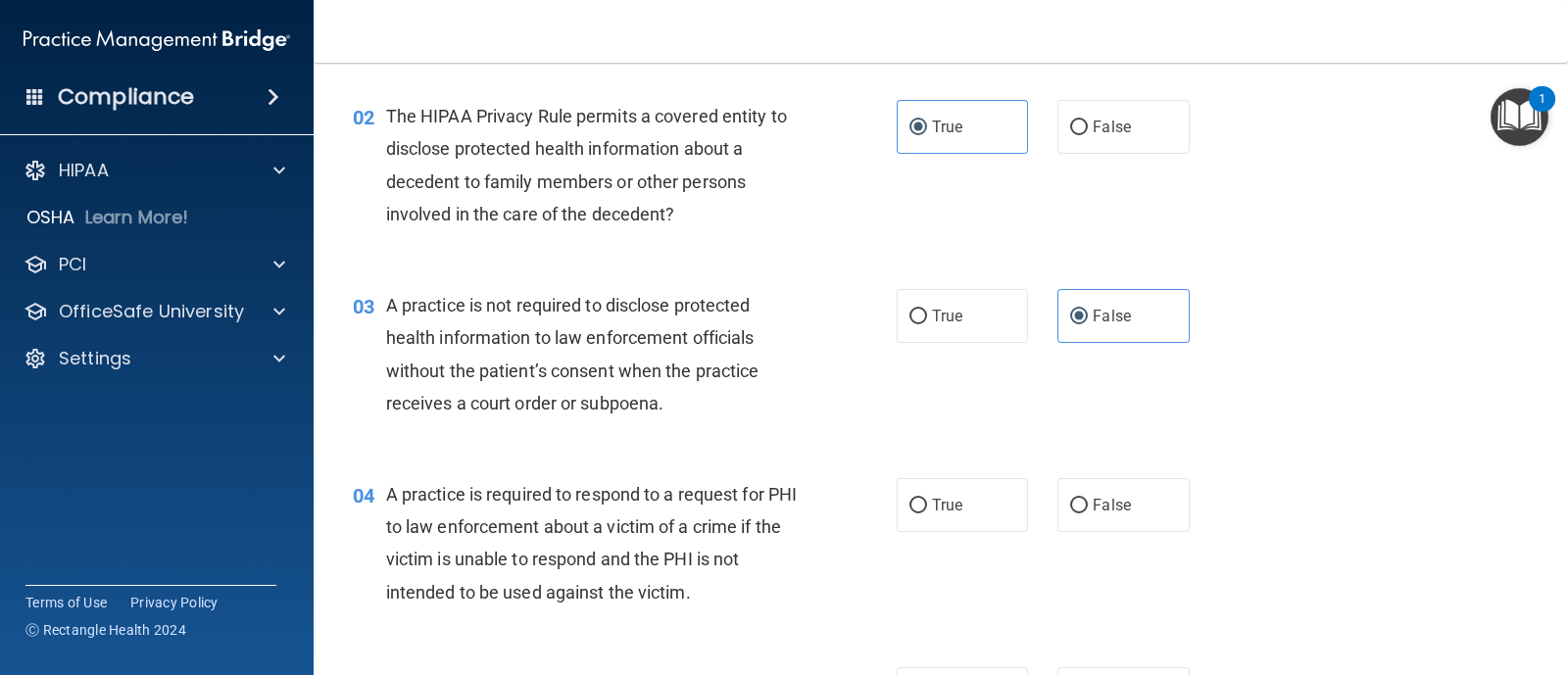 scroll, scrollTop: 612, scrollLeft: 0, axis: vertical 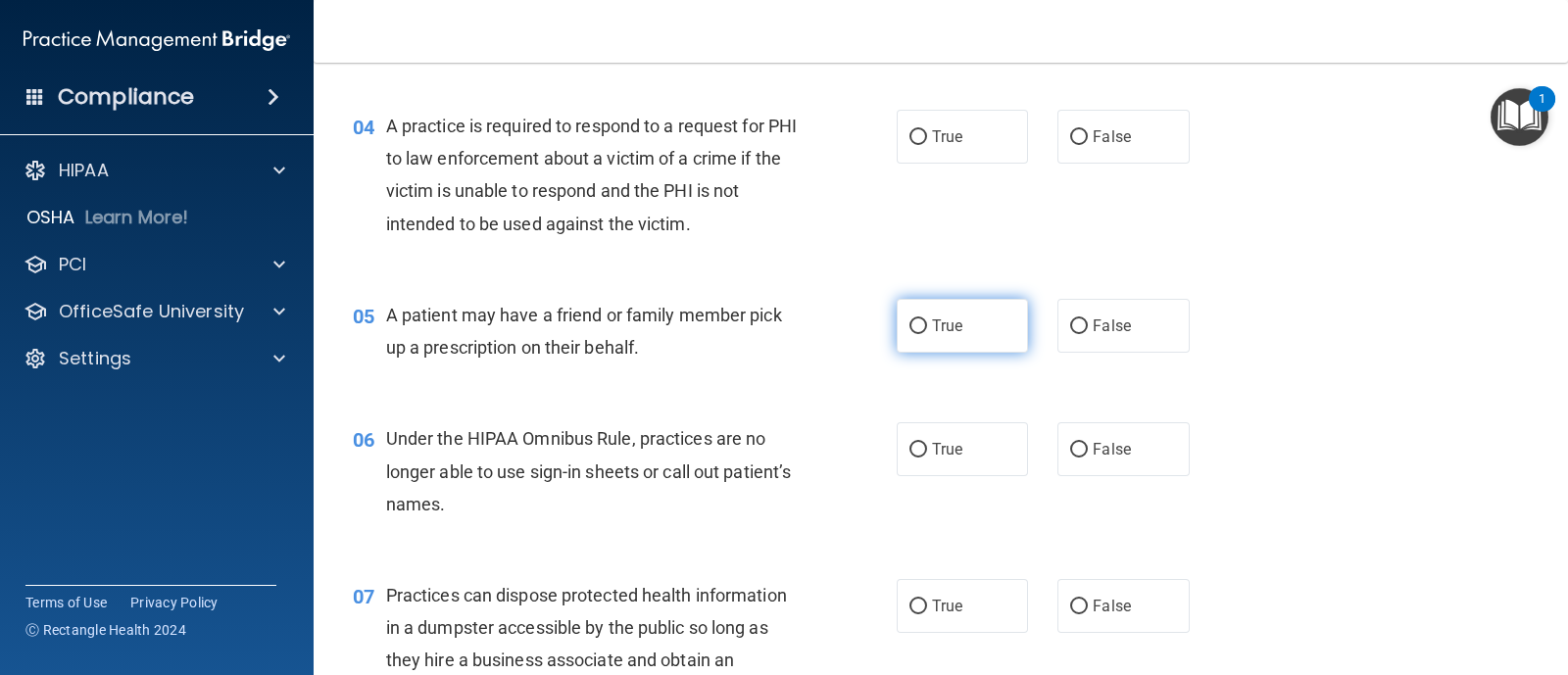 click on "True" at bounding box center (962, 325) 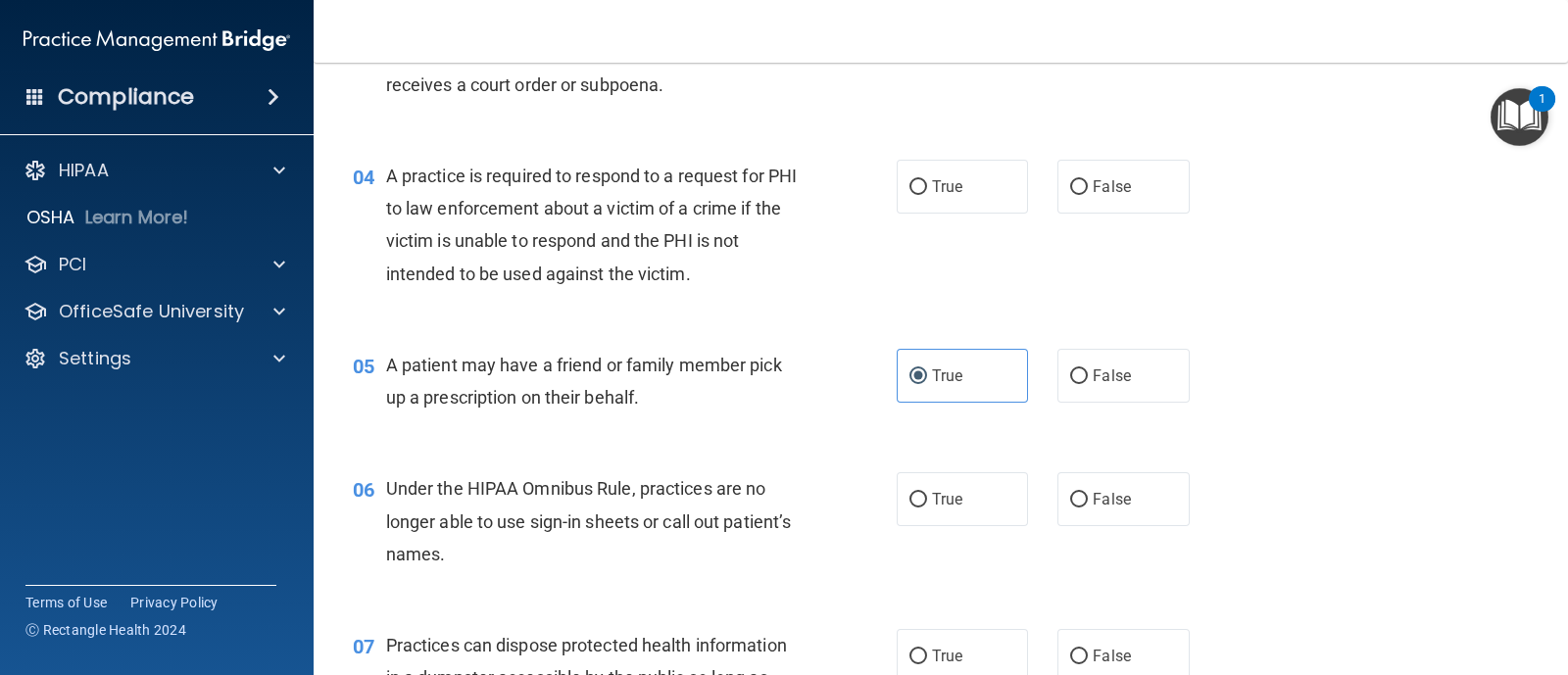 scroll, scrollTop: 489, scrollLeft: 0, axis: vertical 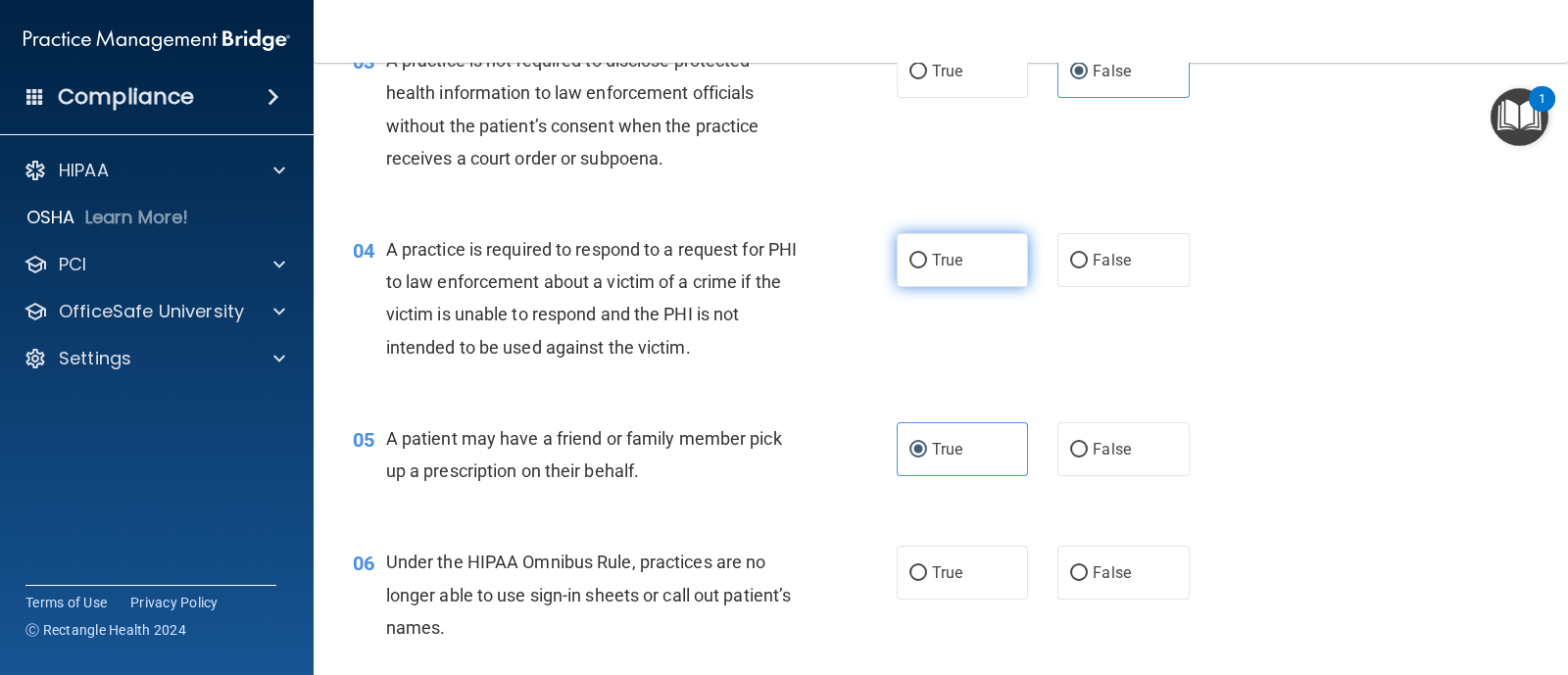 click on "True" at bounding box center (918, 261) 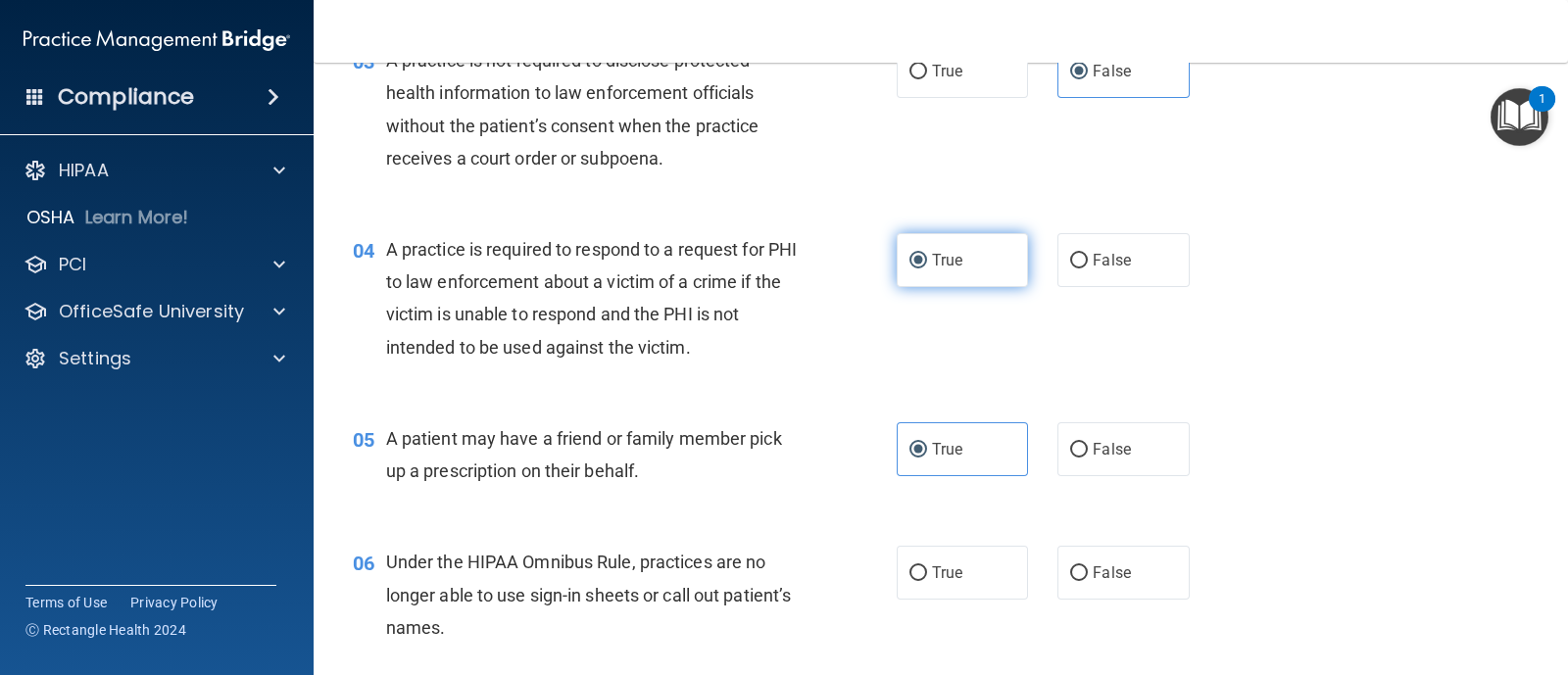 scroll, scrollTop: 856, scrollLeft: 0, axis: vertical 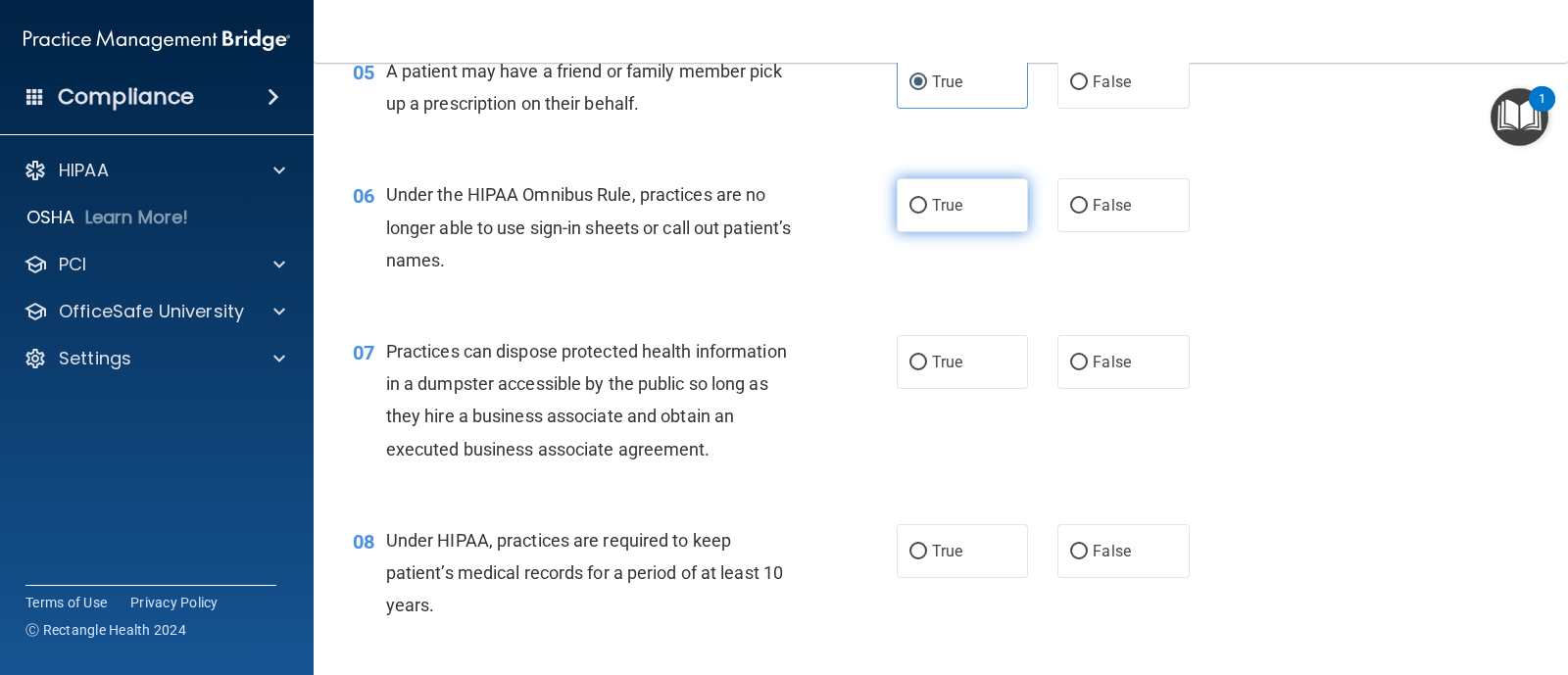 click on "True" at bounding box center [962, 205] 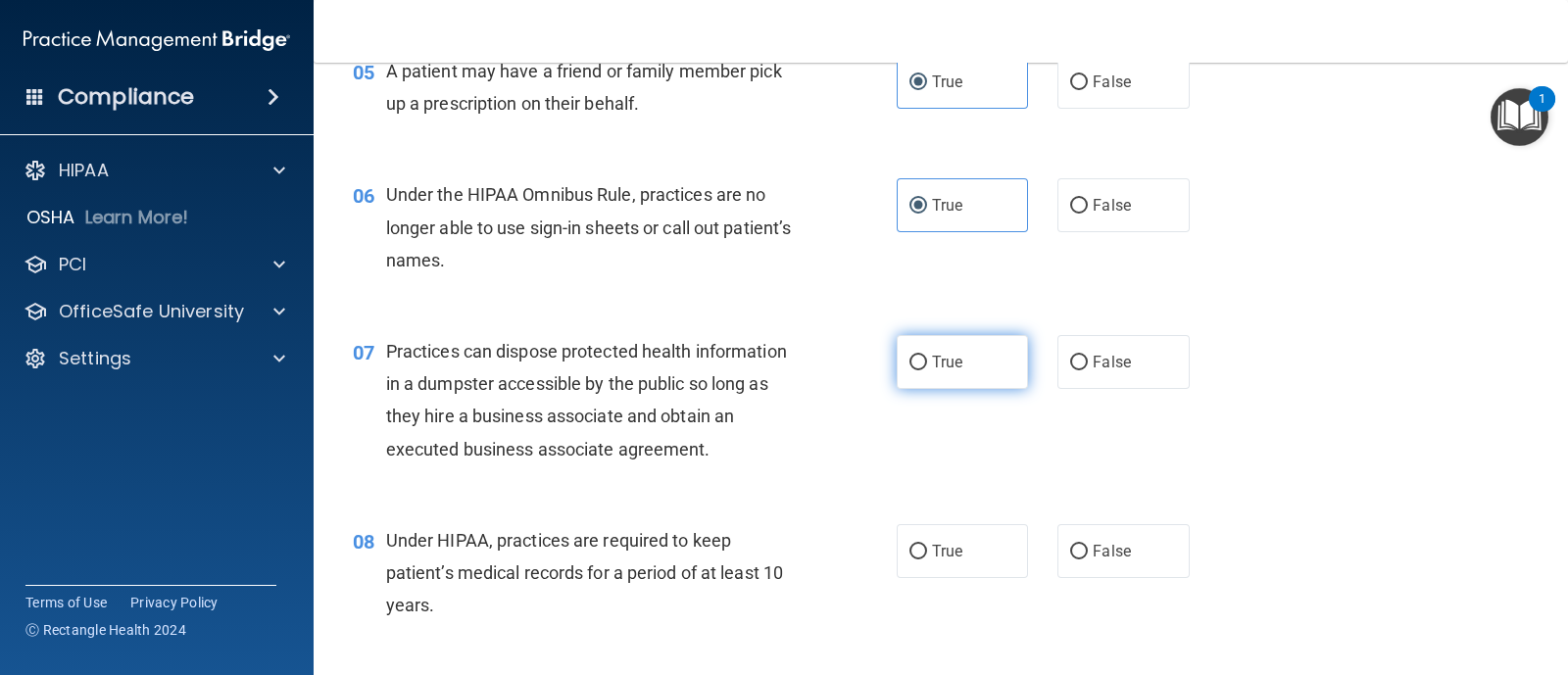 scroll, scrollTop: 979, scrollLeft: 0, axis: vertical 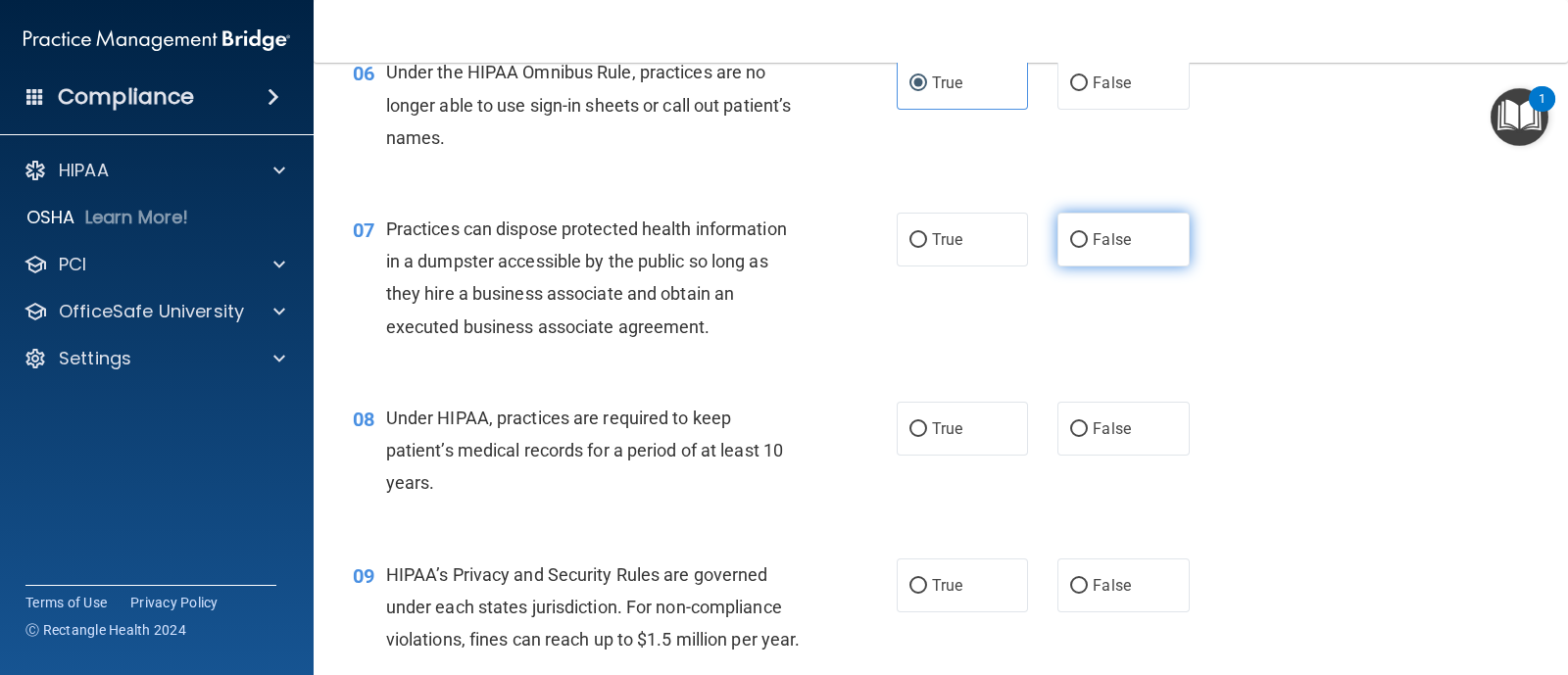 click on "False" at bounding box center (1123, 239) 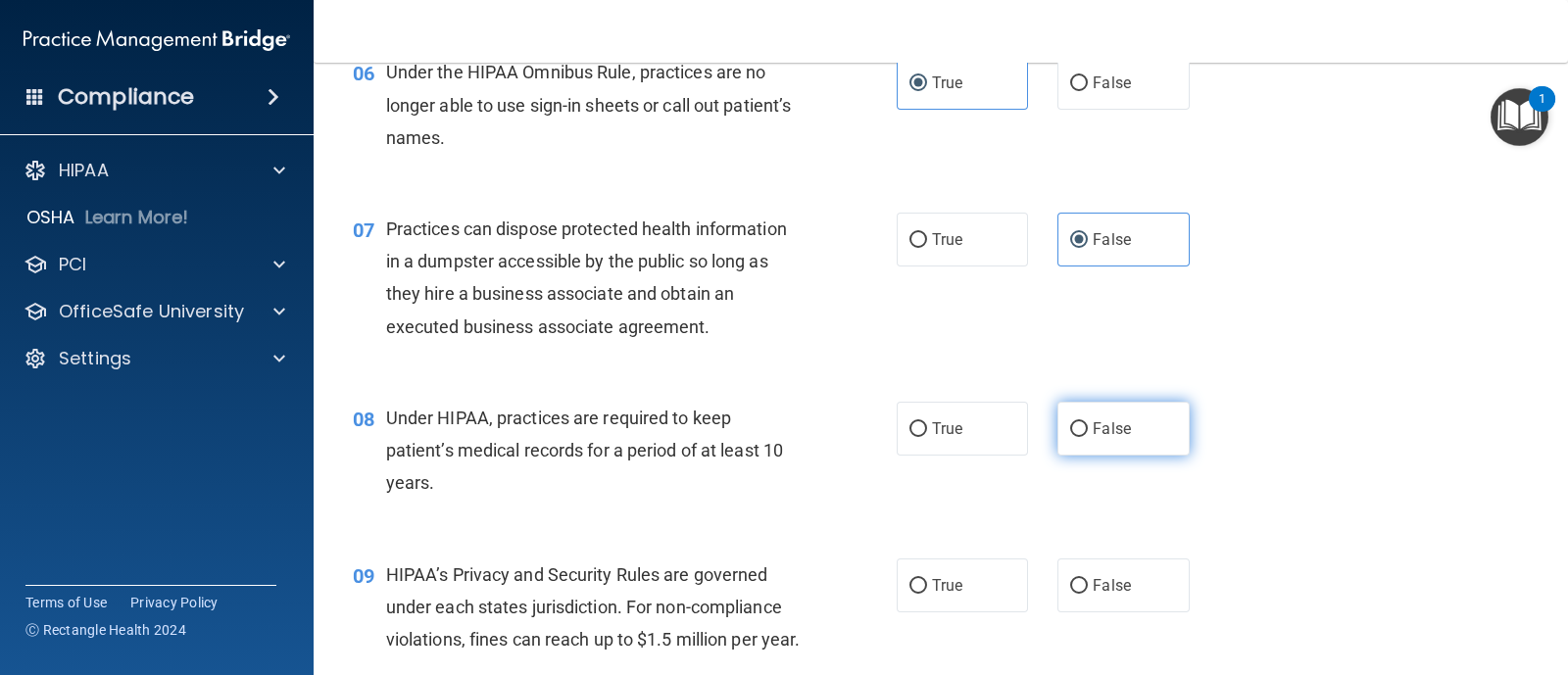 click on "False" at bounding box center [1111, 428] 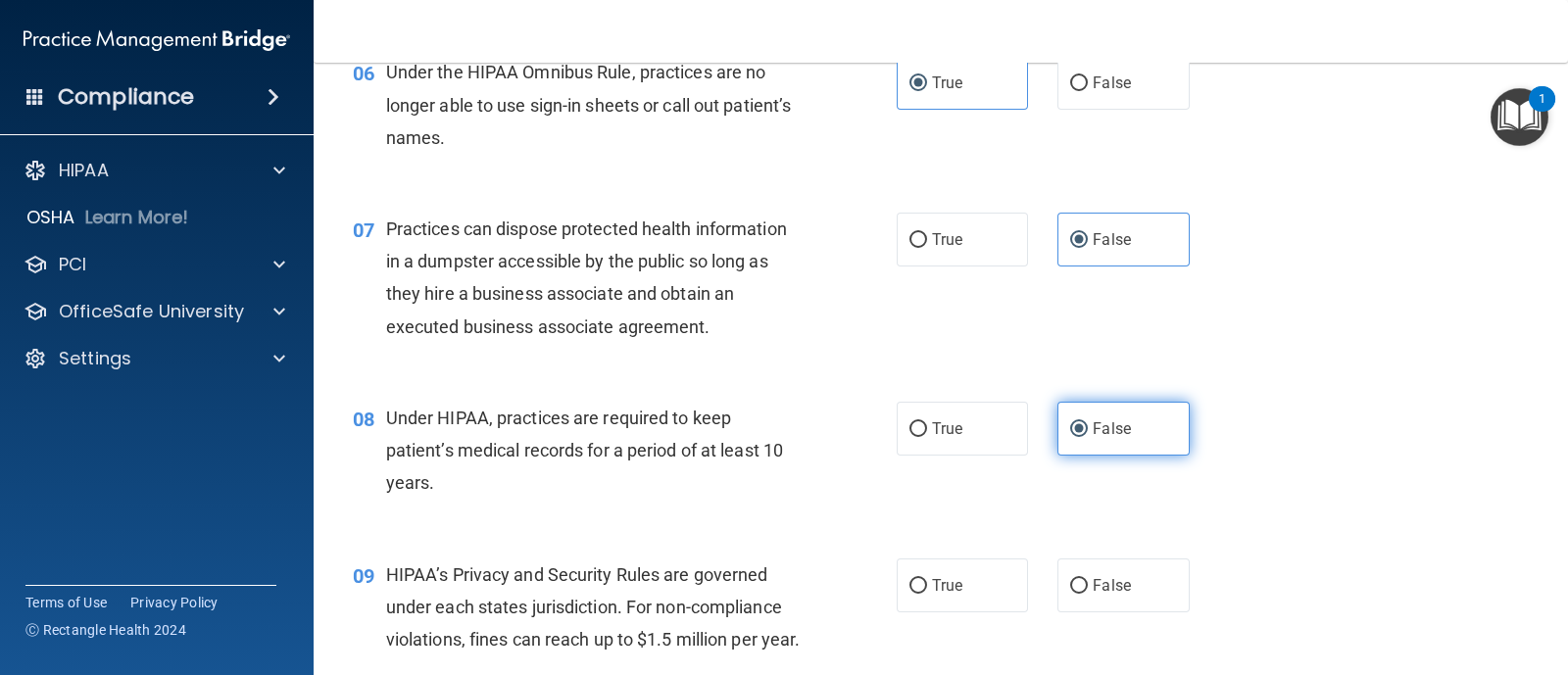 scroll, scrollTop: 1225, scrollLeft: 0, axis: vertical 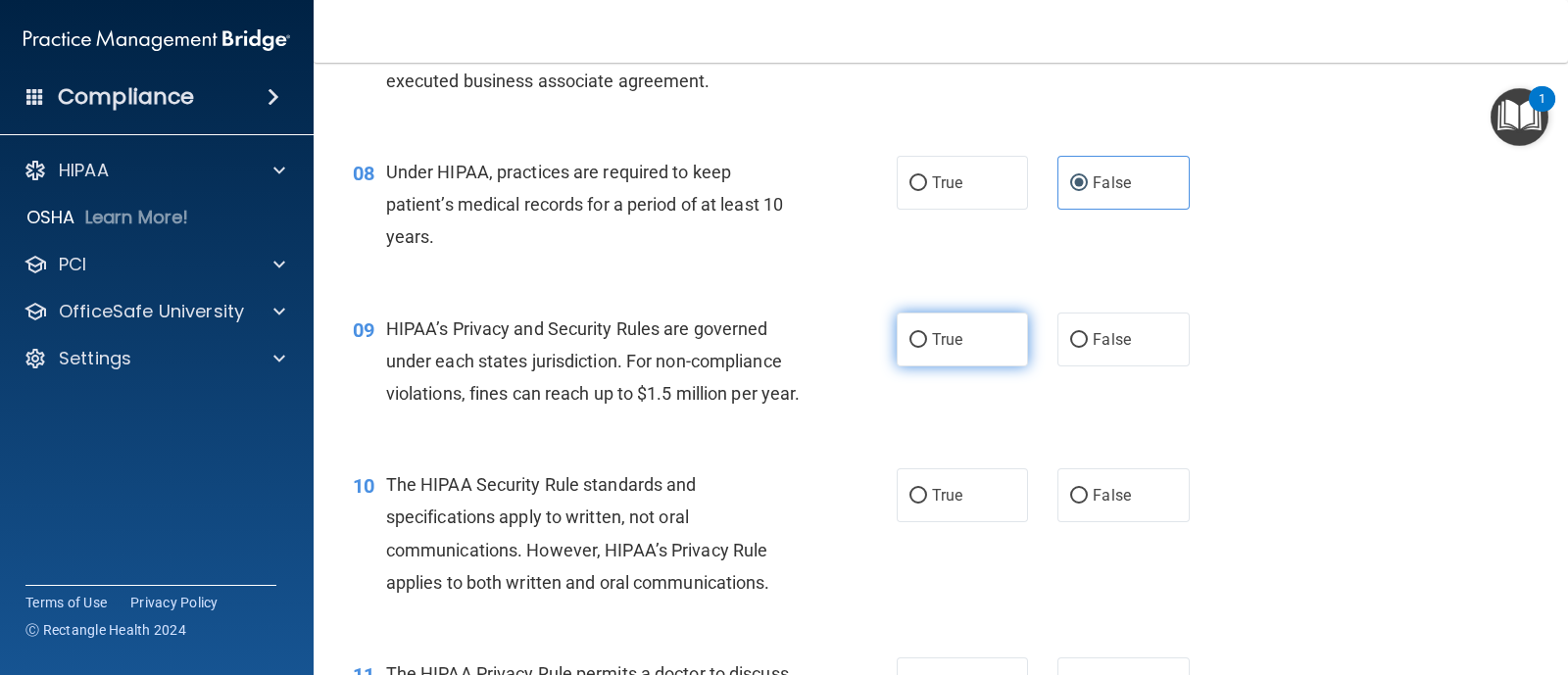 click on "True" at bounding box center [947, 339] 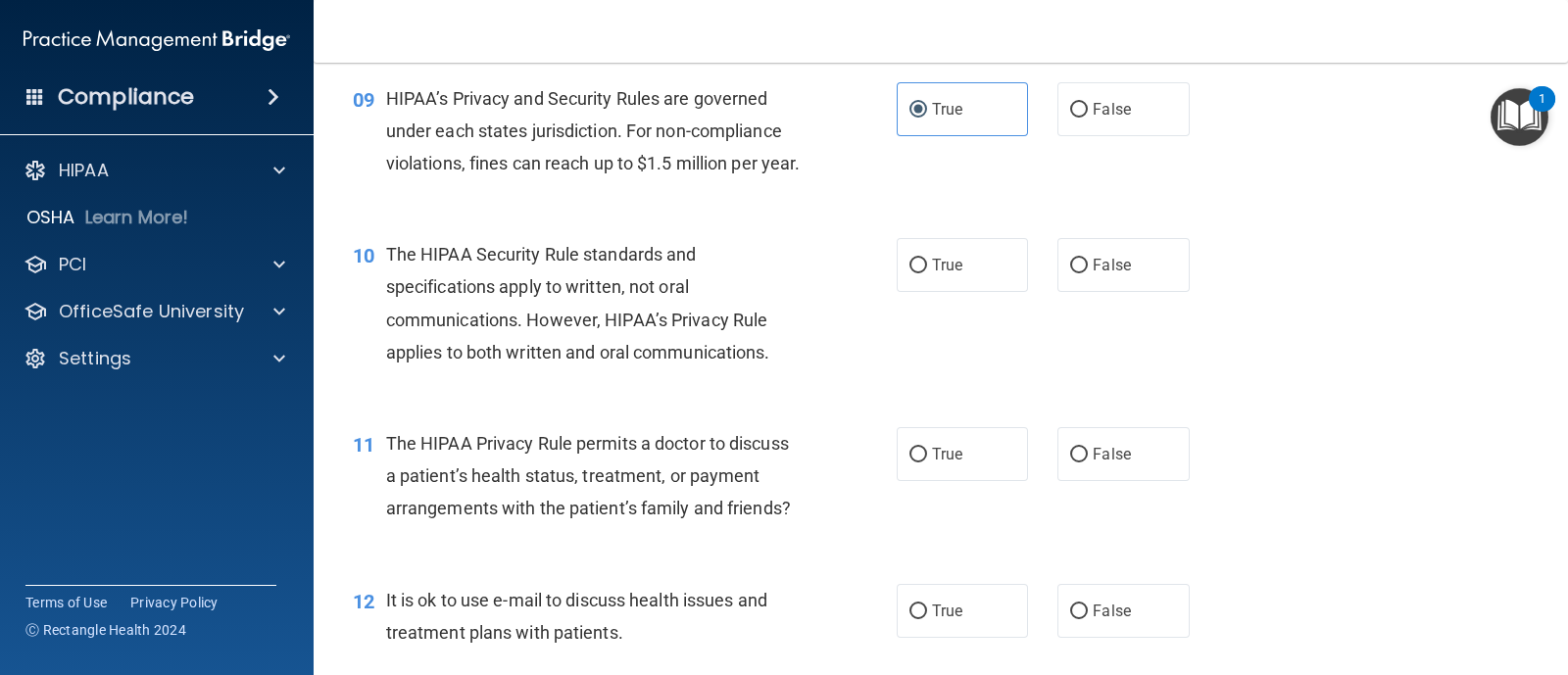 scroll, scrollTop: 1470, scrollLeft: 0, axis: vertical 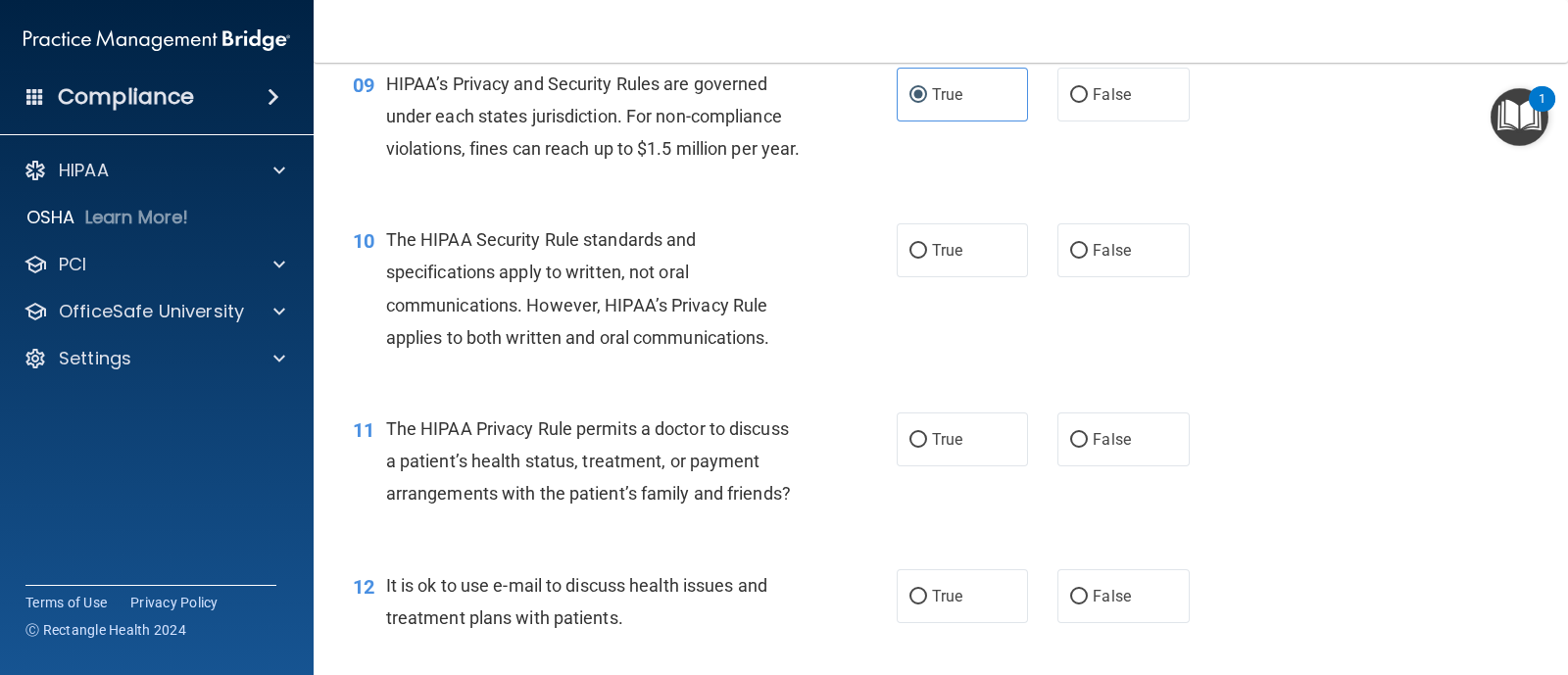 click on "10       The HIPAA Security Rule standards and specifications apply to written, not oral communications. However, HIPAA’s Privacy Rule applies to both written and oral communications.                 True           False" at bounding box center (941, 293) 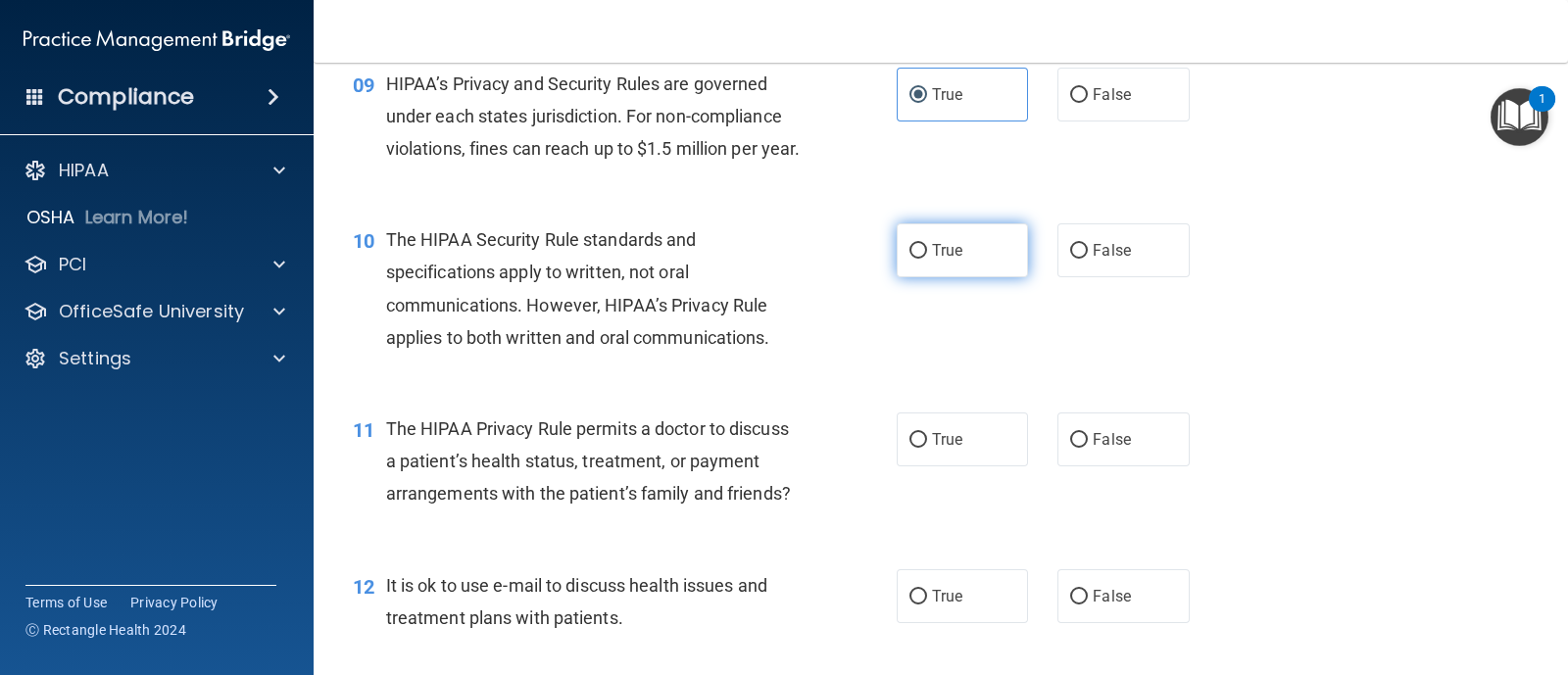 click on "True" at bounding box center (947, 250) 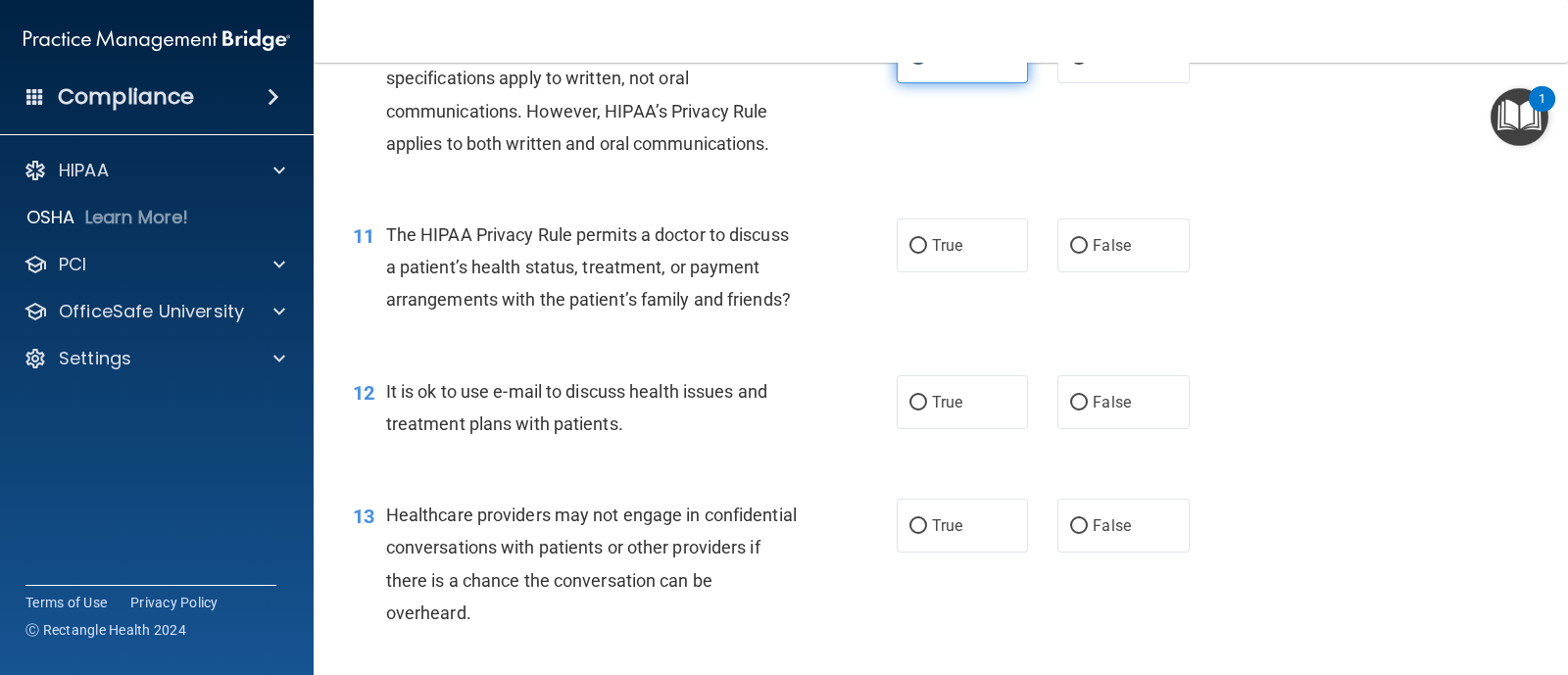 scroll, scrollTop: 1713, scrollLeft: 0, axis: vertical 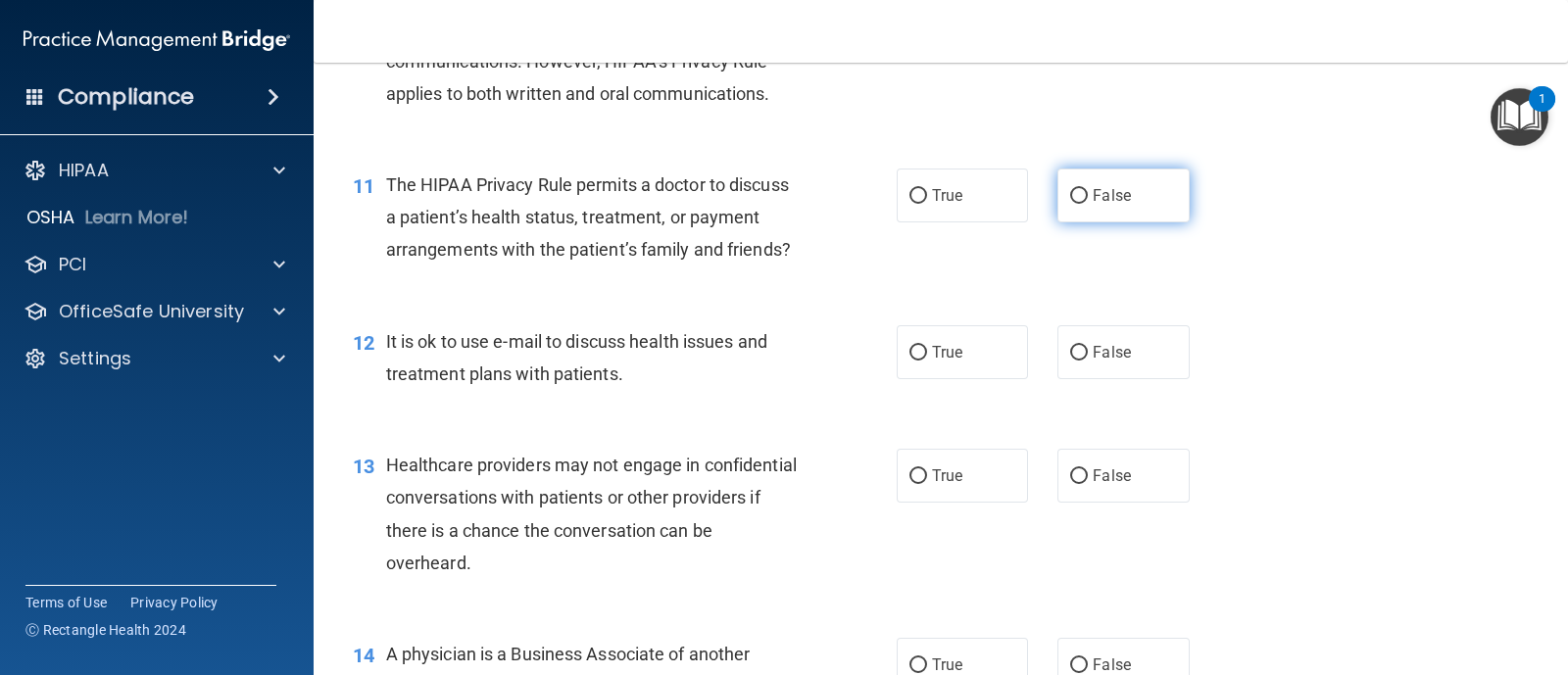 click on "False" at bounding box center [1111, 195] 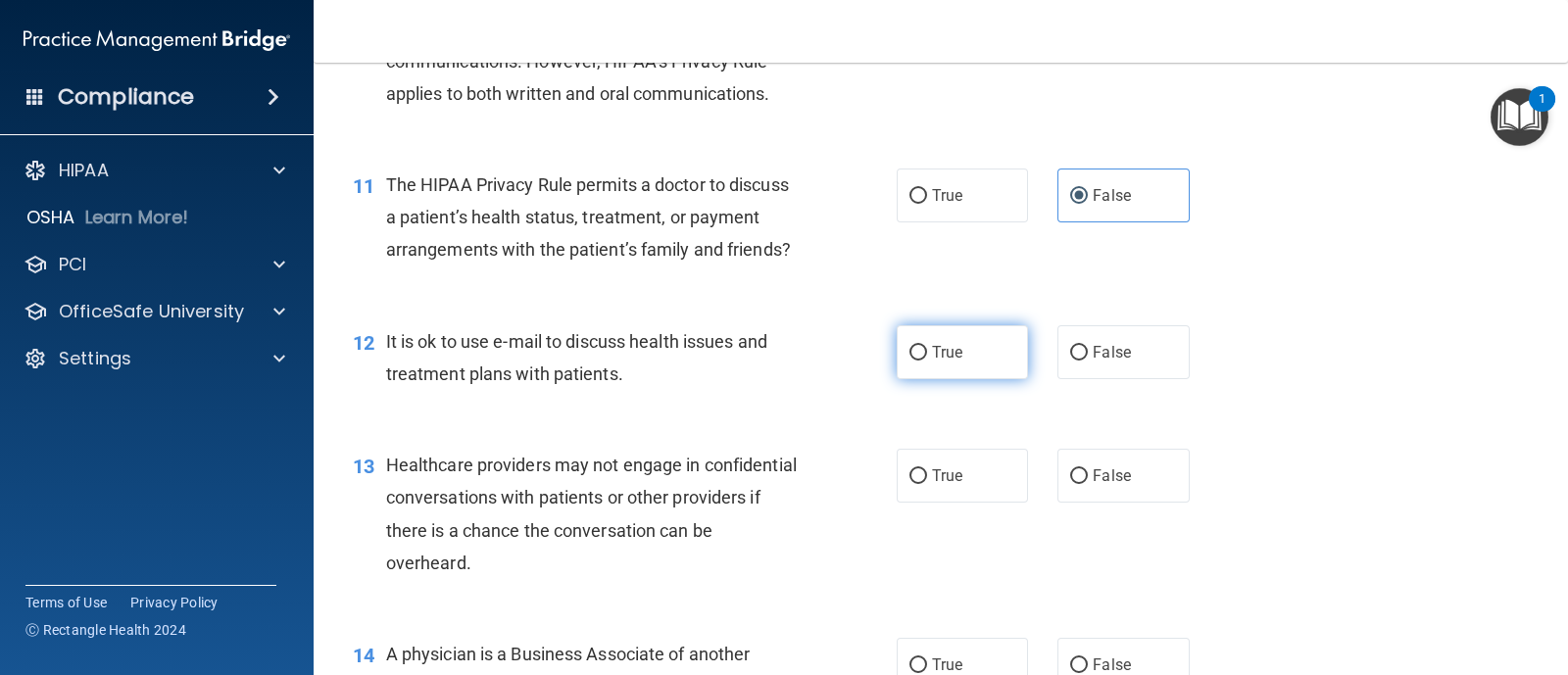 click on "True" at bounding box center [962, 352] 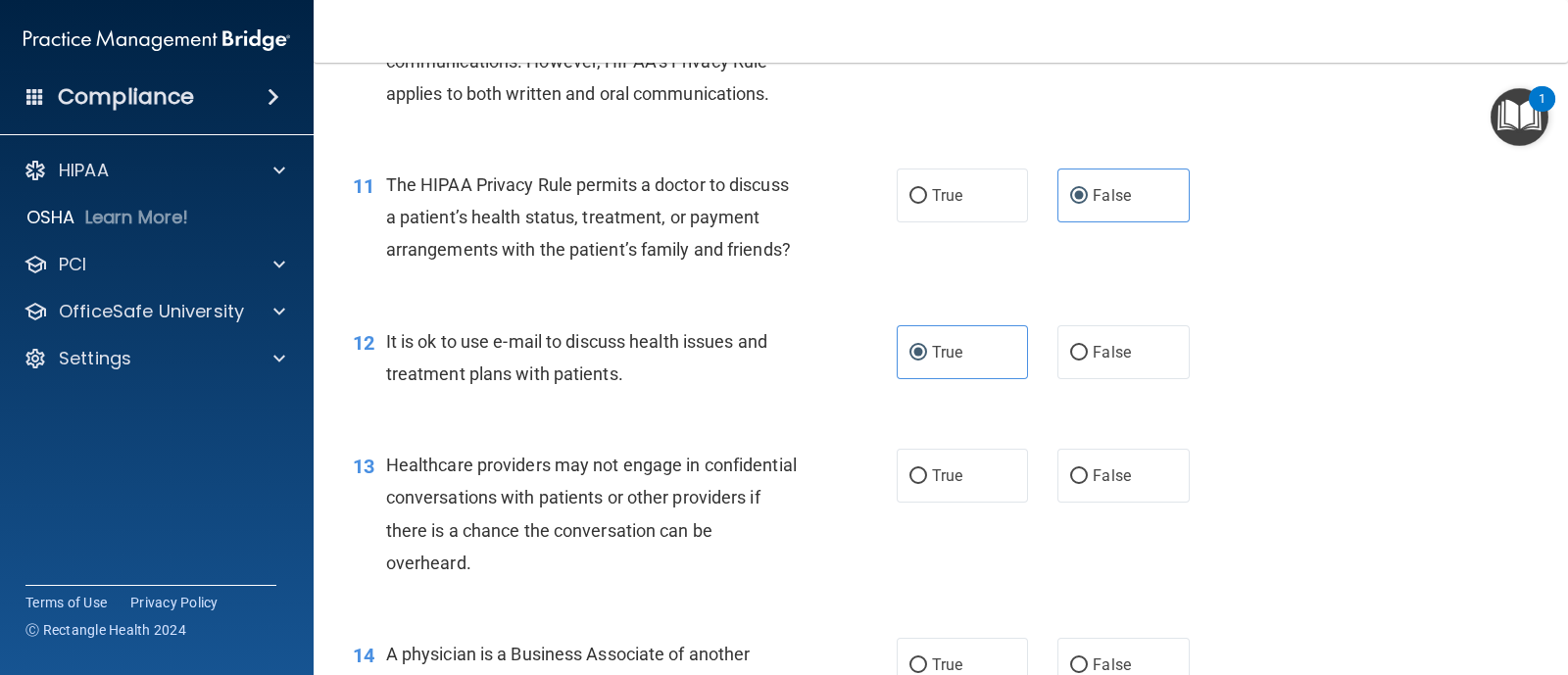 click on "11       The HIPAA Privacy Rule permits a doctor to discuss a patient’s health status, treatment, or payment arrangements with the patient’s family and friends?                 True           False" at bounding box center (941, 222) 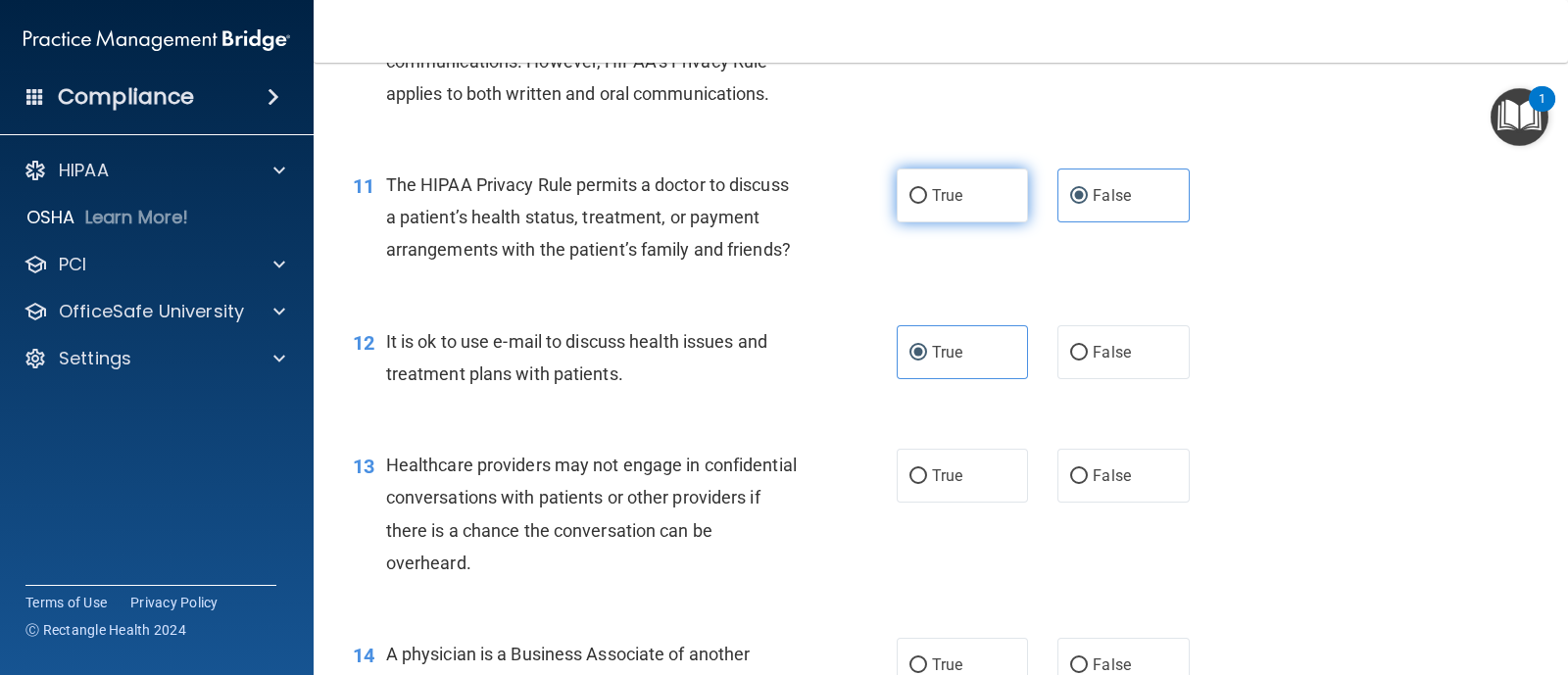 click on "True" at bounding box center [947, 195] 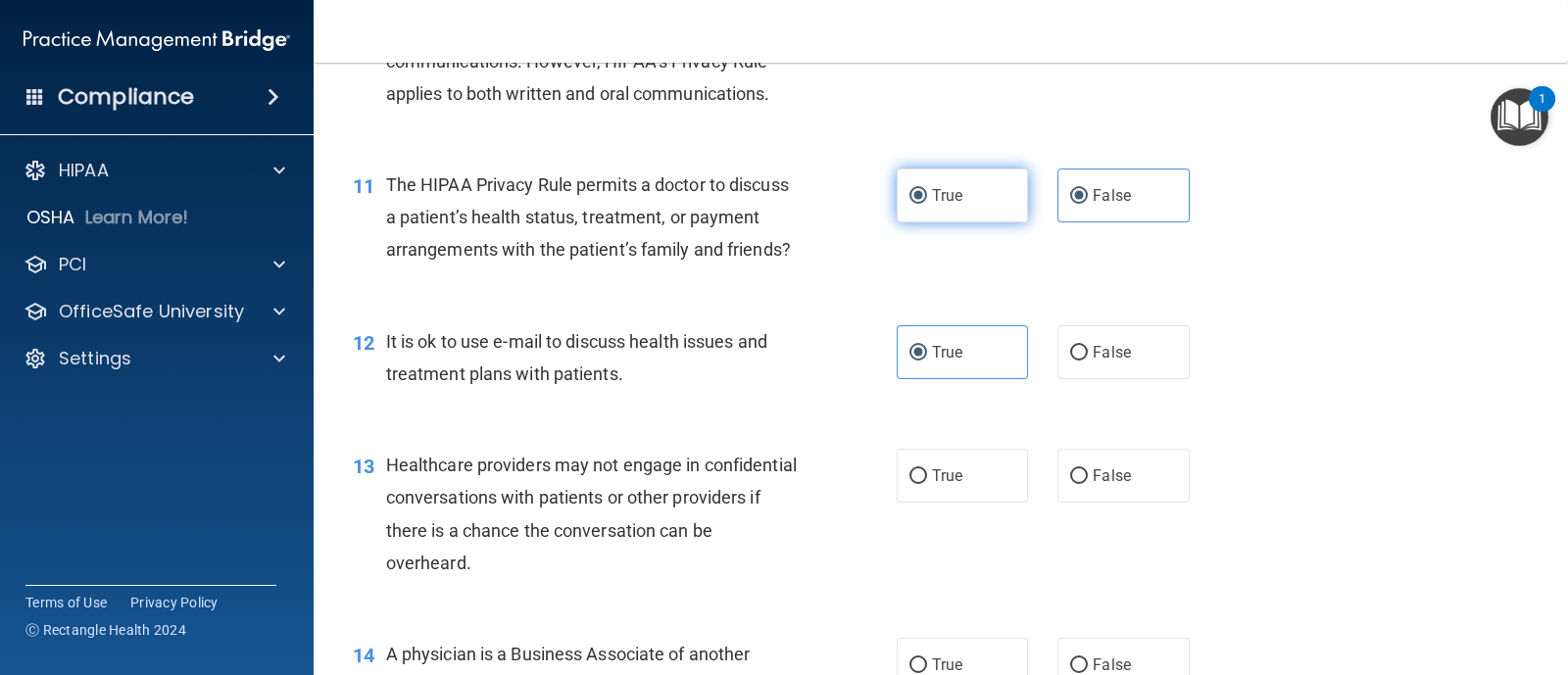 radio on "false" 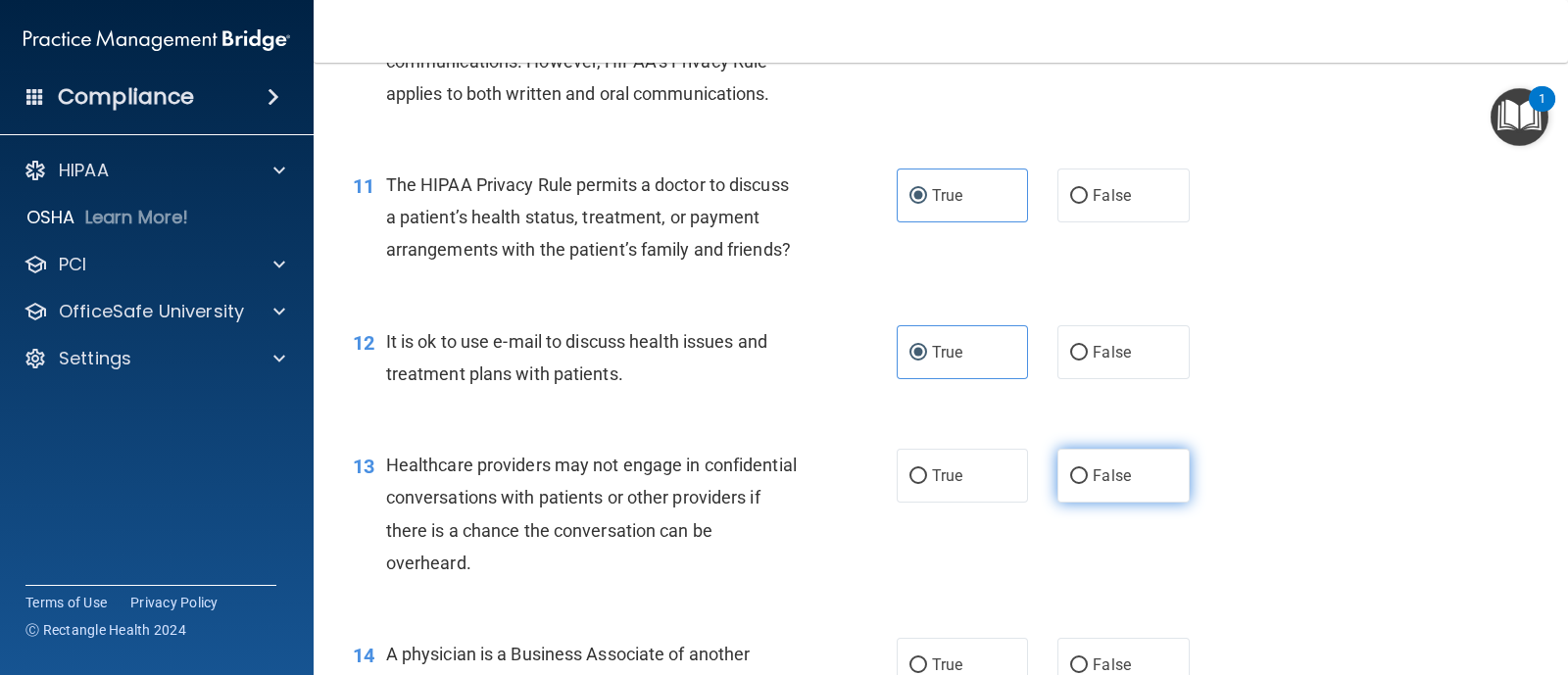 click on "False" at bounding box center (1123, 475) 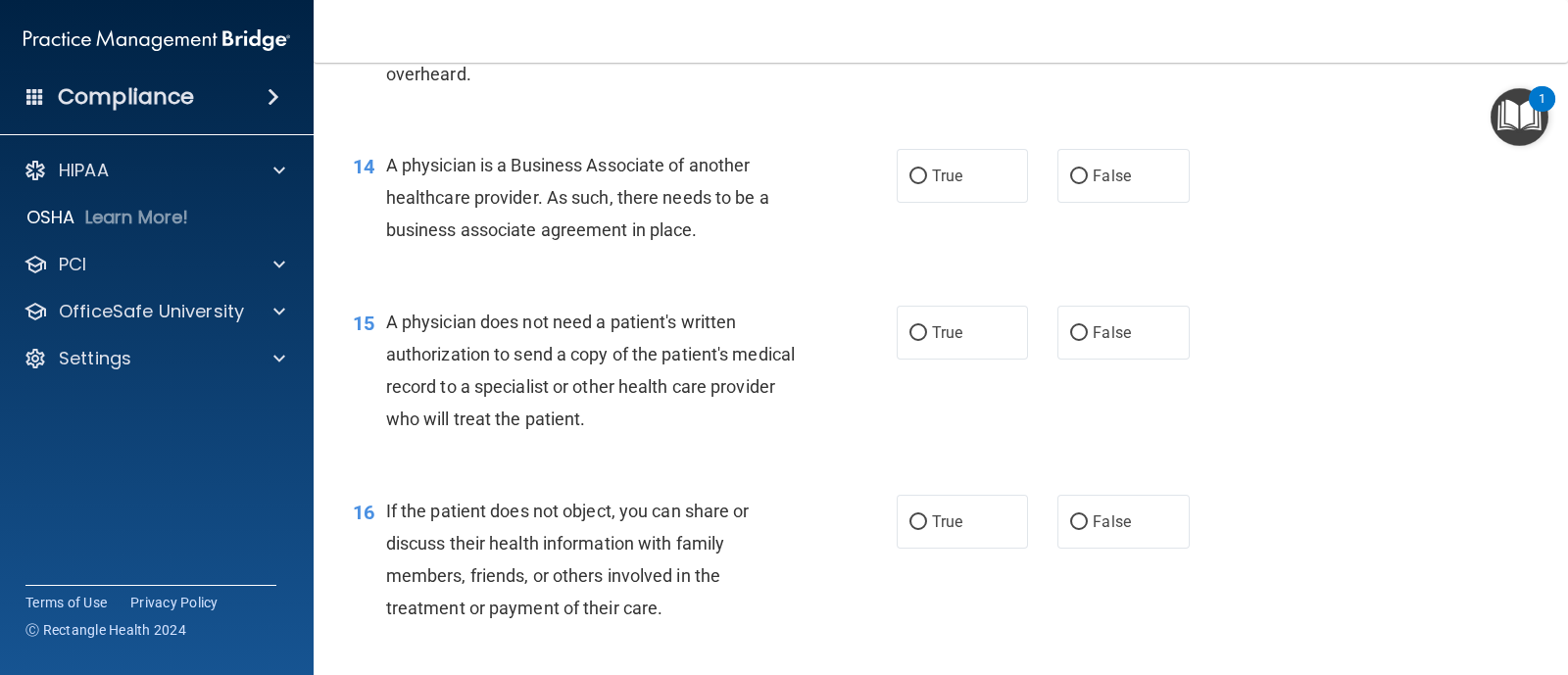 scroll, scrollTop: 2204, scrollLeft: 0, axis: vertical 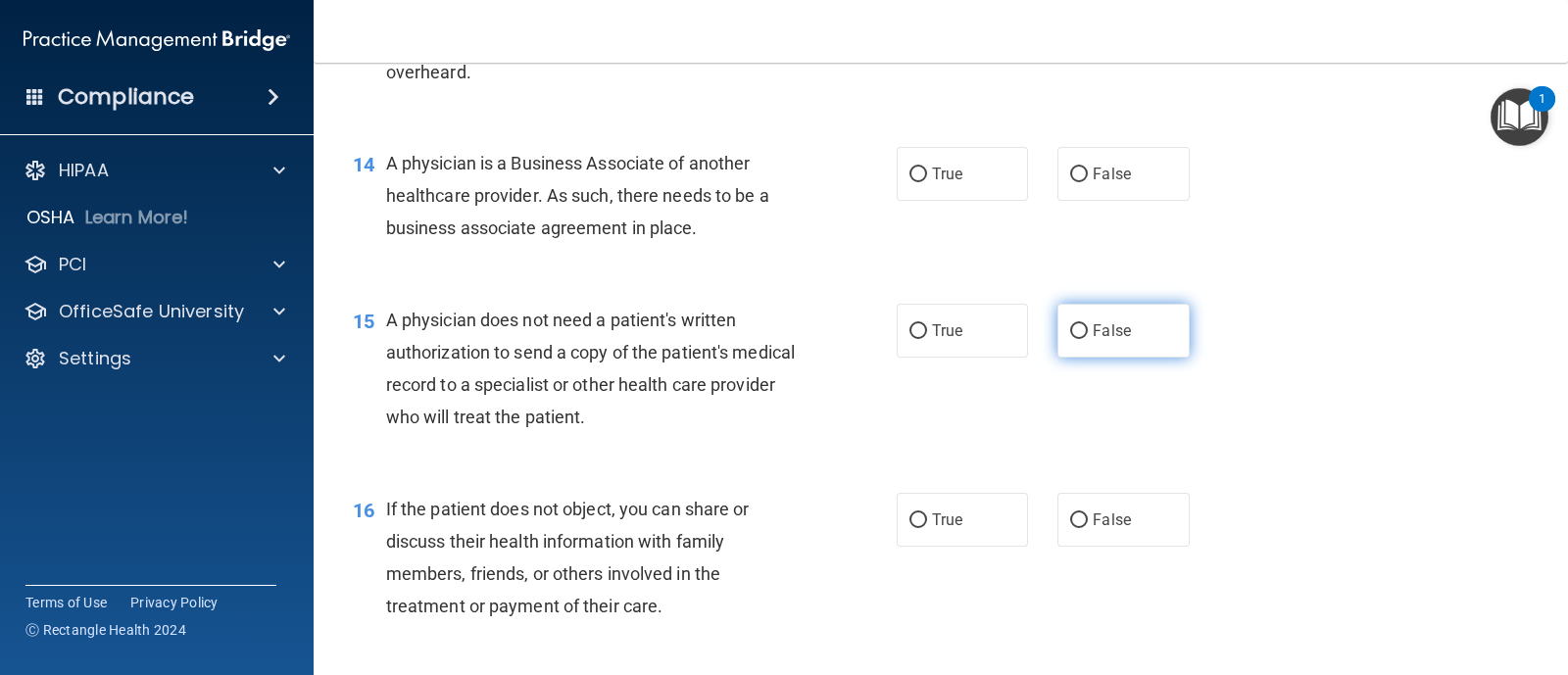 click on "False" at bounding box center [1123, 330] 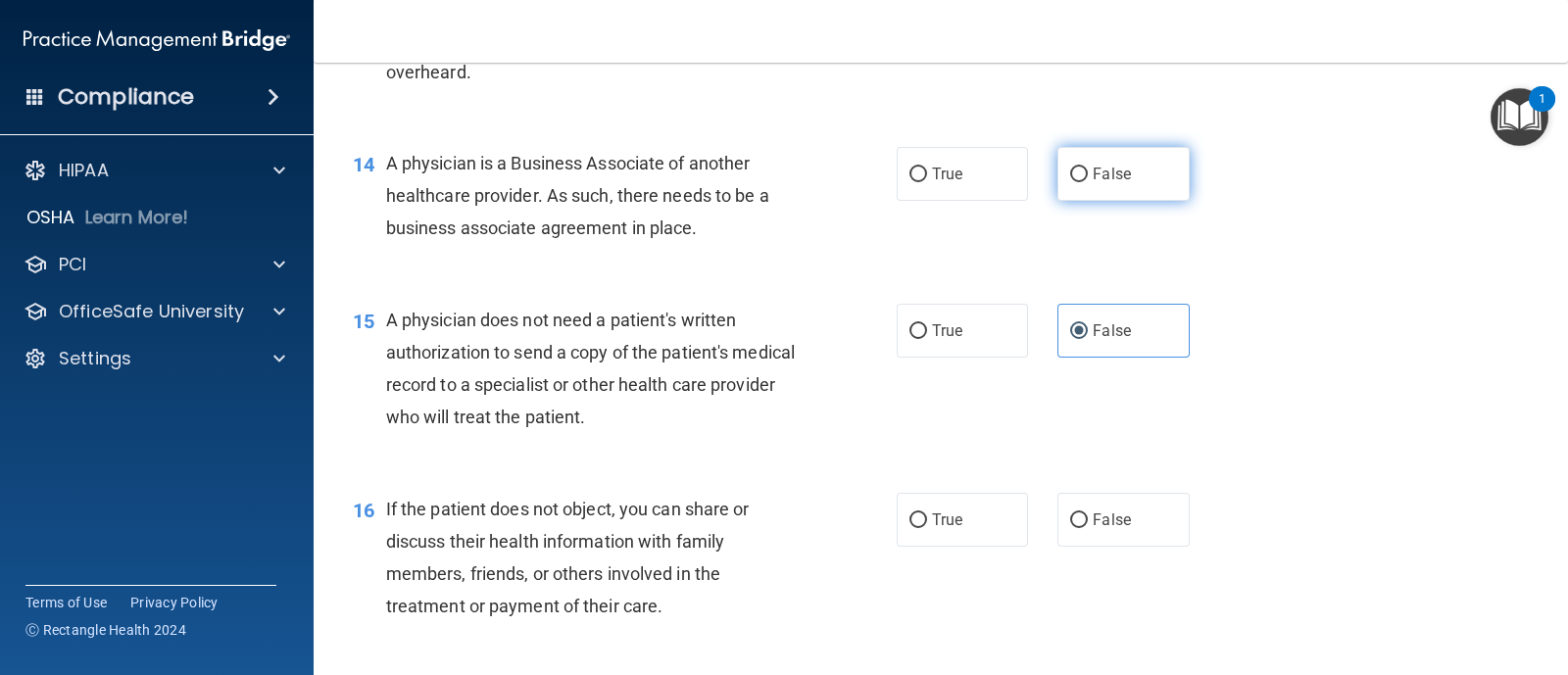 click on "False" at bounding box center (1123, 173) 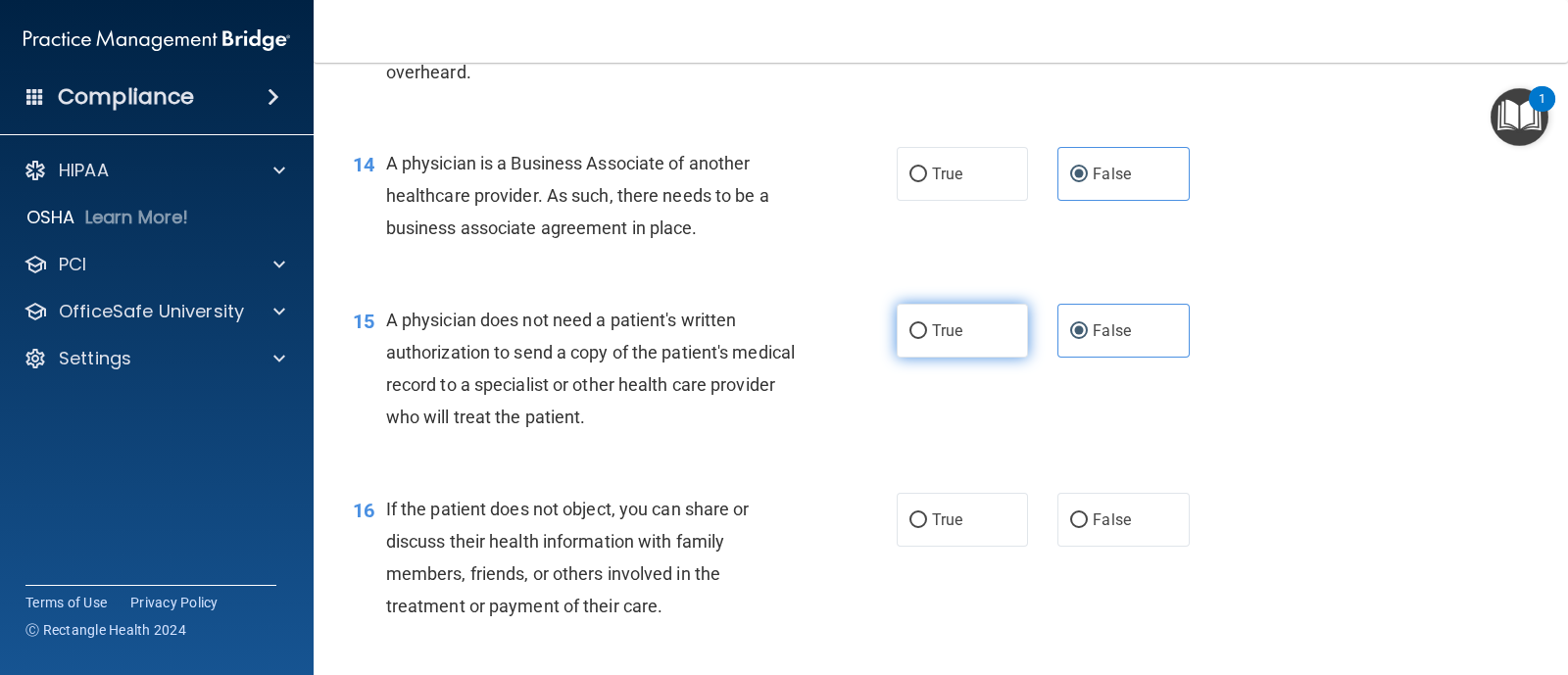 click on "True" at bounding box center [947, 330] 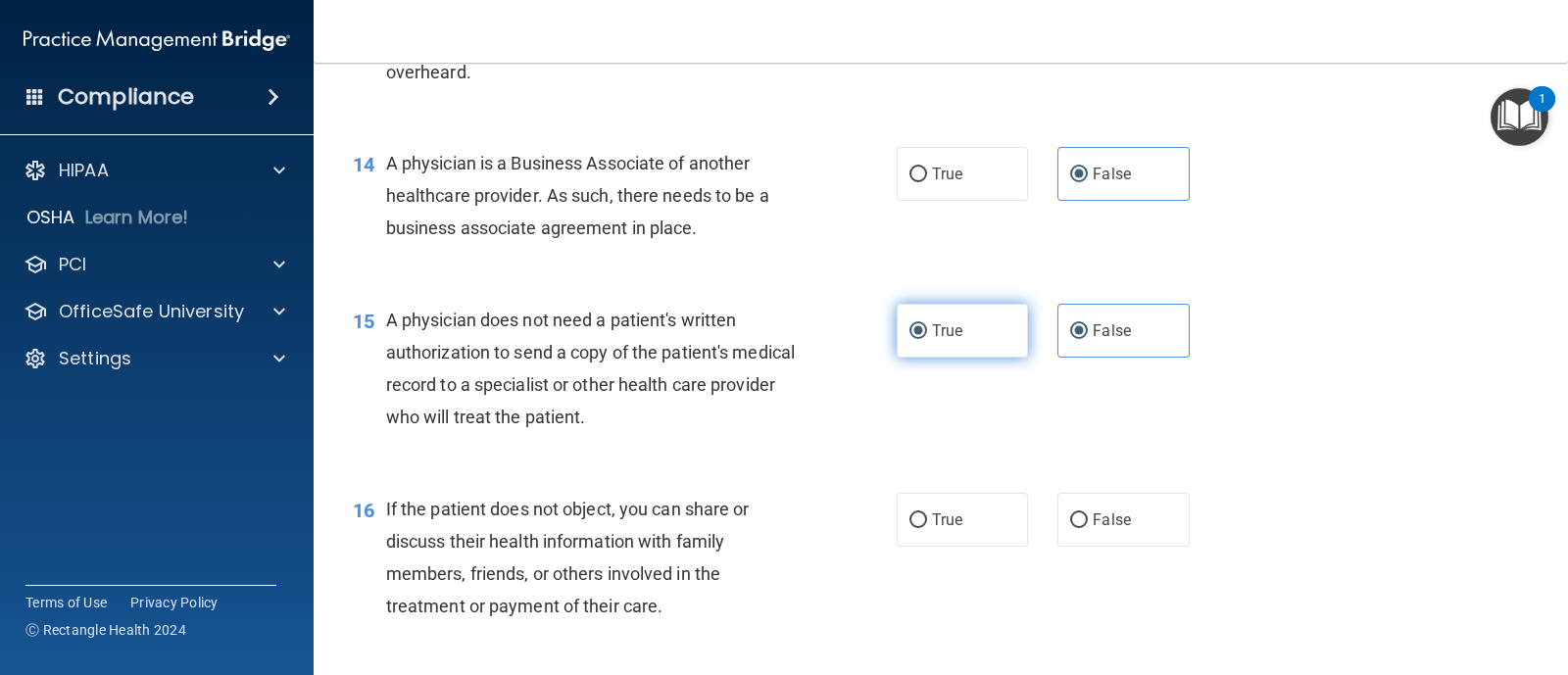 radio on "false" 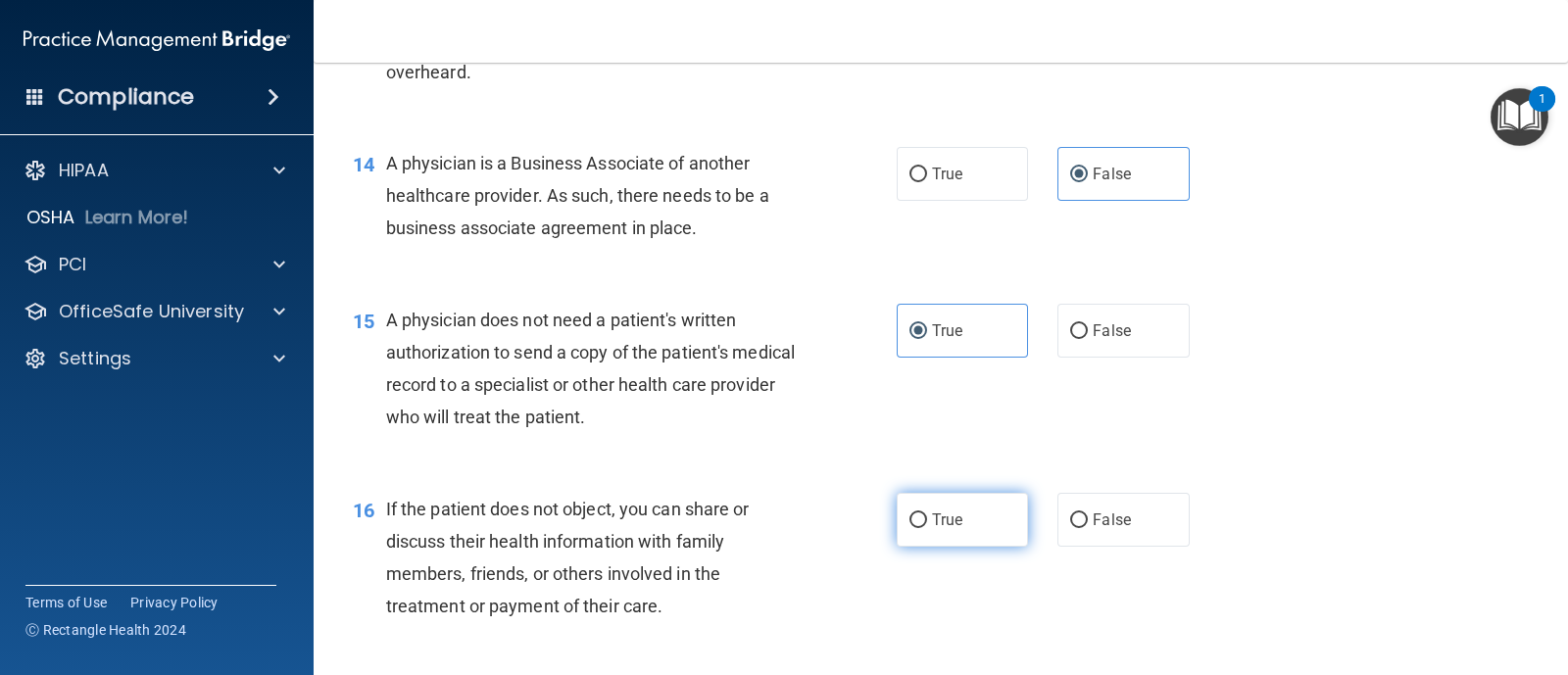 click on "True" at bounding box center [962, 519] 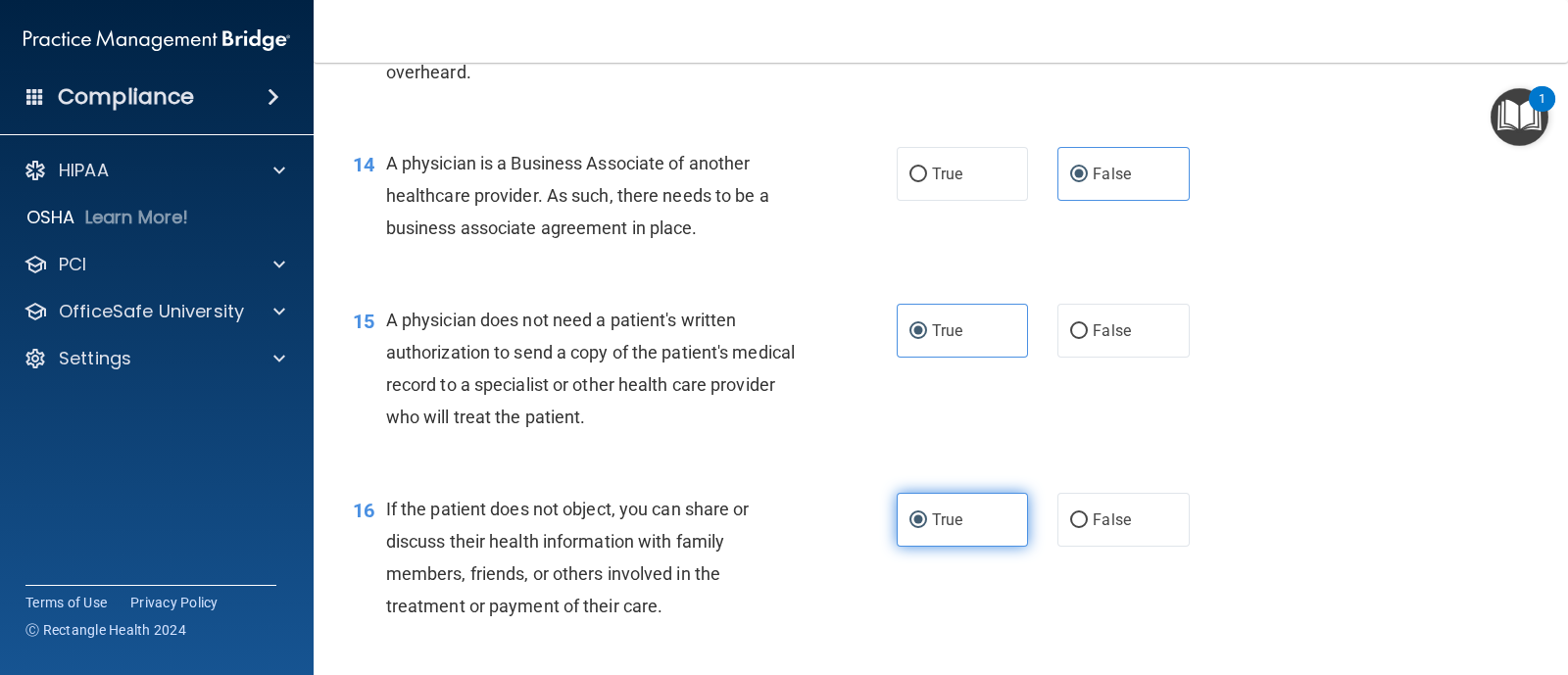click on "True" at bounding box center (918, 520) 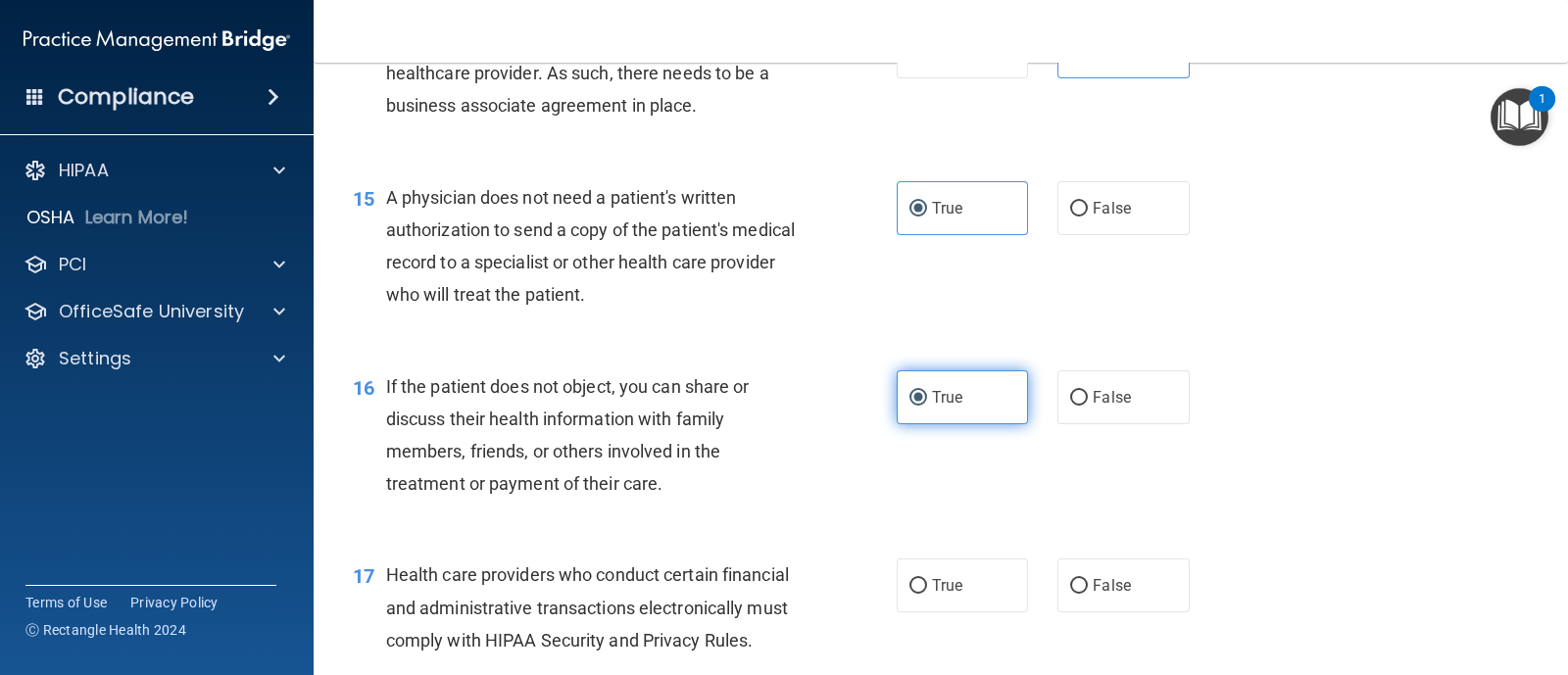 scroll, scrollTop: 2572, scrollLeft: 0, axis: vertical 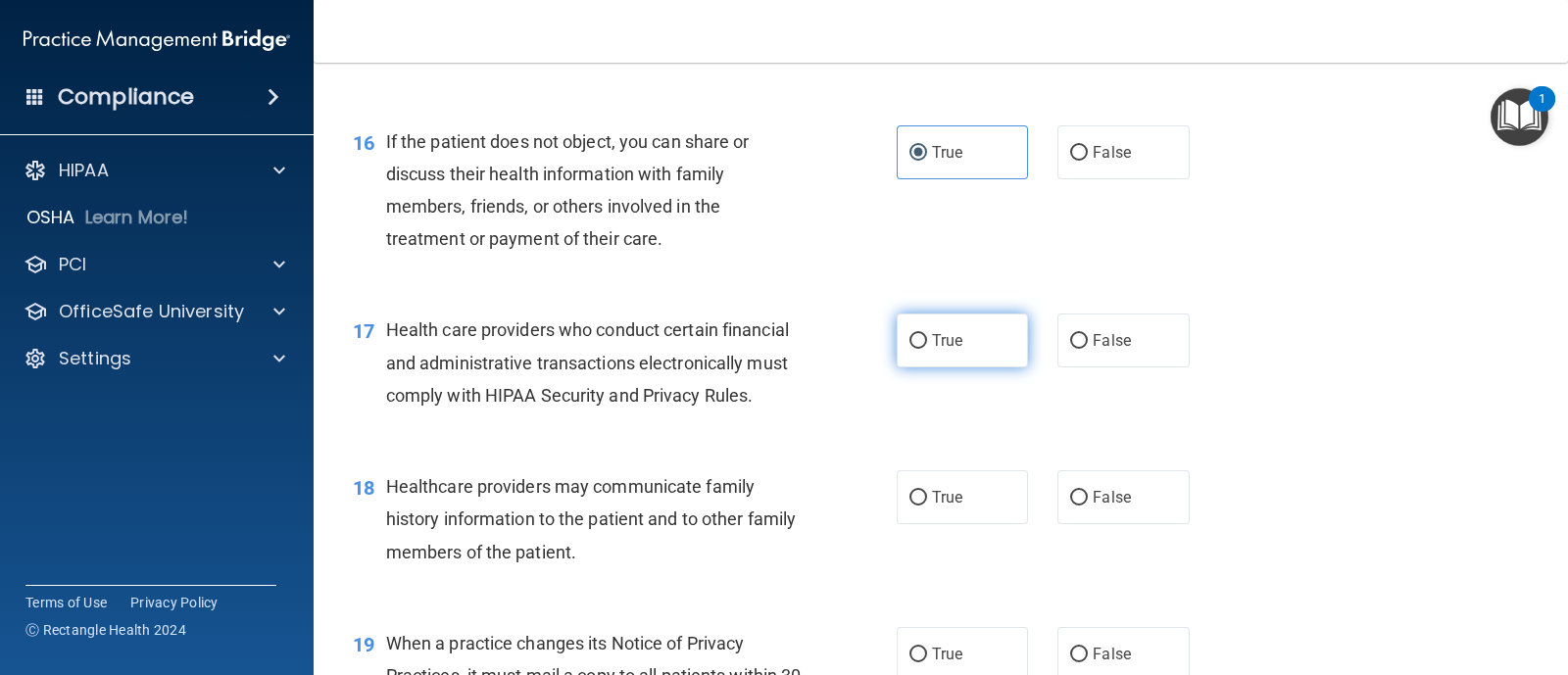 click on "True" at bounding box center [962, 340] 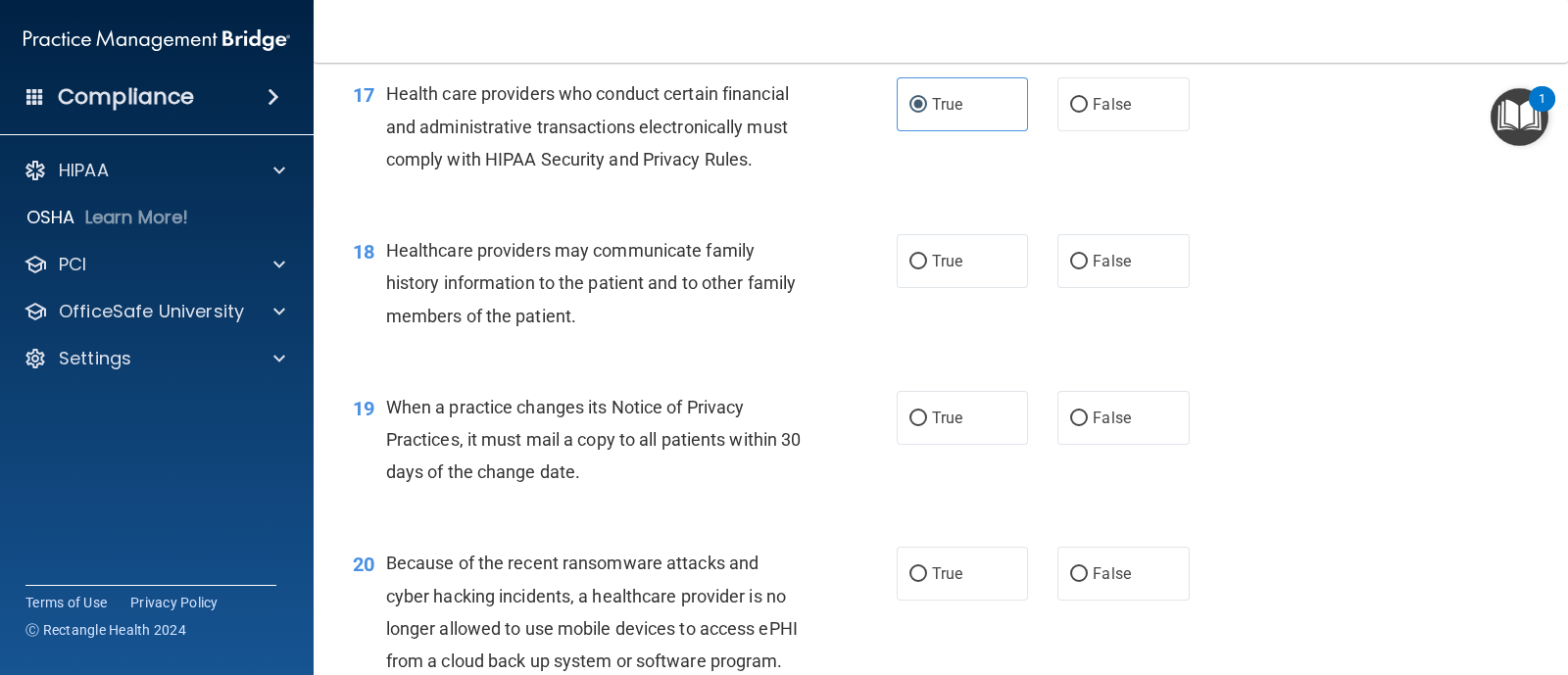 scroll, scrollTop: 2817, scrollLeft: 0, axis: vertical 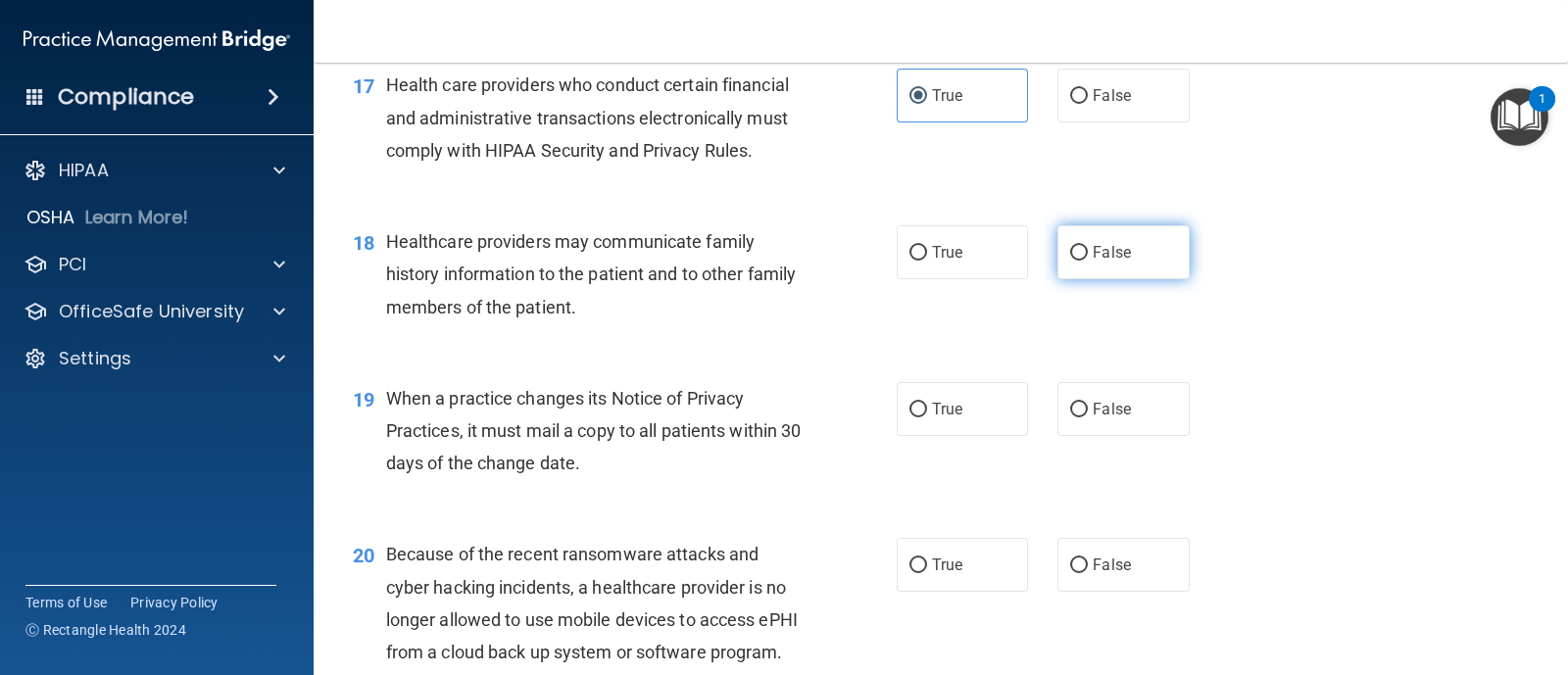 click on "False" at bounding box center (1123, 252) 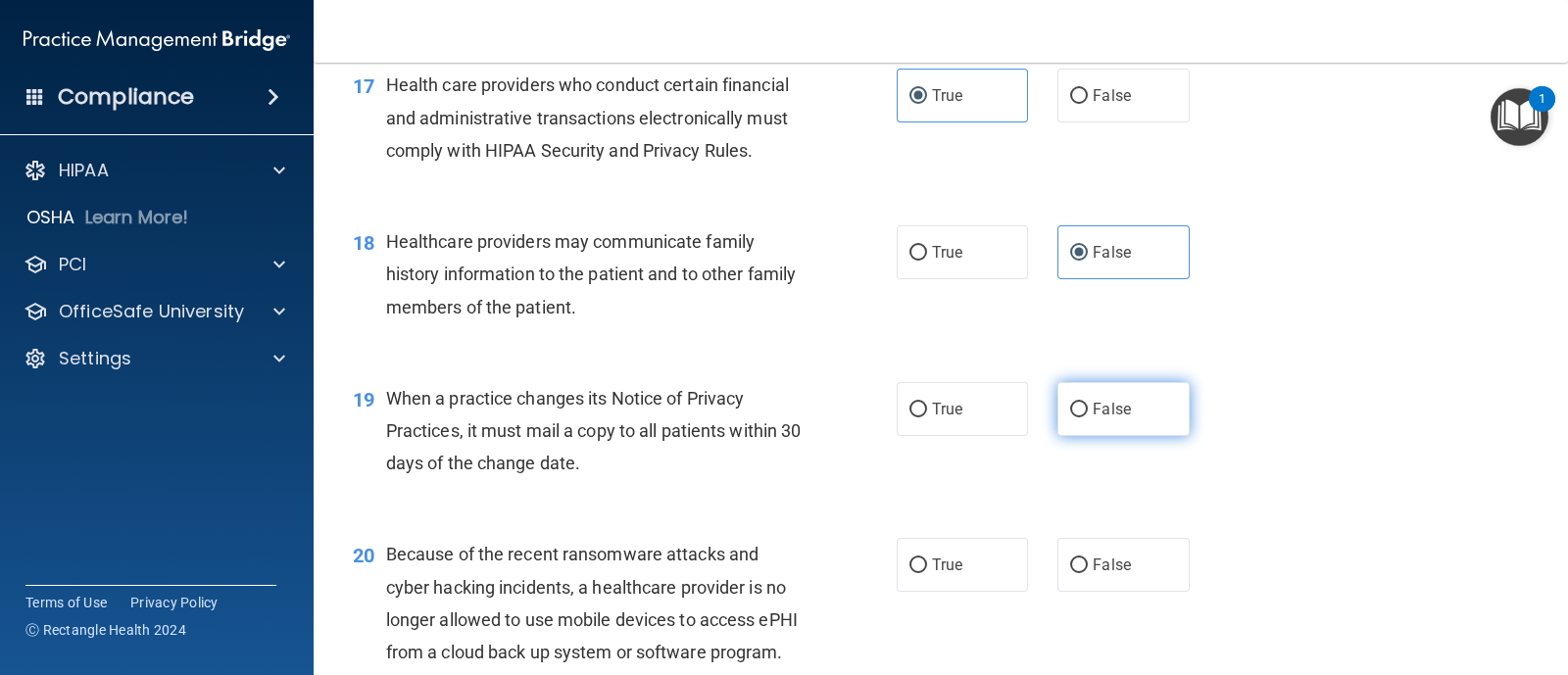 click on "False" at bounding box center [1079, 410] 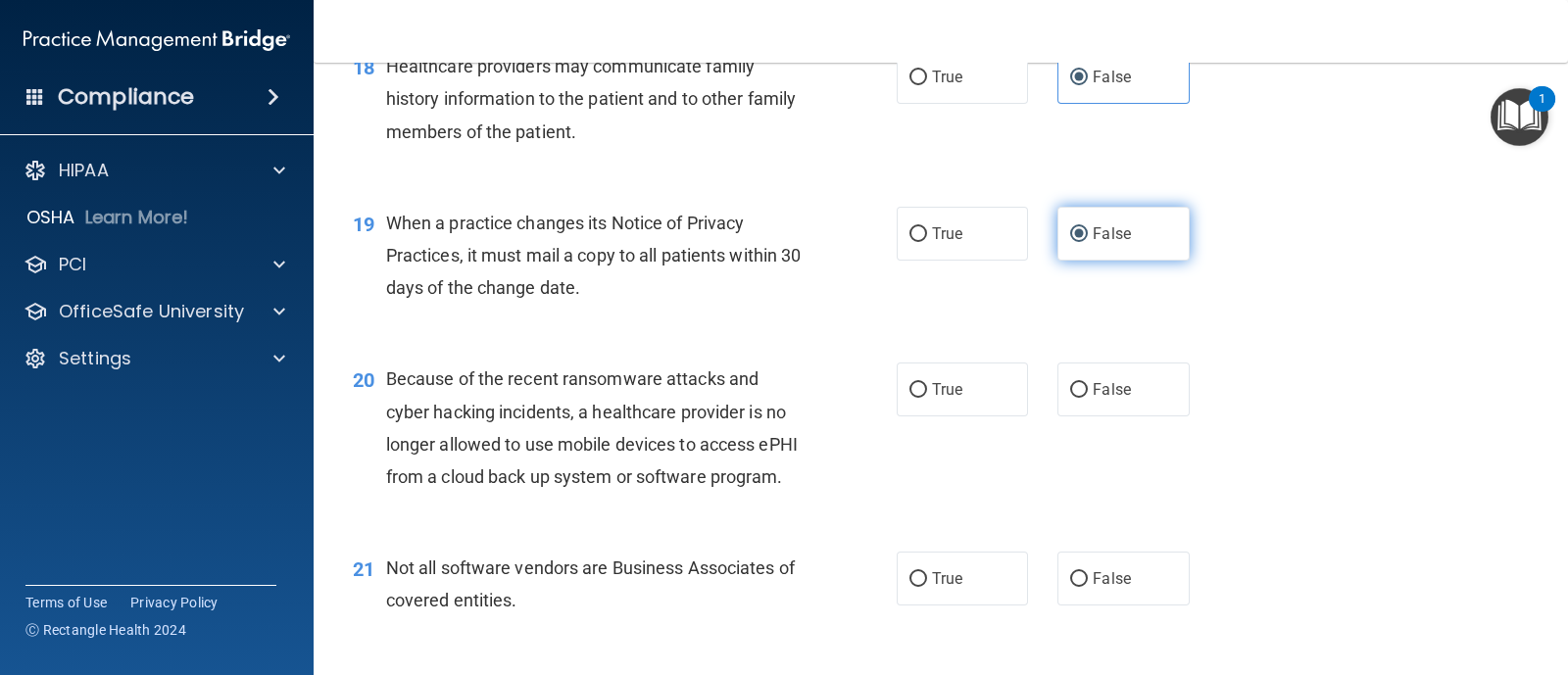 scroll, scrollTop: 3061, scrollLeft: 0, axis: vertical 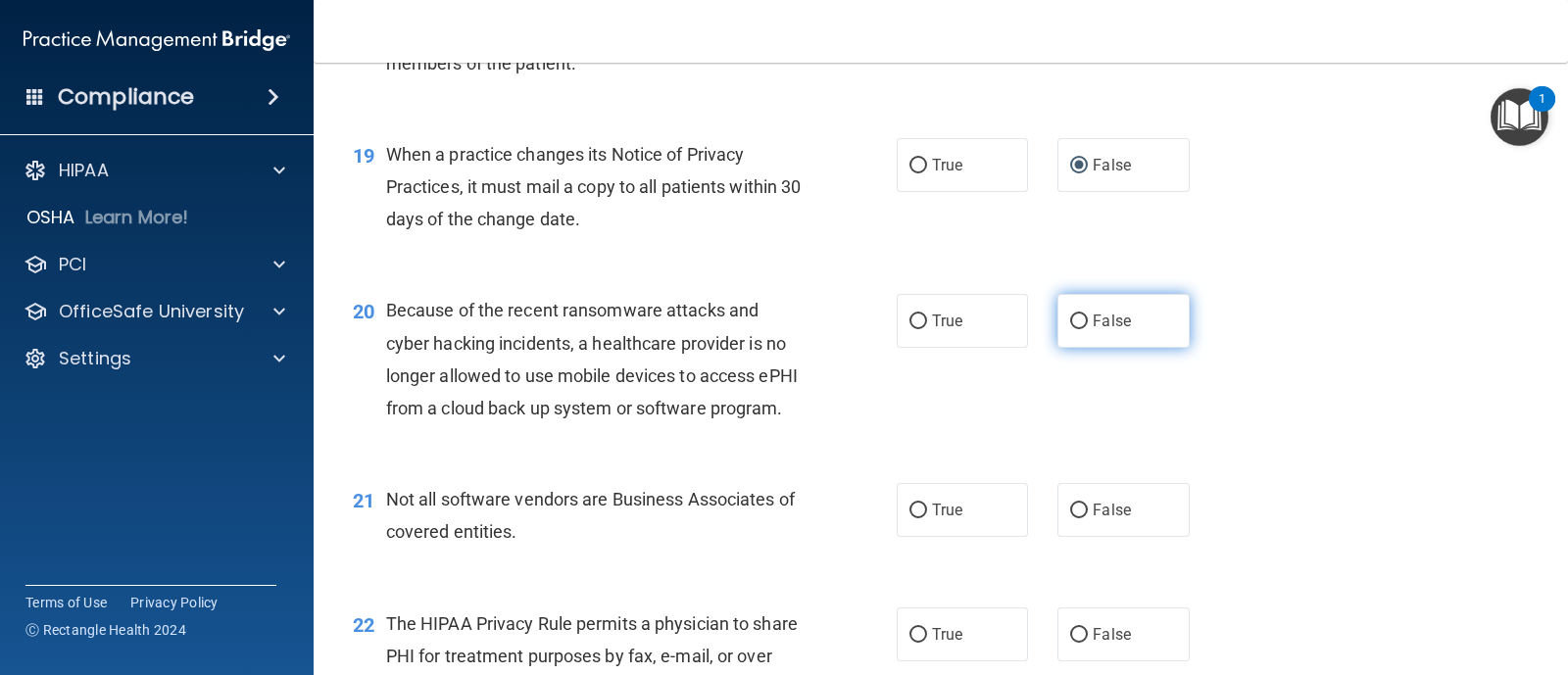 click on "False" at bounding box center [1123, 320] 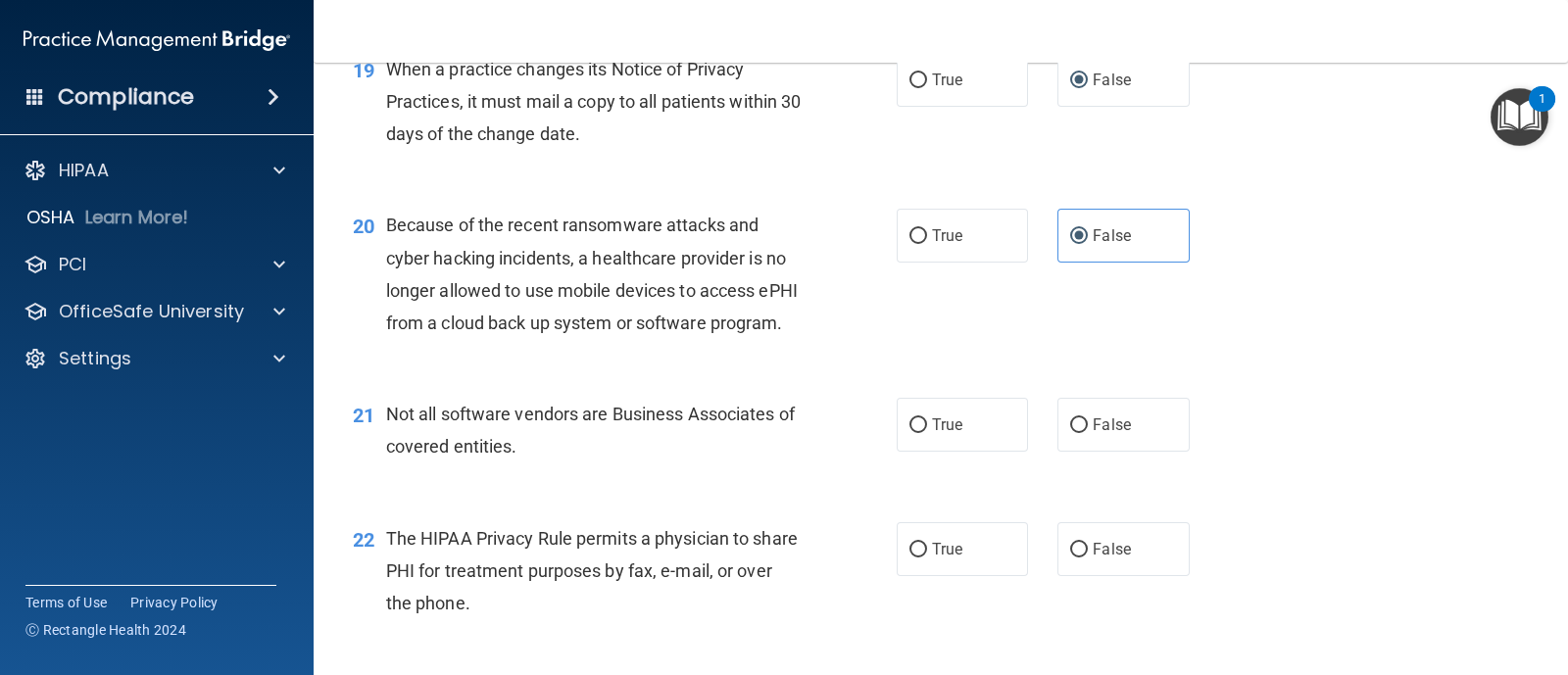 scroll, scrollTop: 3183, scrollLeft: 0, axis: vertical 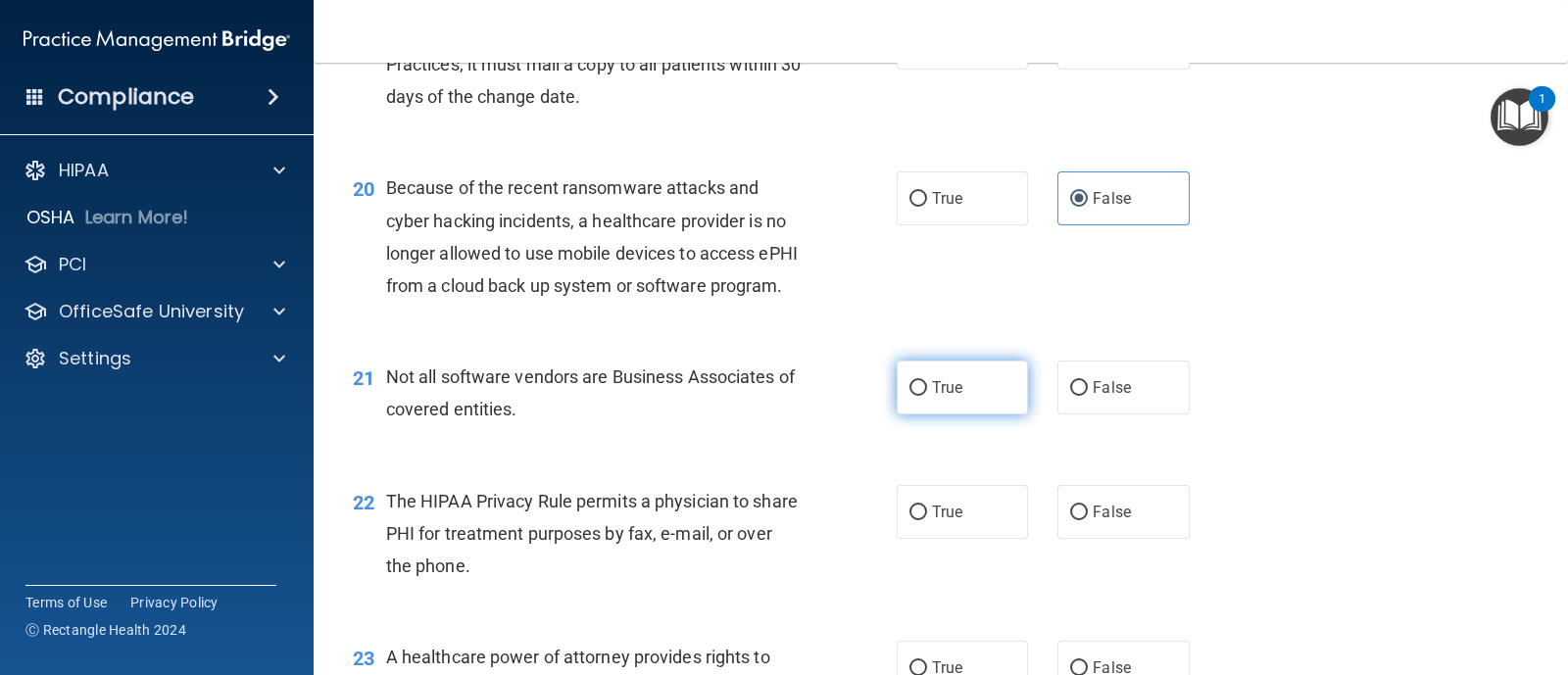 click on "True" at bounding box center (947, 387) 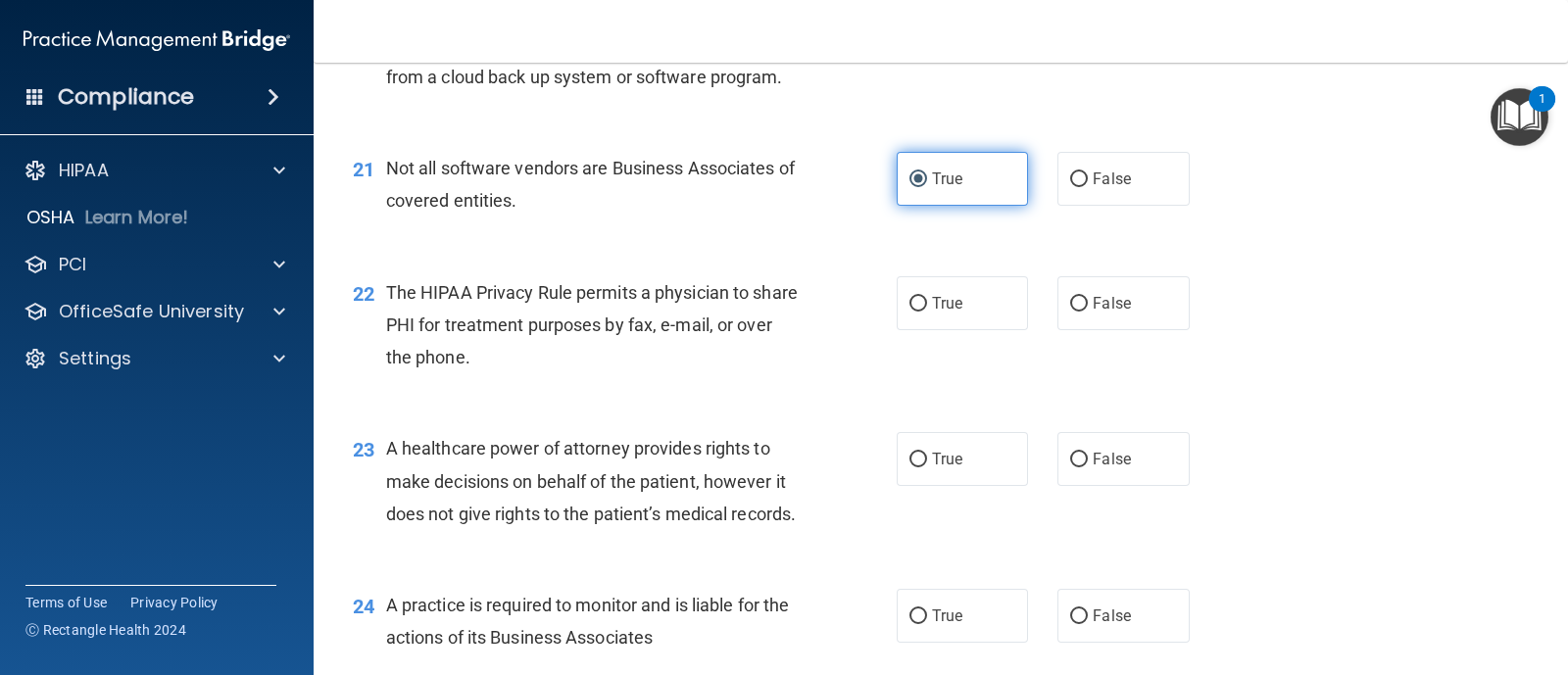 scroll, scrollTop: 3428, scrollLeft: 0, axis: vertical 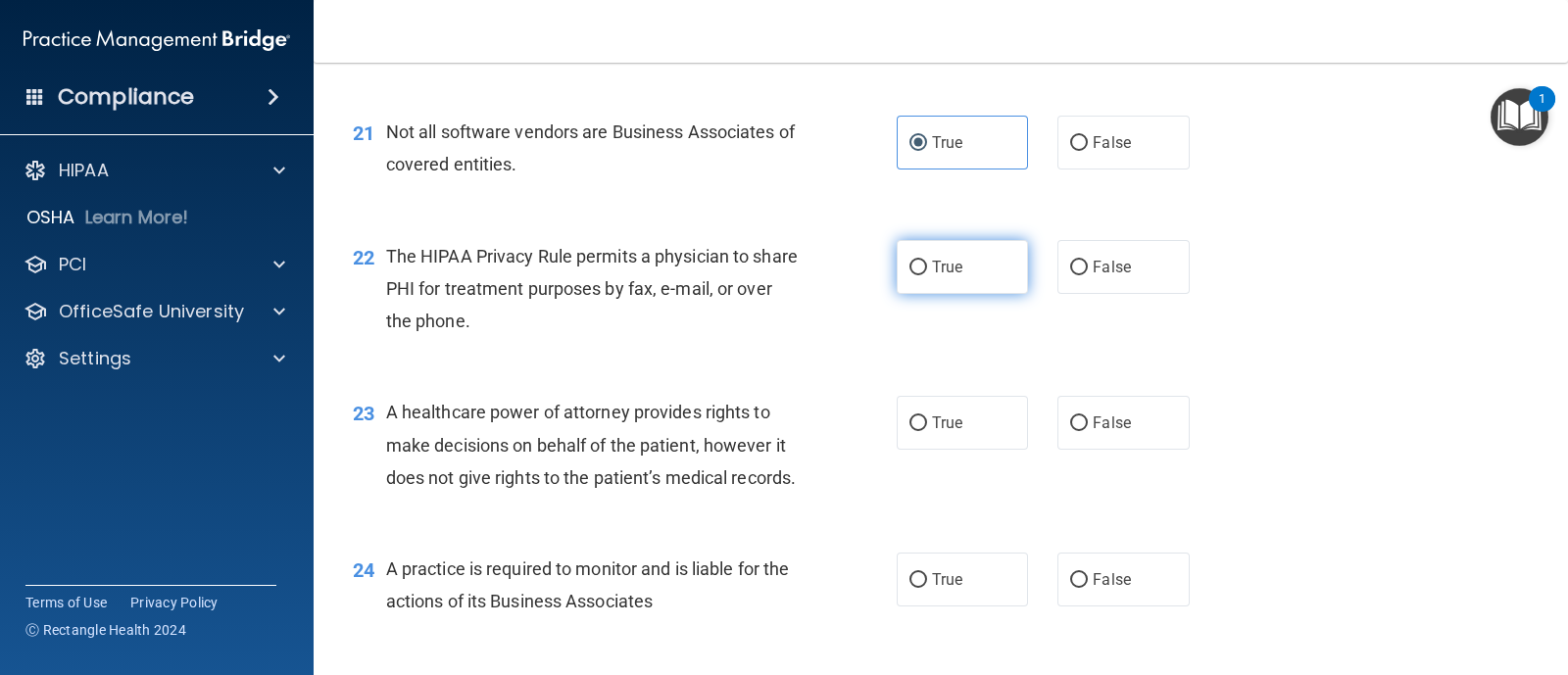 click on "True" at bounding box center [962, 266] 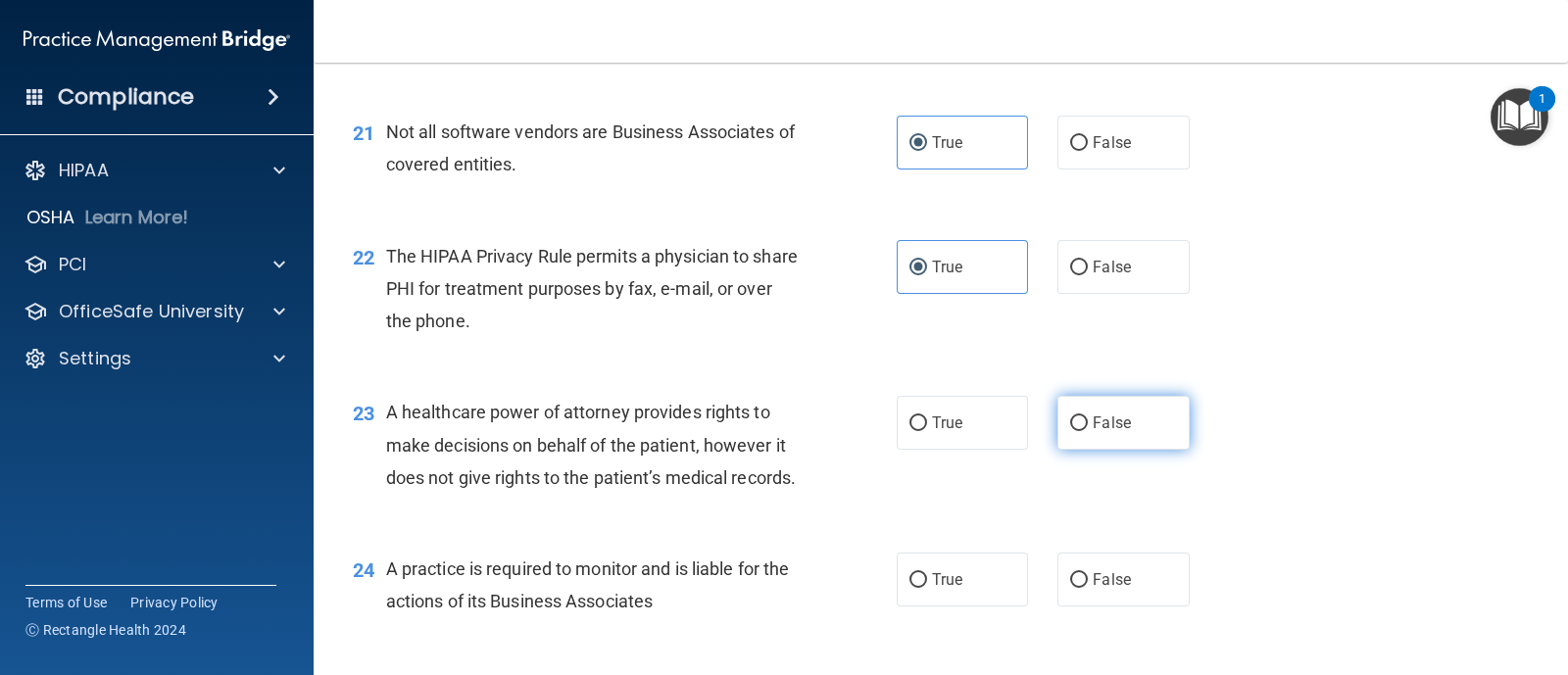 click on "False" at bounding box center (1079, 423) 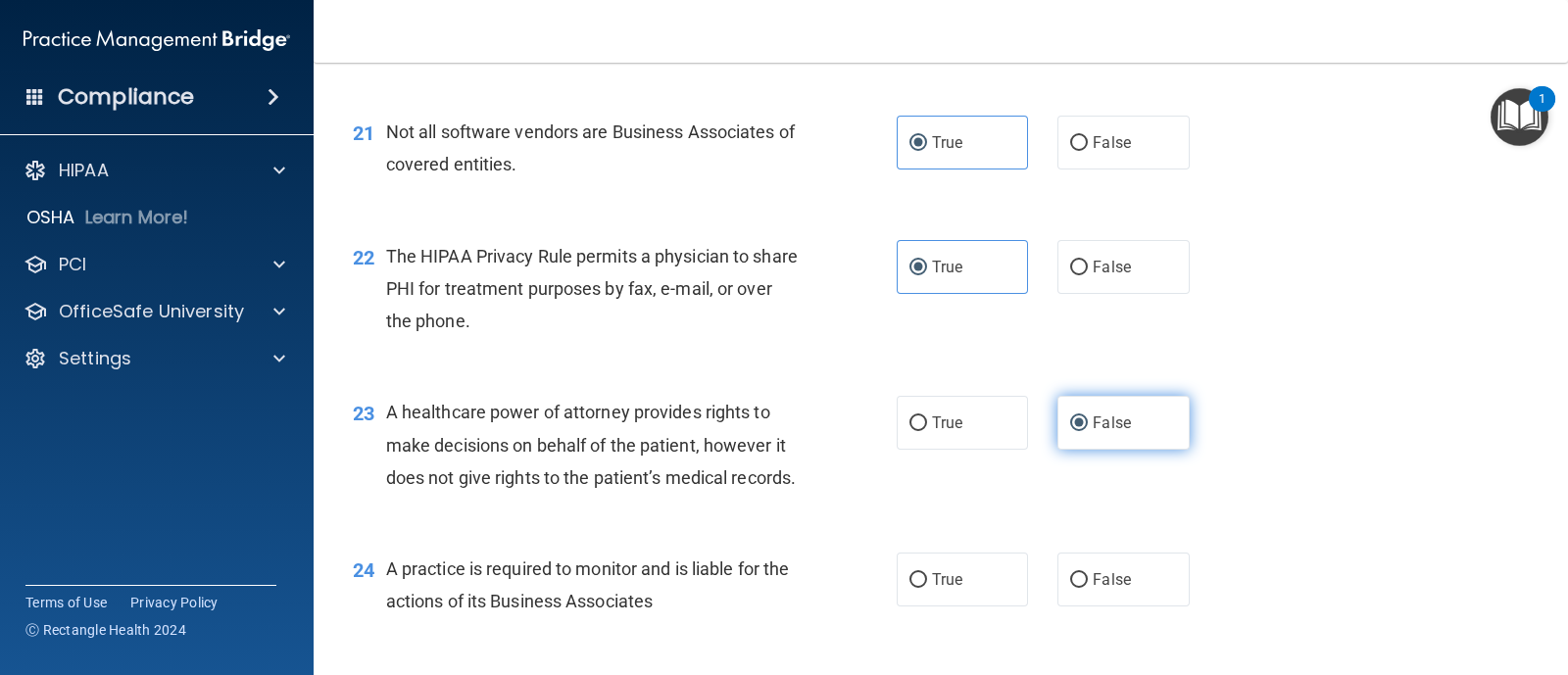 scroll, scrollTop: 3673, scrollLeft: 0, axis: vertical 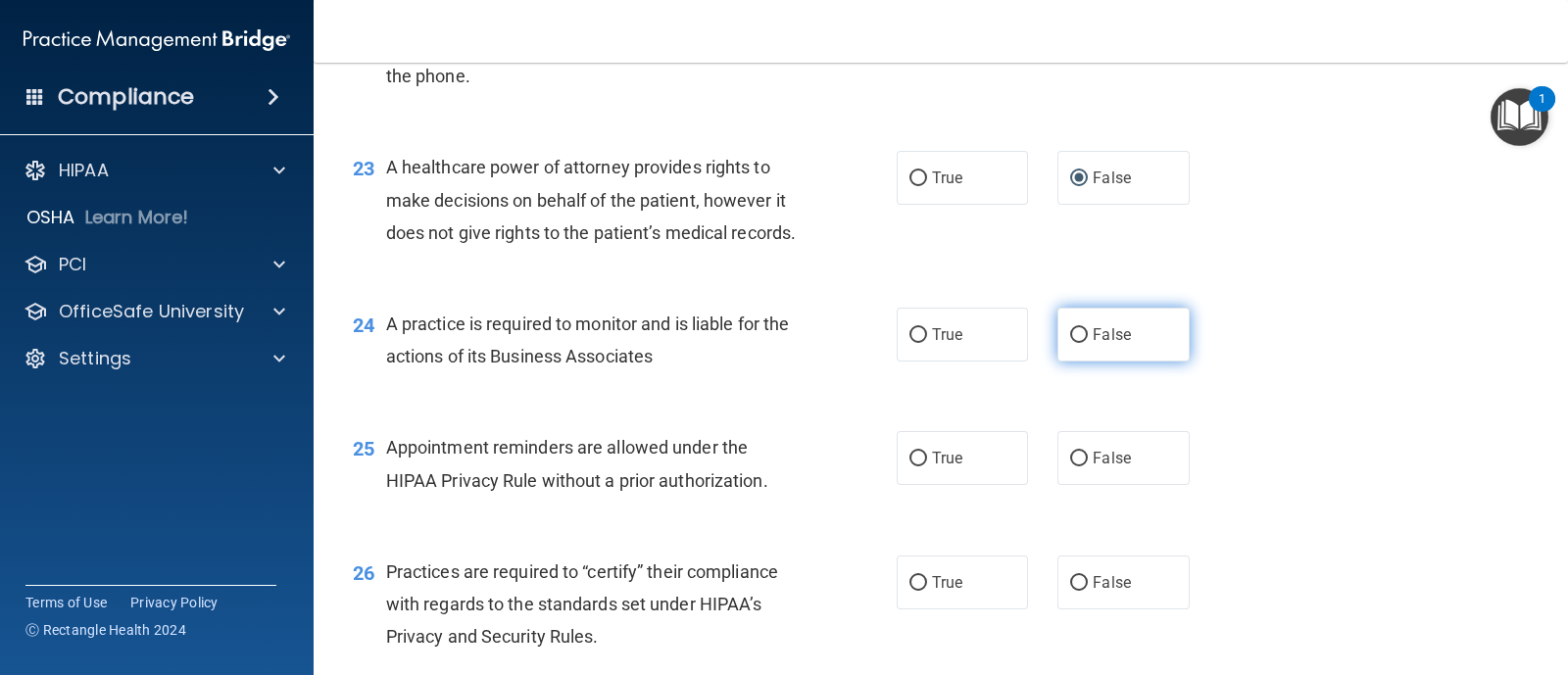 click on "False" at bounding box center (1123, 334) 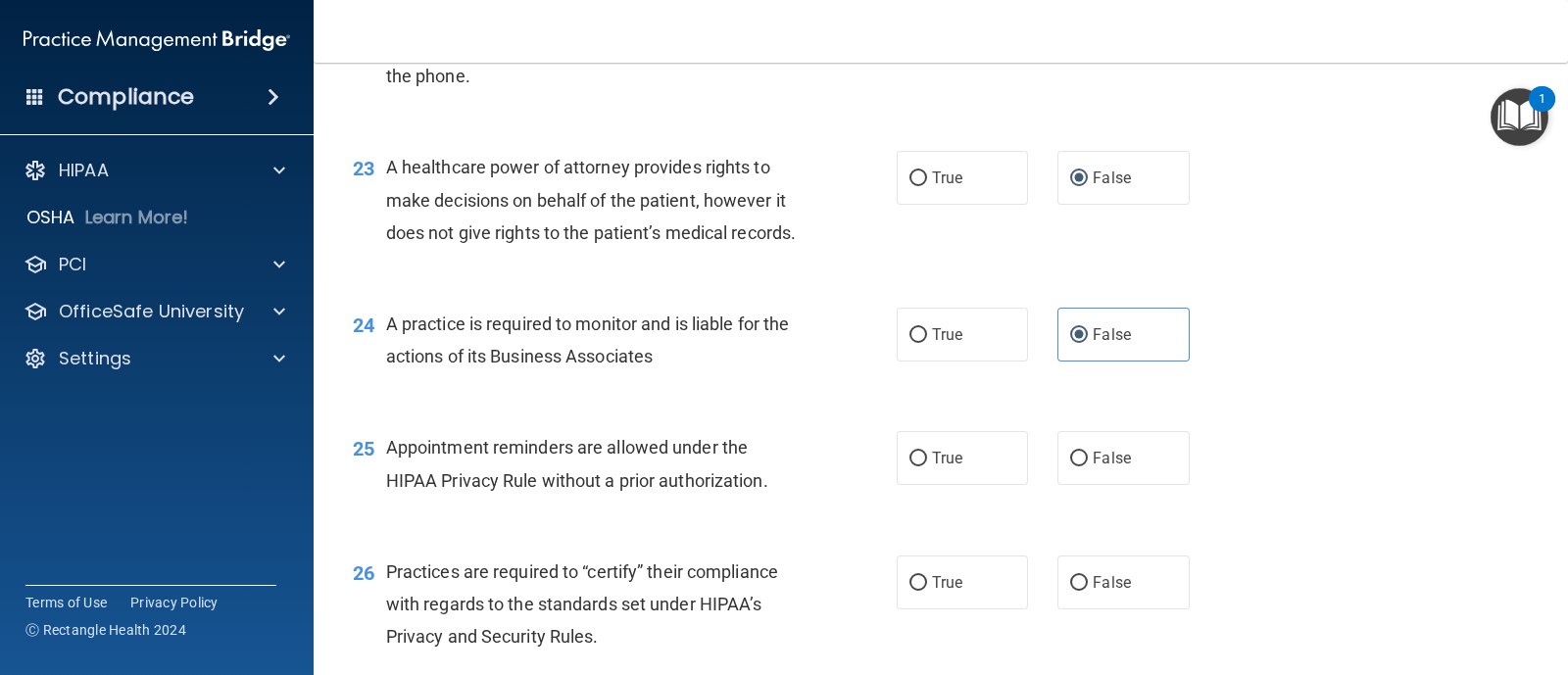 scroll, scrollTop: 3795, scrollLeft: 0, axis: vertical 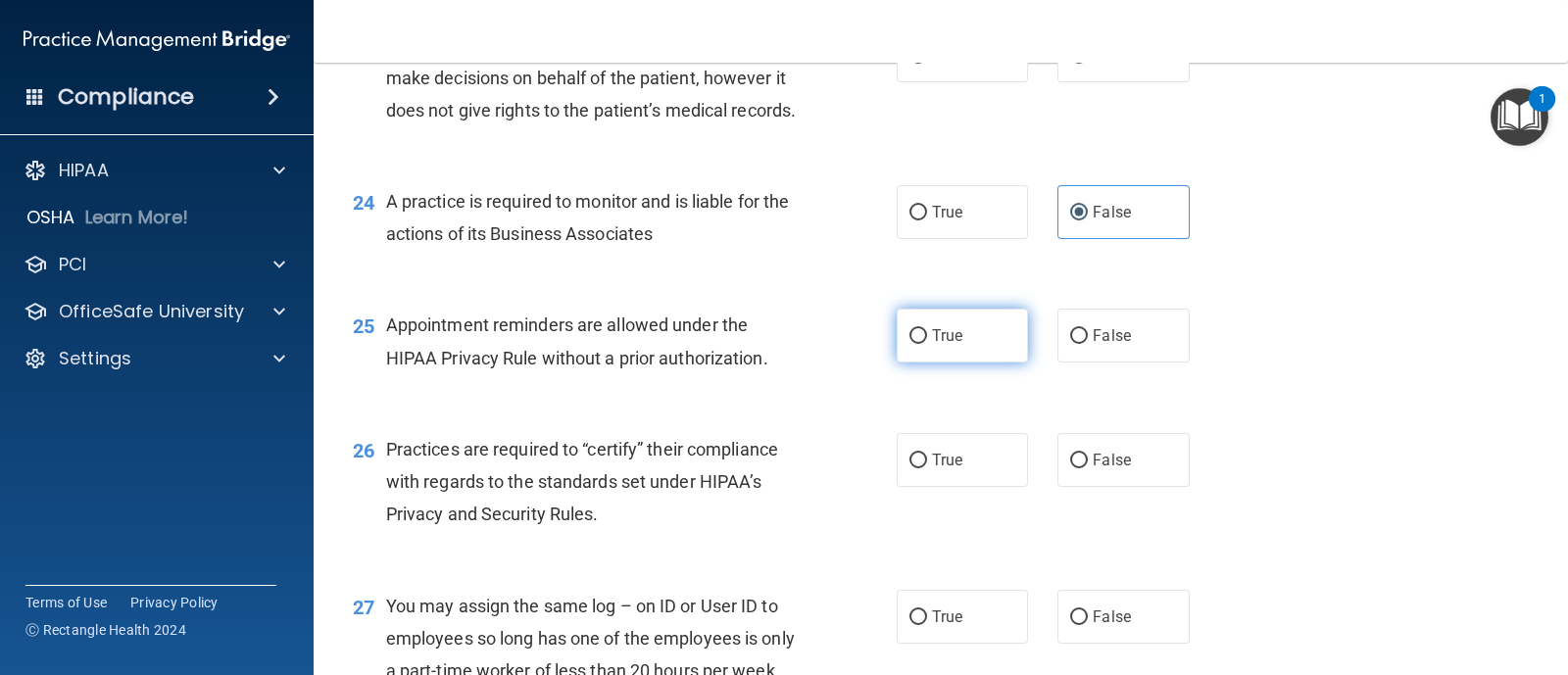click on "True" at bounding box center [962, 335] 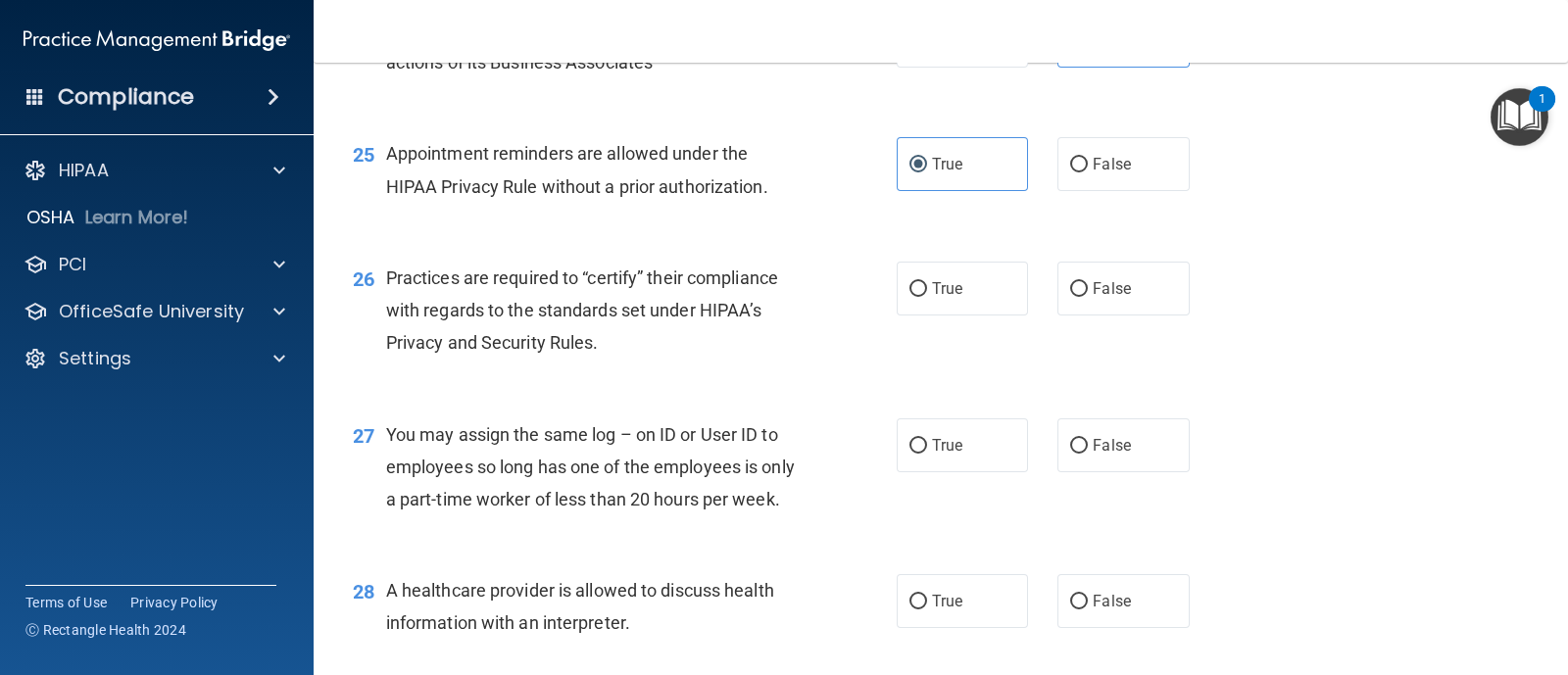 scroll, scrollTop: 4041, scrollLeft: 0, axis: vertical 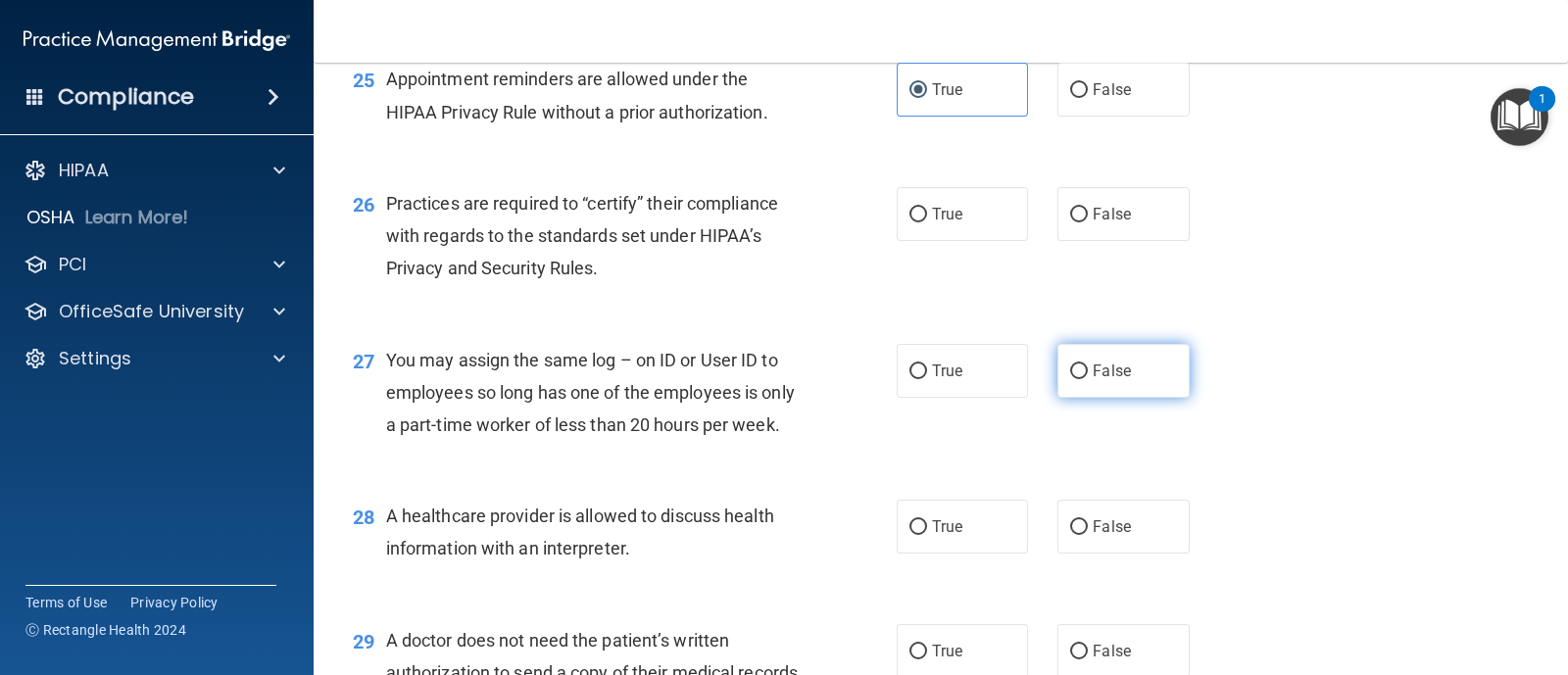 click on "False" at bounding box center [1111, 370] 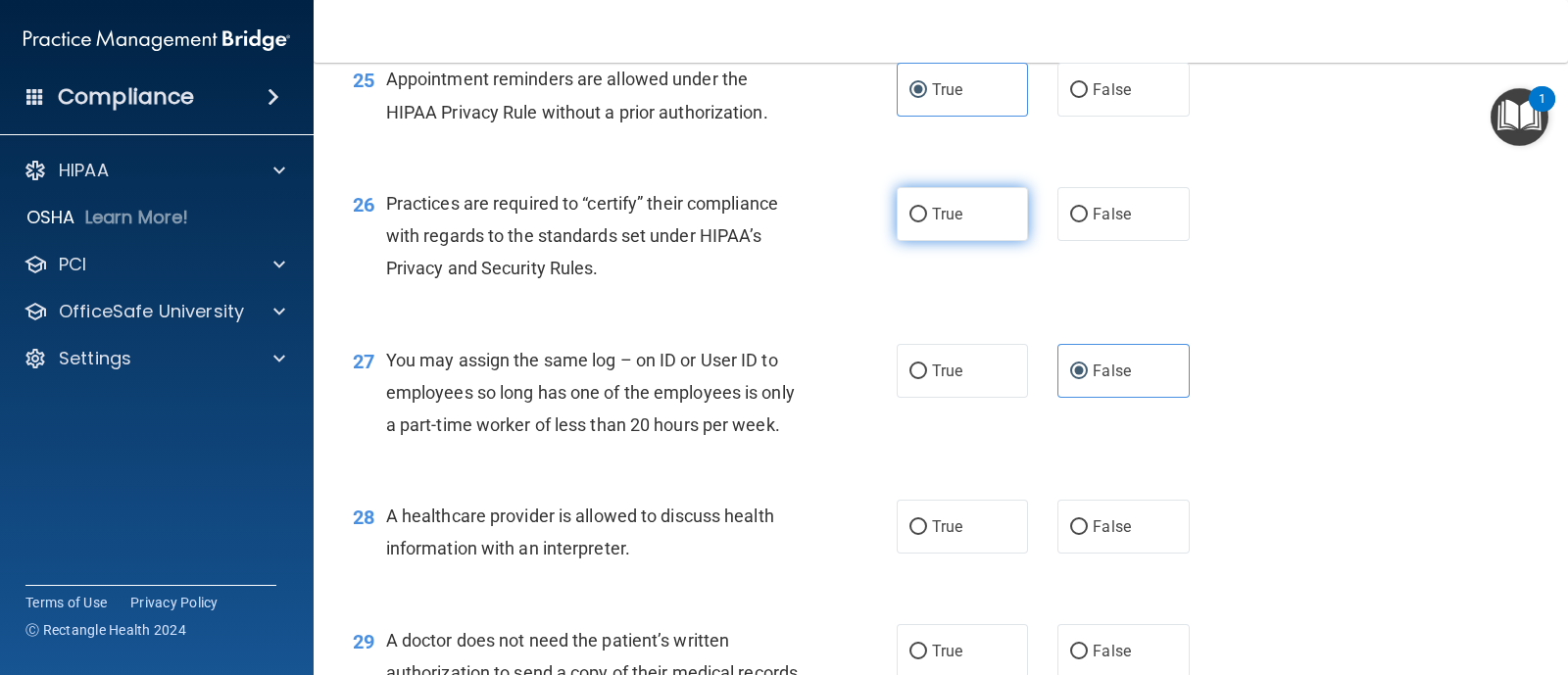 click on "True" at bounding box center (962, 214) 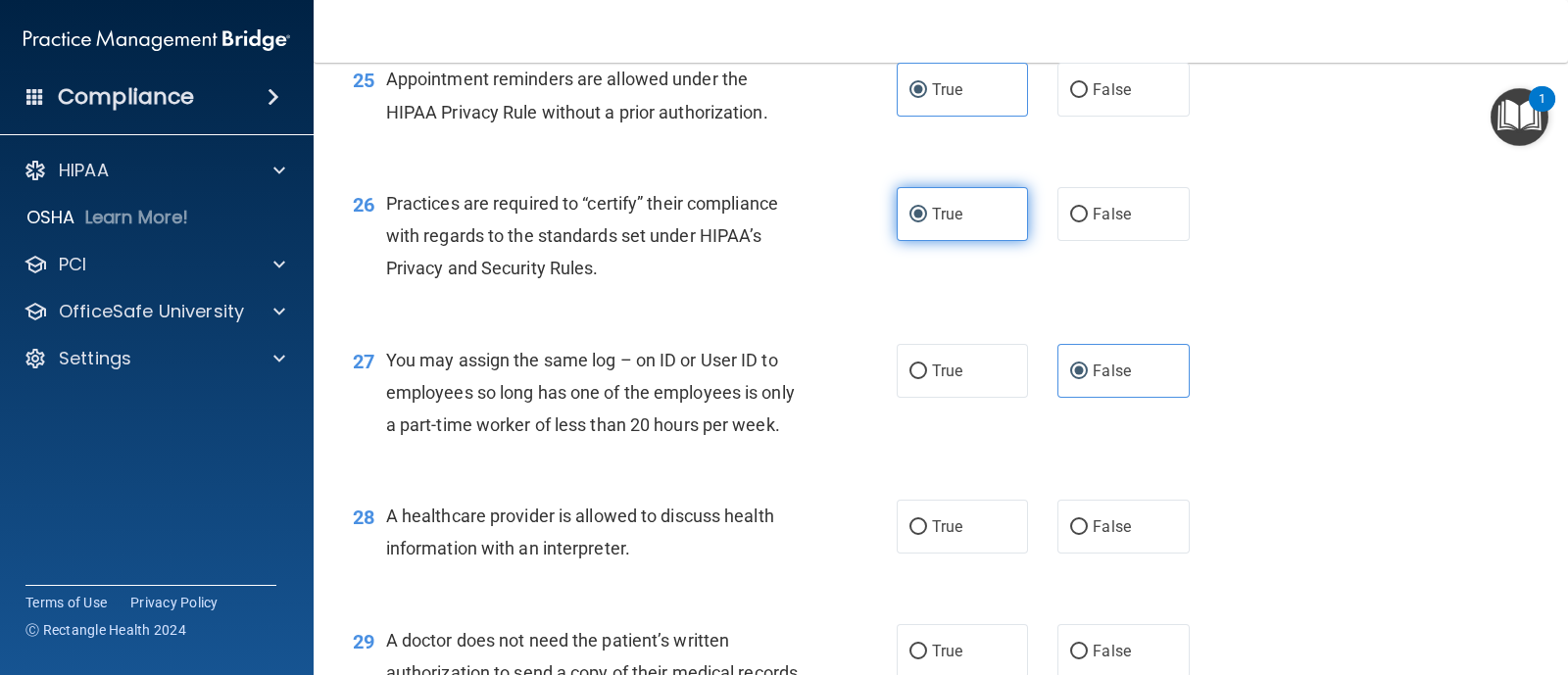 scroll, scrollTop: 4286, scrollLeft: 0, axis: vertical 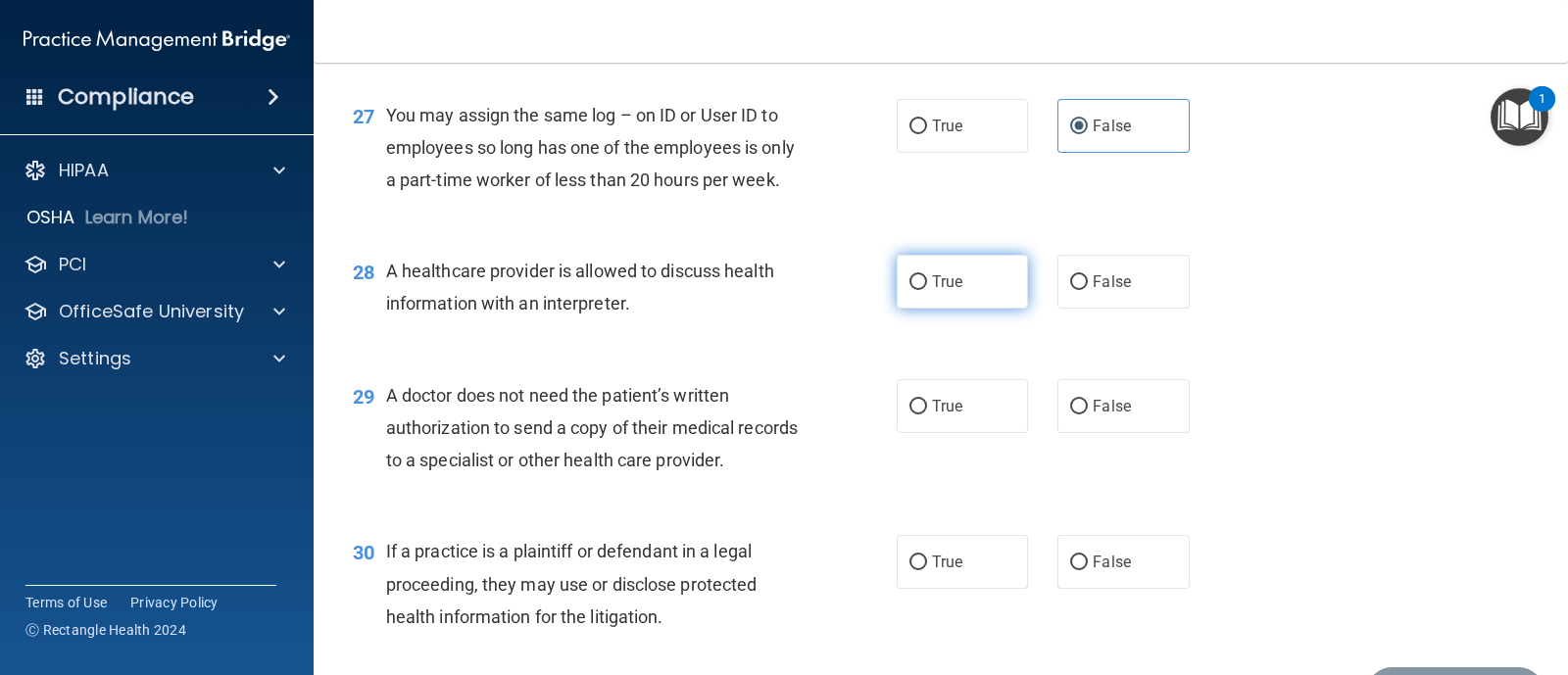 click on "True" at bounding box center [962, 281] 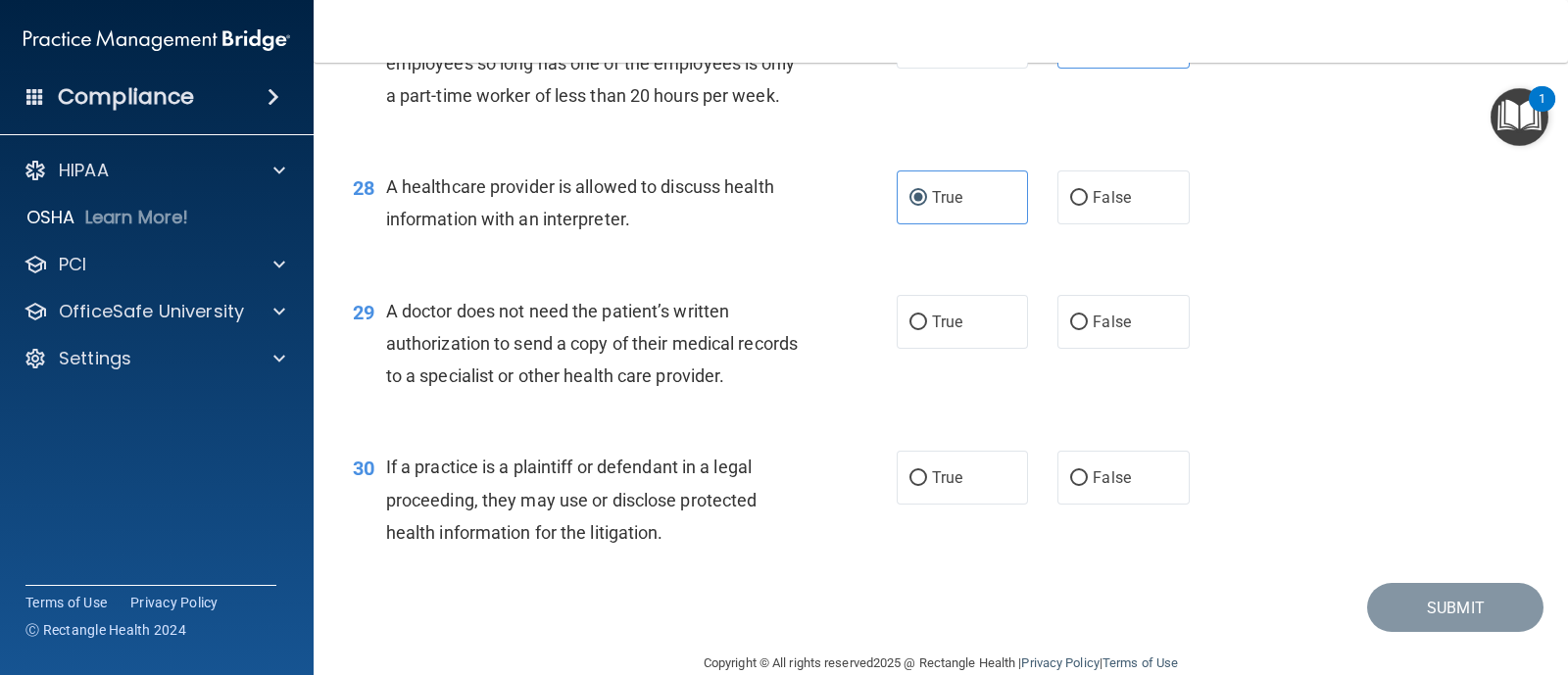 scroll, scrollTop: 4409, scrollLeft: 0, axis: vertical 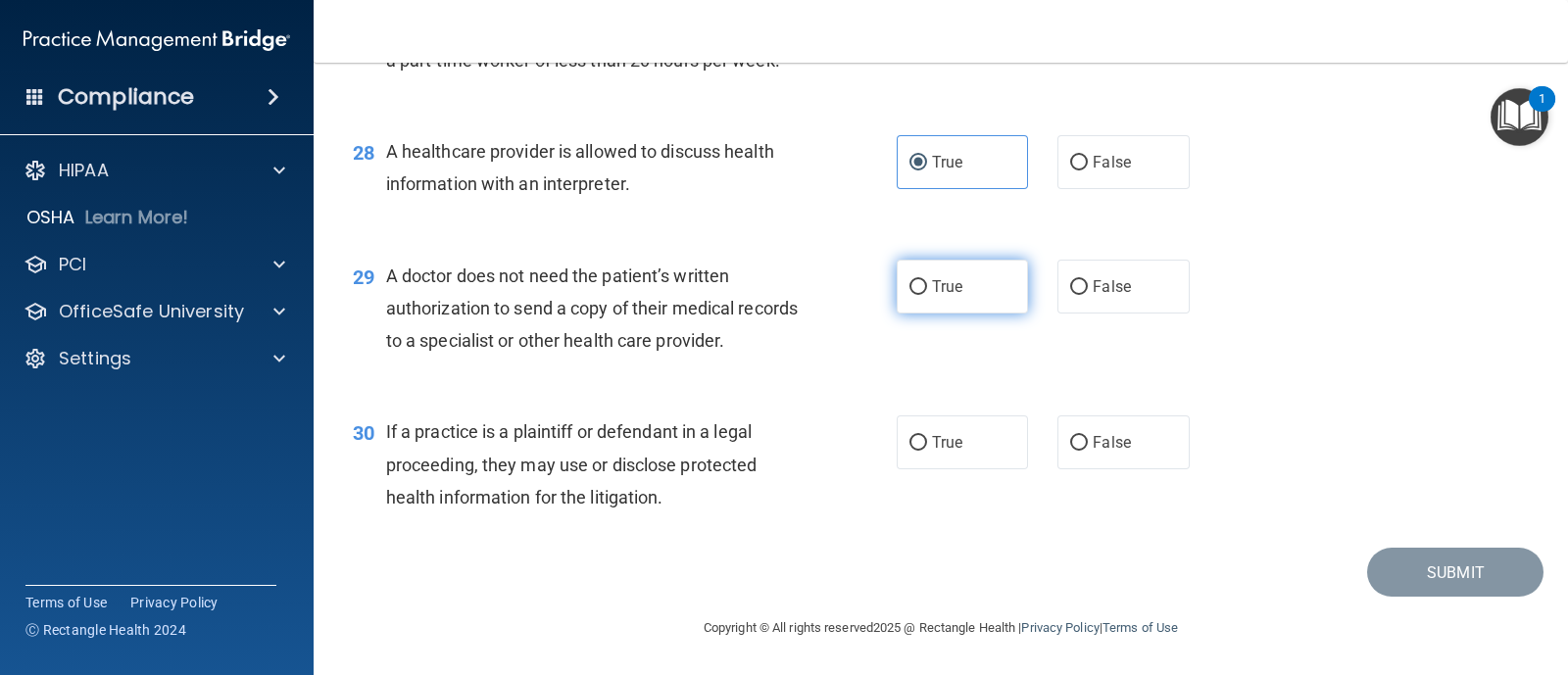 click on "True" at bounding box center [947, 286] 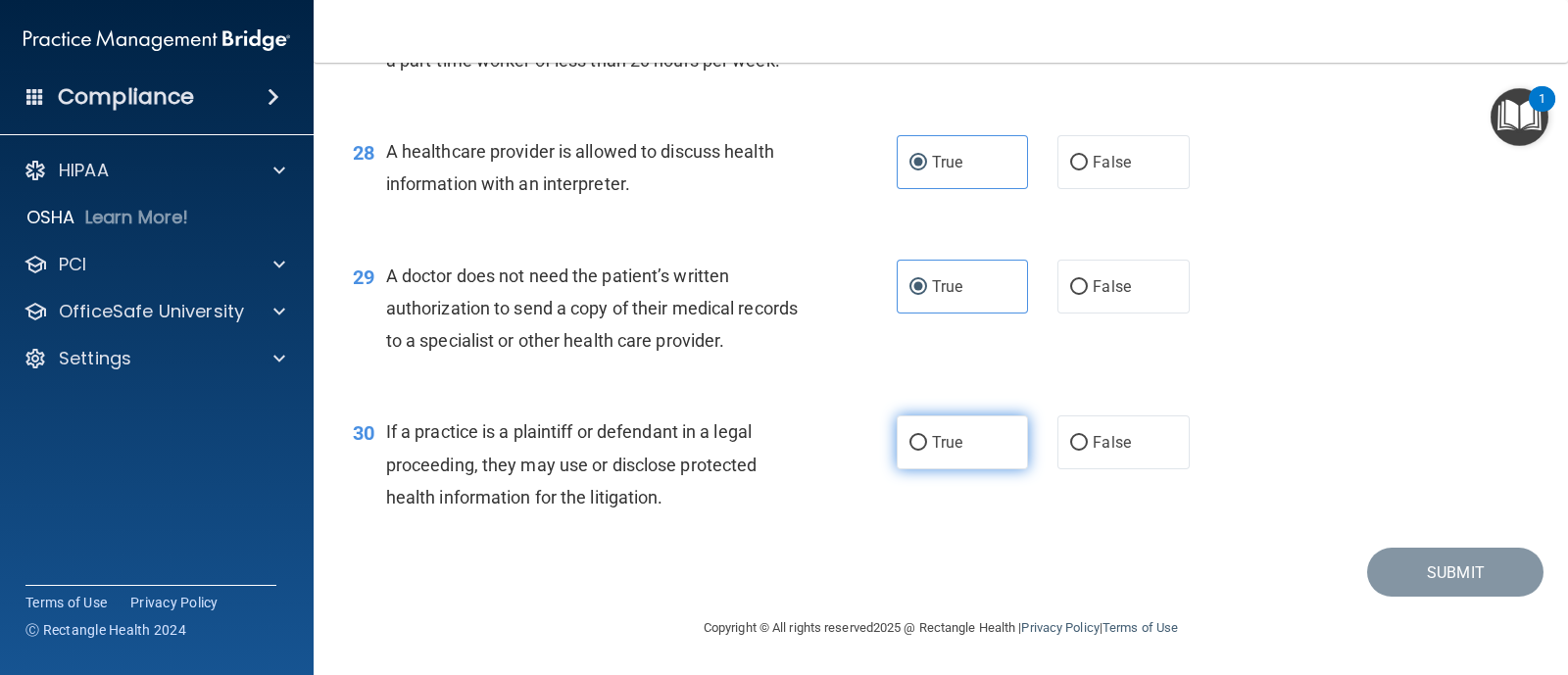 scroll, scrollTop: 4531, scrollLeft: 0, axis: vertical 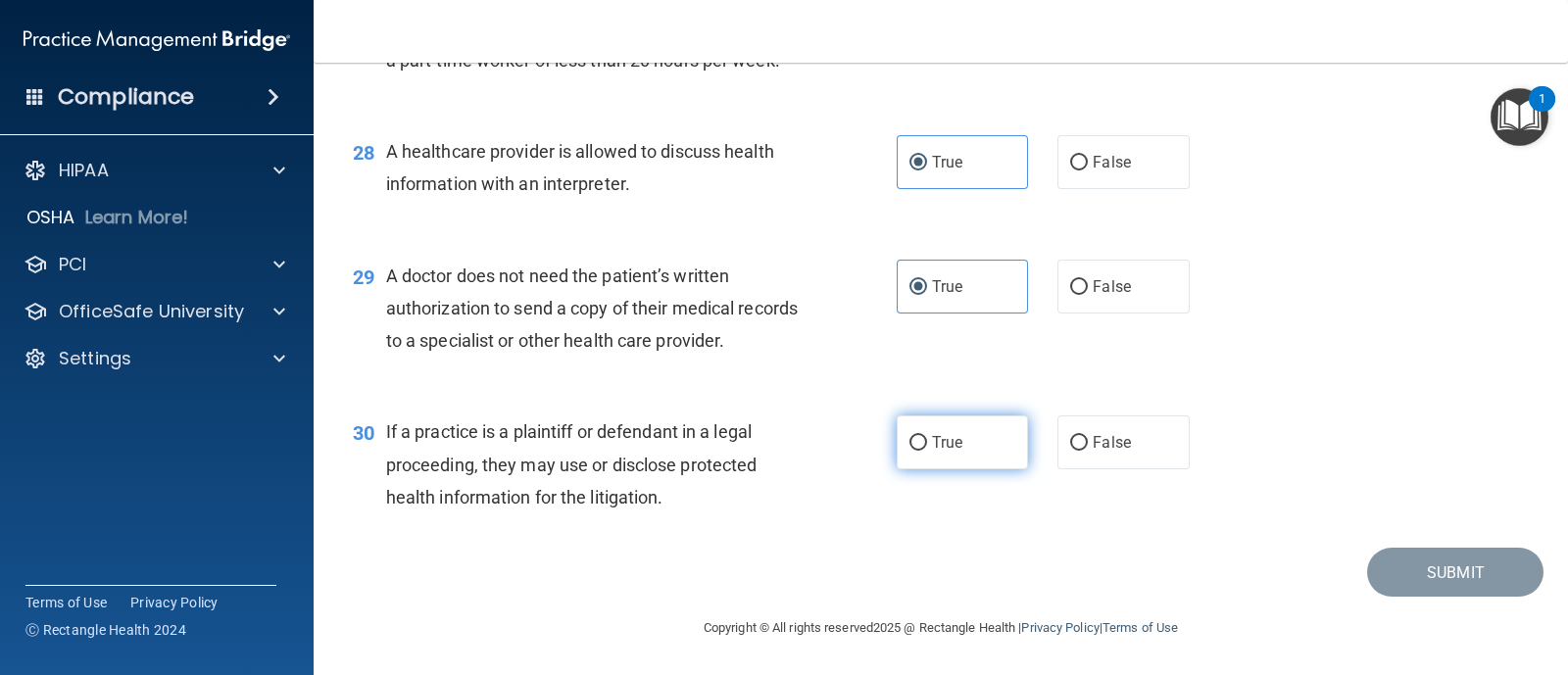 click on "True" at bounding box center (962, 442) 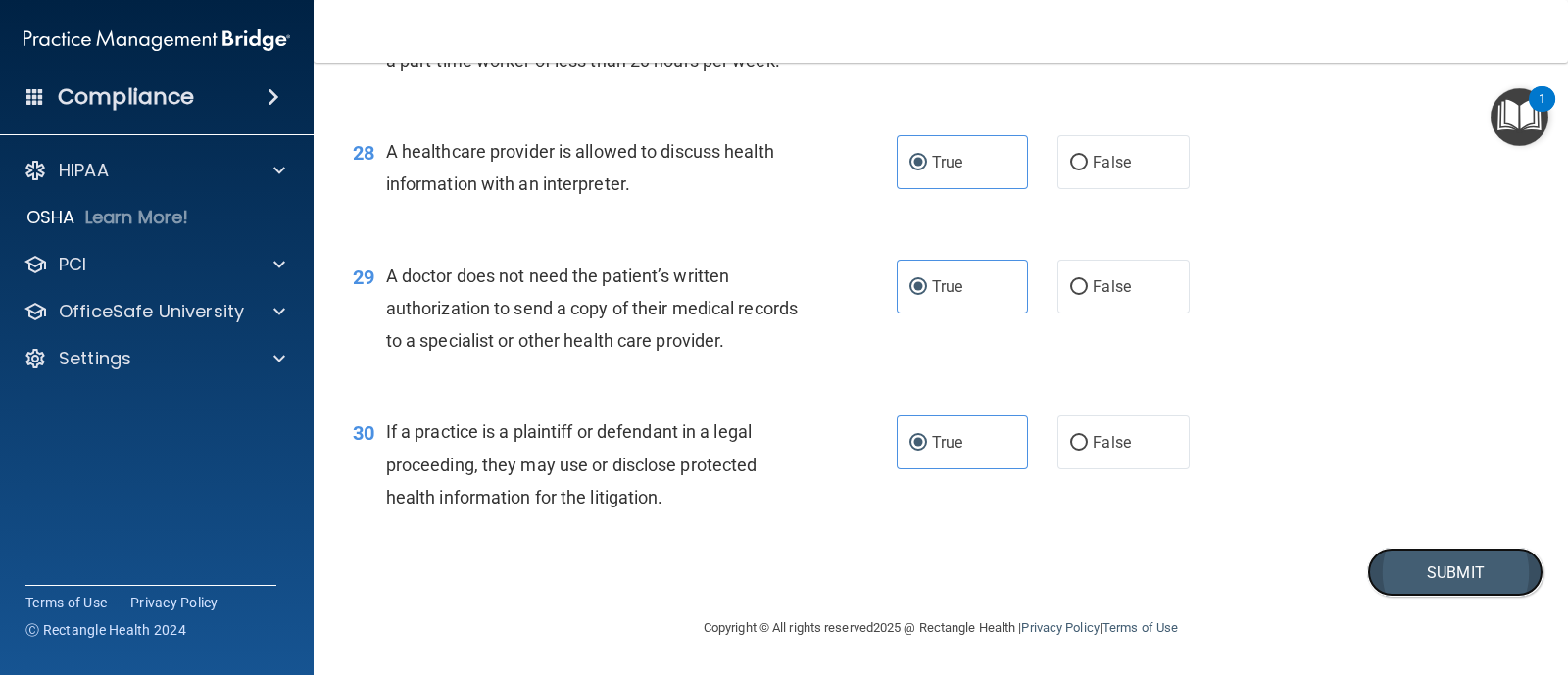 click on "Submit" at bounding box center (1455, 572) 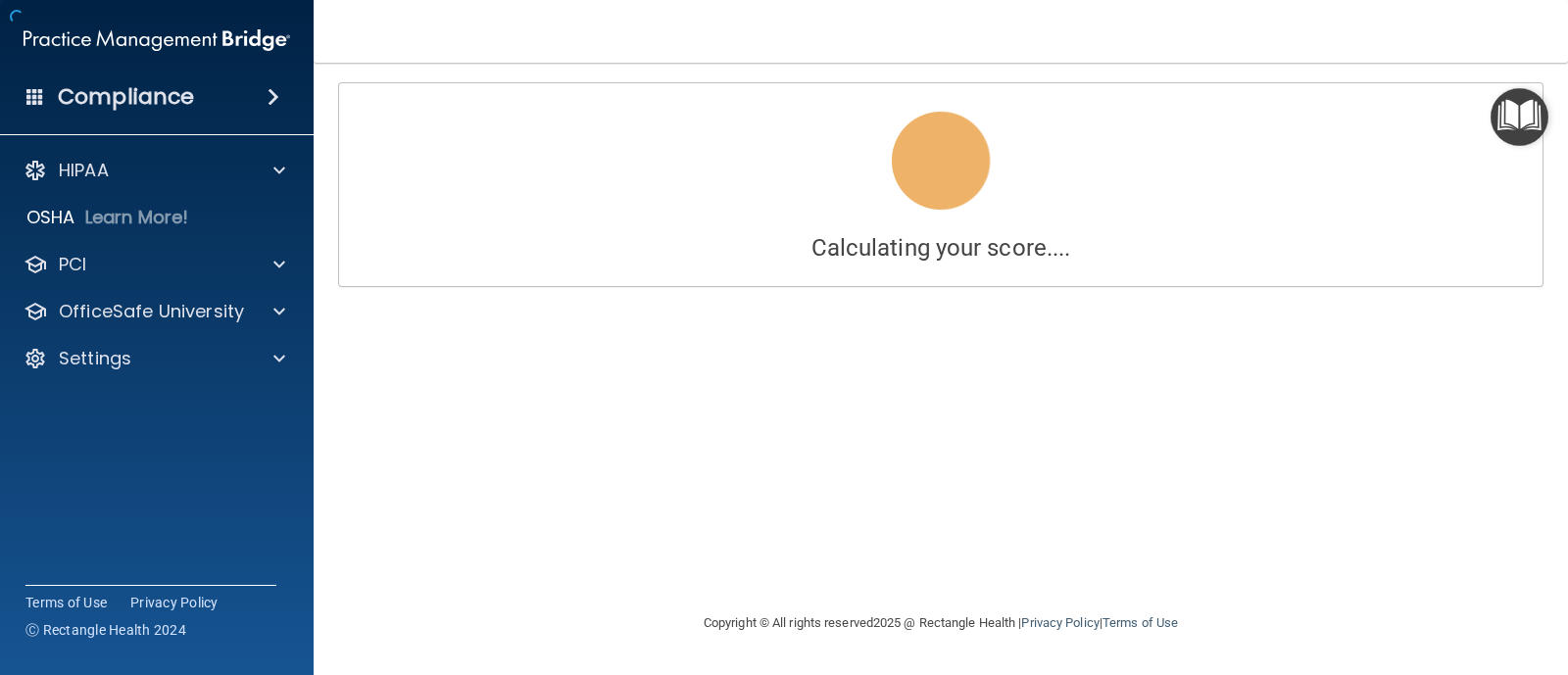 scroll, scrollTop: 0, scrollLeft: 0, axis: both 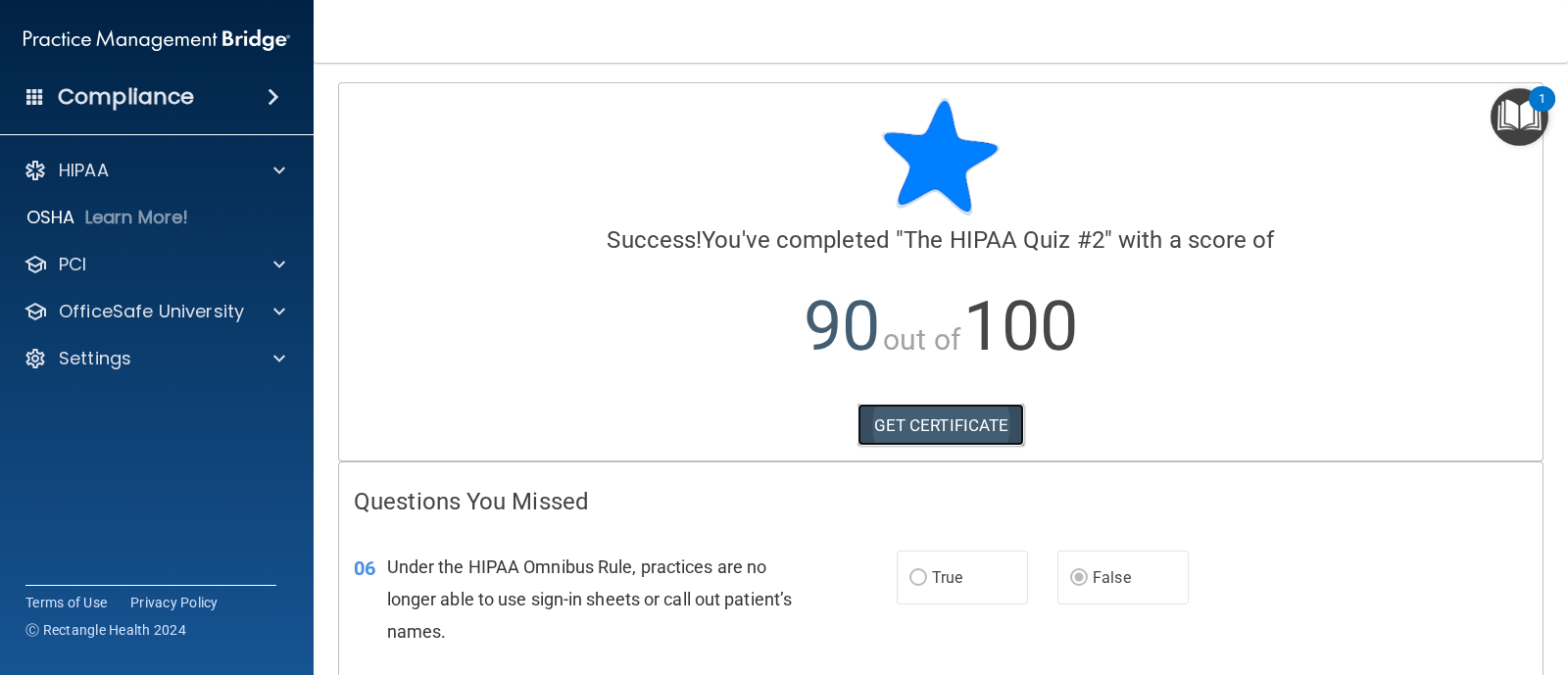 click on "GET CERTIFICATE" at bounding box center [941, 425] 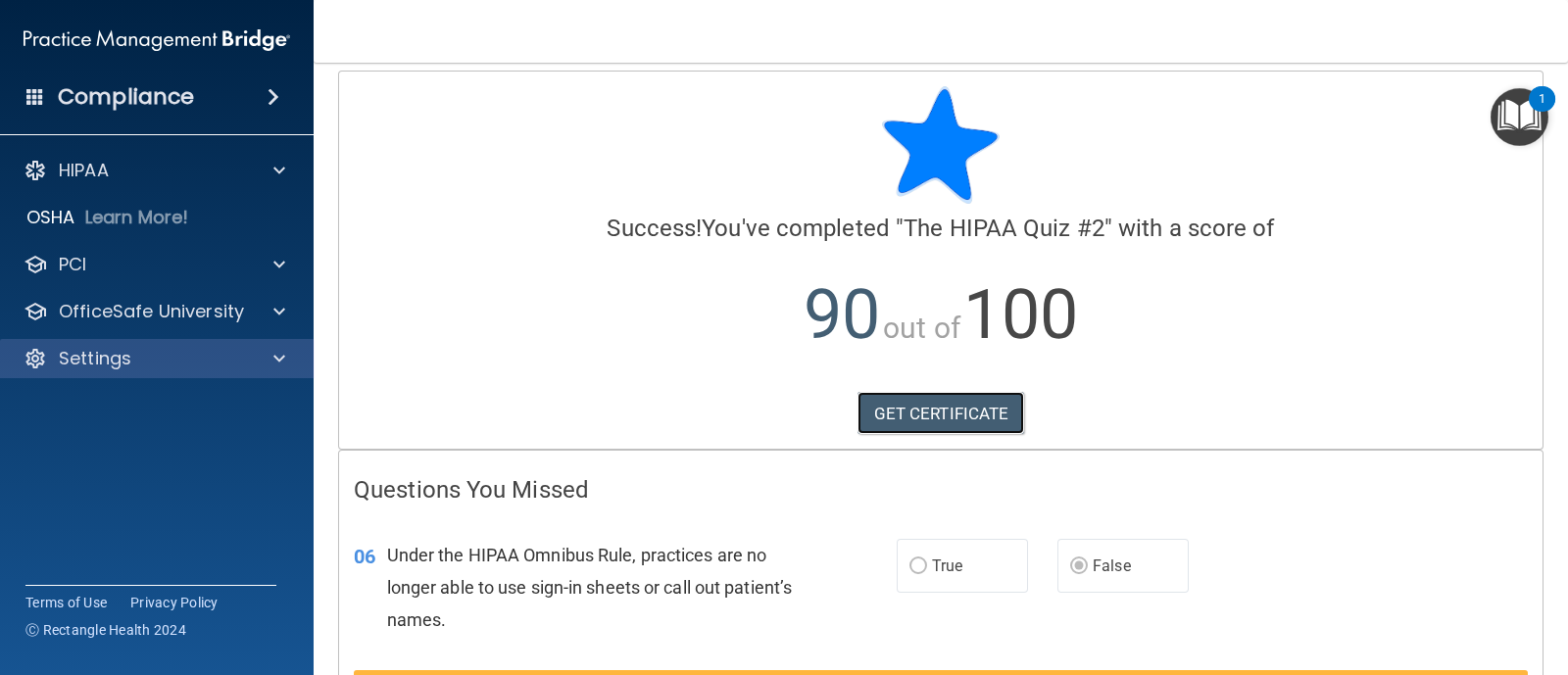 scroll, scrollTop: 0, scrollLeft: 0, axis: both 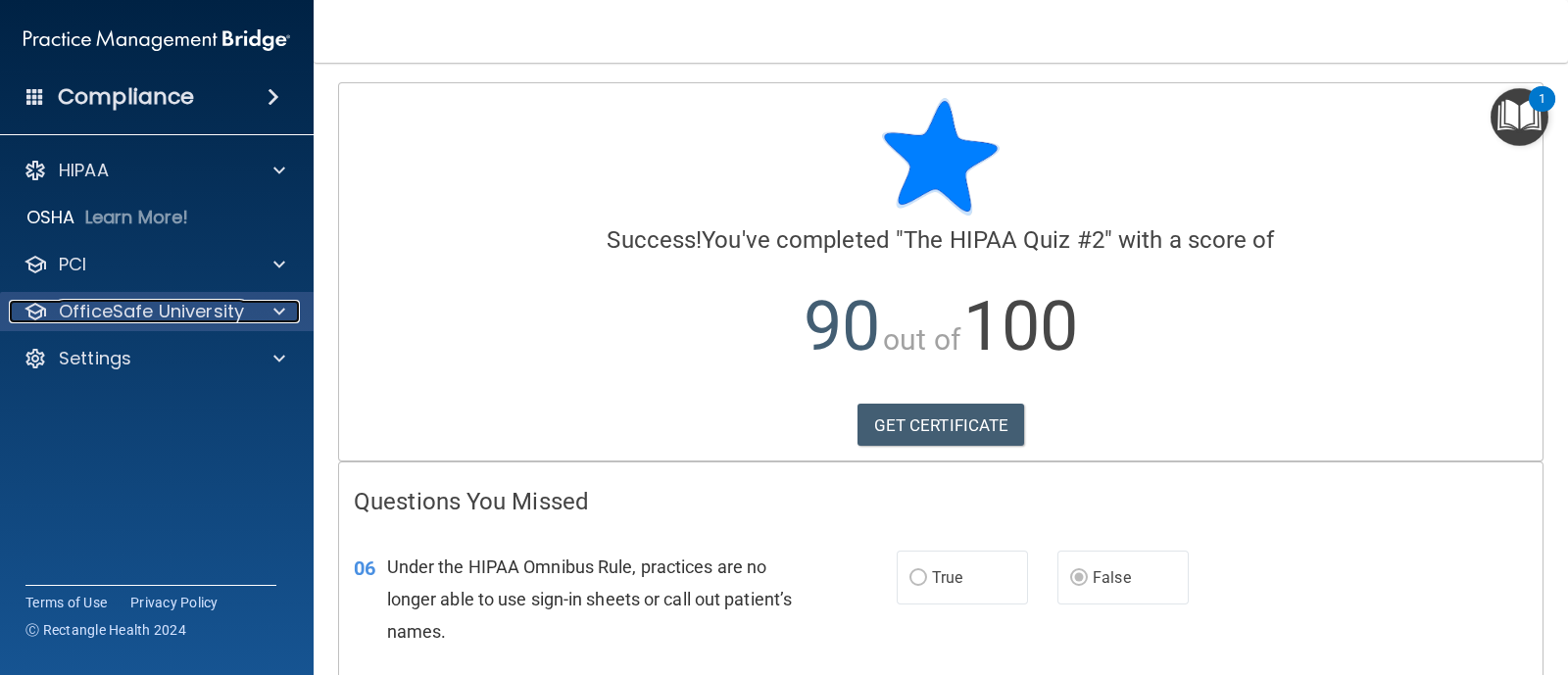 click at bounding box center (276, 312) 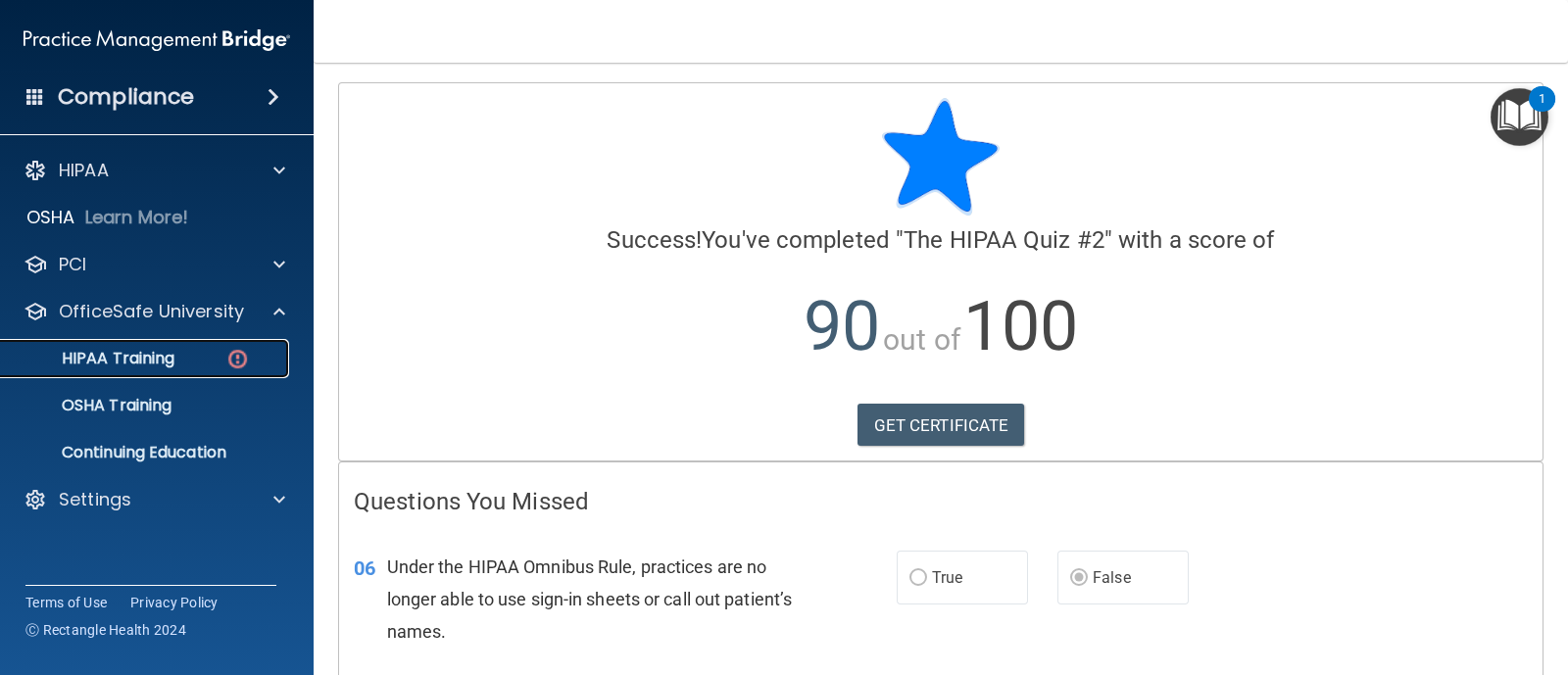 click at bounding box center (237, 359) 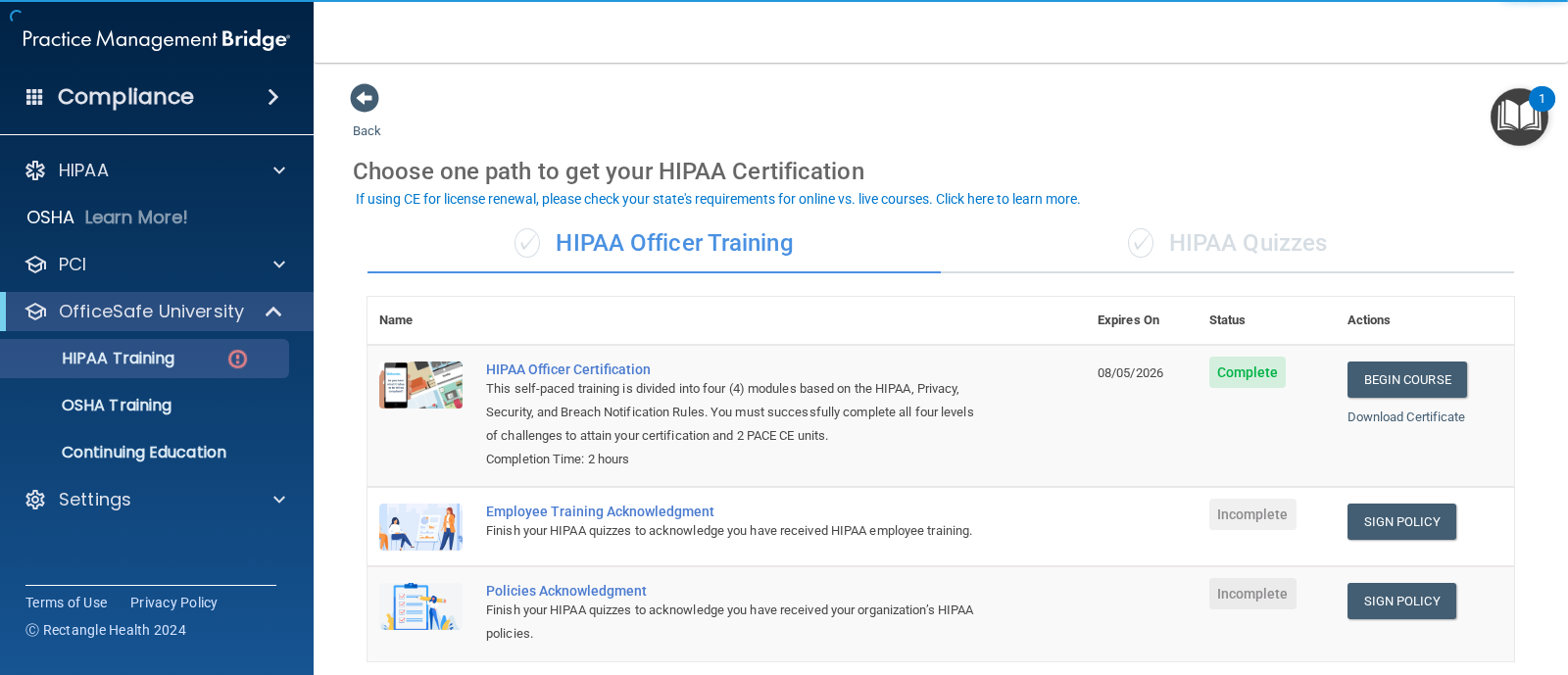 click on "✓   HIPAA Quizzes" at bounding box center [1227, 244] 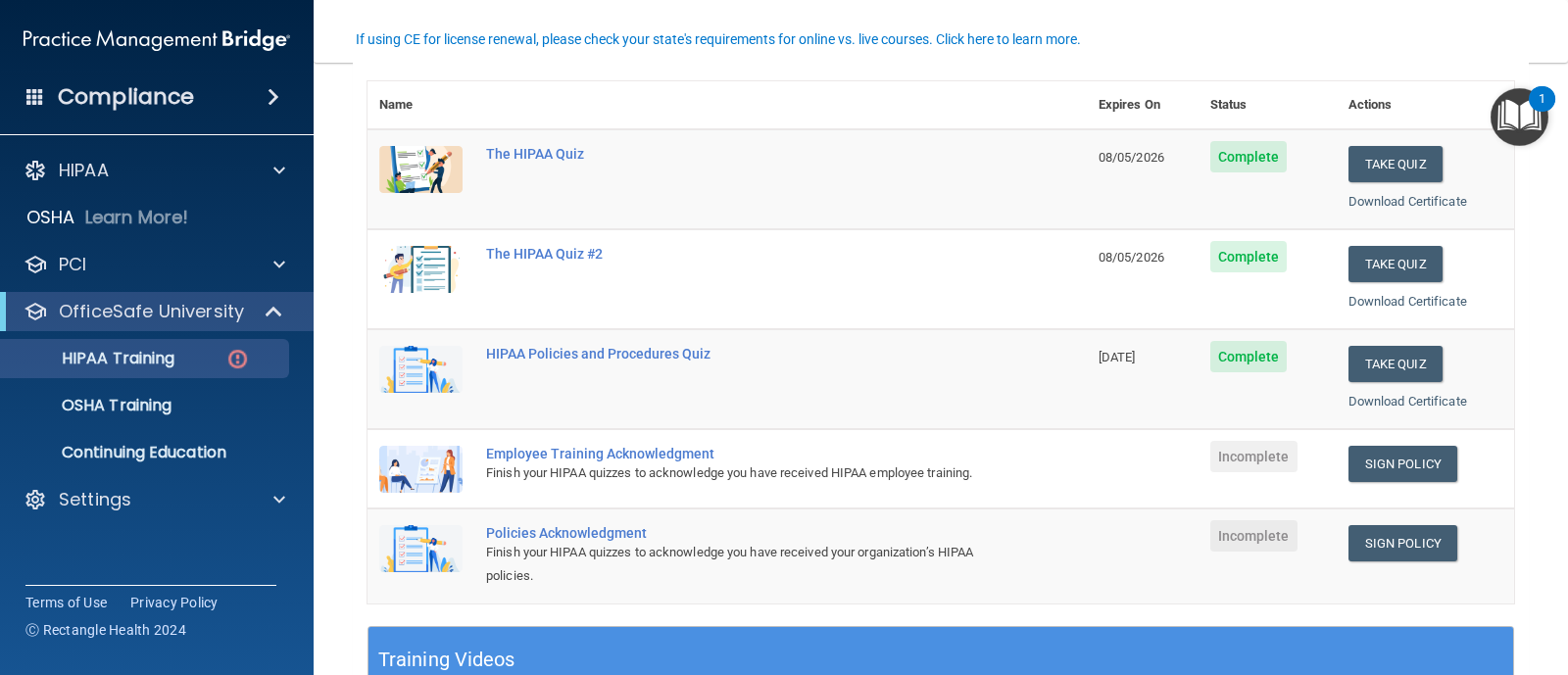 scroll, scrollTop: 244, scrollLeft: 0, axis: vertical 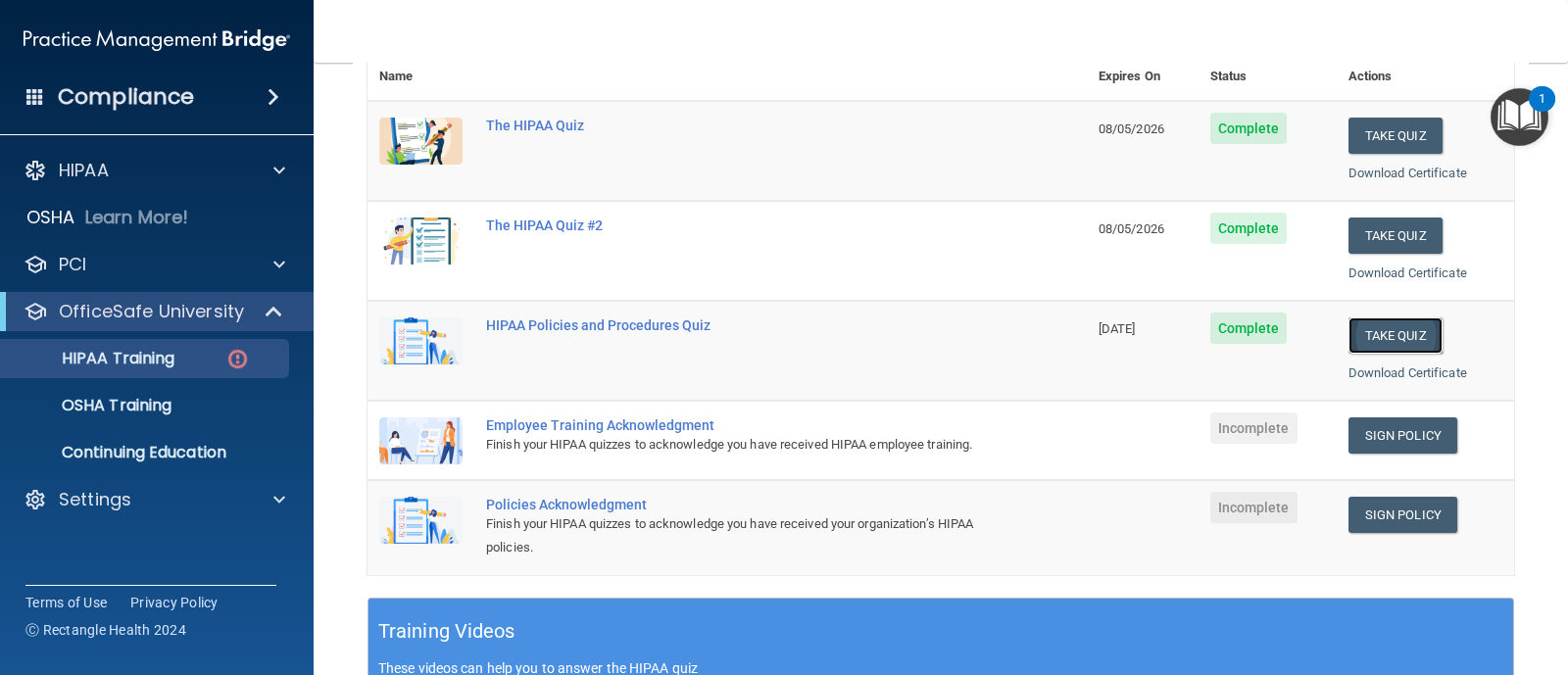 click on "Take Quiz" at bounding box center (1396, 335) 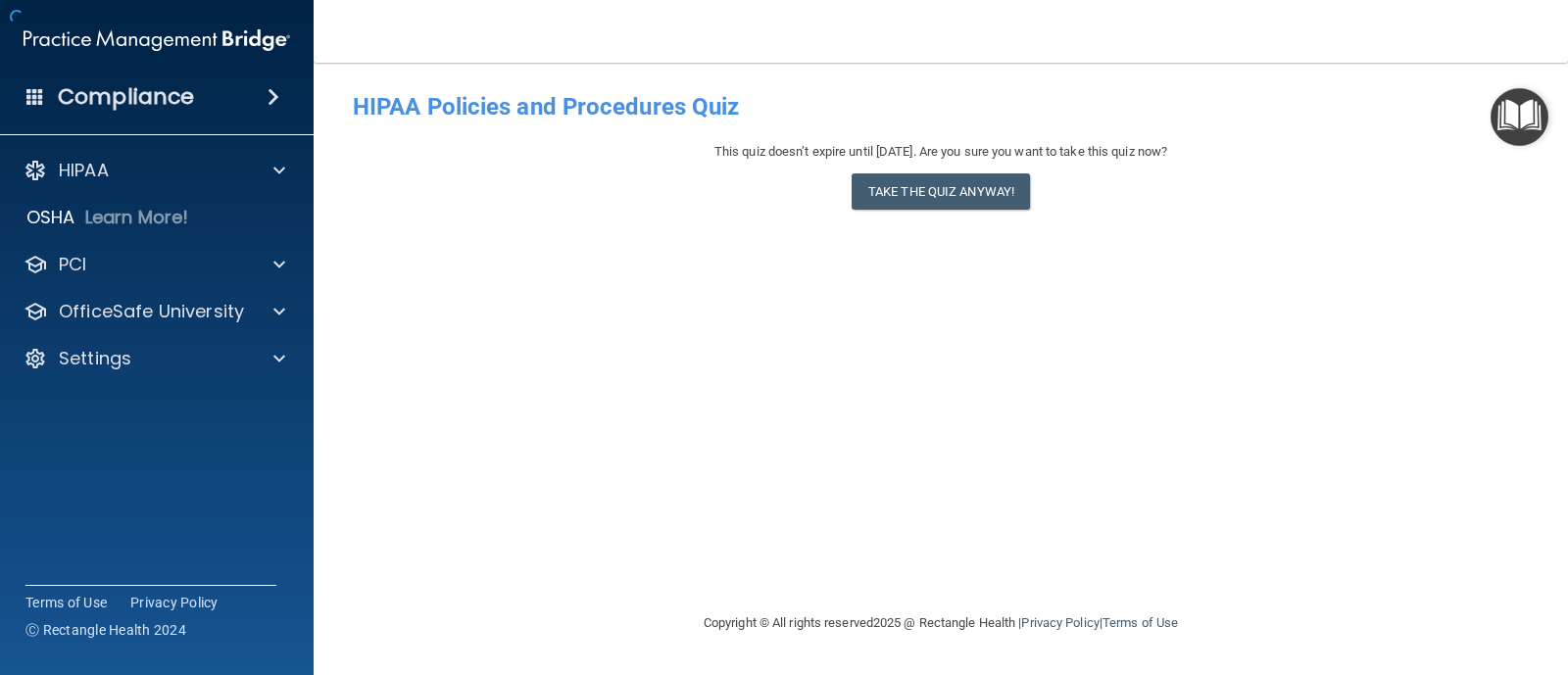scroll, scrollTop: 0, scrollLeft: 0, axis: both 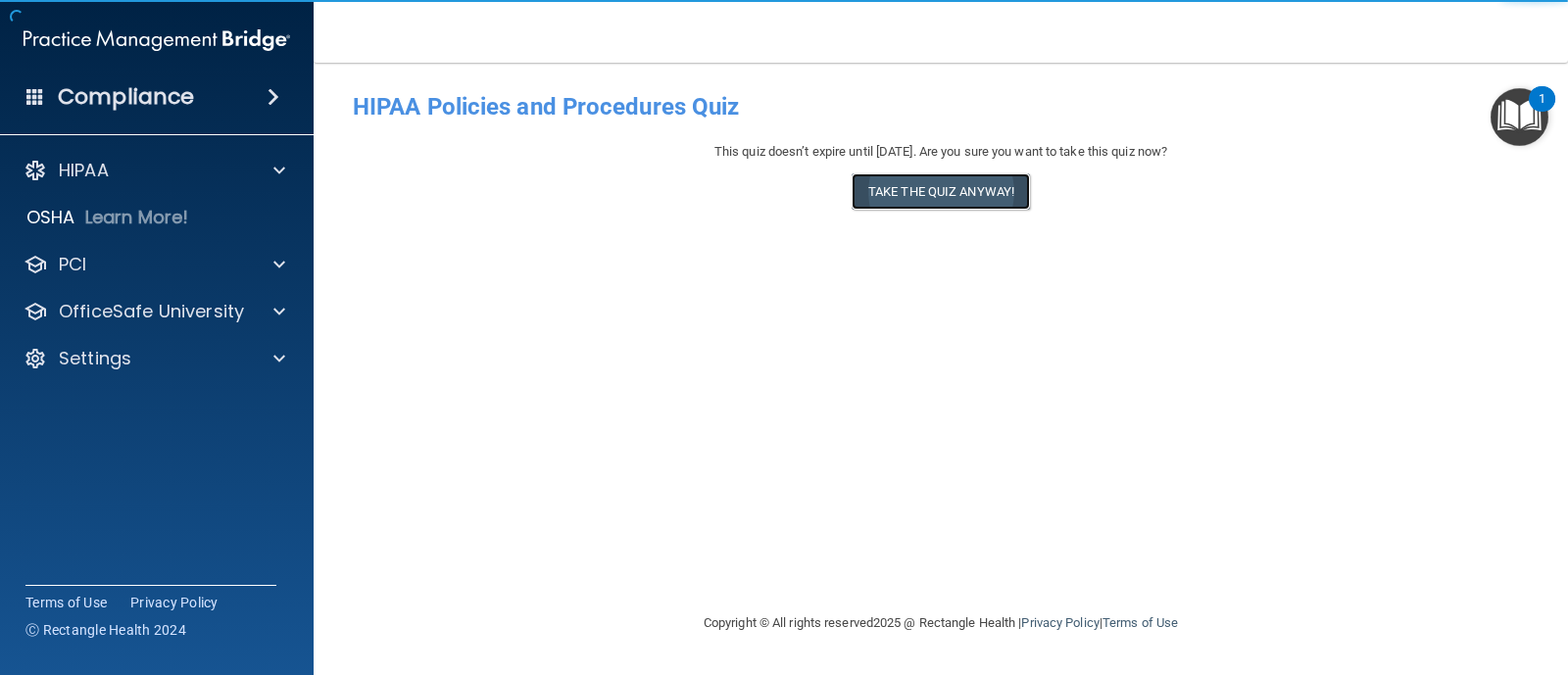 click on "Take the quiz anyway!" at bounding box center [941, 191] 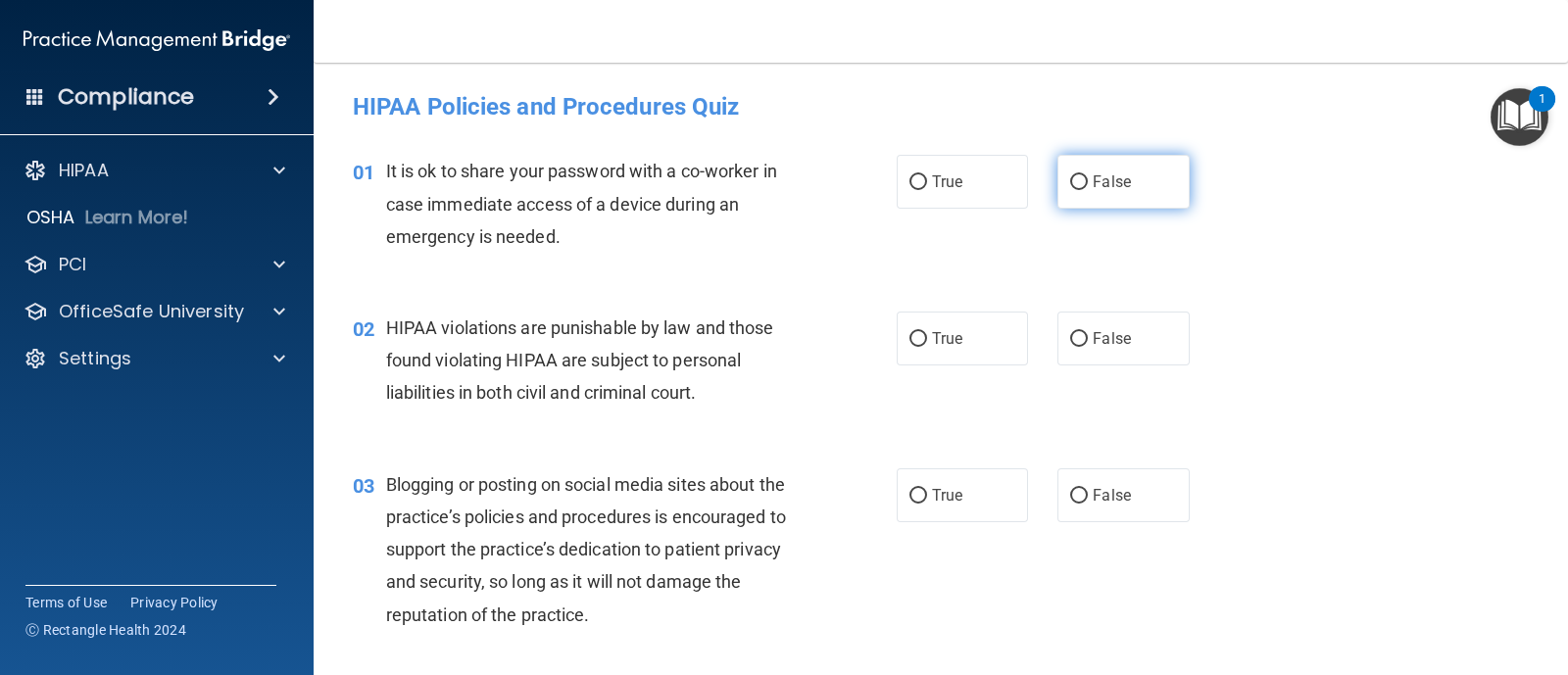 click on "False" at bounding box center (1079, 182) 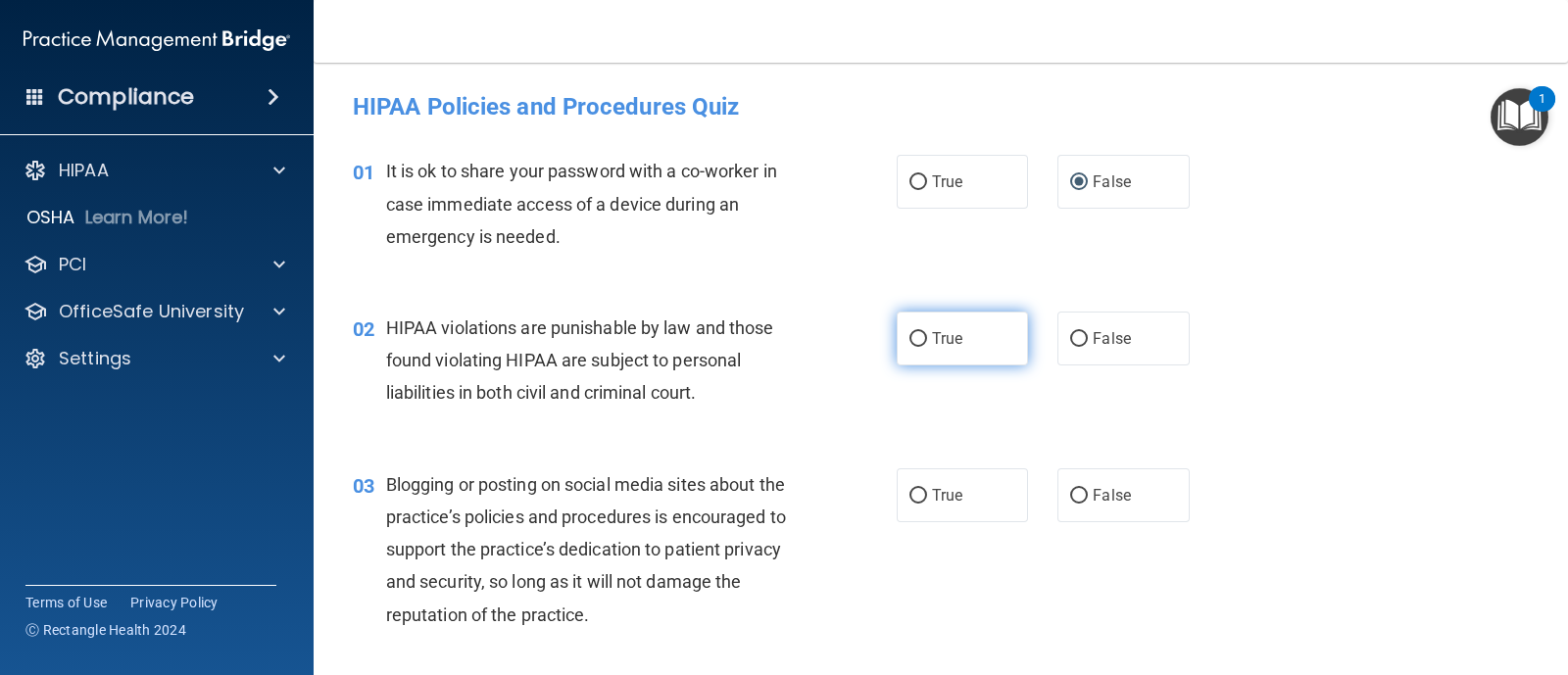 click on "True" at bounding box center (962, 338) 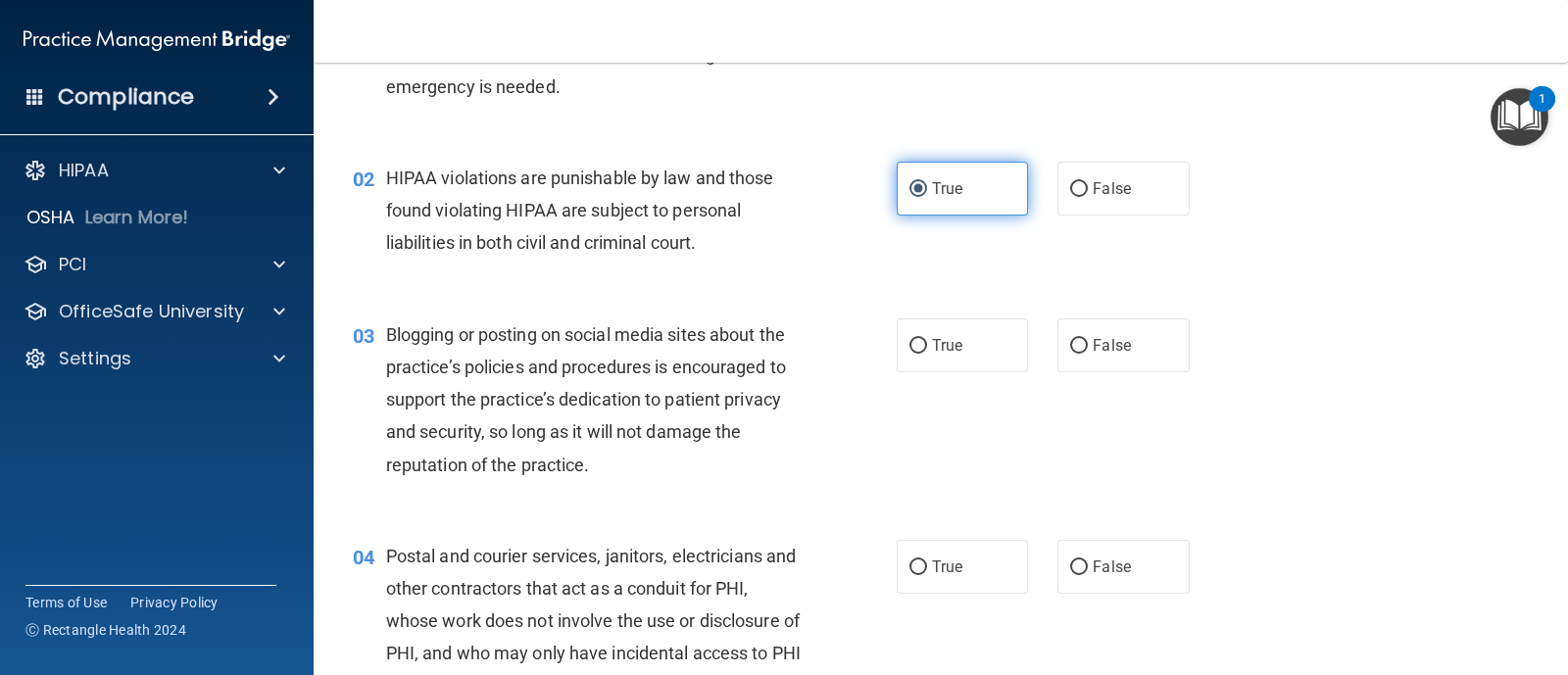 scroll, scrollTop: 244, scrollLeft: 0, axis: vertical 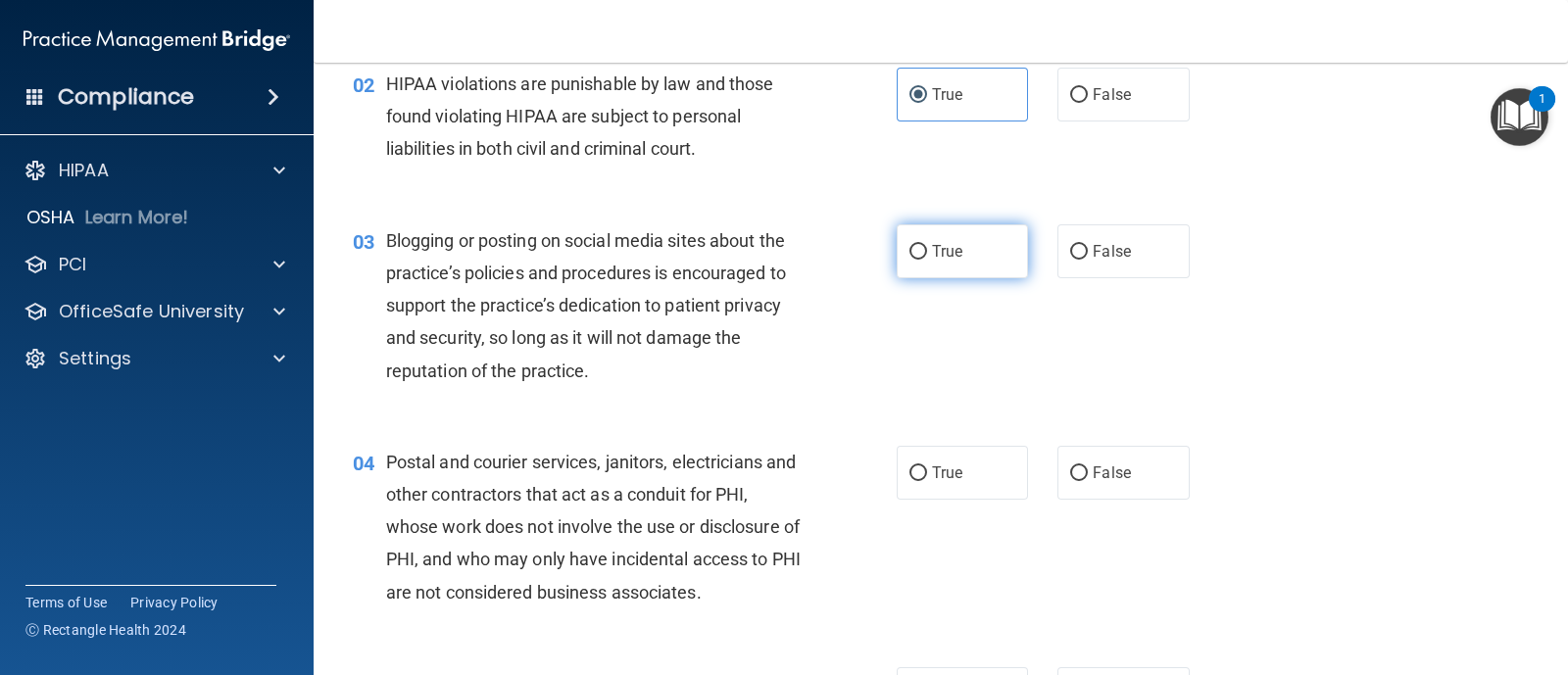 click on "True" at bounding box center [962, 251] 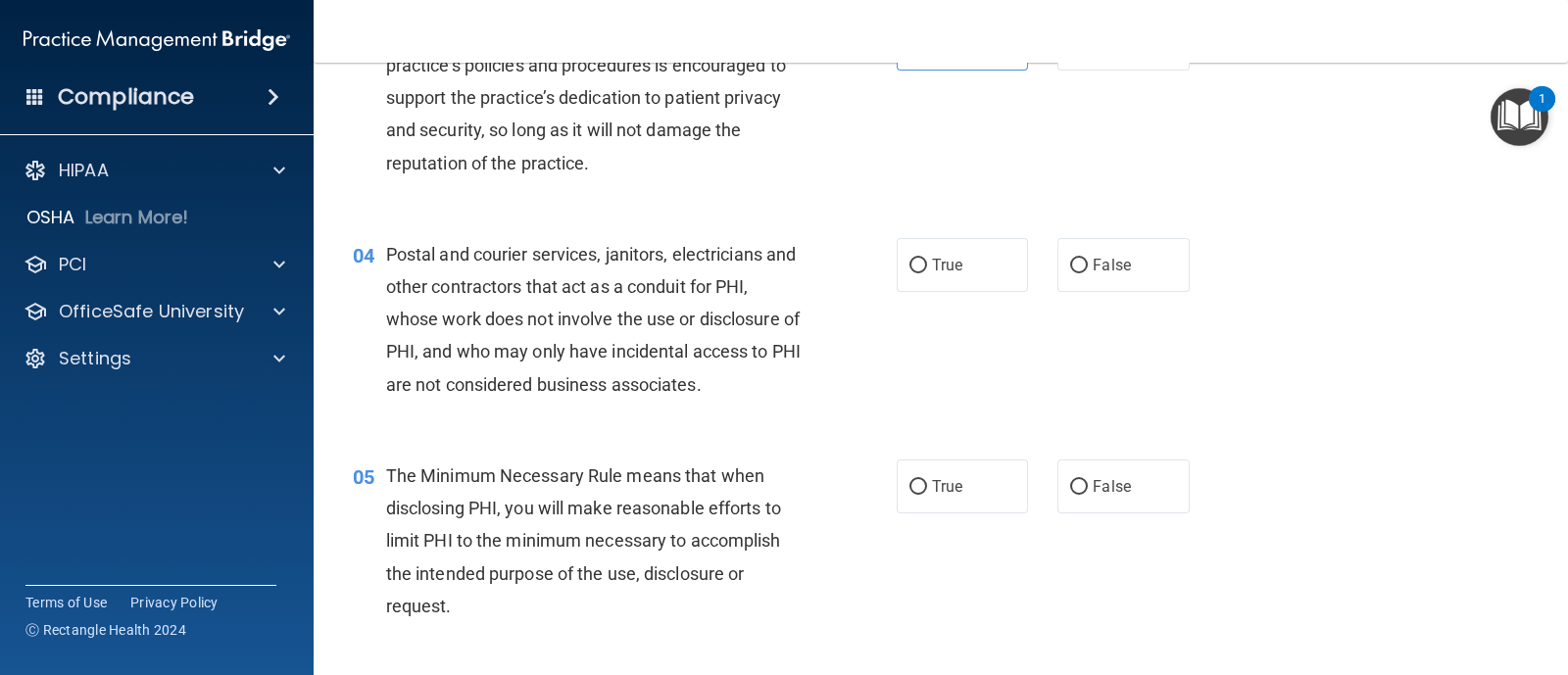 scroll, scrollTop: 489, scrollLeft: 0, axis: vertical 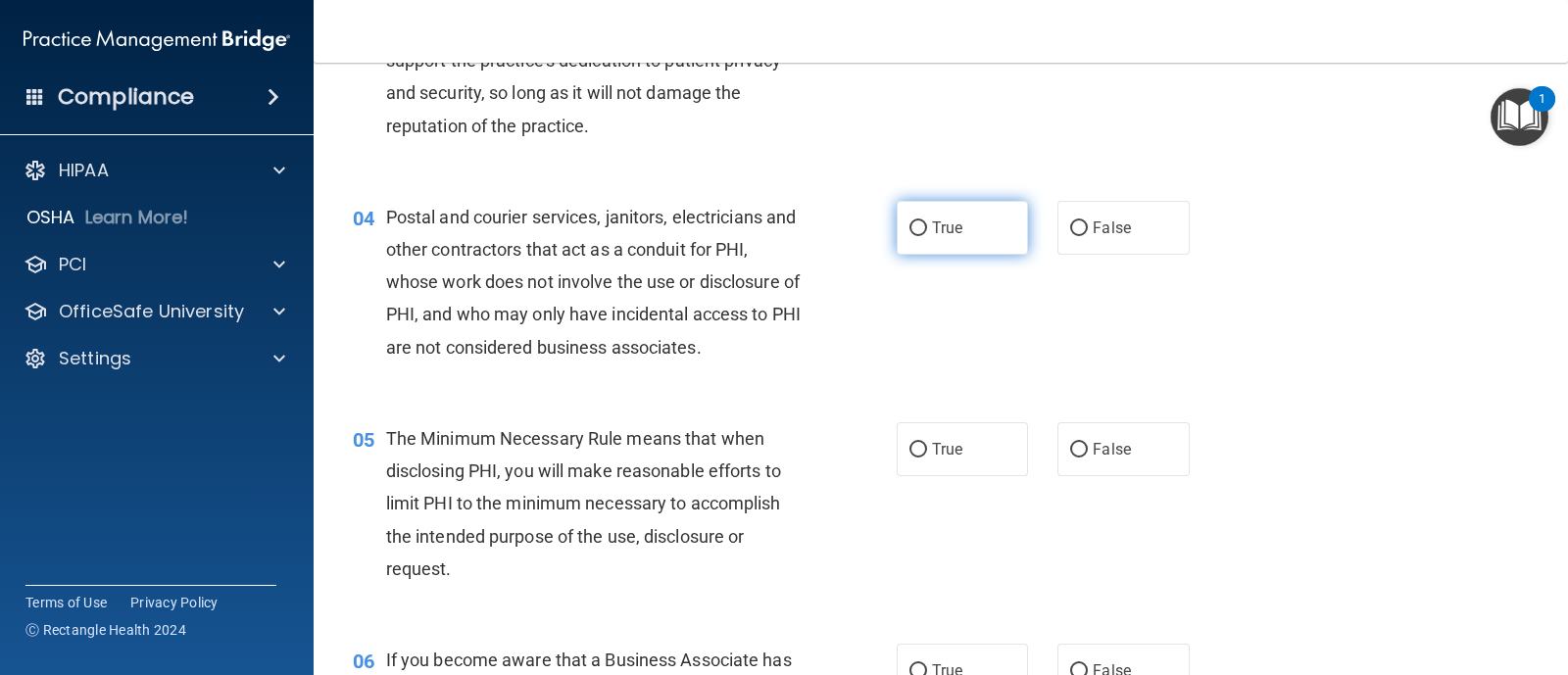 click on "True" at bounding box center (962, 227) 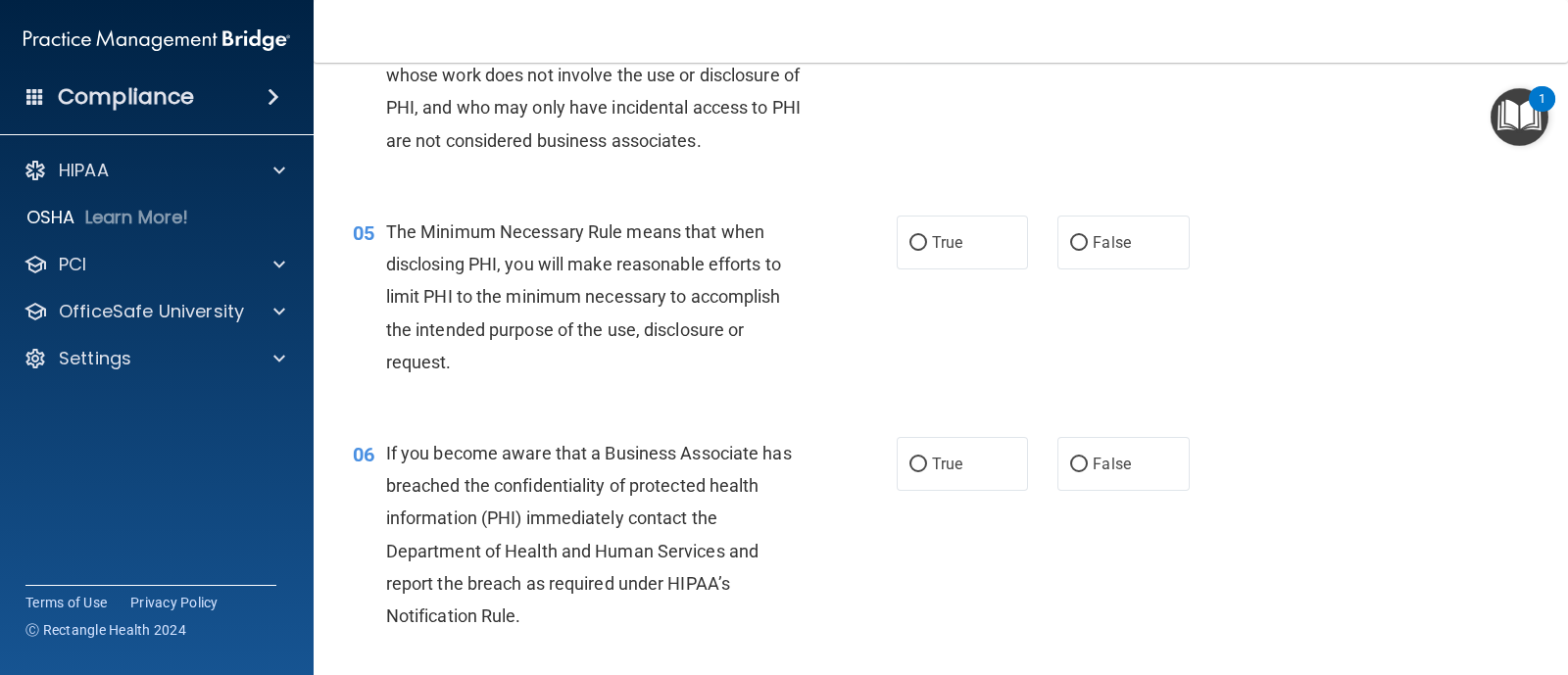 scroll, scrollTop: 735, scrollLeft: 0, axis: vertical 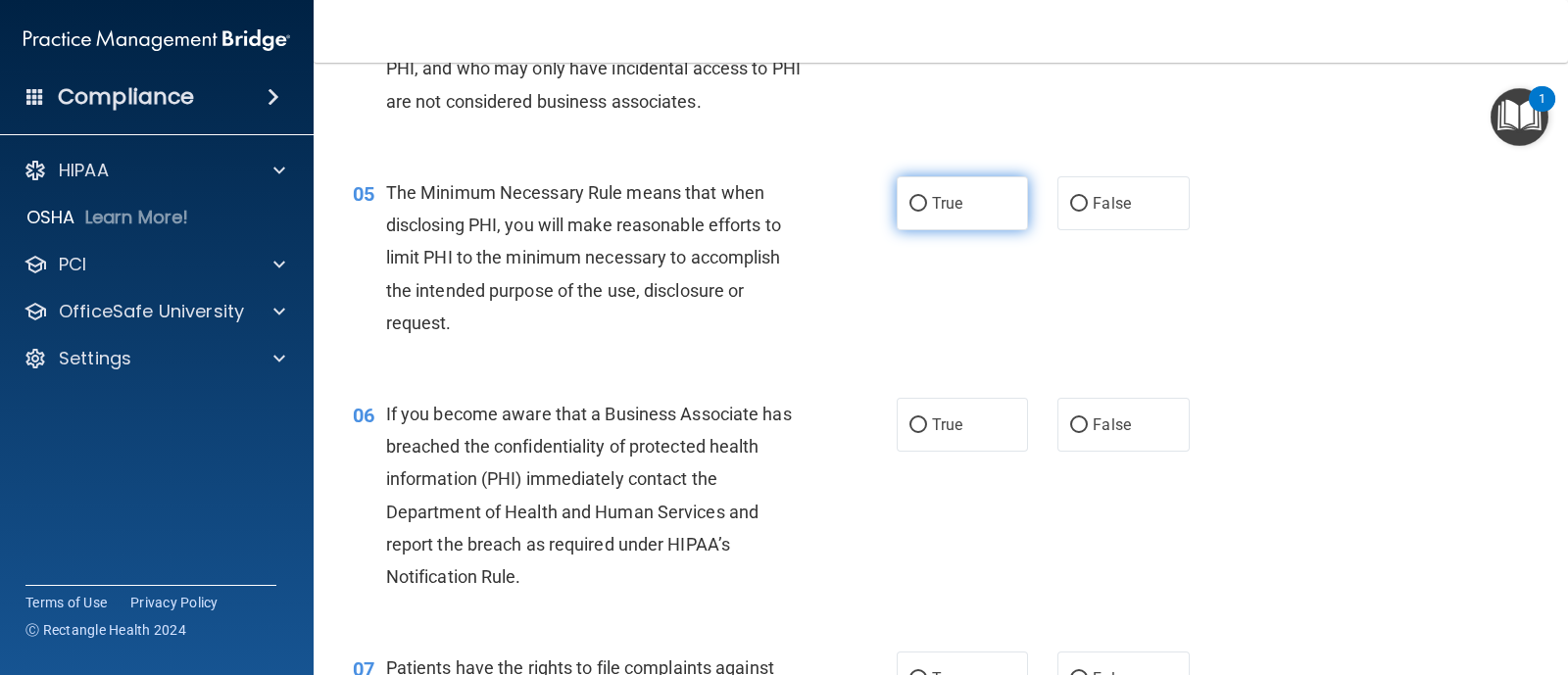 click on "True" at bounding box center (962, 203) 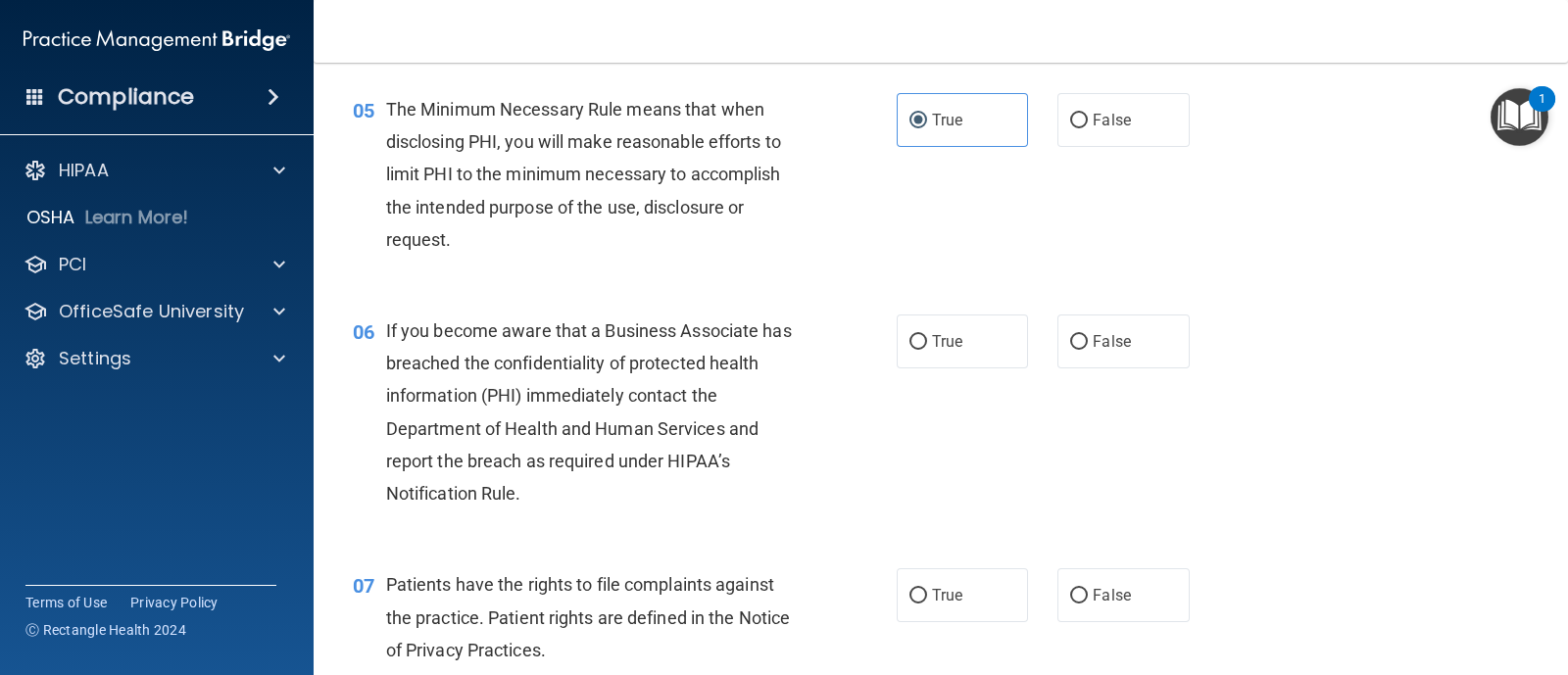 scroll, scrollTop: 856, scrollLeft: 0, axis: vertical 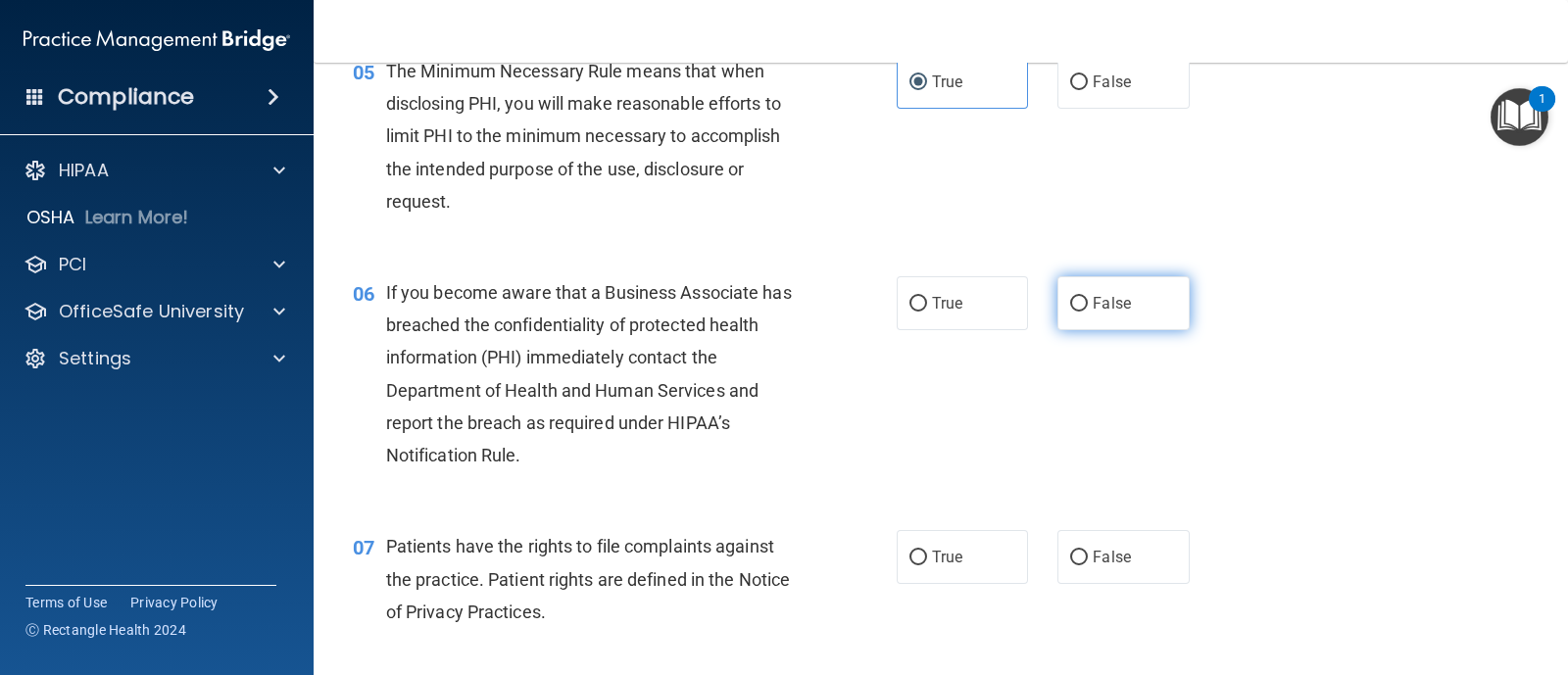 click on "False" at bounding box center [1079, 304] 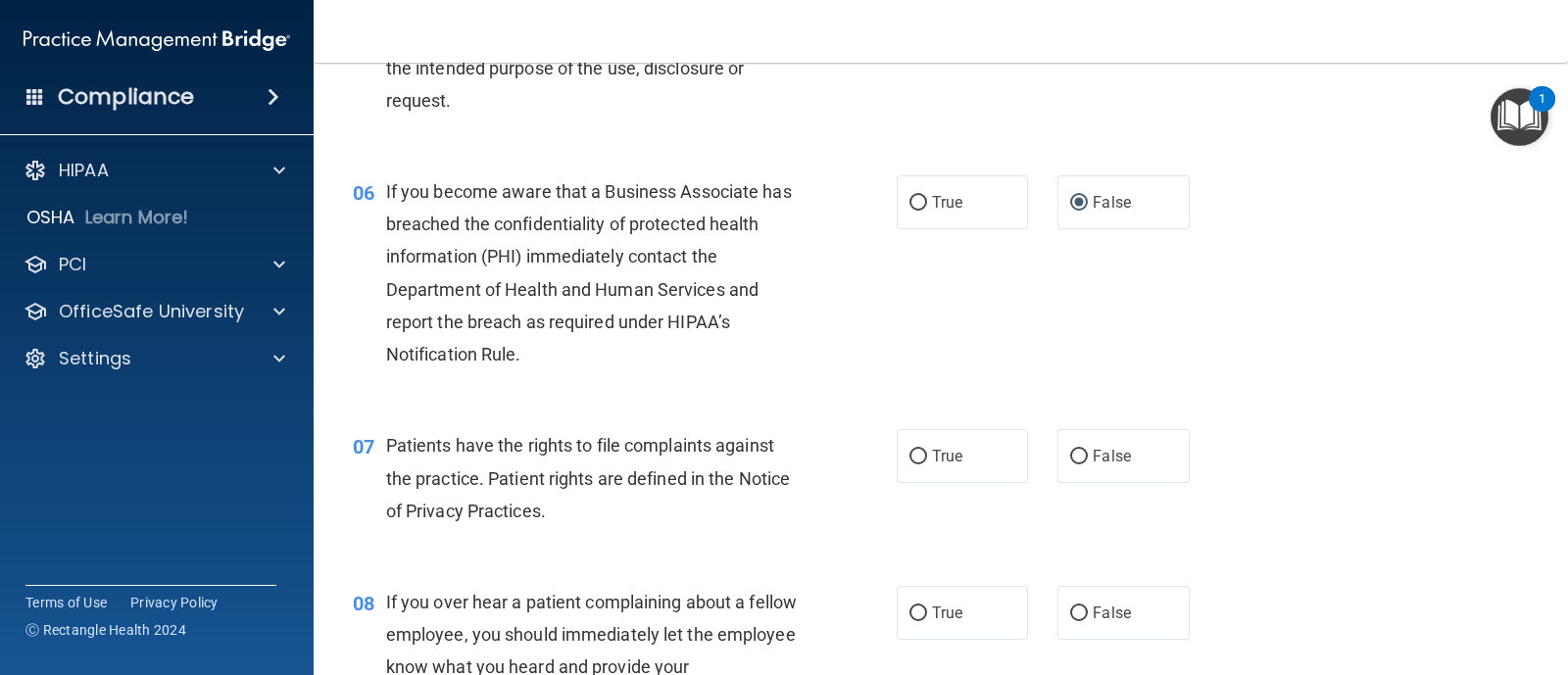 scroll, scrollTop: 979, scrollLeft: 0, axis: vertical 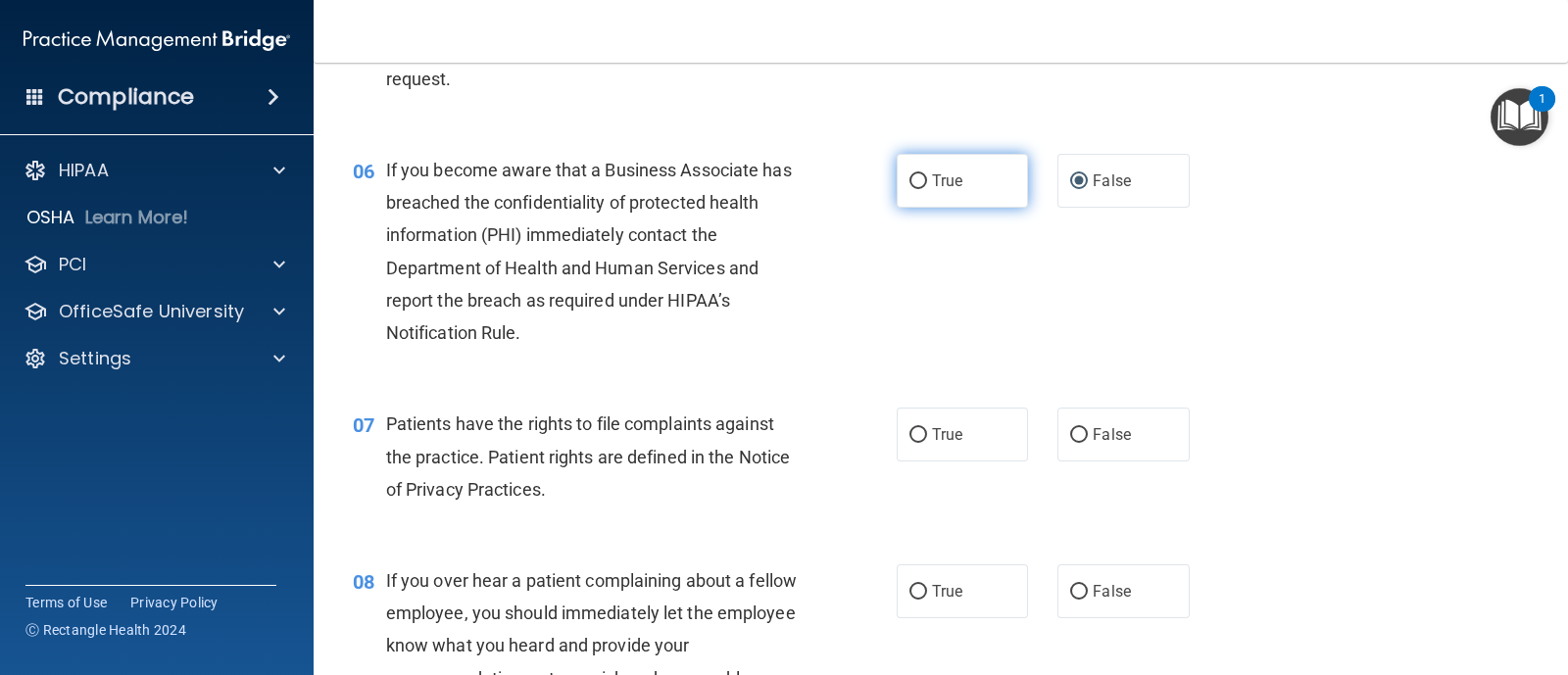 click on "True" at bounding box center [962, 180] 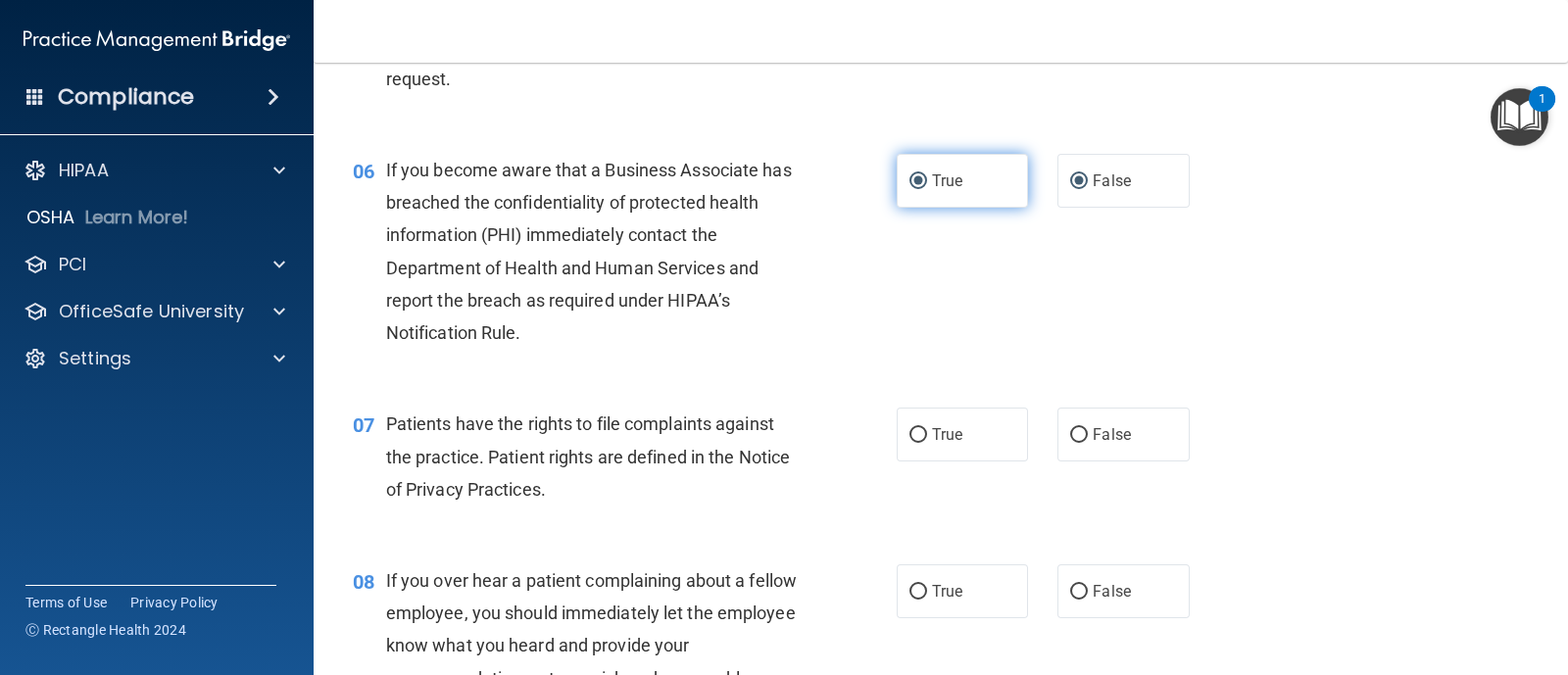 radio on "false" 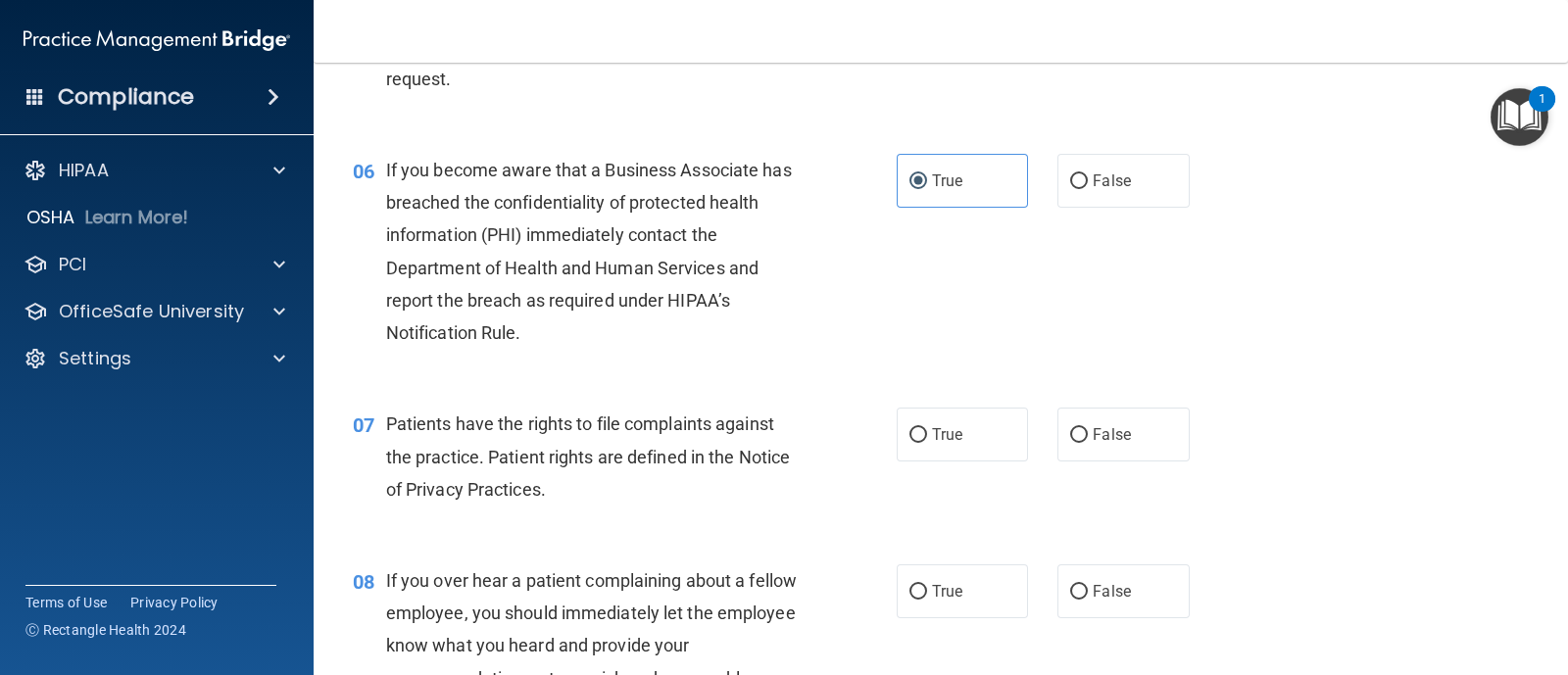 scroll, scrollTop: 1102, scrollLeft: 0, axis: vertical 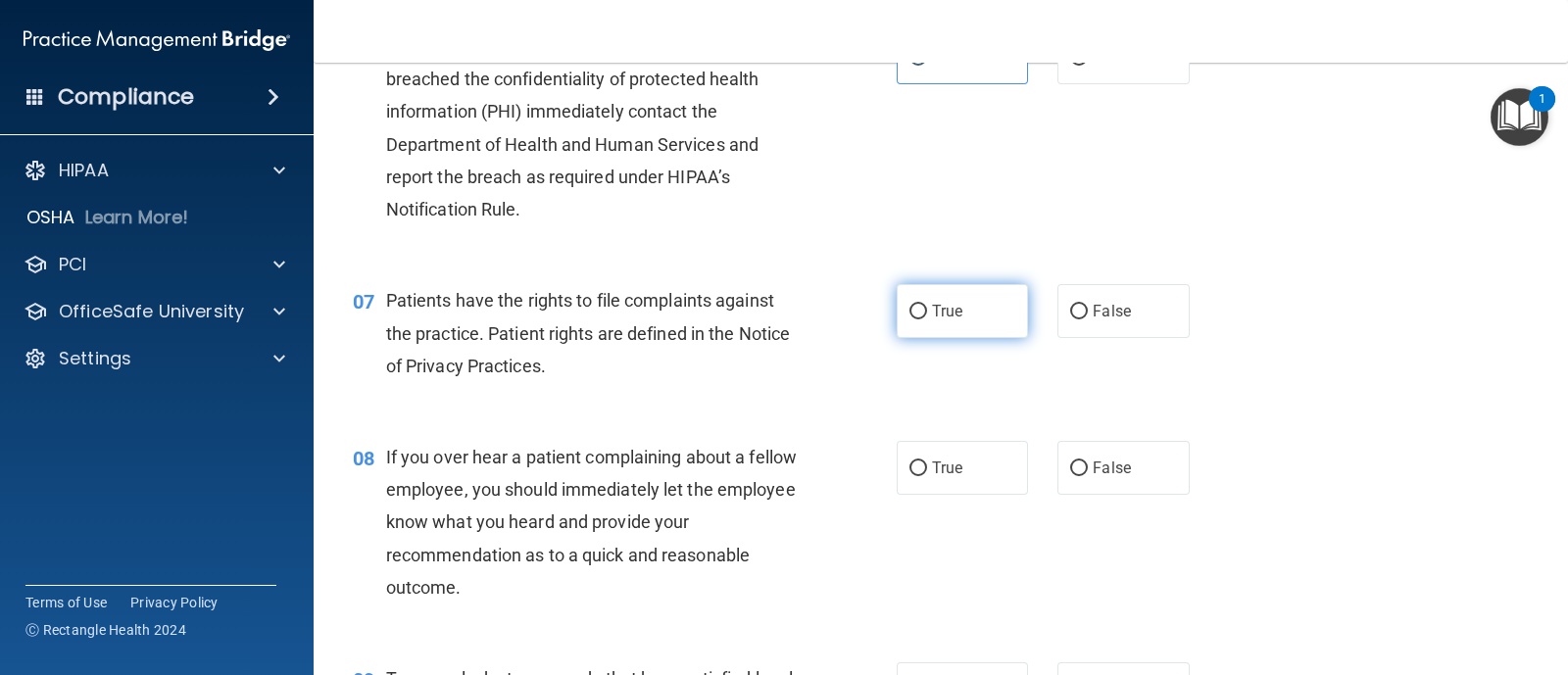 click on "True" at bounding box center (962, 311) 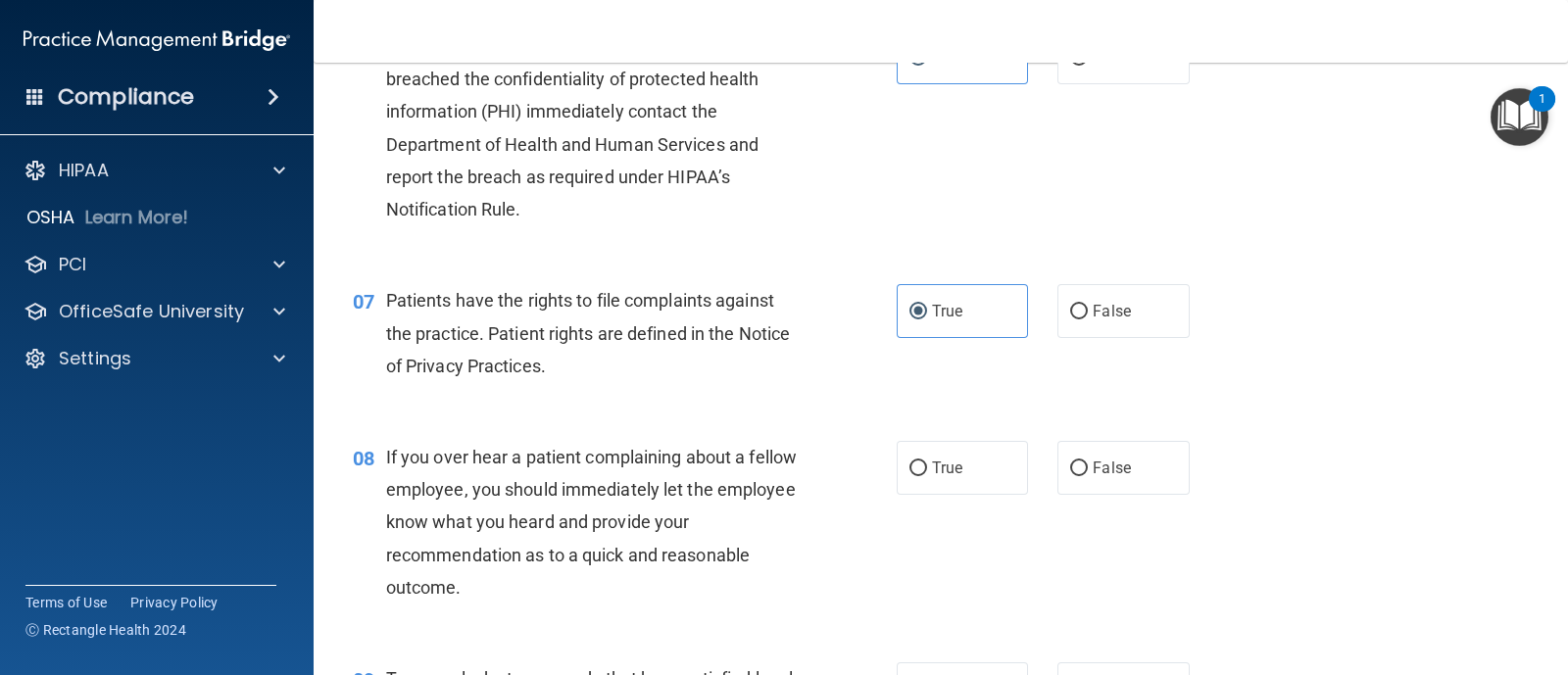 scroll, scrollTop: 1225, scrollLeft: 0, axis: vertical 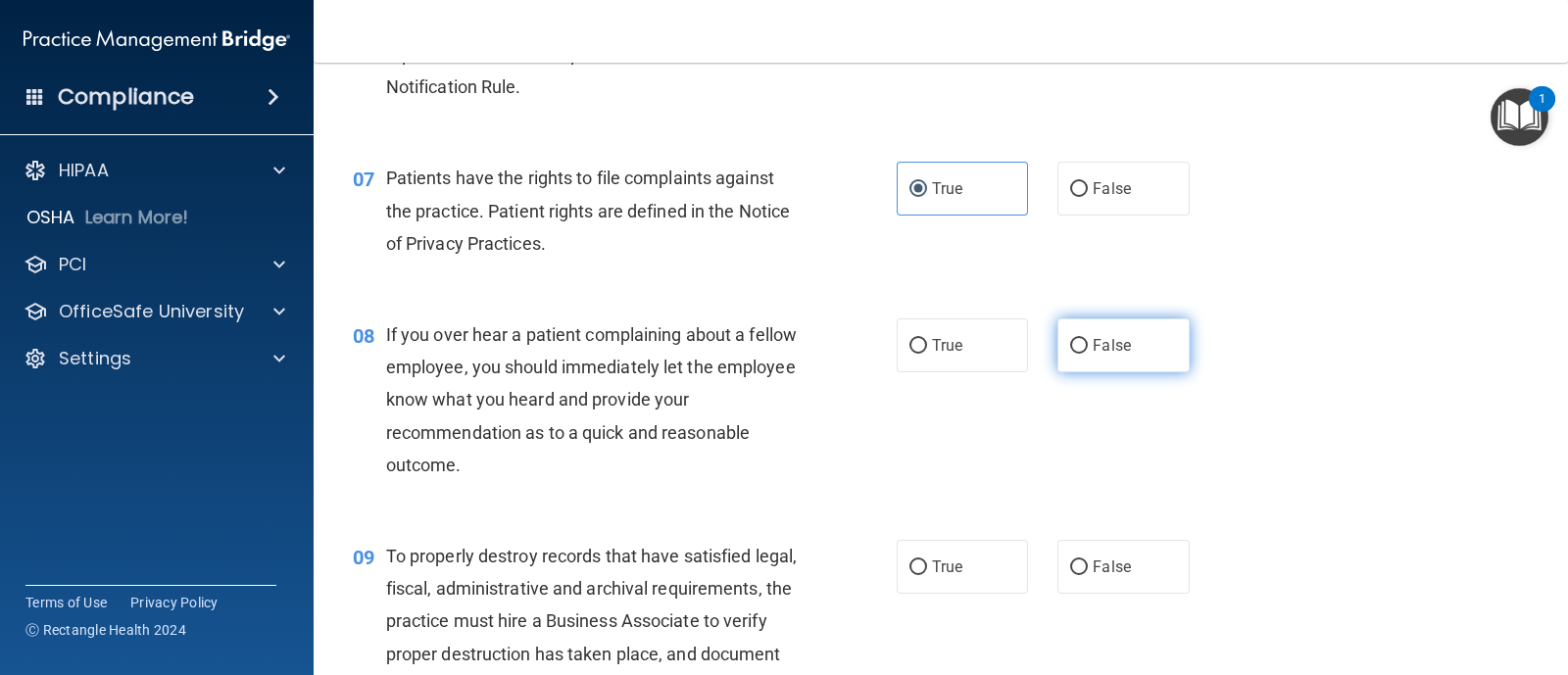 click on "False" at bounding box center [1123, 345] 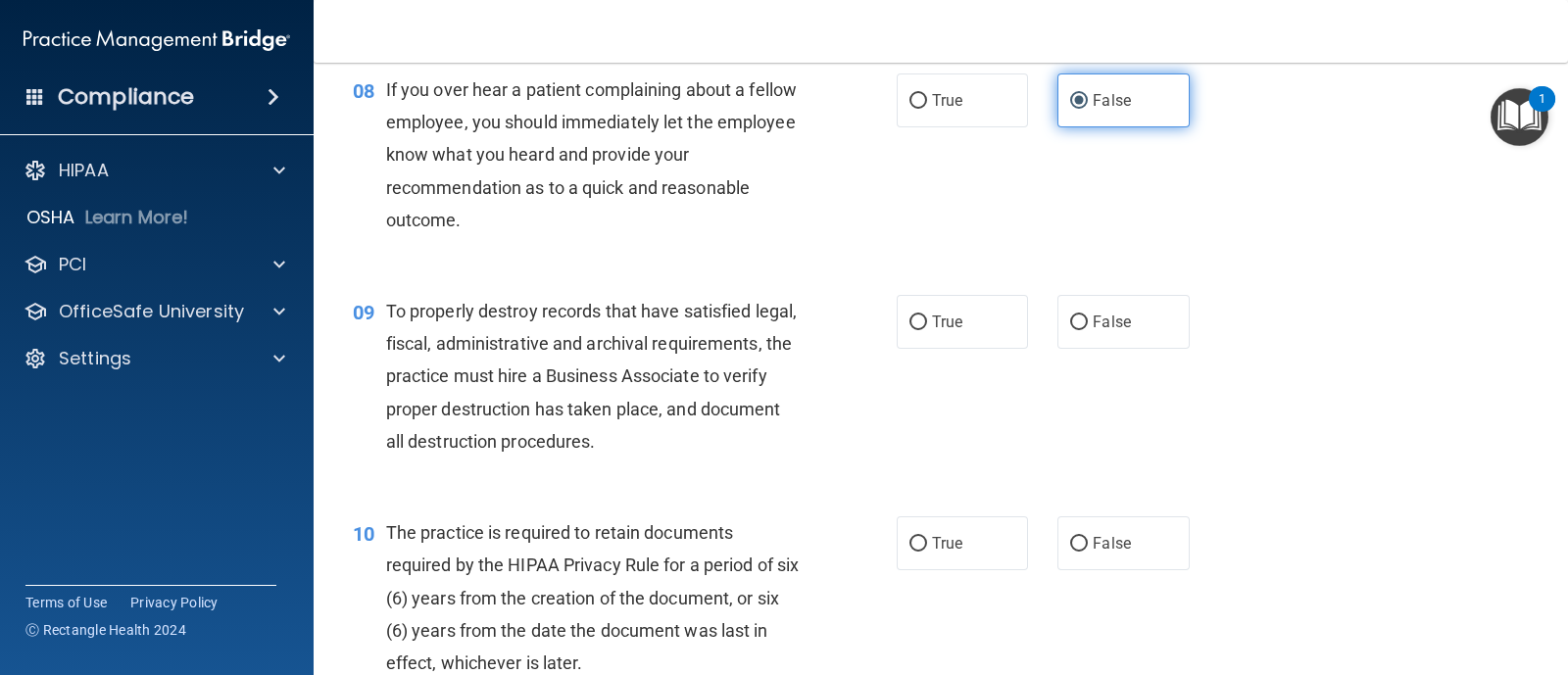 scroll, scrollTop: 1591, scrollLeft: 0, axis: vertical 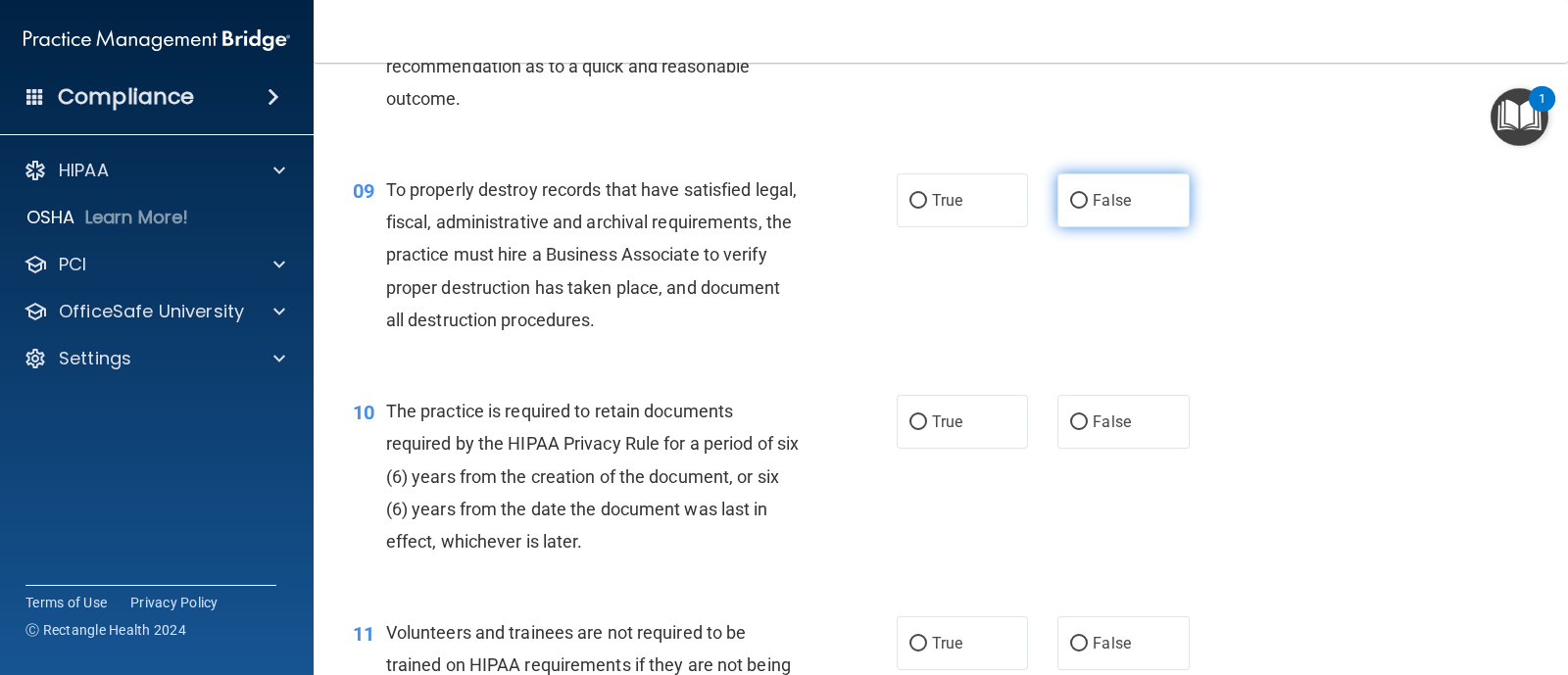 click on "False" at bounding box center [1111, 200] 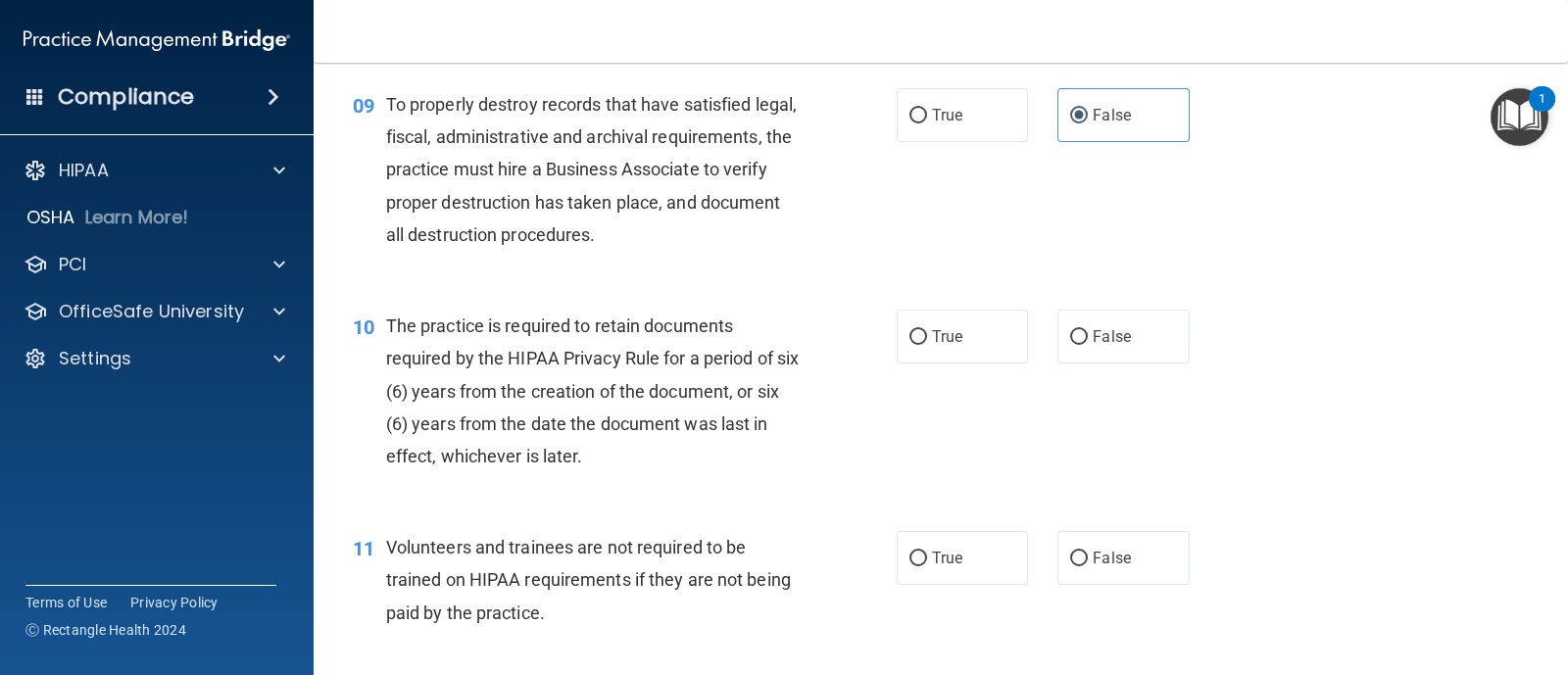 scroll, scrollTop: 1713, scrollLeft: 0, axis: vertical 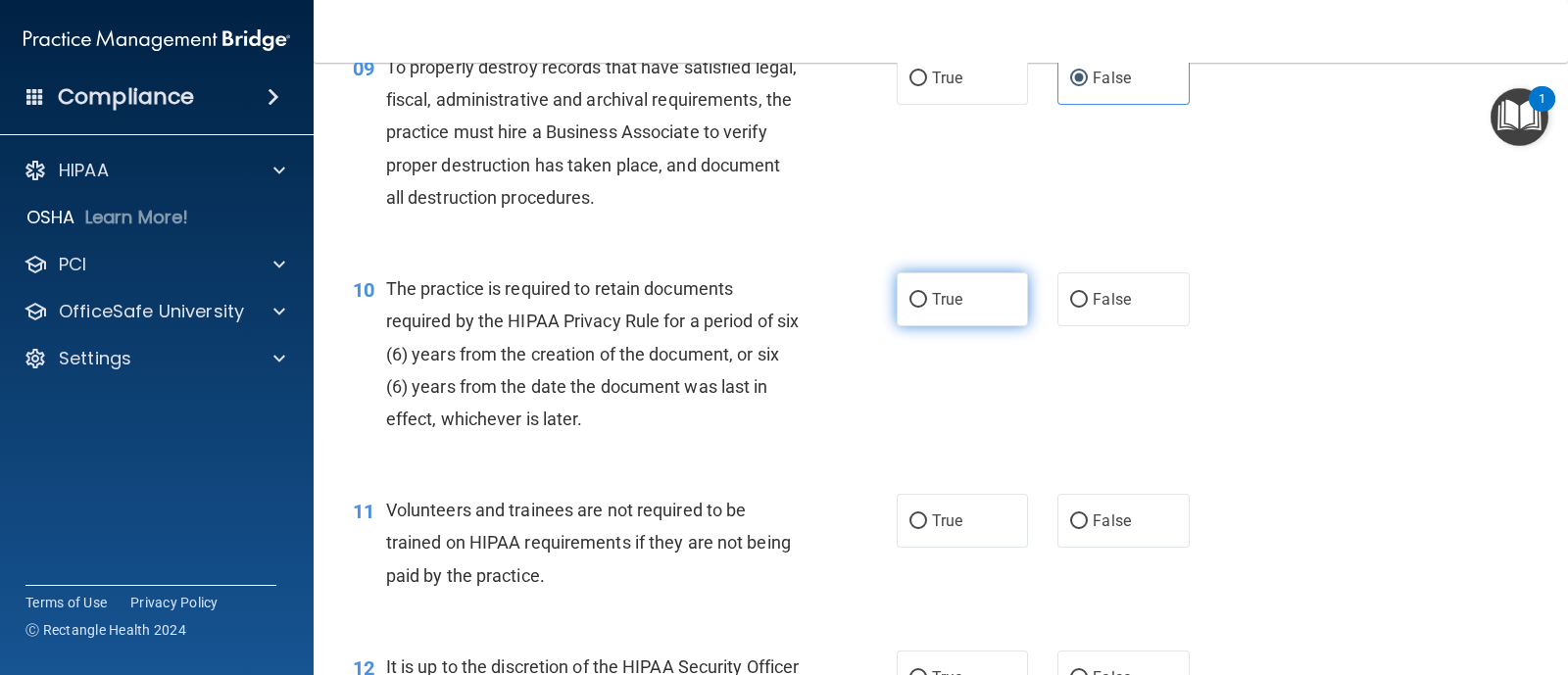 click on "True" at bounding box center [962, 299] 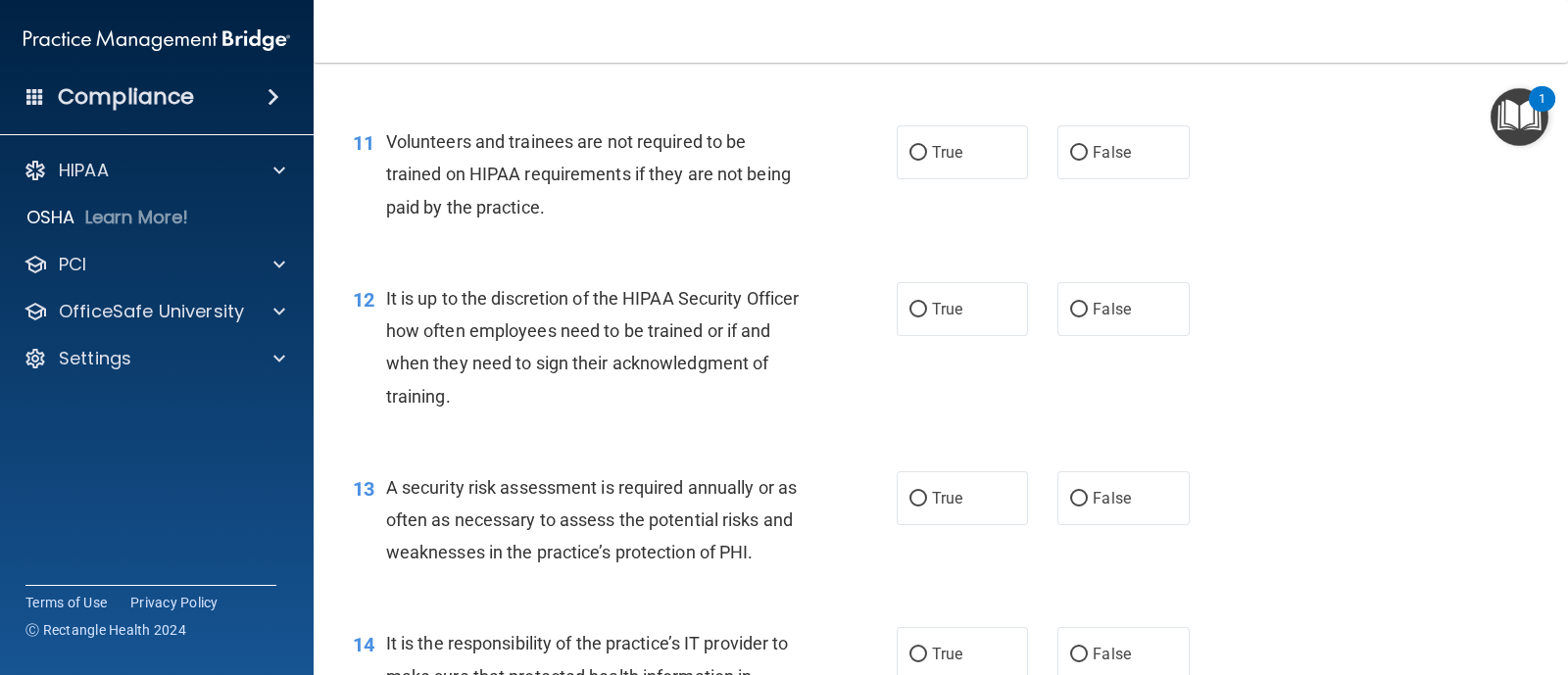 scroll, scrollTop: 1958, scrollLeft: 0, axis: vertical 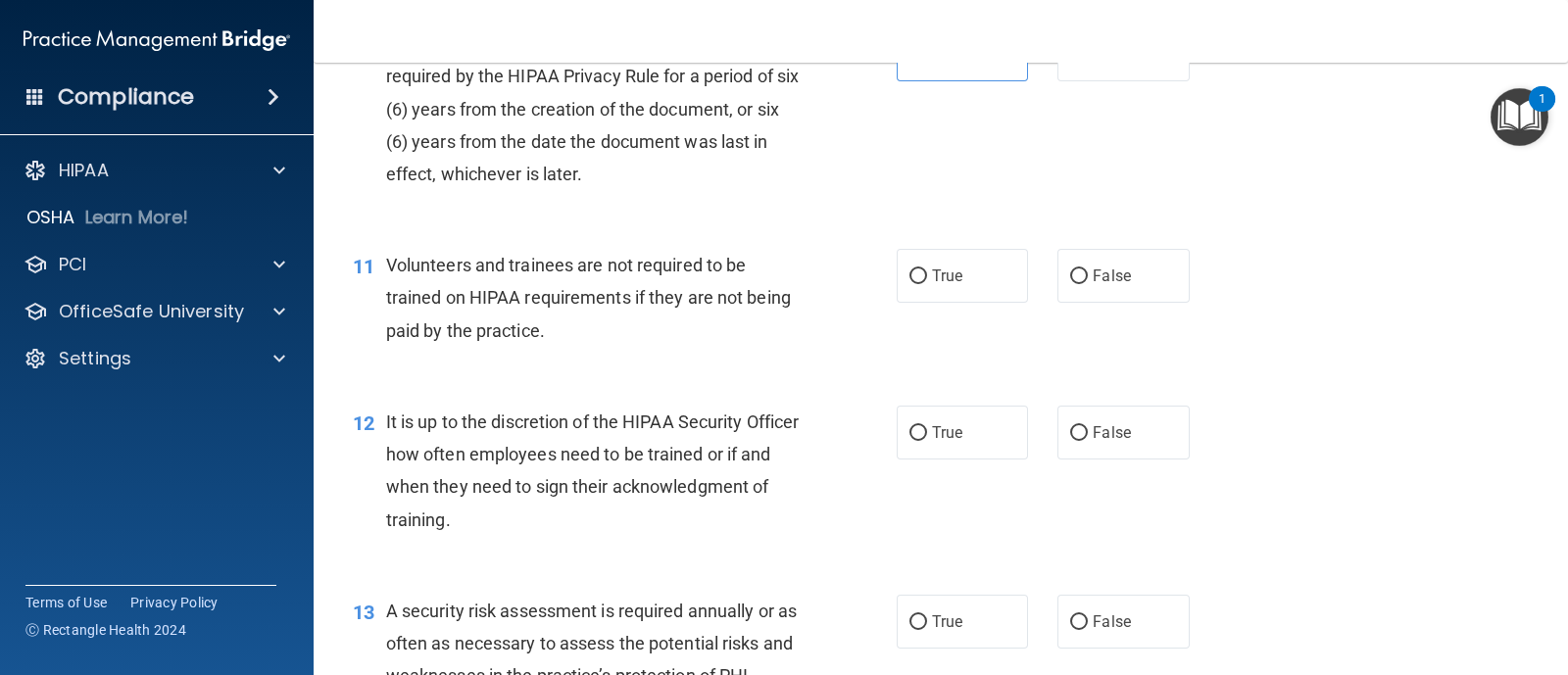click on "11       Volunteers and trainees are not required to be trained on HIPAA requirements if they are not being paid by the practice.                 True           False" at bounding box center (941, 303) 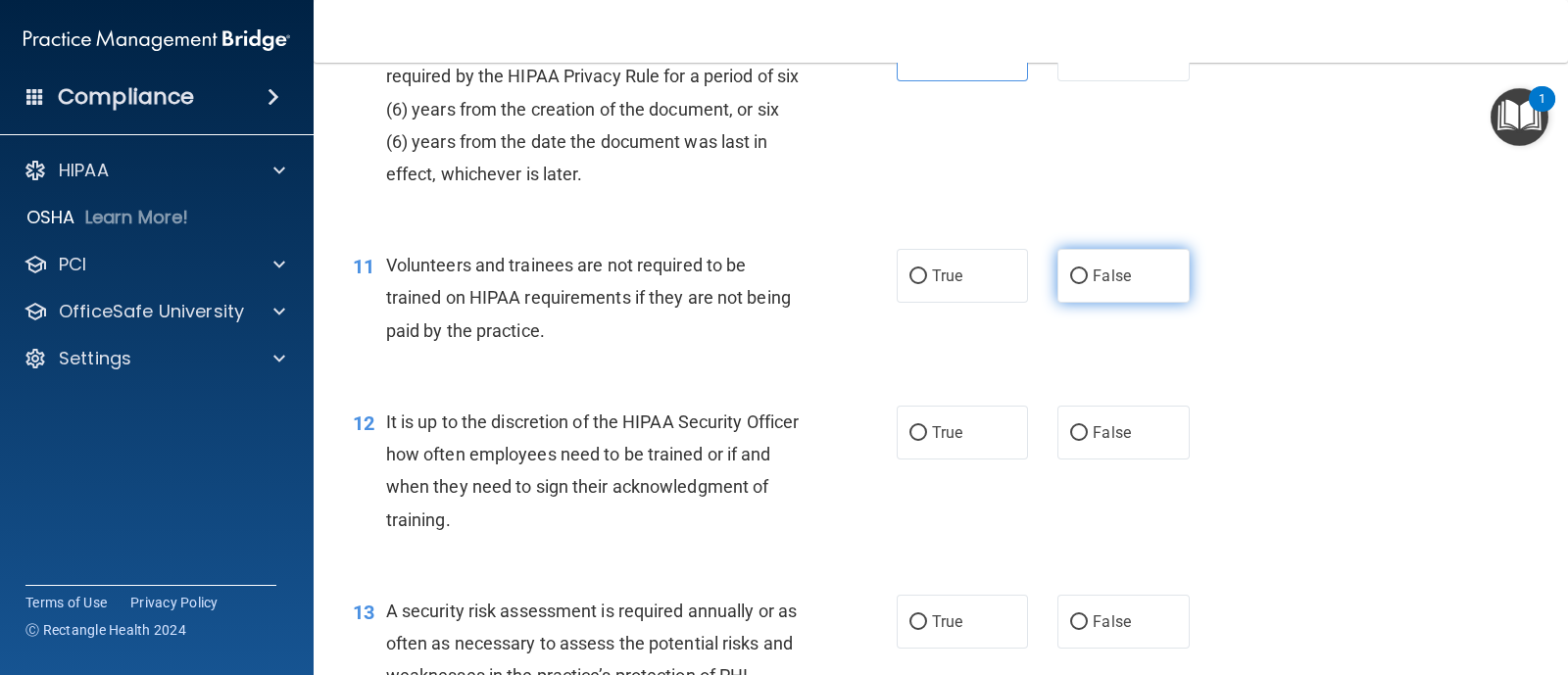 click on "False" at bounding box center [1123, 275] 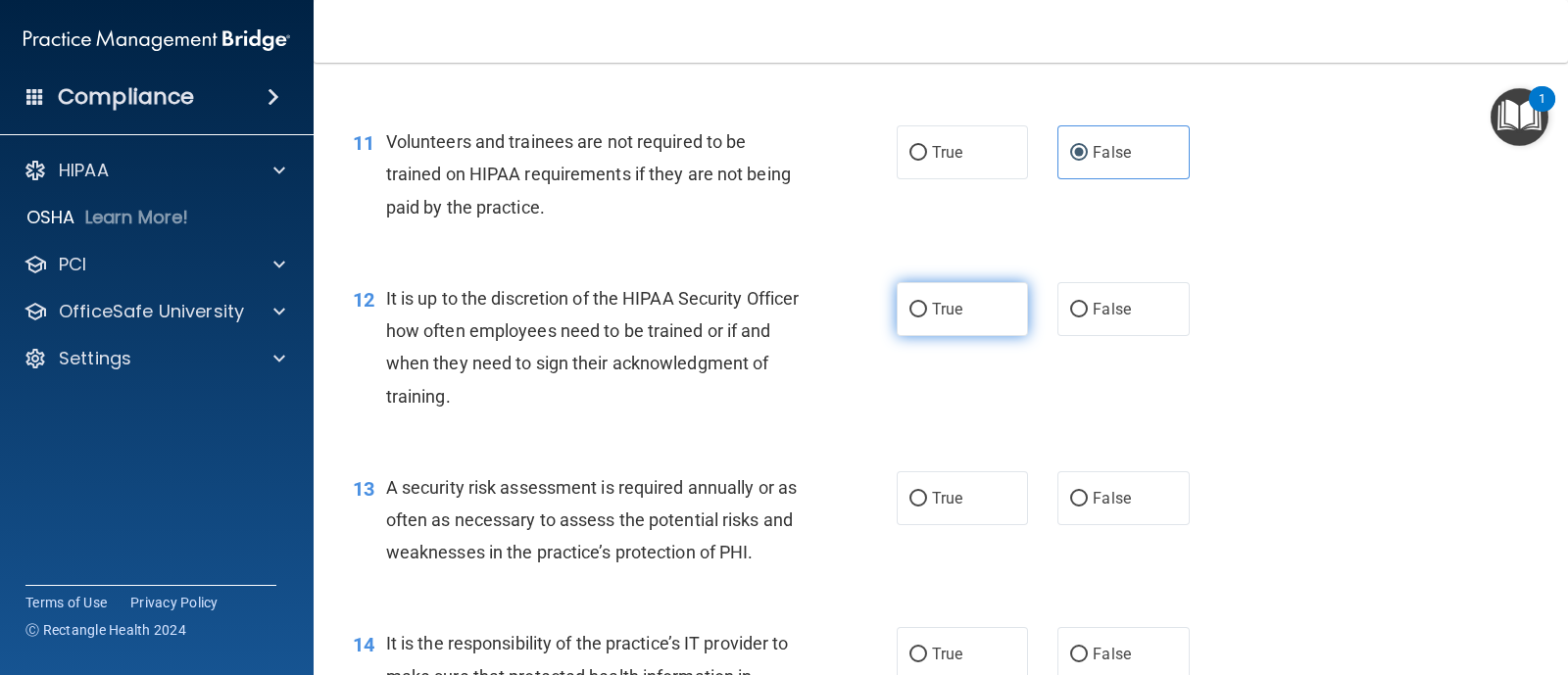 scroll, scrollTop: 2204, scrollLeft: 0, axis: vertical 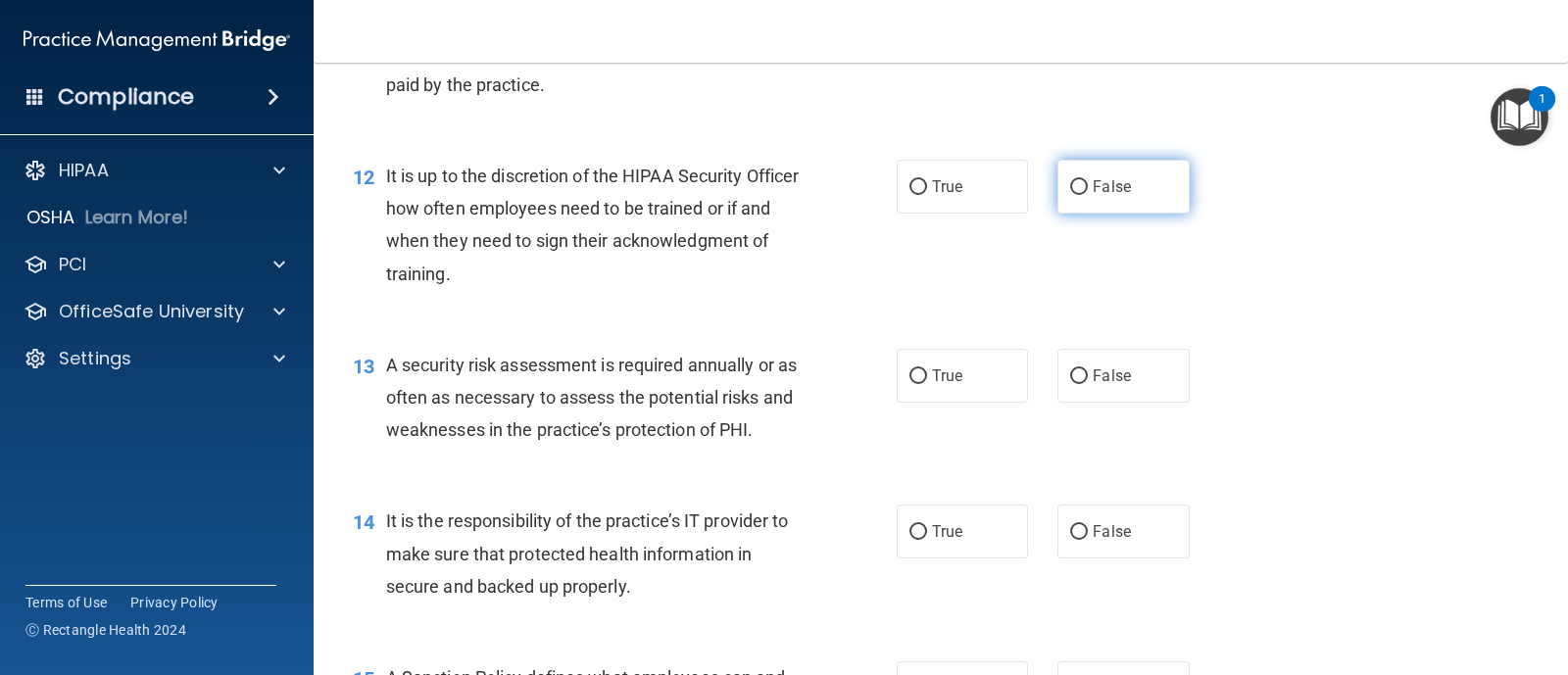 click on "False" at bounding box center (1123, 186) 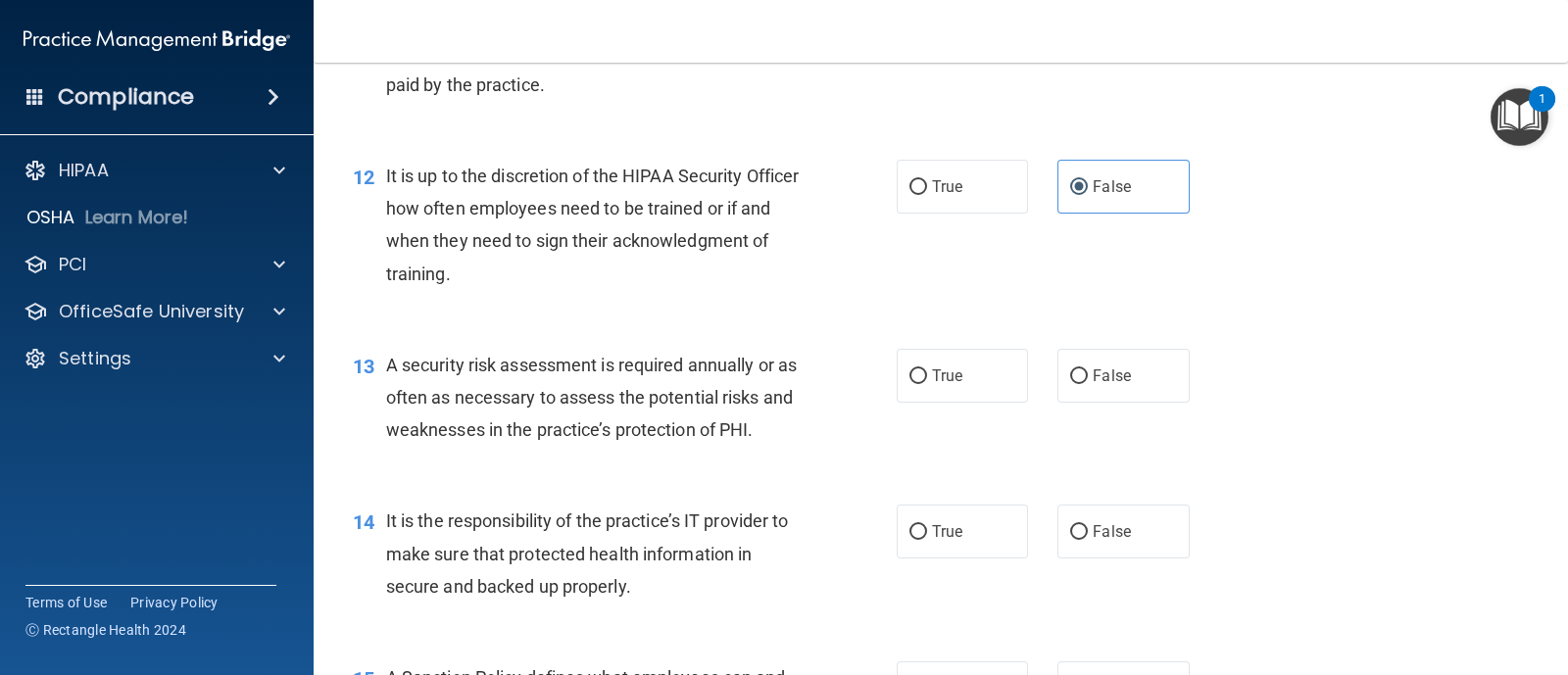 scroll, scrollTop: 2327, scrollLeft: 0, axis: vertical 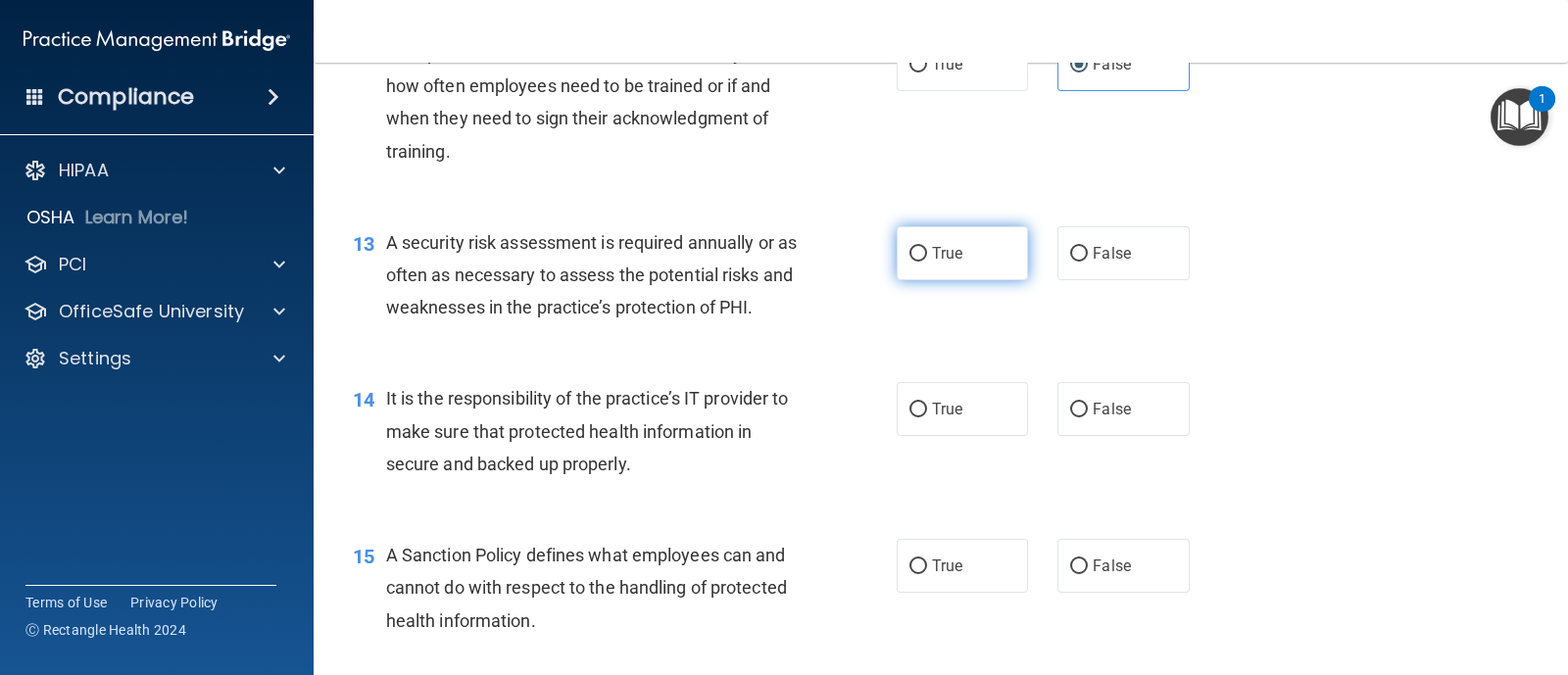 click on "True" at bounding box center [962, 253] 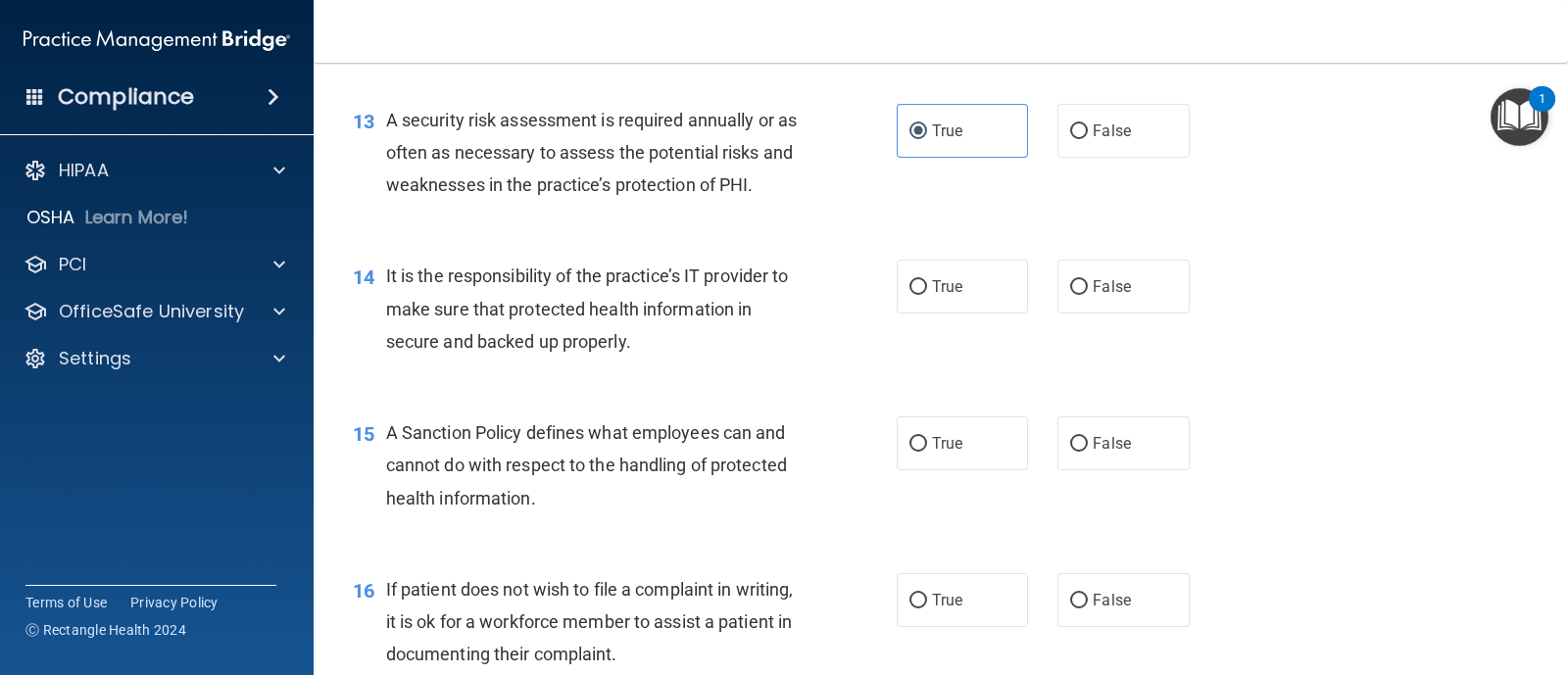 scroll, scrollTop: 2572, scrollLeft: 0, axis: vertical 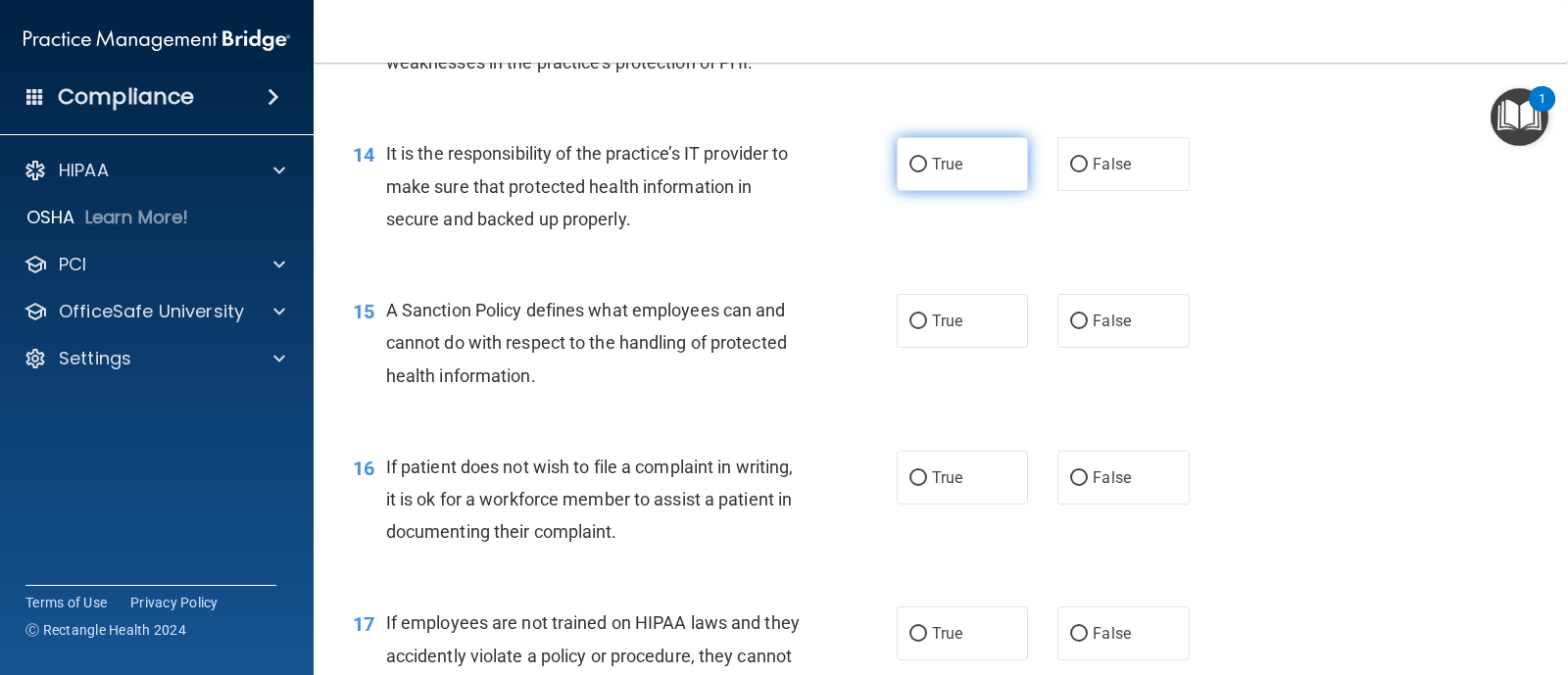 click on "True" at bounding box center (962, 164) 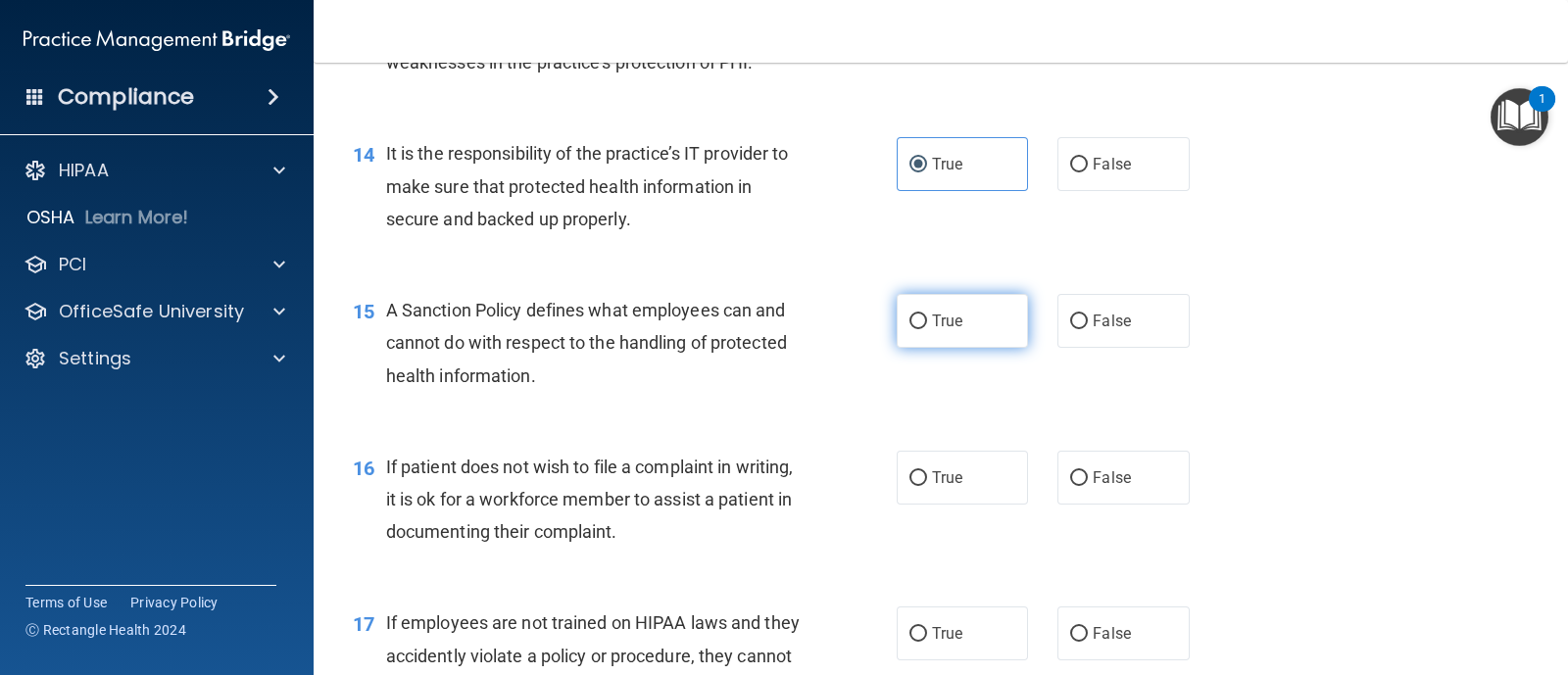 click on "True" at bounding box center [962, 320] 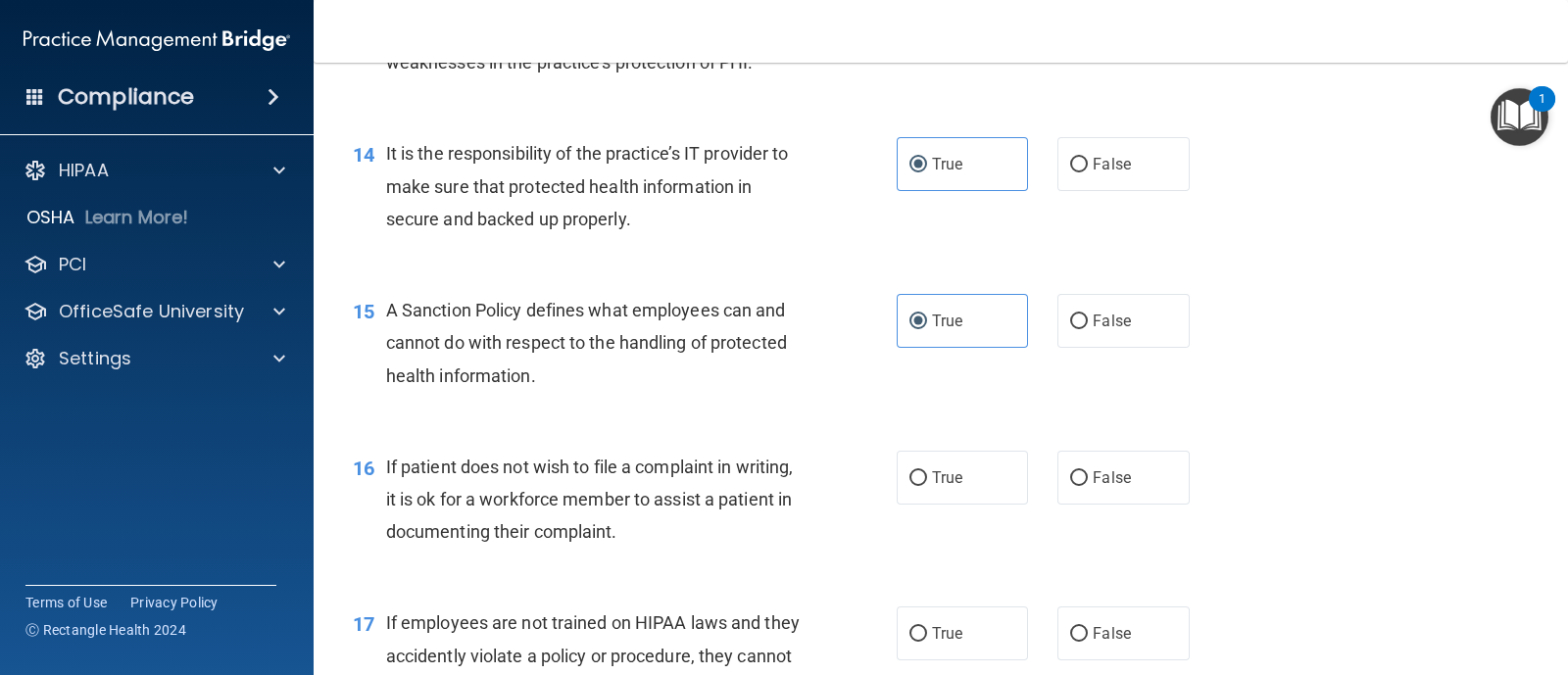 click on "16       If patient does not wish to file a complaint in writing, it is ok for a workforce member to assist a patient in documenting their complaint.                  True           False" at bounding box center [941, 505] 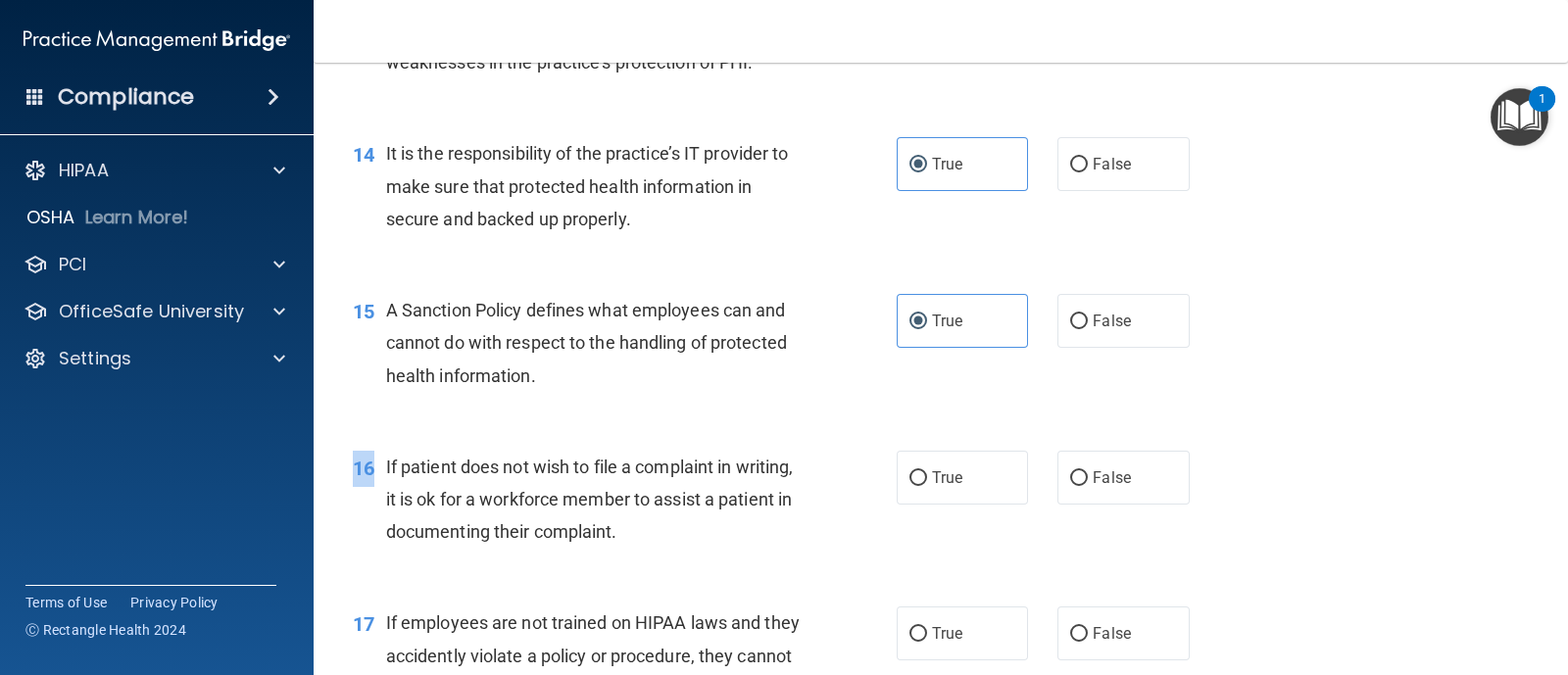 click on "16       If patient does not wish to file a complaint in writing, it is ok for a workforce member to assist a patient in documenting their complaint.                  True           False" at bounding box center [941, 505] 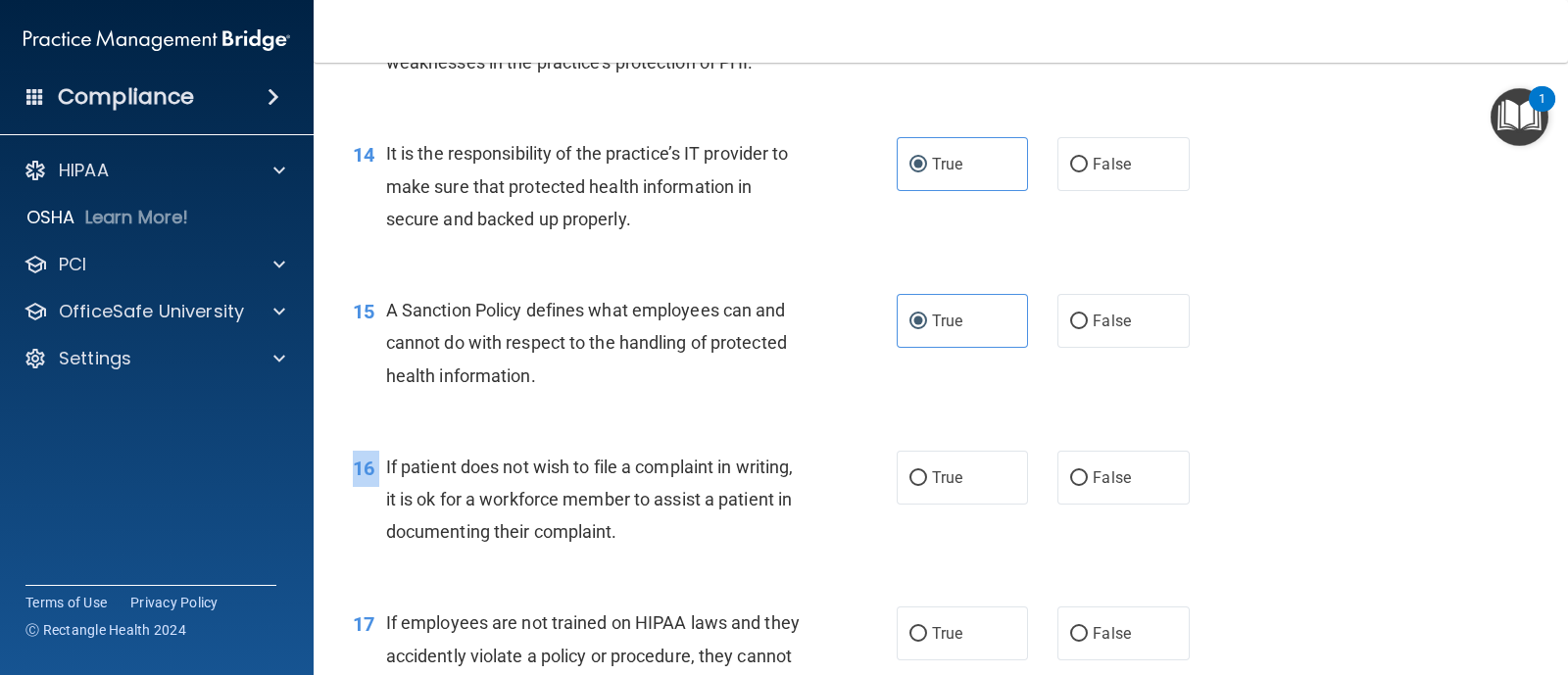click on "16       If patient does not wish to file a complaint in writing, it is ok for a workforce member to assist a patient in documenting their complaint.                  True           False" at bounding box center (941, 505) 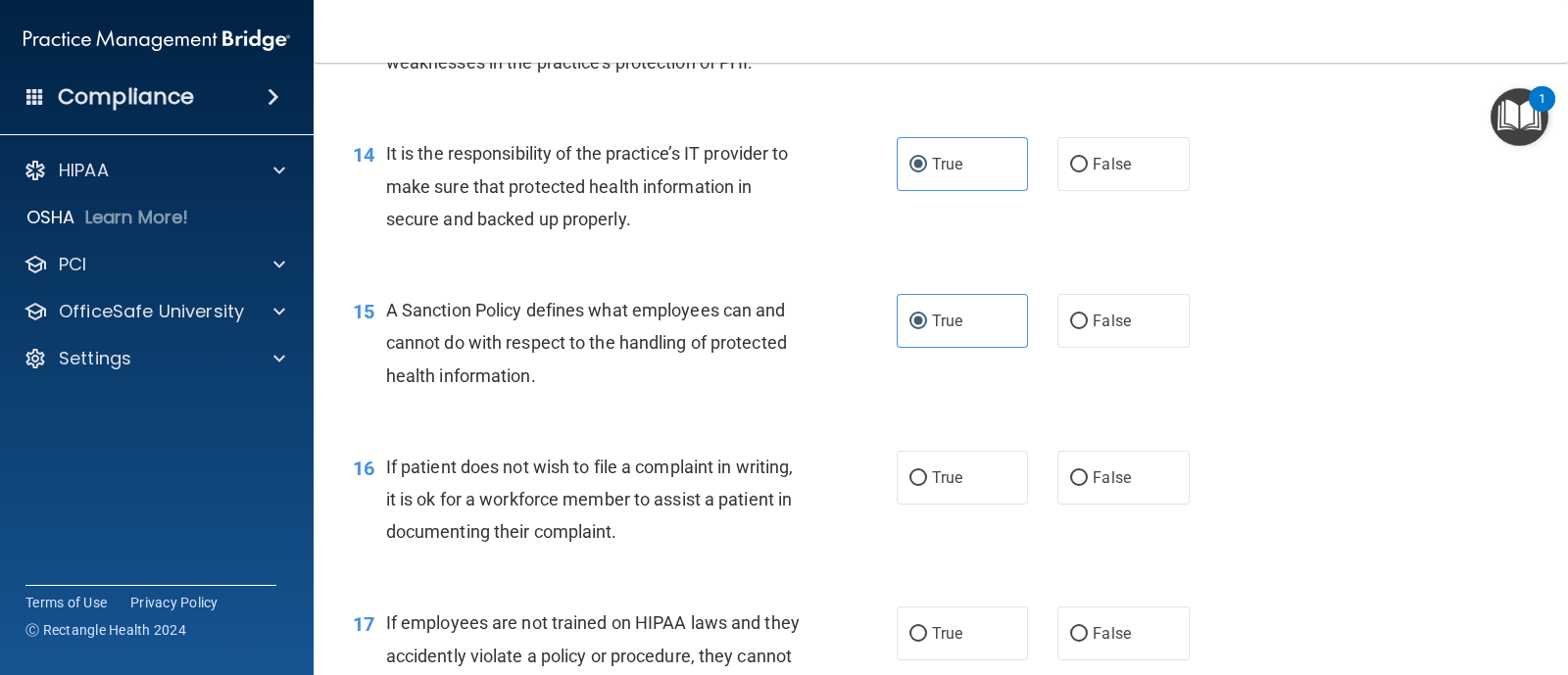 click on "16       If patient does not wish to file a complaint in writing, it is ok for a workforce member to assist a patient in documenting their complaint.                  True           False" at bounding box center (941, 505) 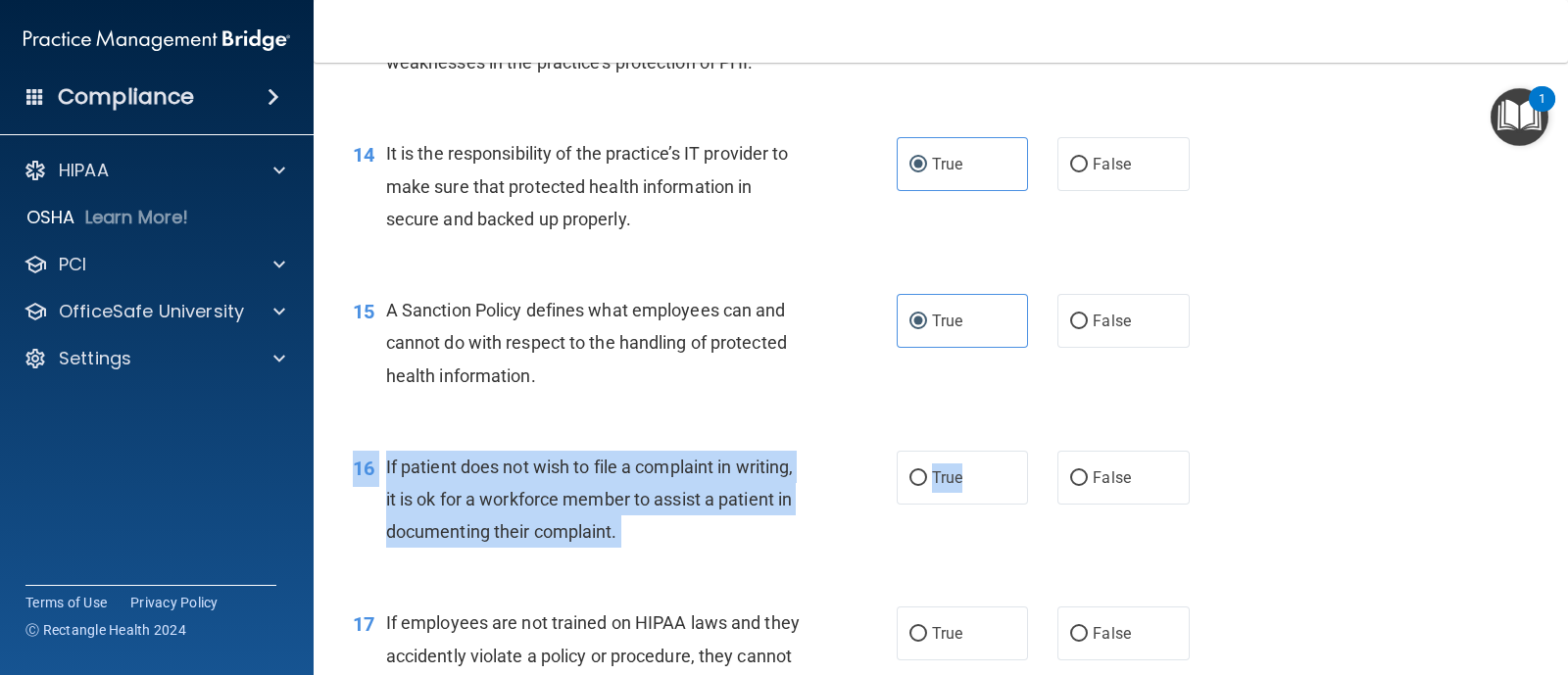 drag, startPoint x: 915, startPoint y: 445, endPoint x: 977, endPoint y: 513, distance: 92.02174 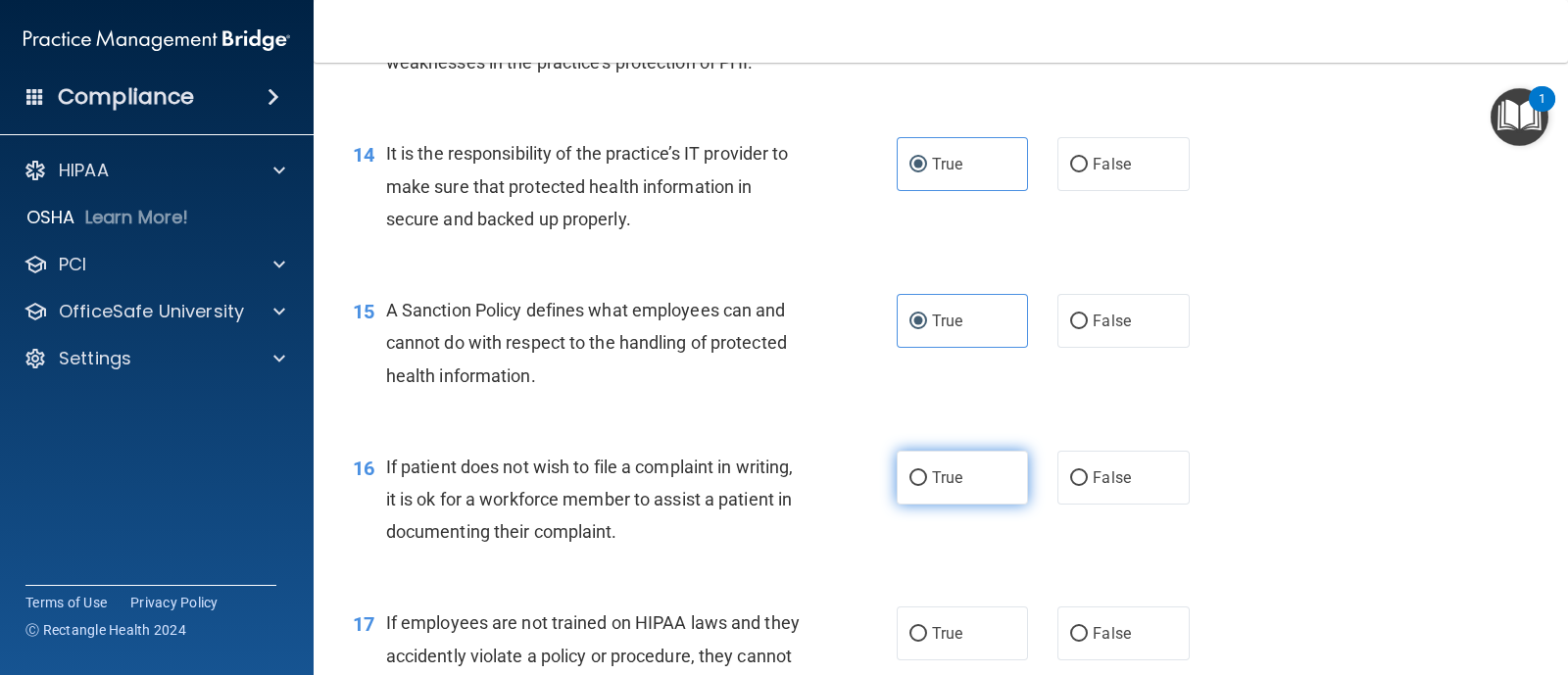 click on "True" at bounding box center [962, 477] 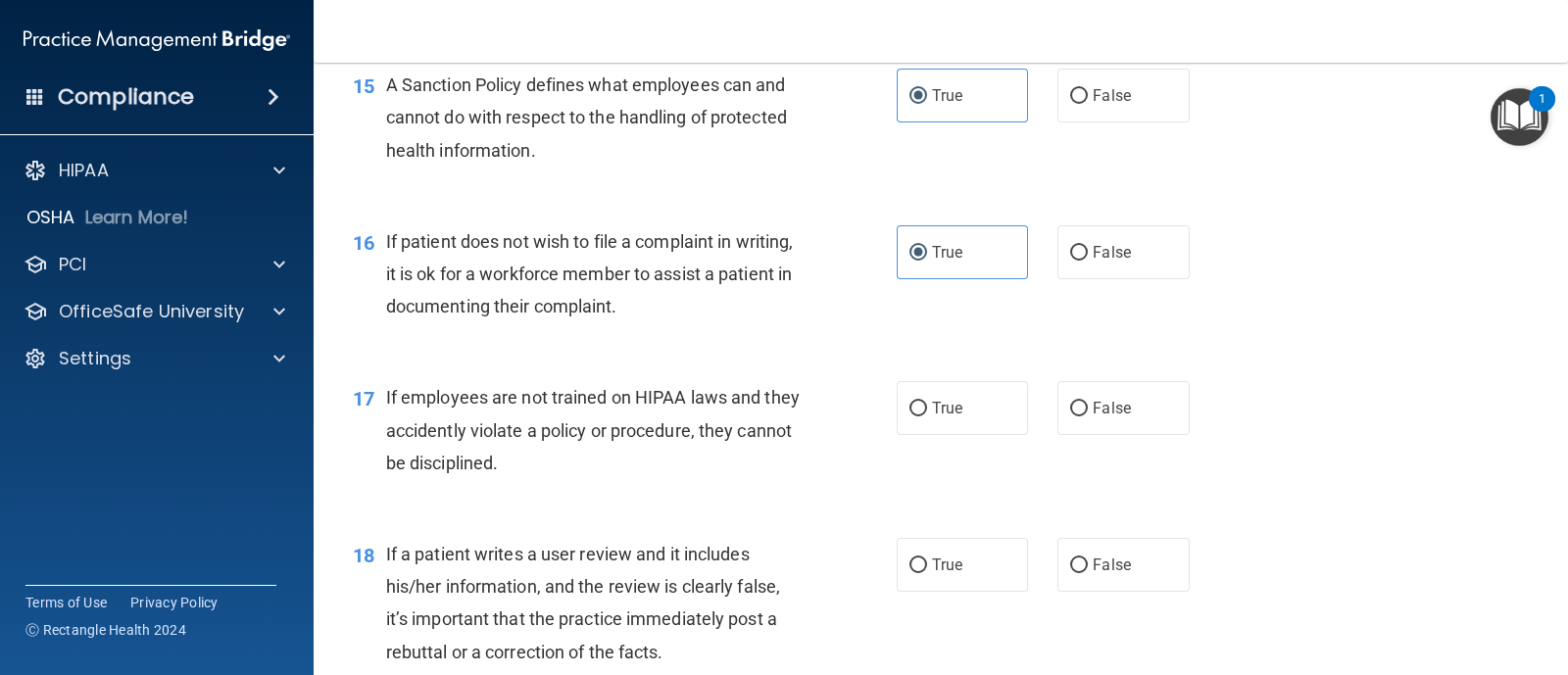 scroll, scrollTop: 2817, scrollLeft: 0, axis: vertical 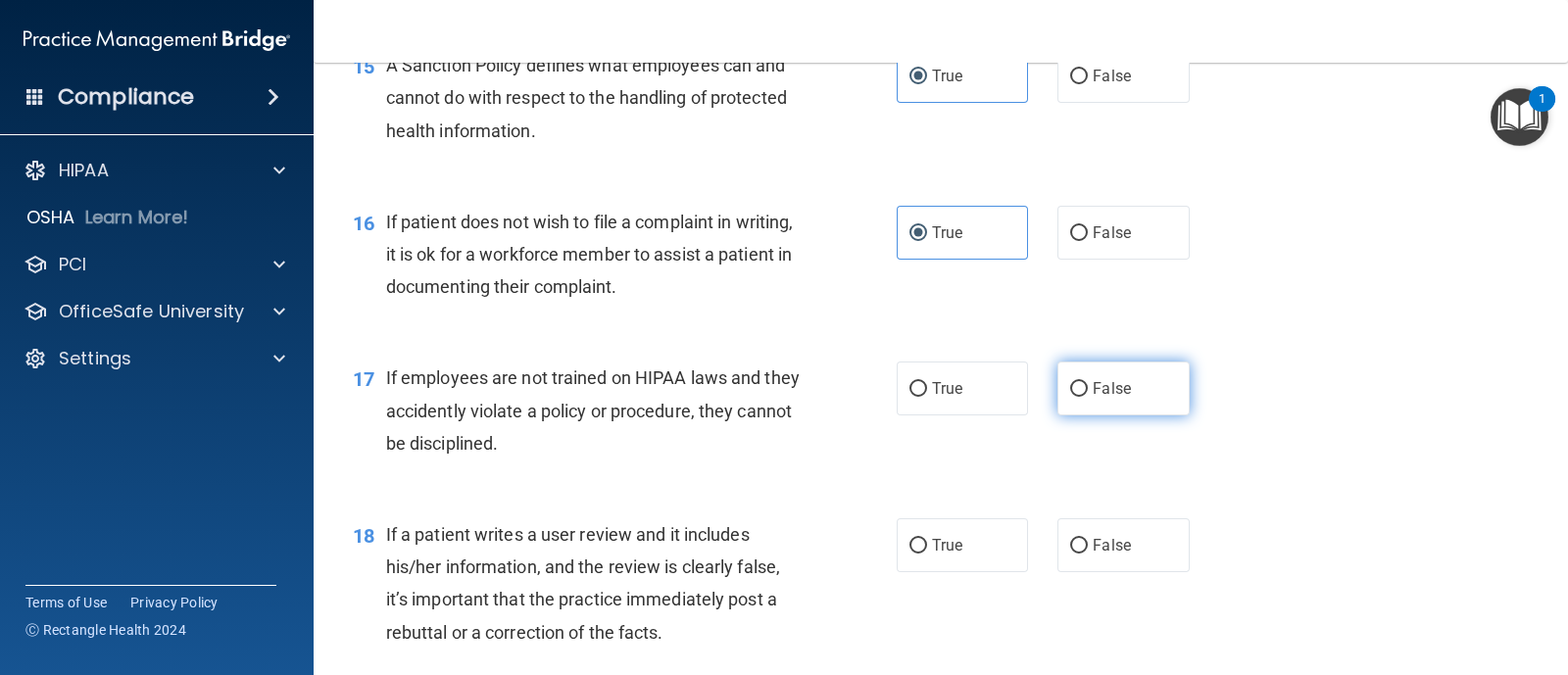 click on "False" at bounding box center [1123, 388] 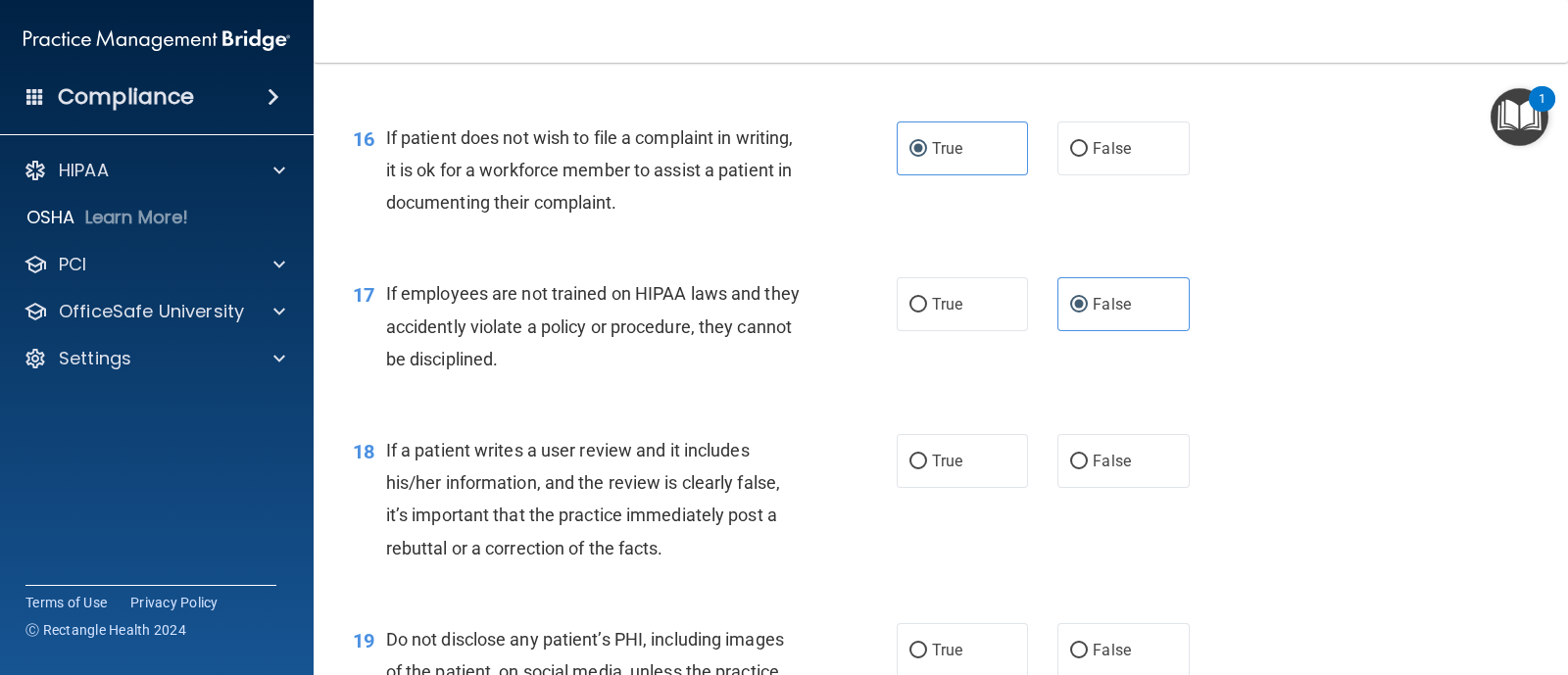 scroll, scrollTop: 2939, scrollLeft: 0, axis: vertical 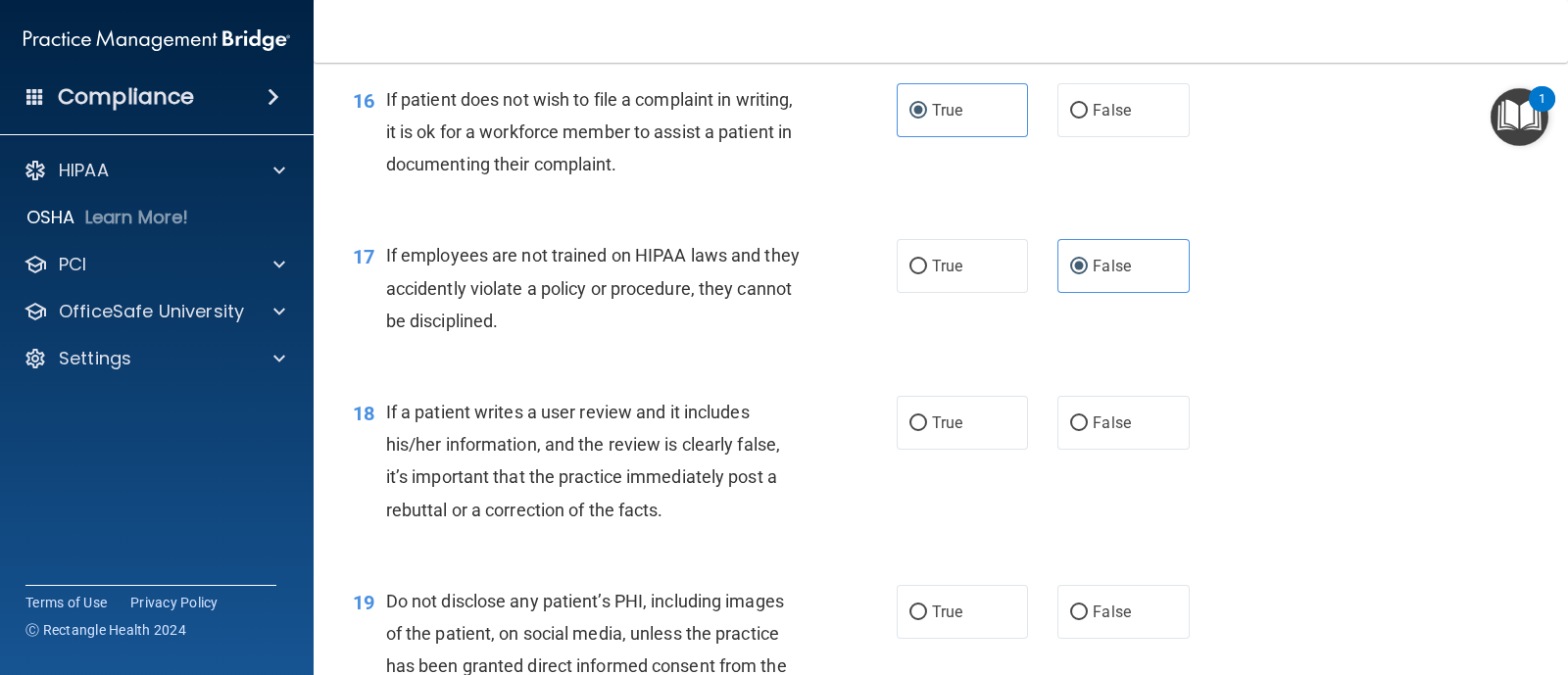 click on "18       If a patient writes a user review and it includes his/her information, and the review is clearly false, it’s important that the practice immediately post a rebuttal or a correction of the facts.                 True           False" at bounding box center (941, 465) 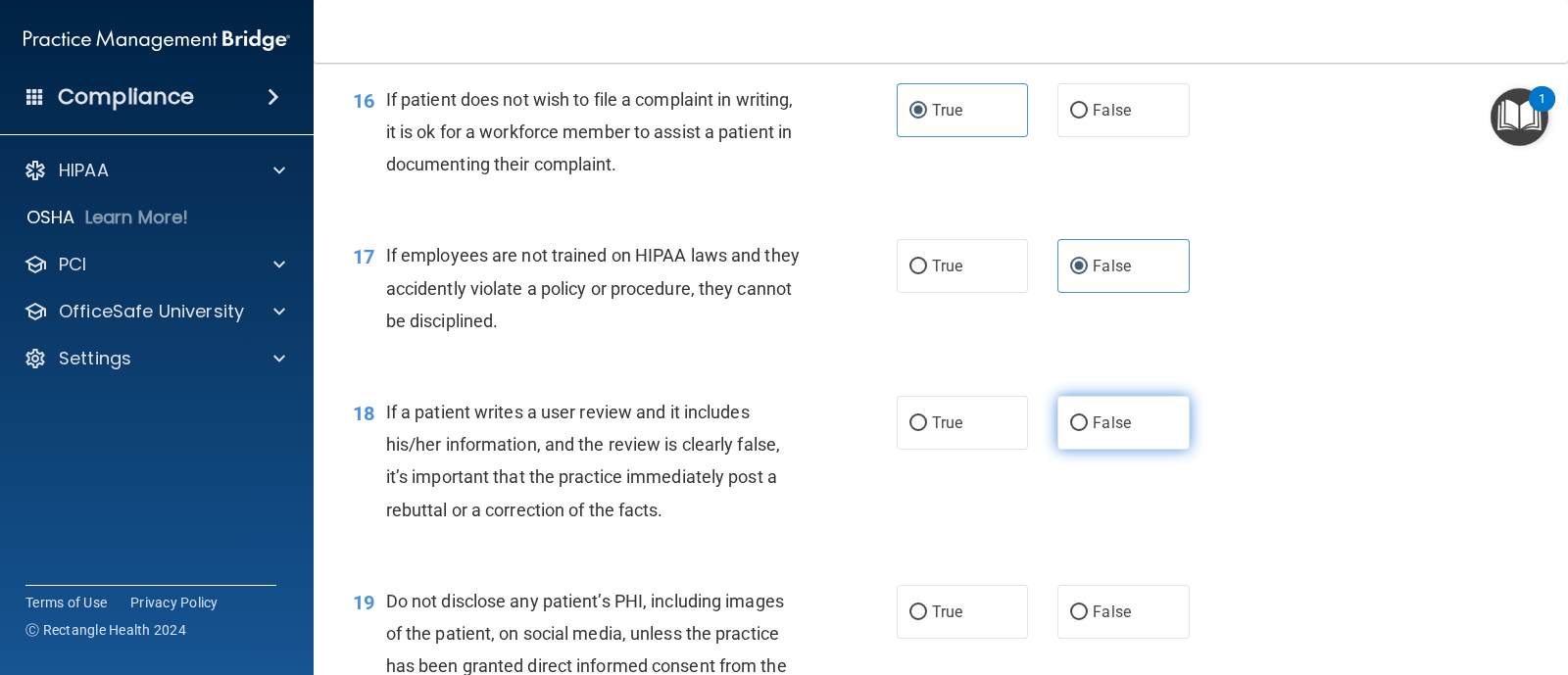 click on "False" at bounding box center [1123, 422] 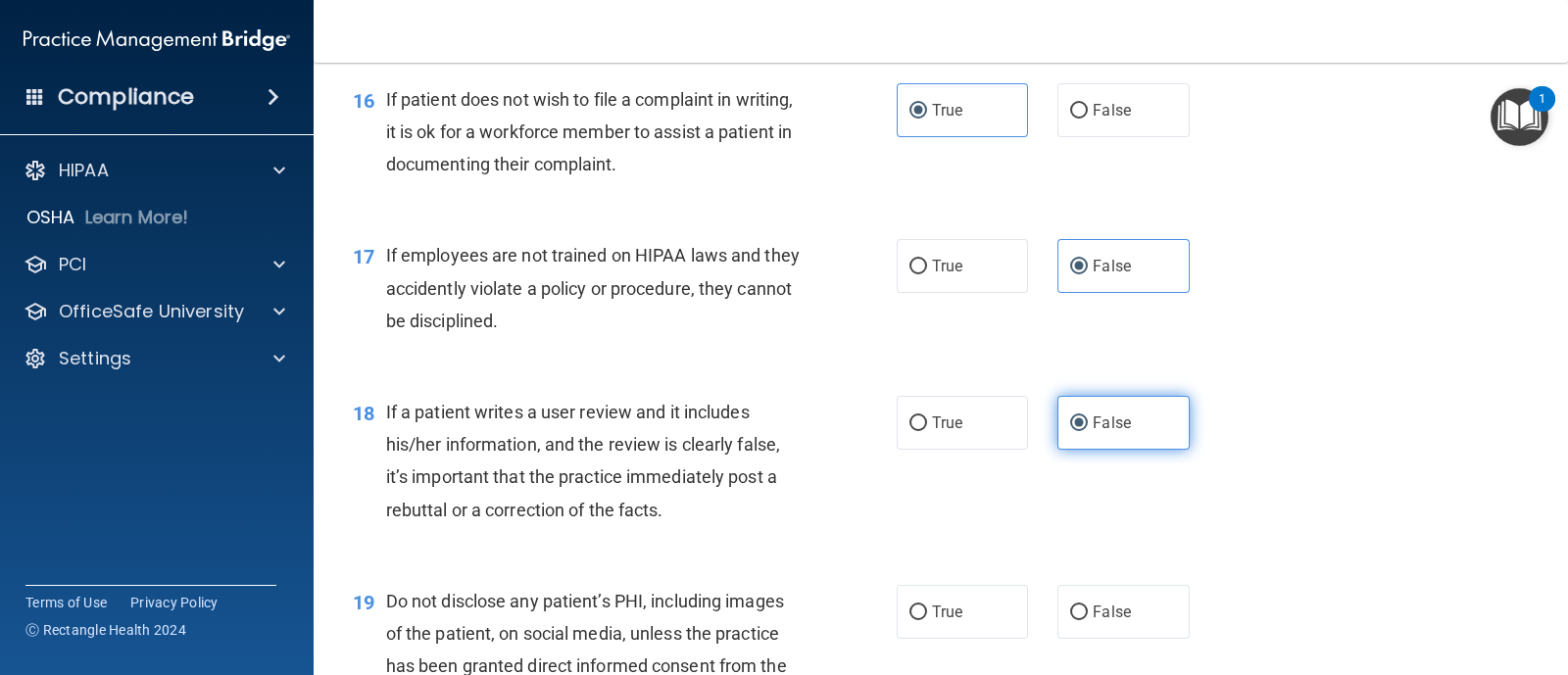 scroll, scrollTop: 3183, scrollLeft: 0, axis: vertical 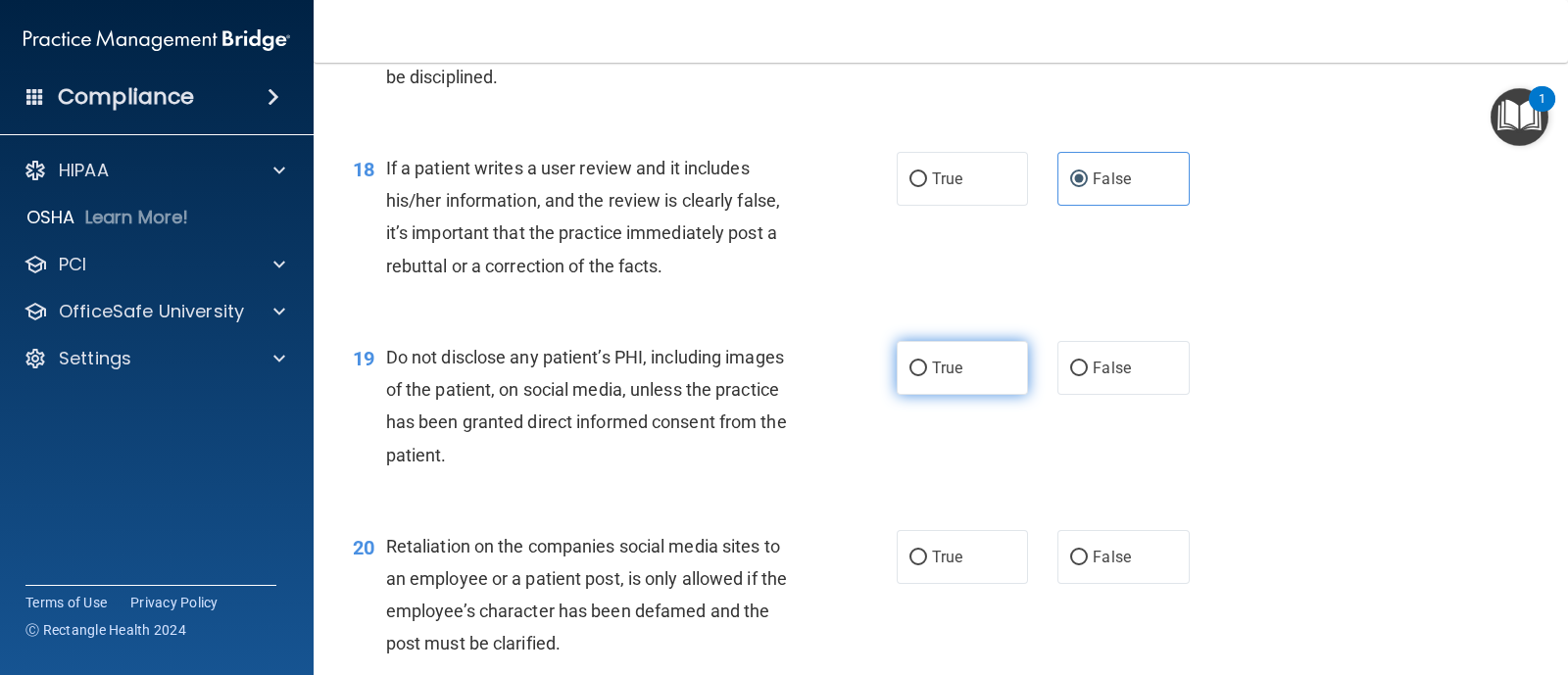 click on "True" at bounding box center [962, 367] 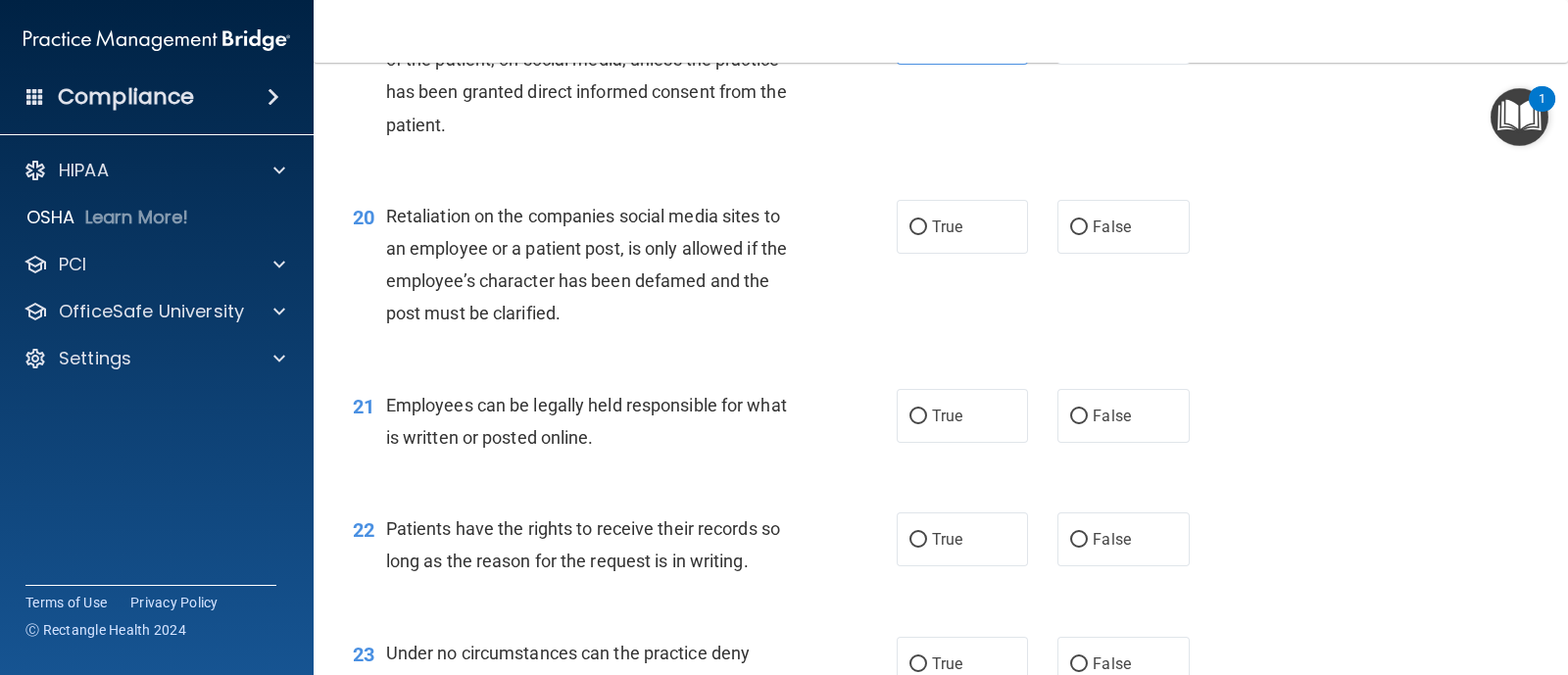 scroll, scrollTop: 3550, scrollLeft: 0, axis: vertical 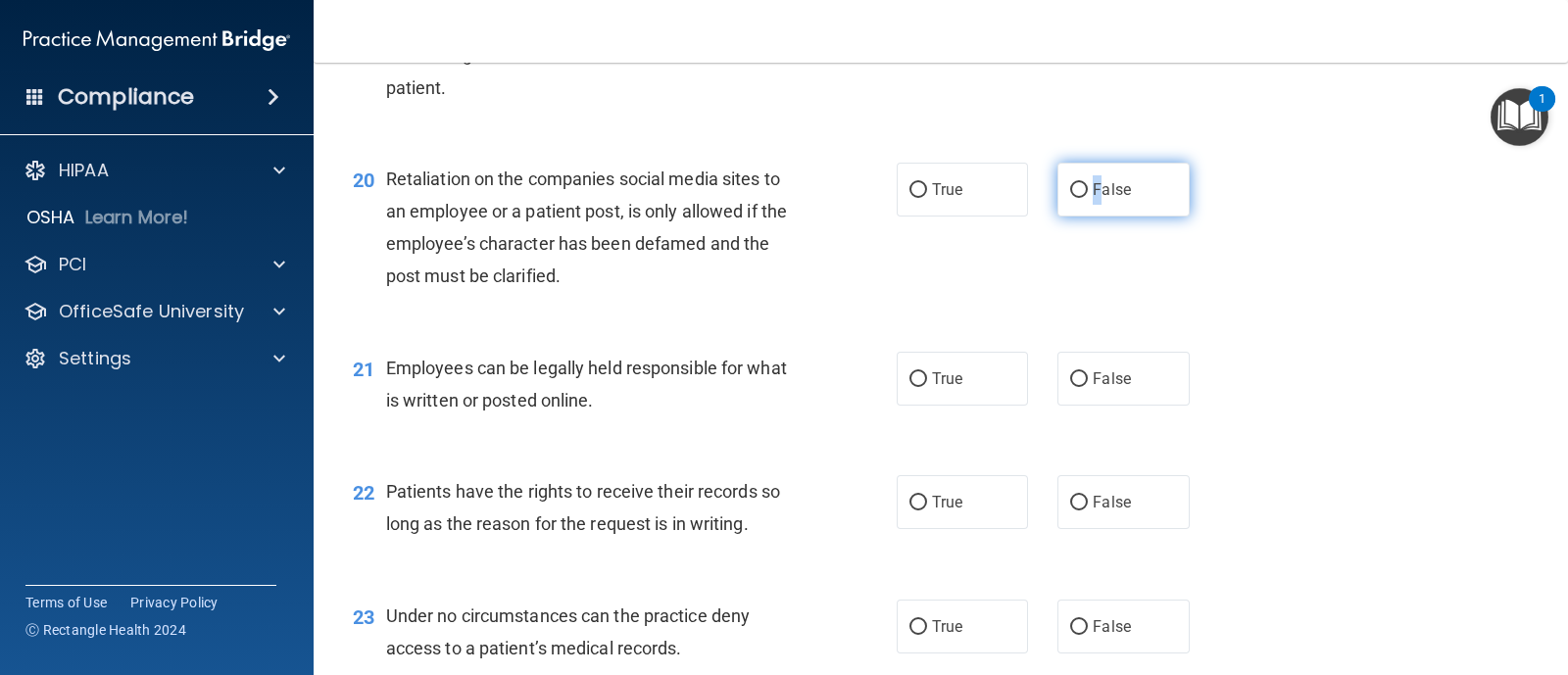 click on "False" at bounding box center [1123, 189] 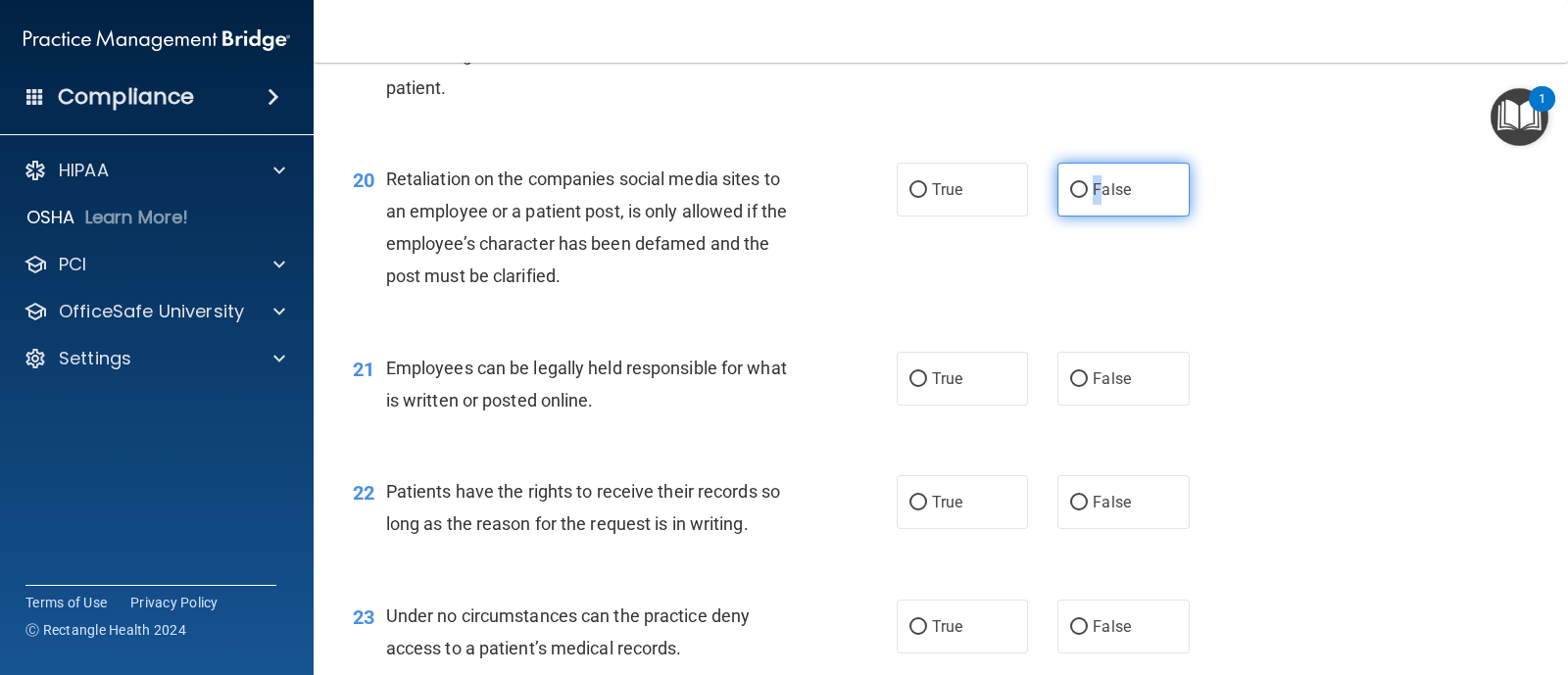click on "False" at bounding box center [1123, 189] 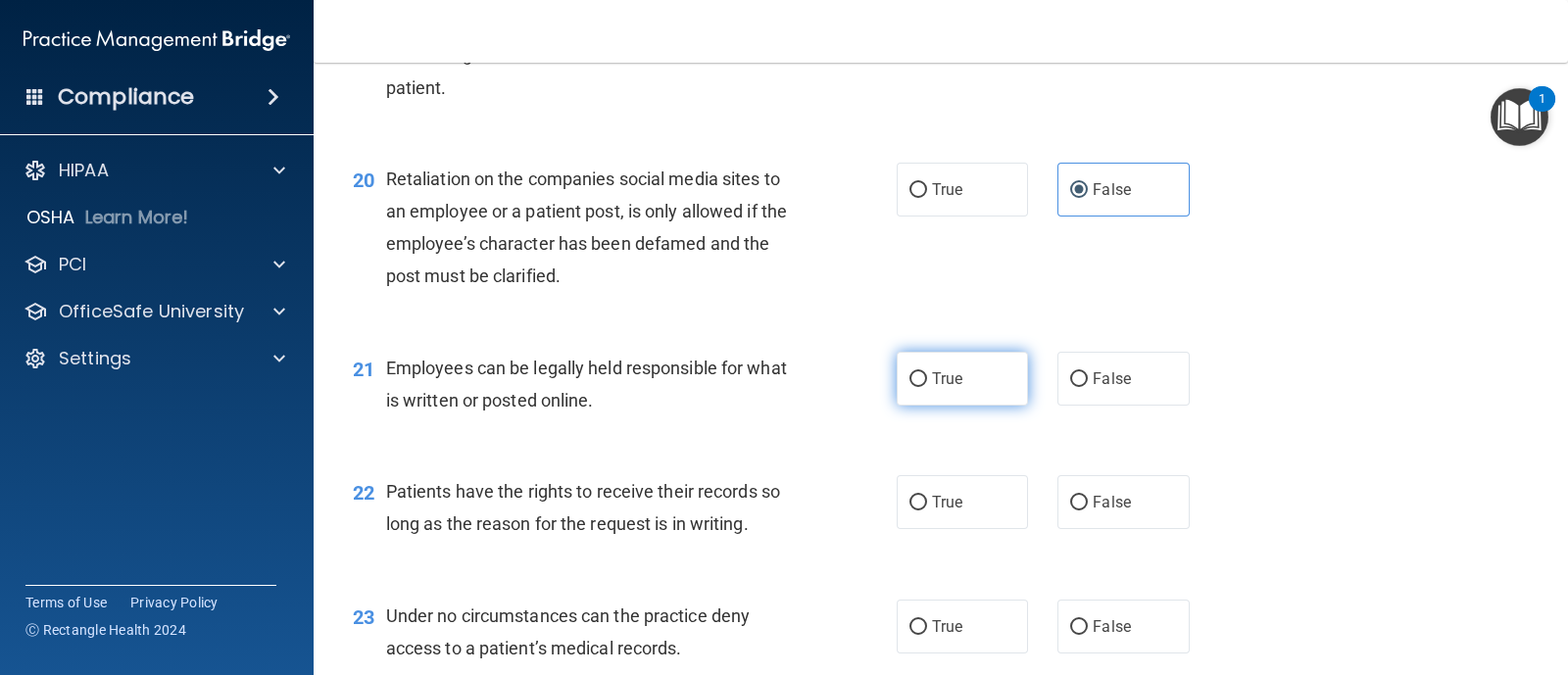 click on "True" at bounding box center (962, 378) 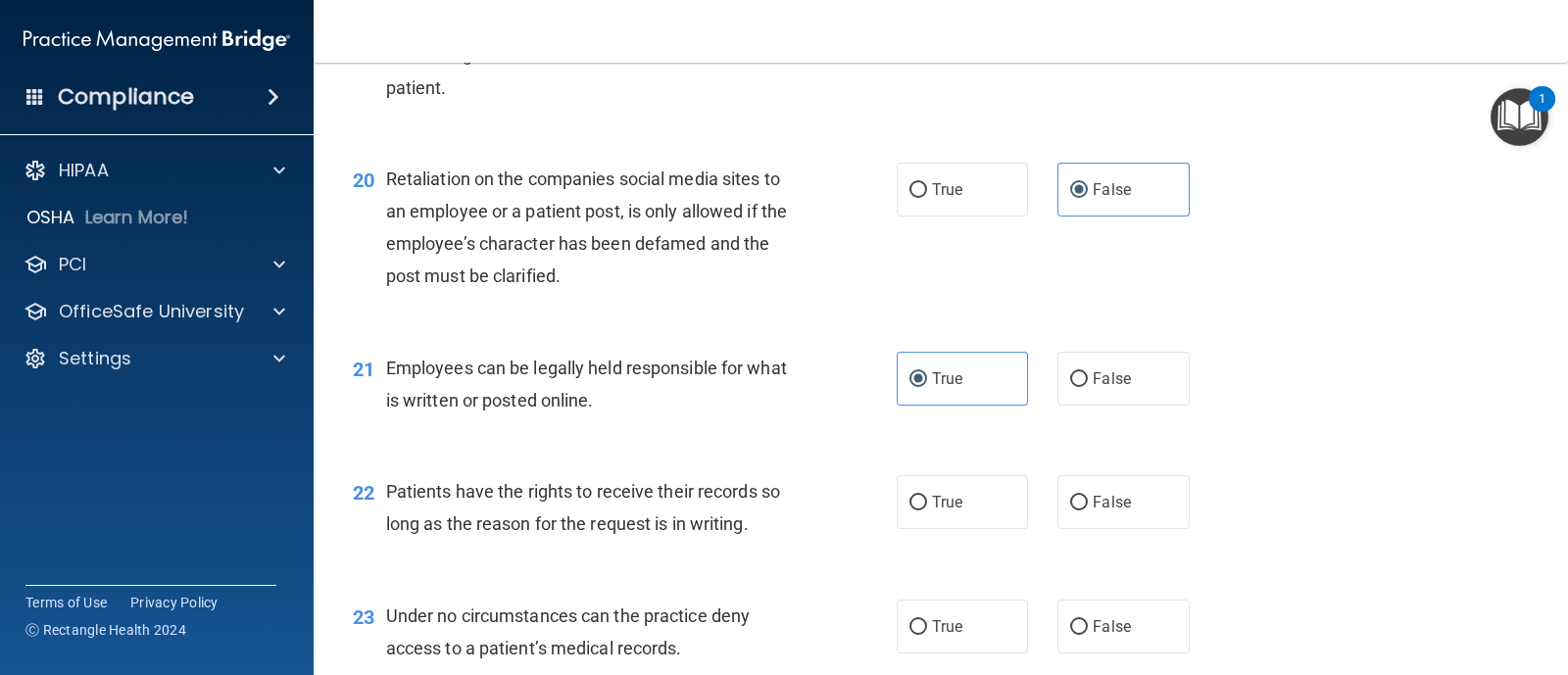 scroll, scrollTop: 3673, scrollLeft: 0, axis: vertical 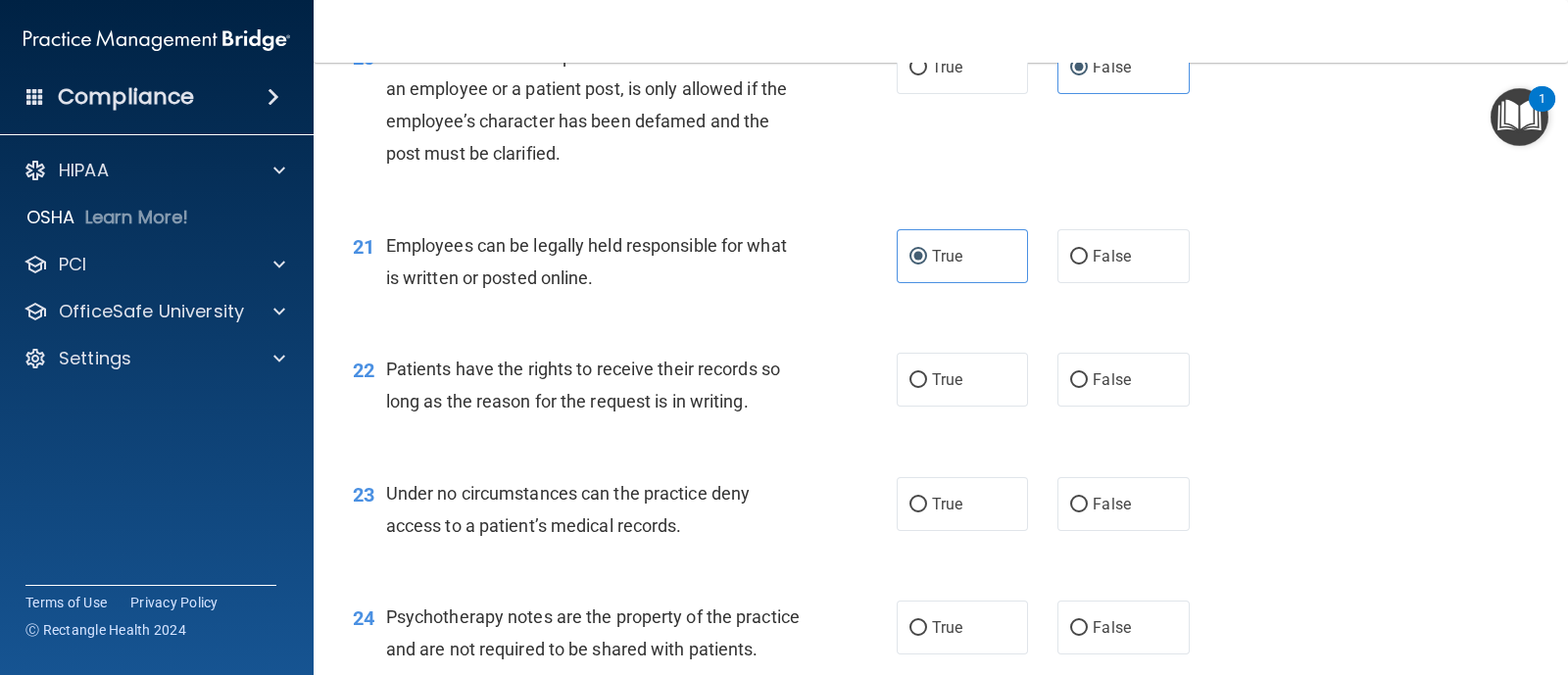 click on "22       Patients have the rights to receive their records so long as the reason for the request is in writing.                 True           False" at bounding box center (941, 390) 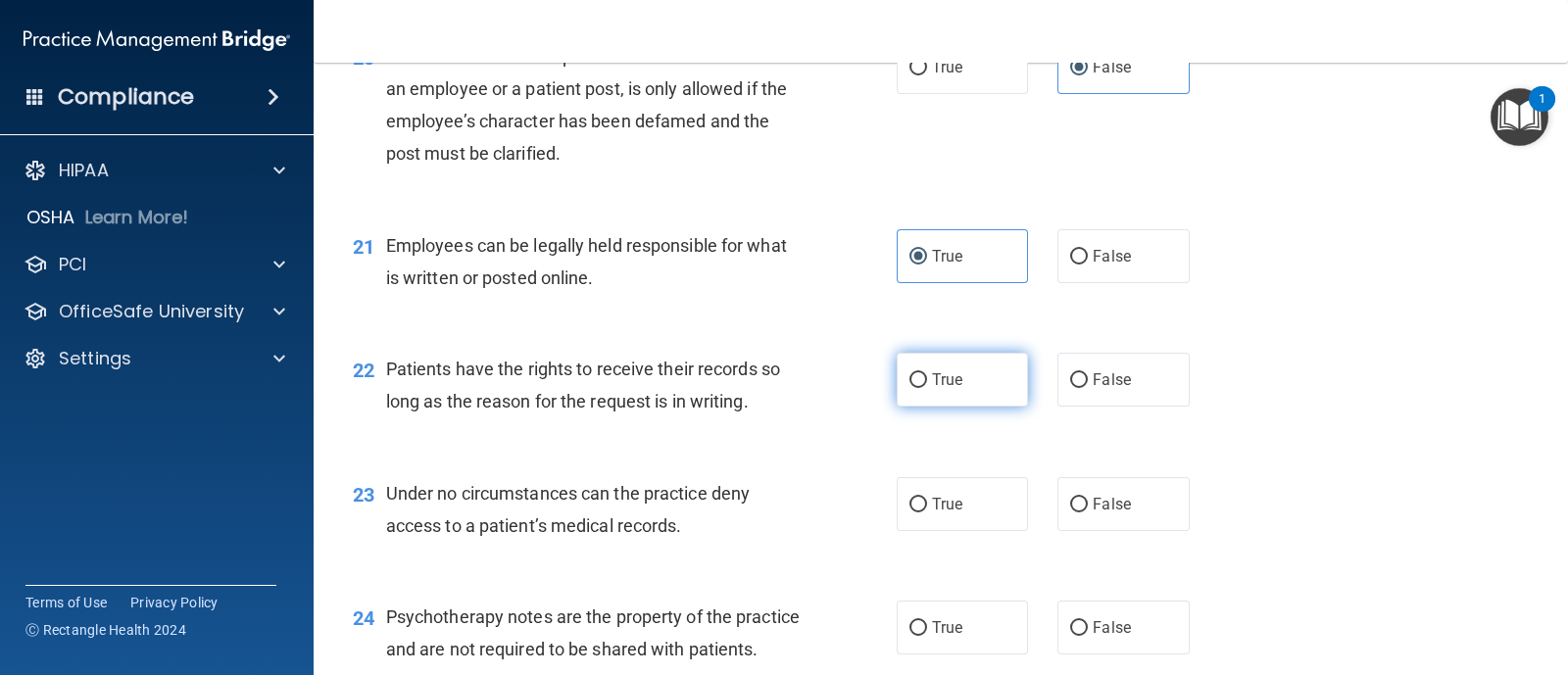 click on "True" at bounding box center [962, 379] 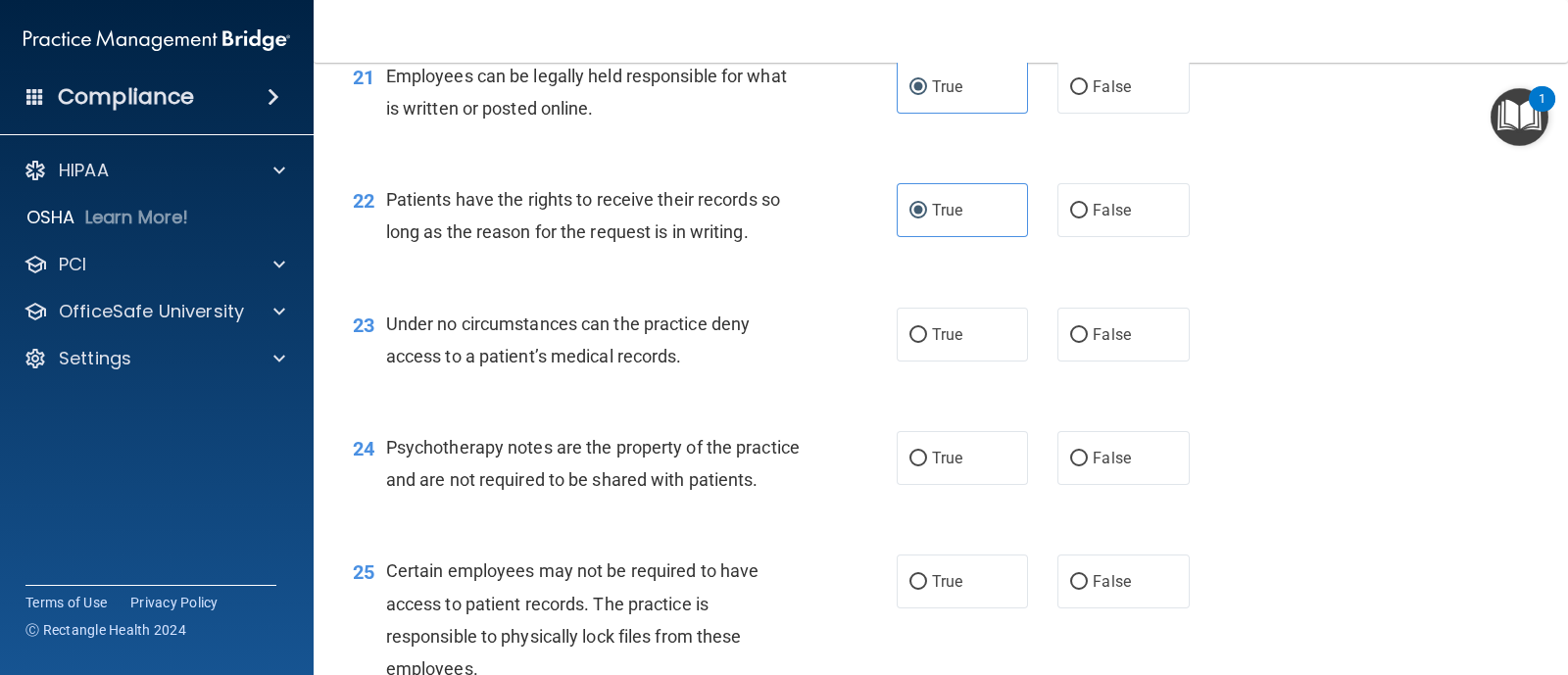 scroll, scrollTop: 3918, scrollLeft: 0, axis: vertical 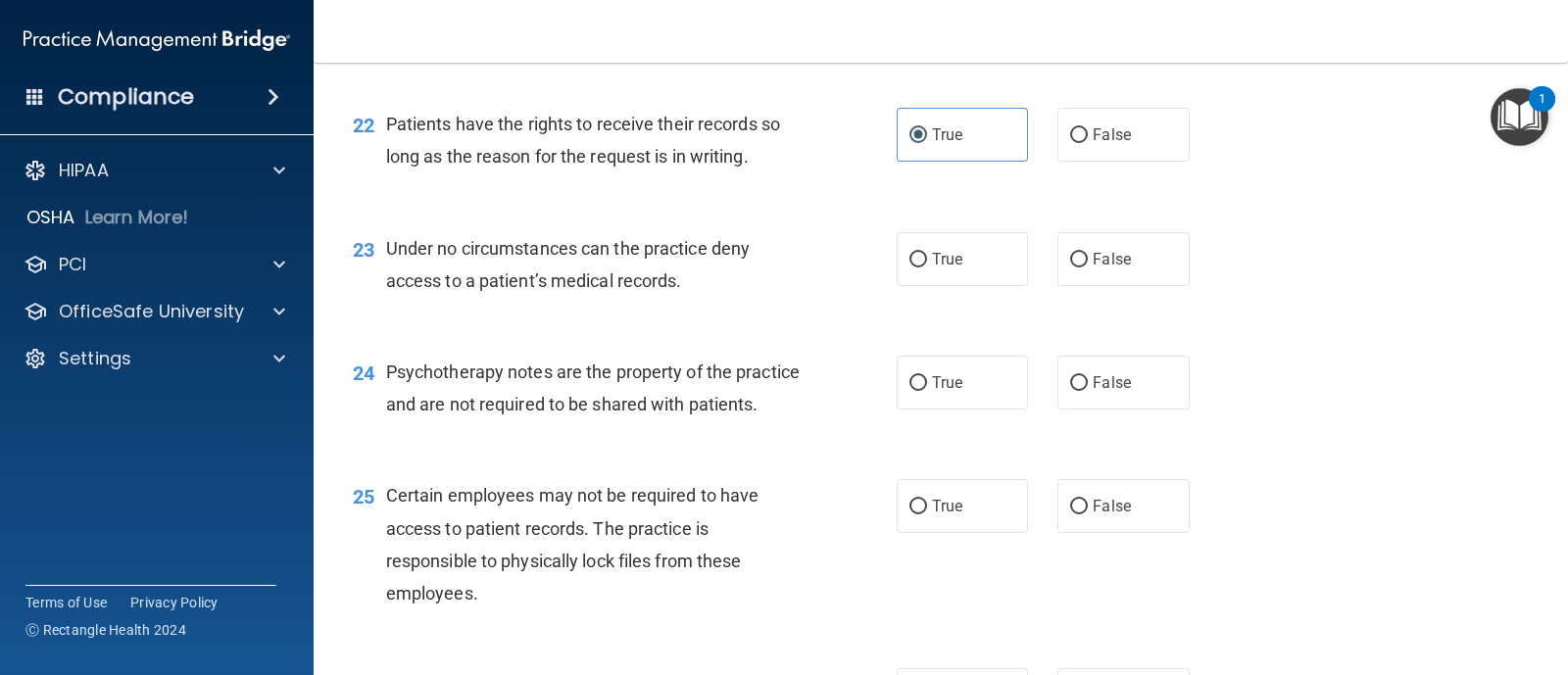 click on "True           False" at bounding box center (1054, 259) 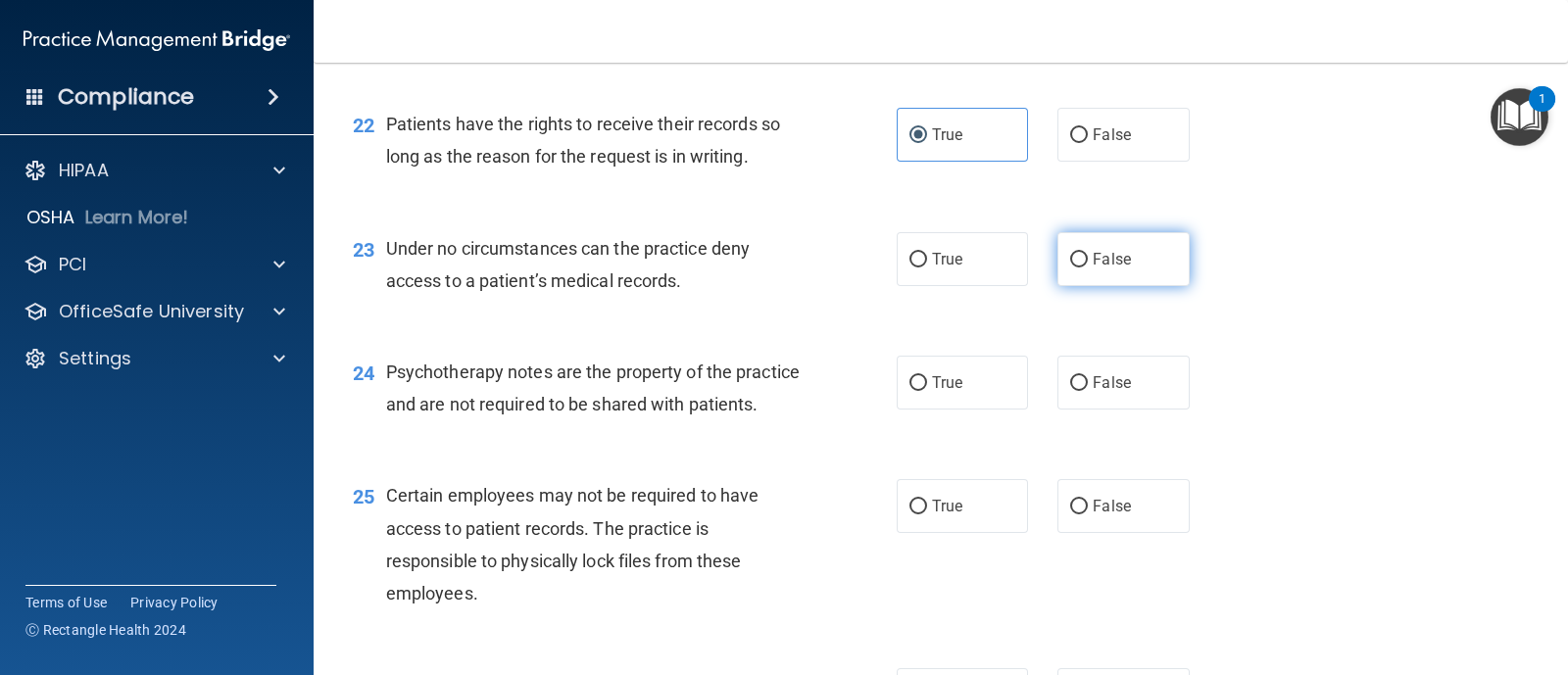 click on "False" at bounding box center (1111, 259) 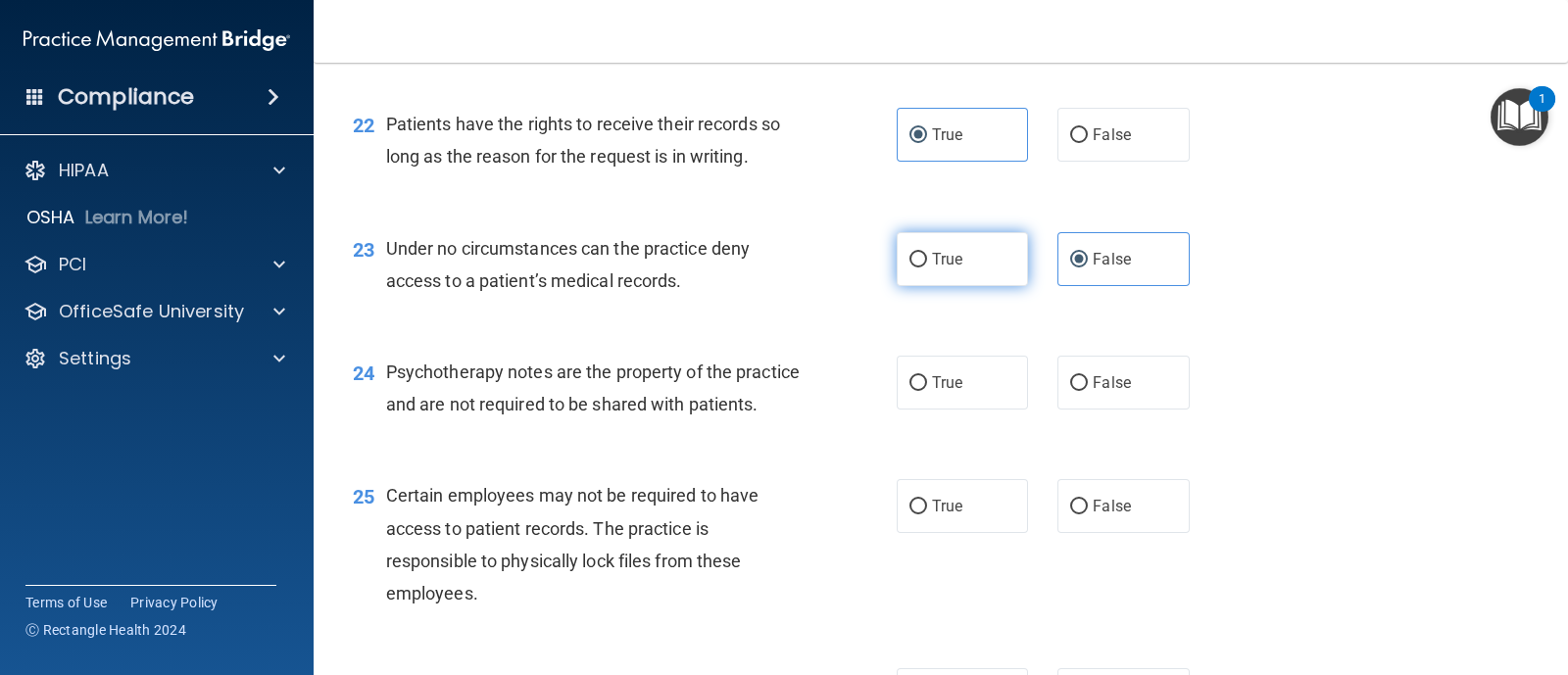 click on "True" at bounding box center [962, 259] 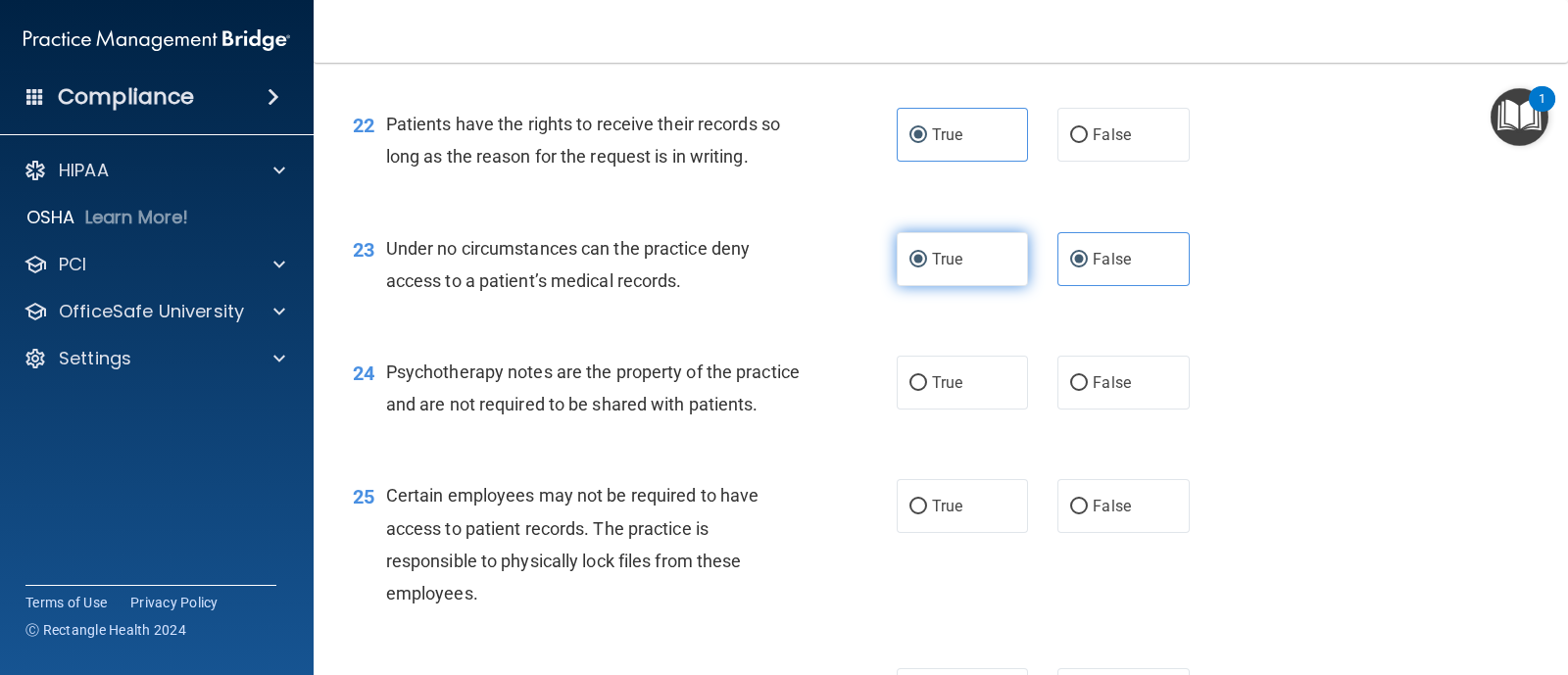 radio on "false" 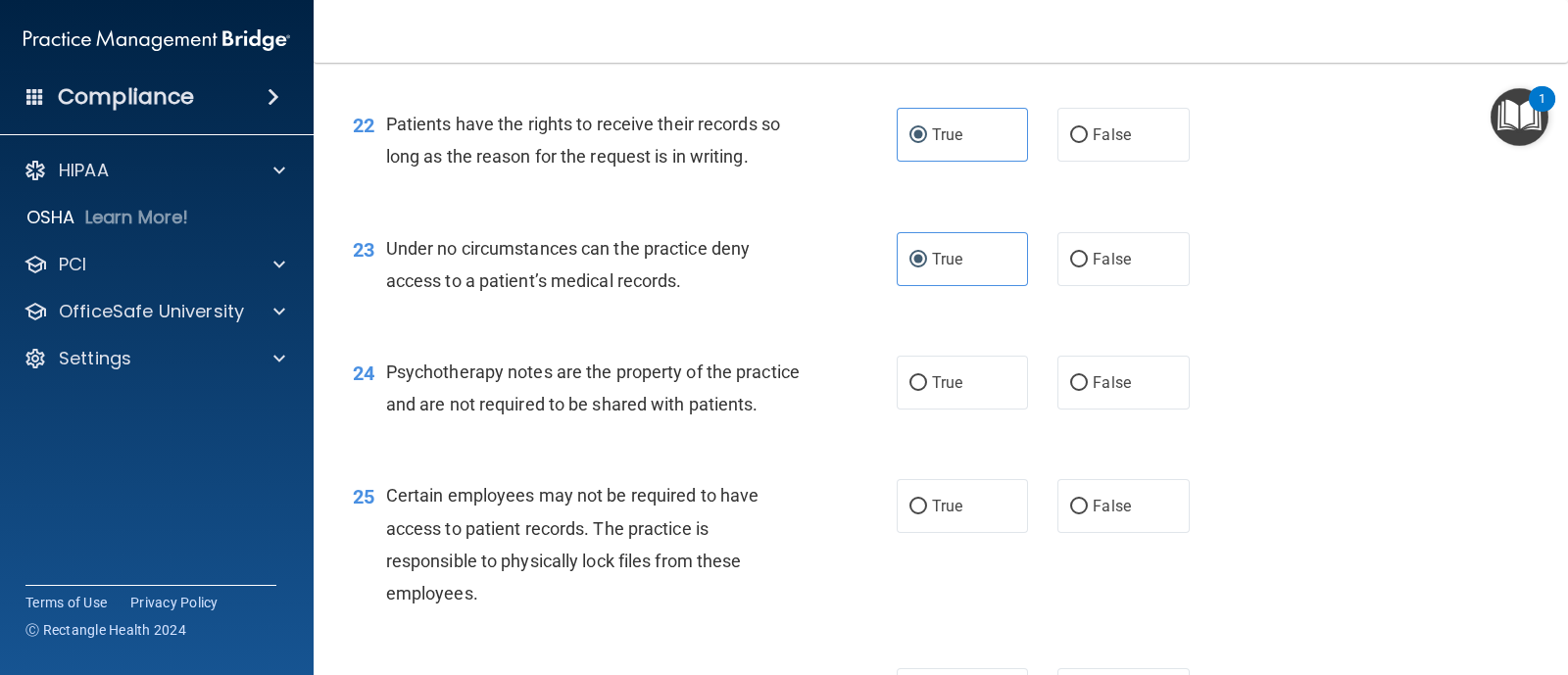 click on "24       Psychotherapy notes are the property of the practice and are not required to be shared with patients.                  True           False" at bounding box center (941, 393) 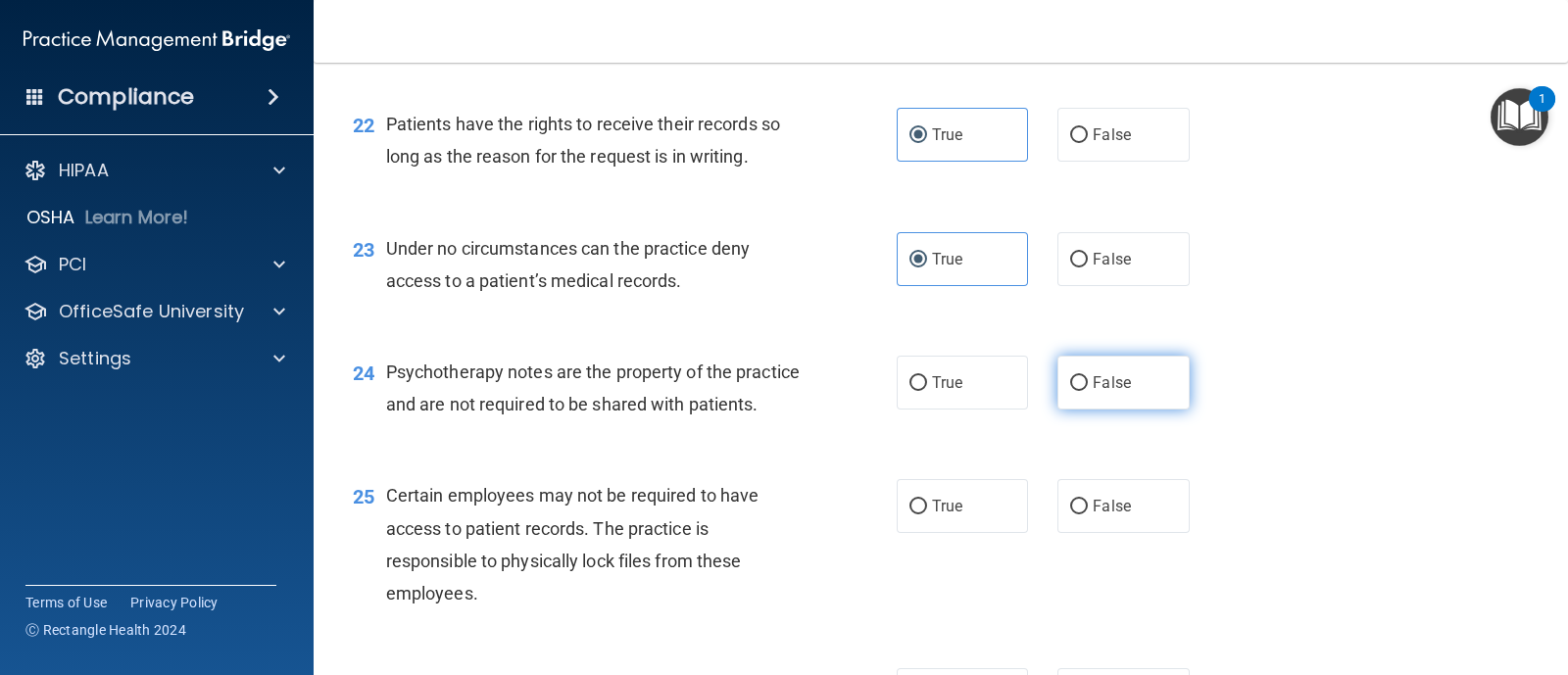 click on "False" at bounding box center (1123, 382) 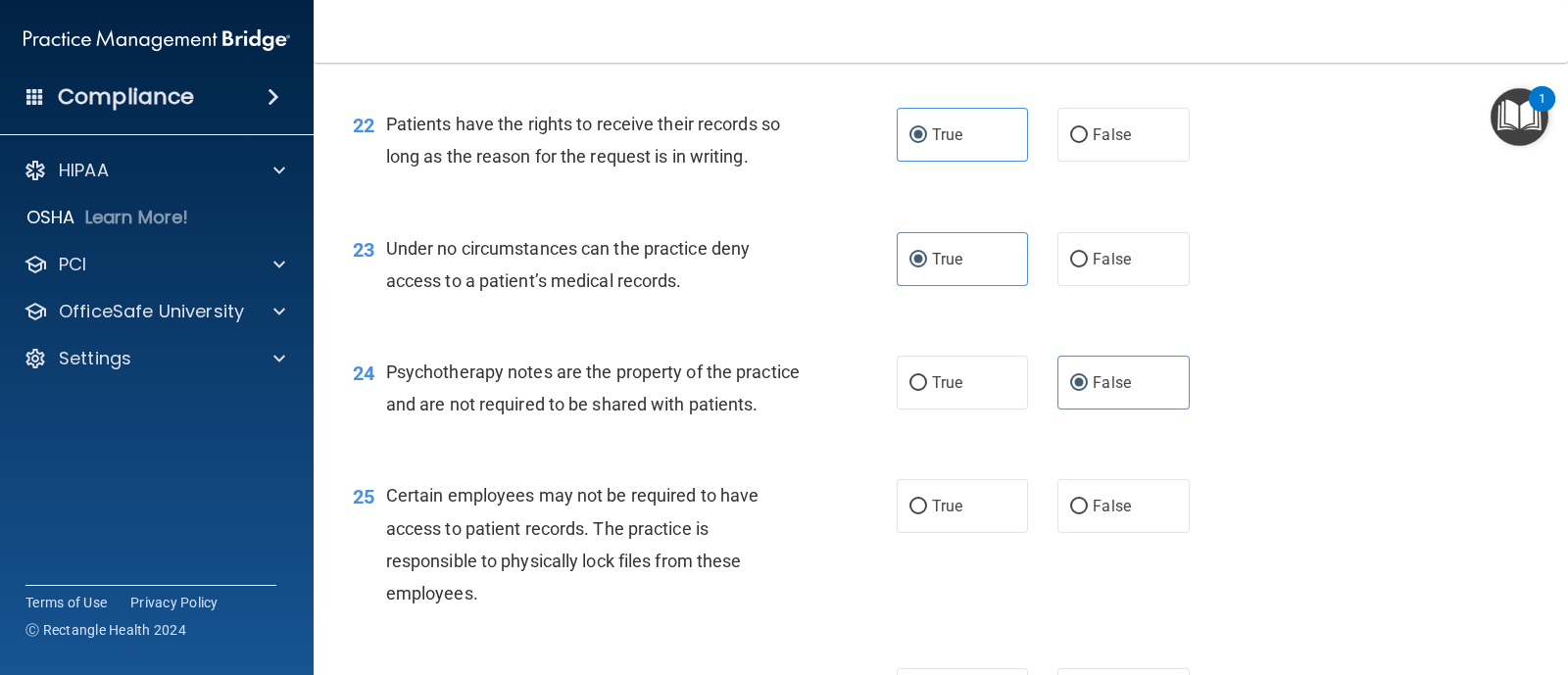 scroll, scrollTop: 4164, scrollLeft: 0, axis: vertical 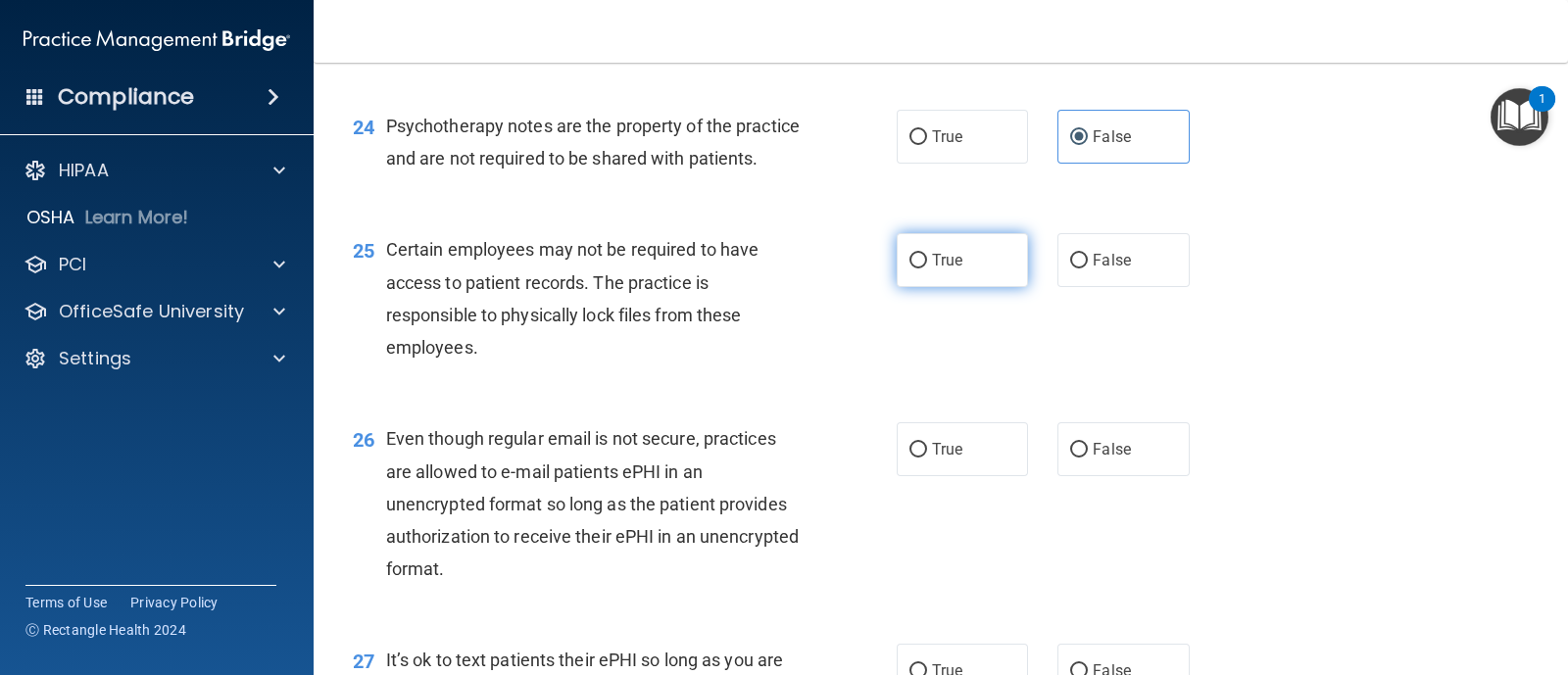 click on "True" at bounding box center [962, 260] 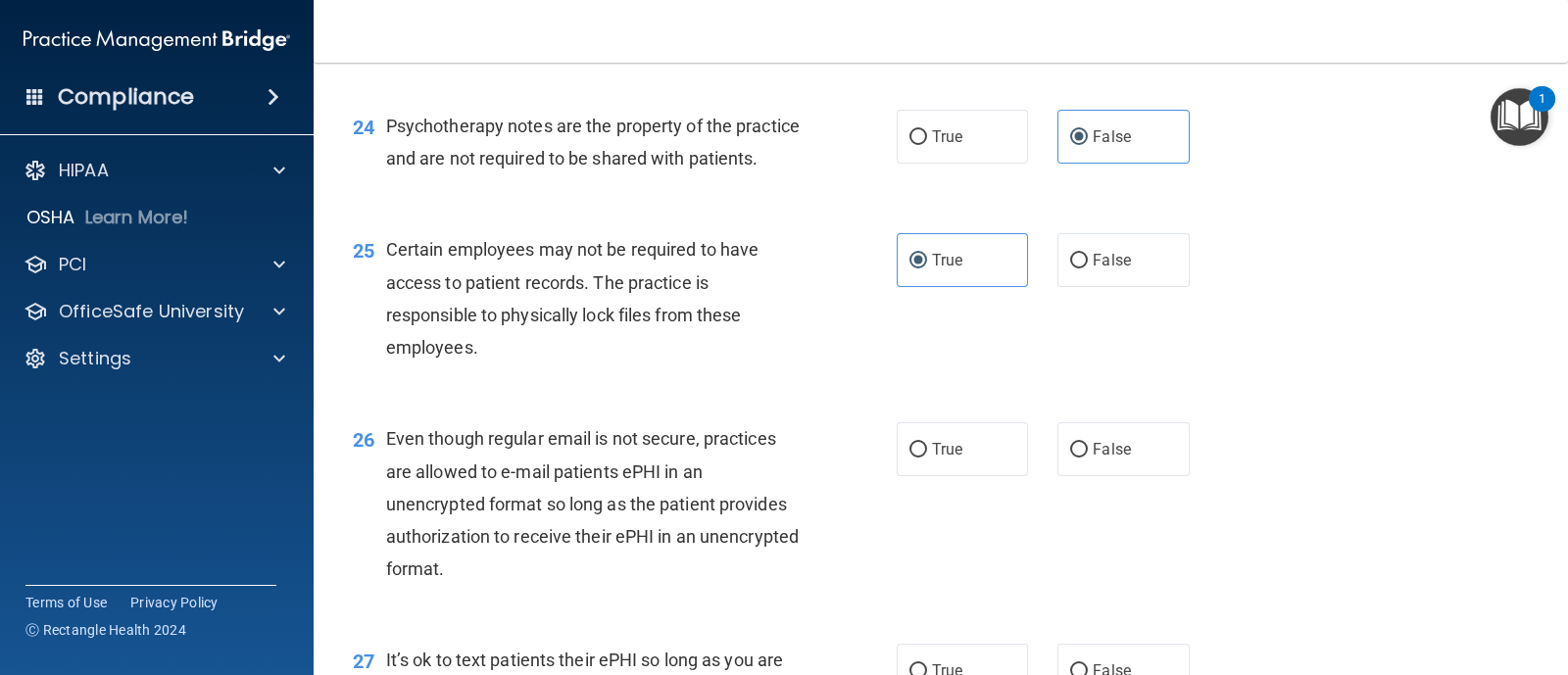 scroll, scrollTop: 4409, scrollLeft: 0, axis: vertical 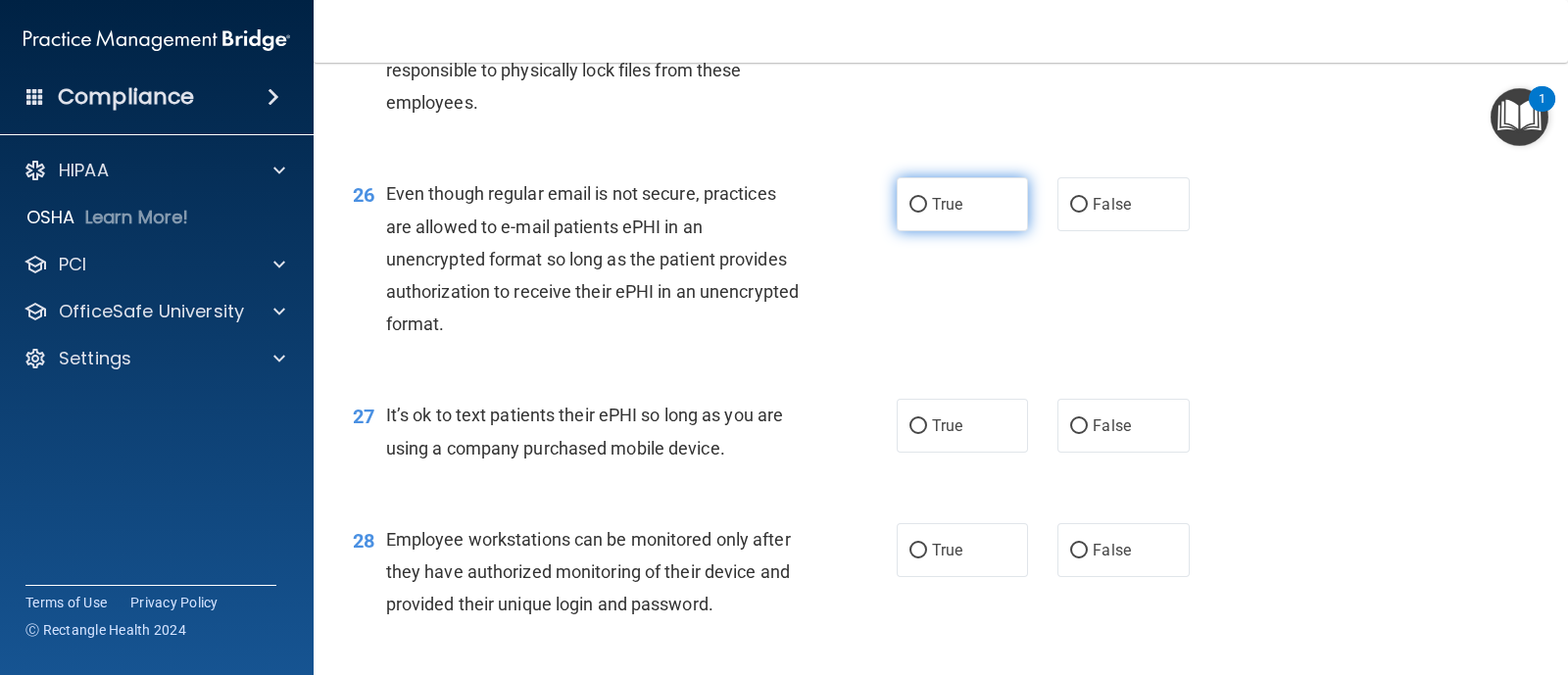 click on "True" at bounding box center [962, 204] 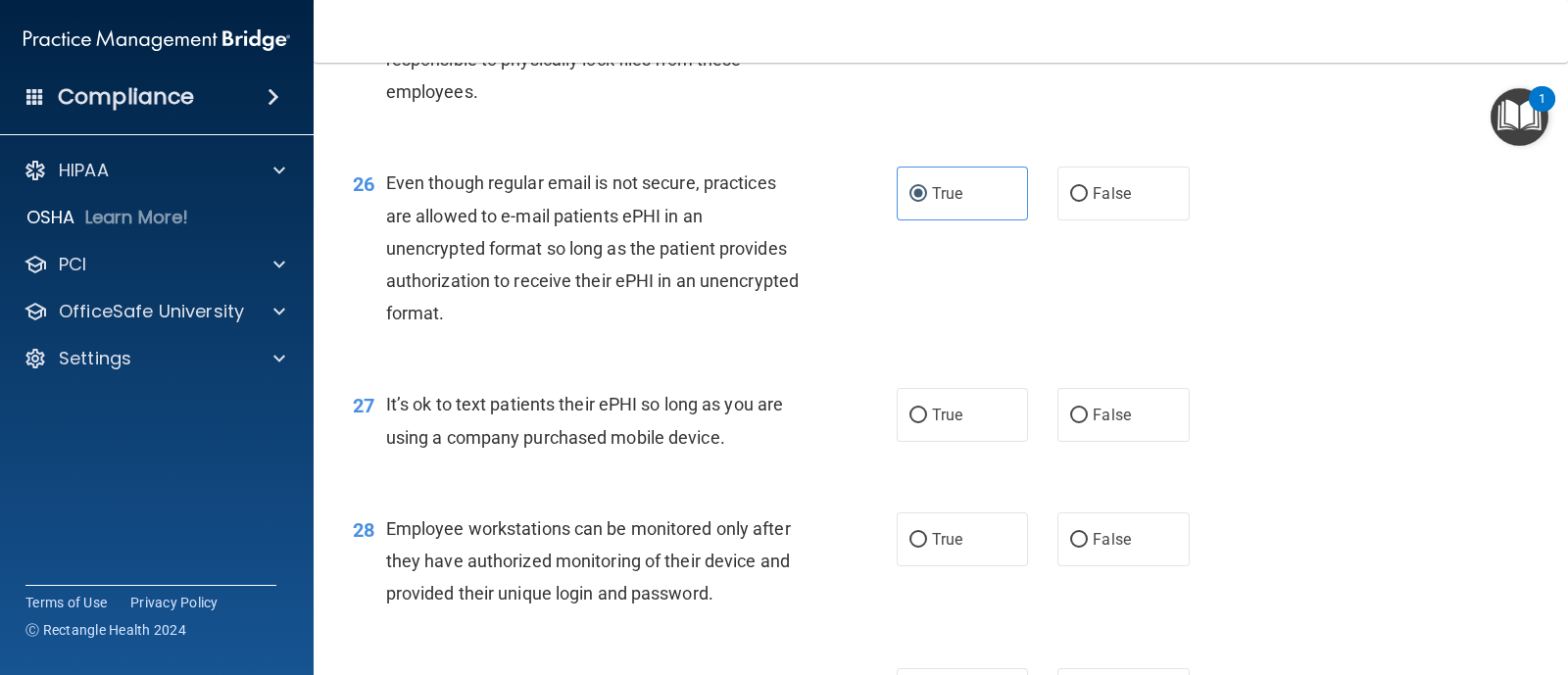 scroll, scrollTop: 4531, scrollLeft: 0, axis: vertical 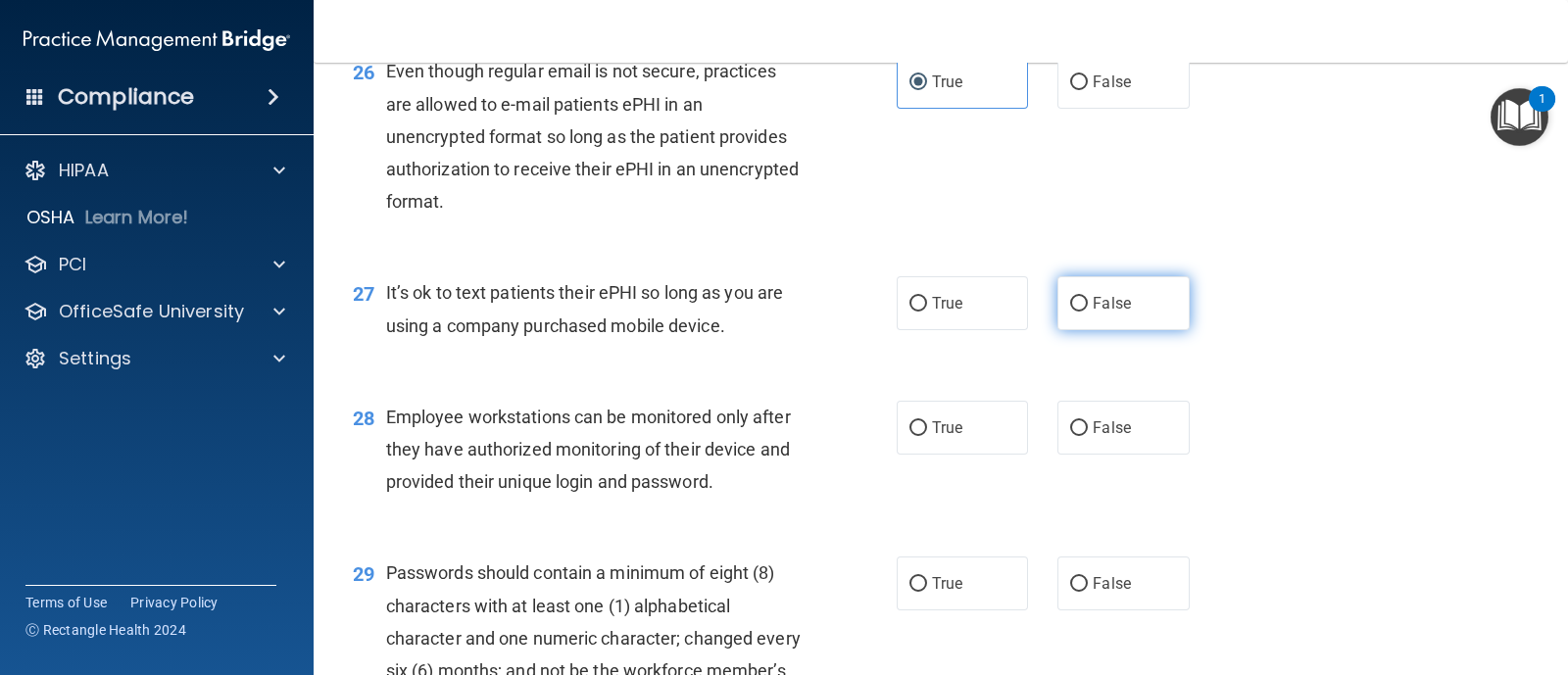 click on "False" at bounding box center (1123, 303) 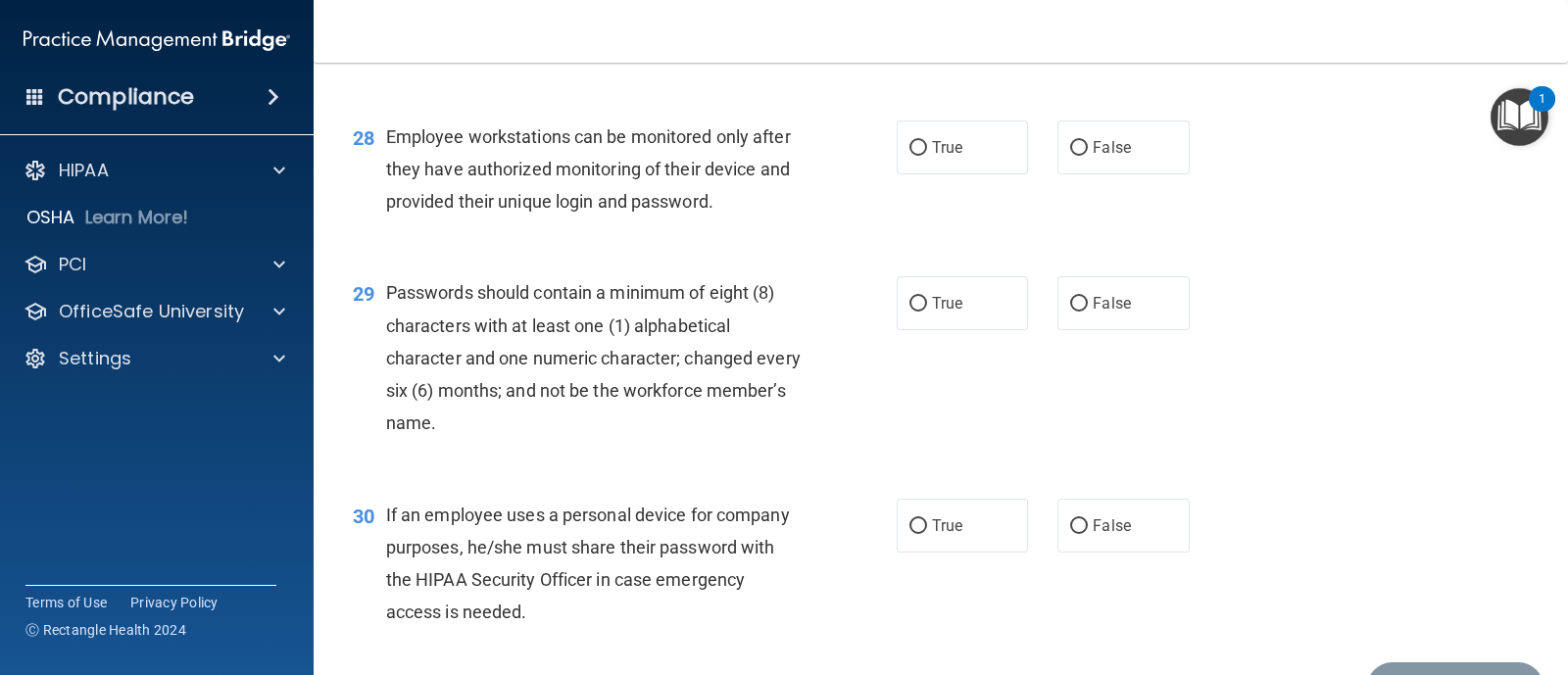 scroll, scrollTop: 4776, scrollLeft: 0, axis: vertical 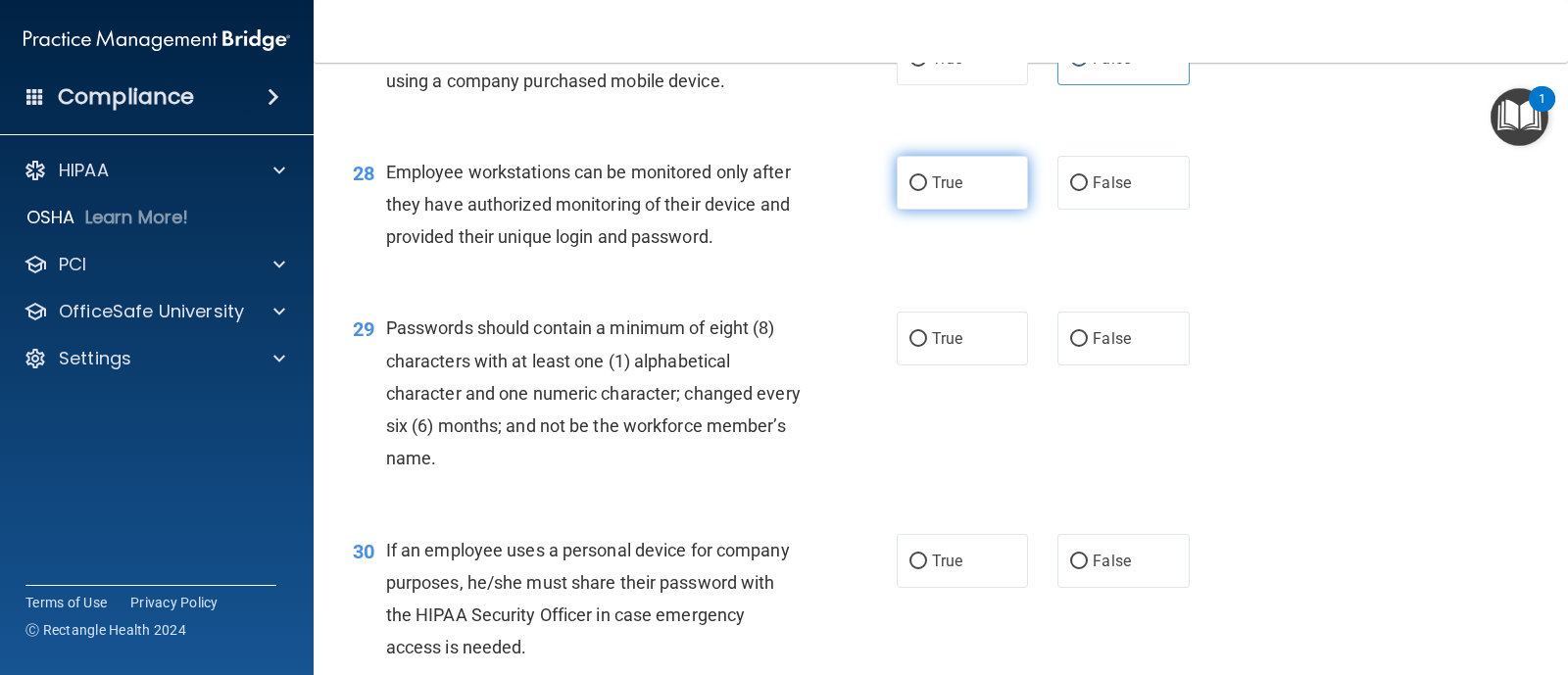 click on "True" at bounding box center [962, 182] 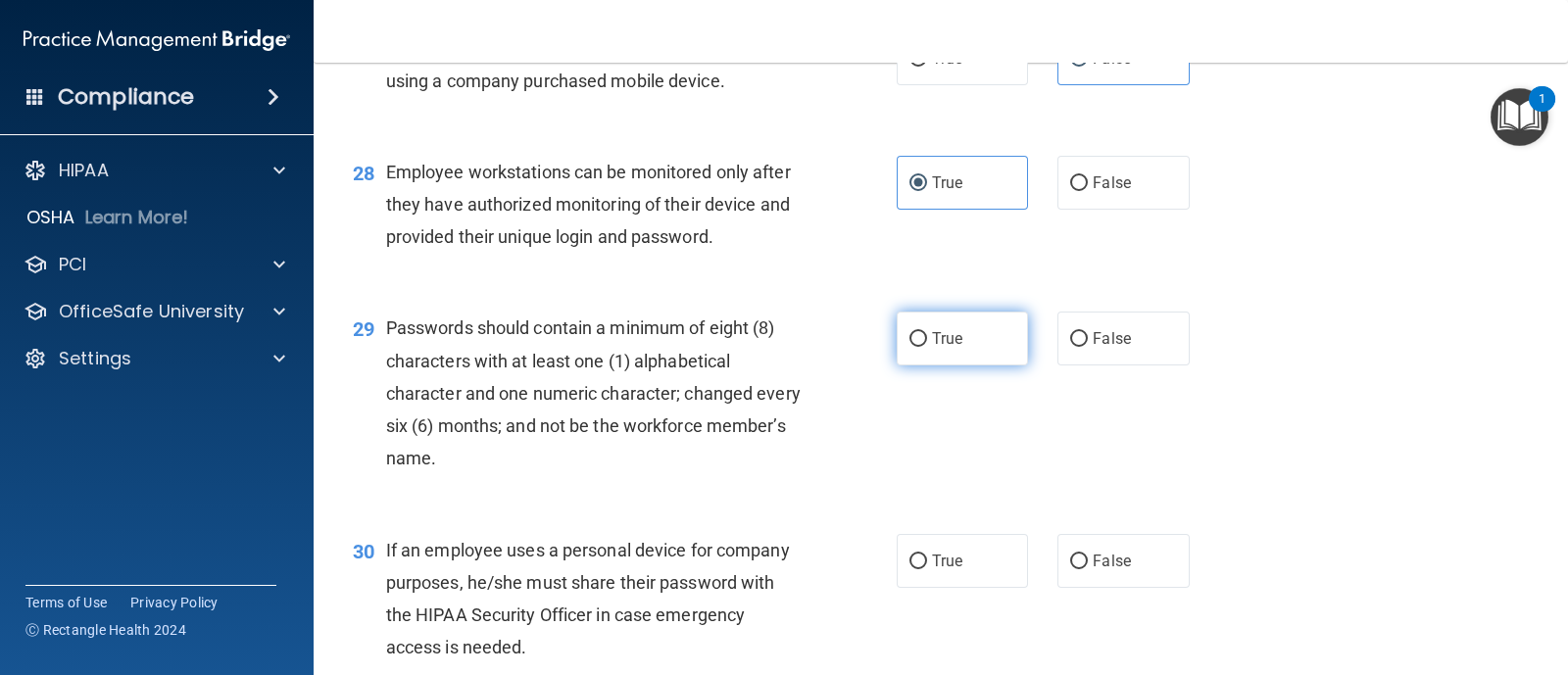 drag, startPoint x: 870, startPoint y: 405, endPoint x: 960, endPoint y: 395, distance: 90.553851 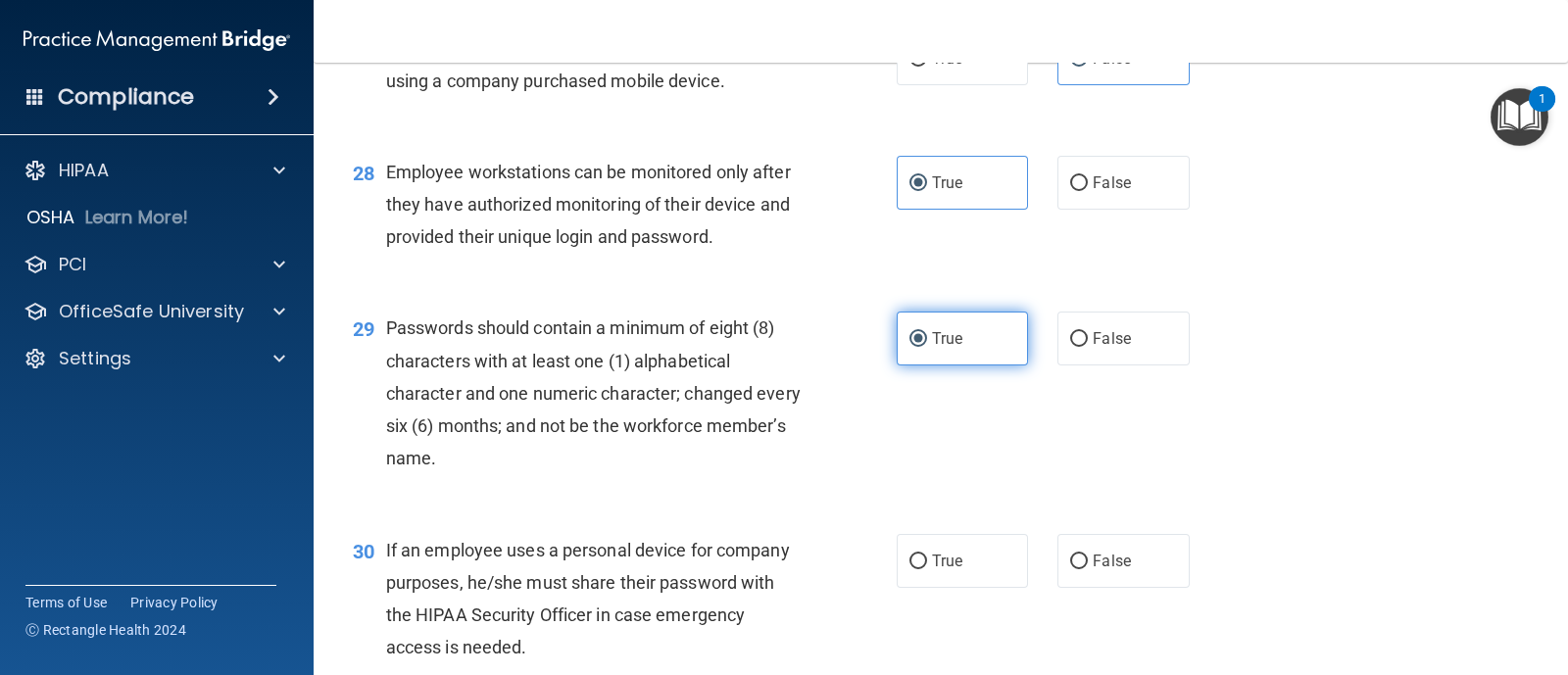 scroll, scrollTop: 4958, scrollLeft: 0, axis: vertical 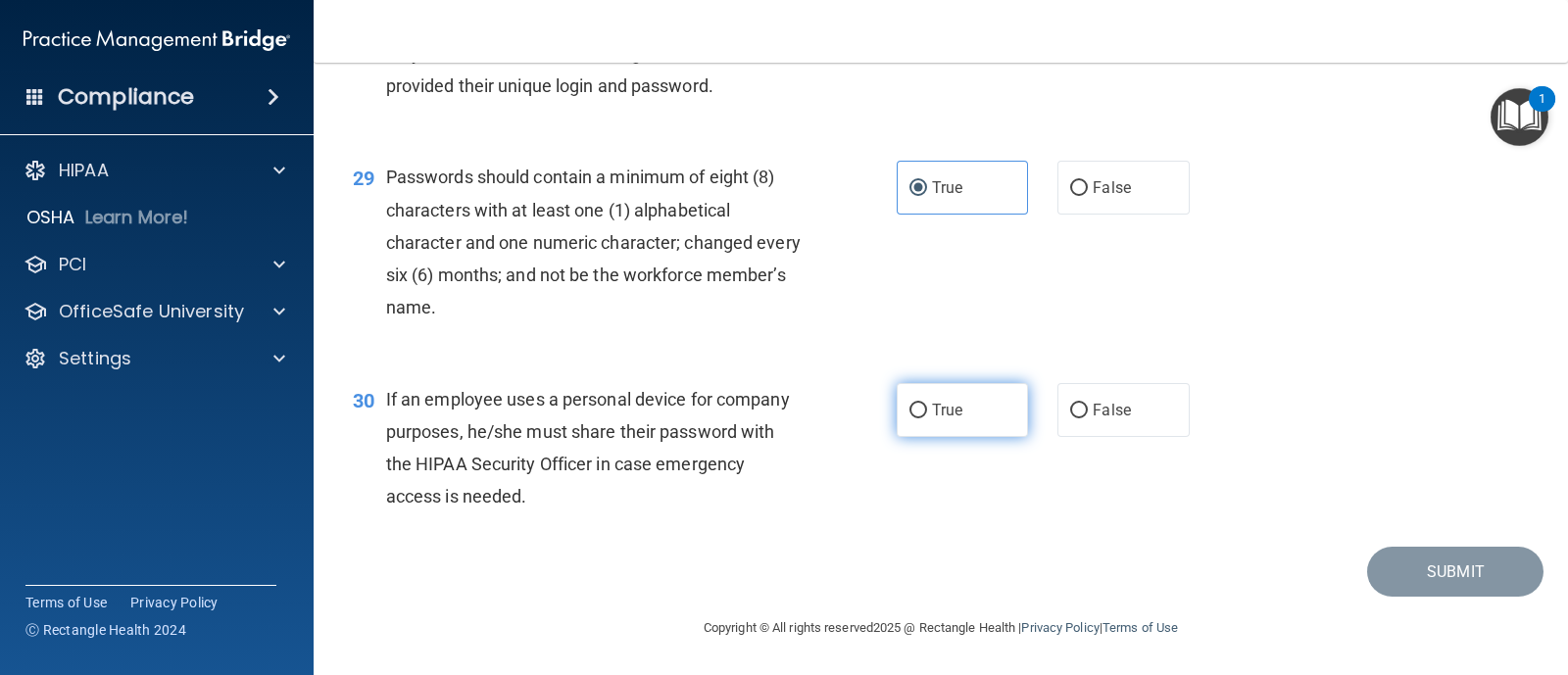 click on "True" at bounding box center (962, 410) 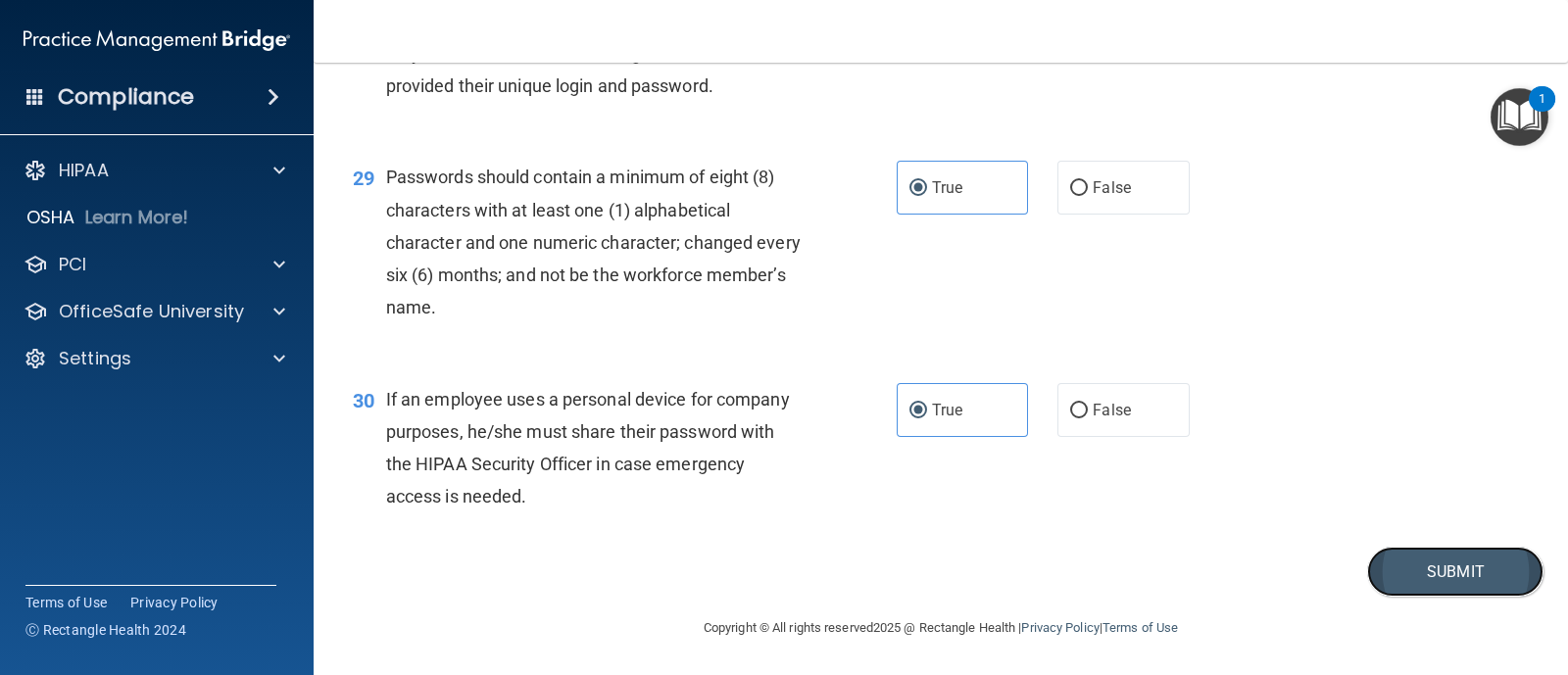 click on "Submit" at bounding box center (1455, 571) 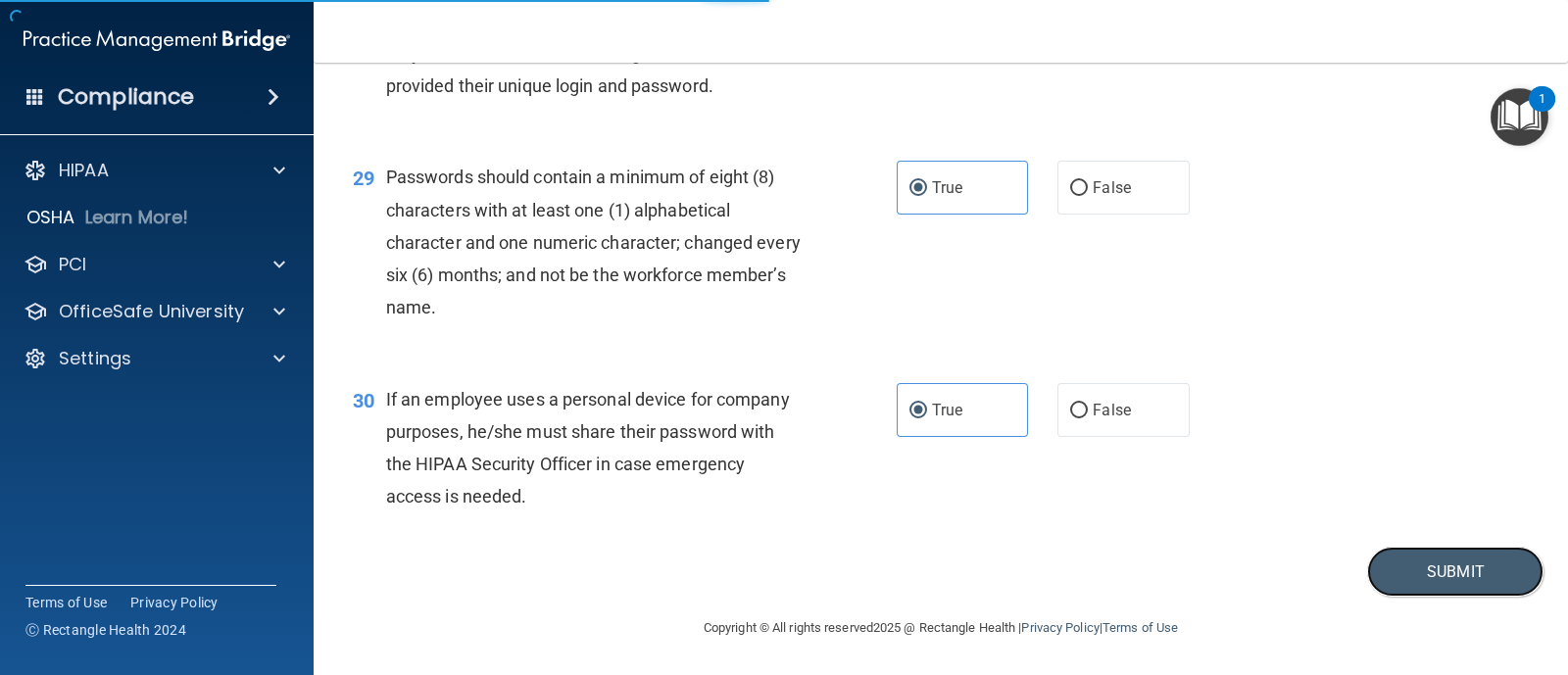 drag, startPoint x: 1404, startPoint y: 591, endPoint x: 1347, endPoint y: 587, distance: 57.140179 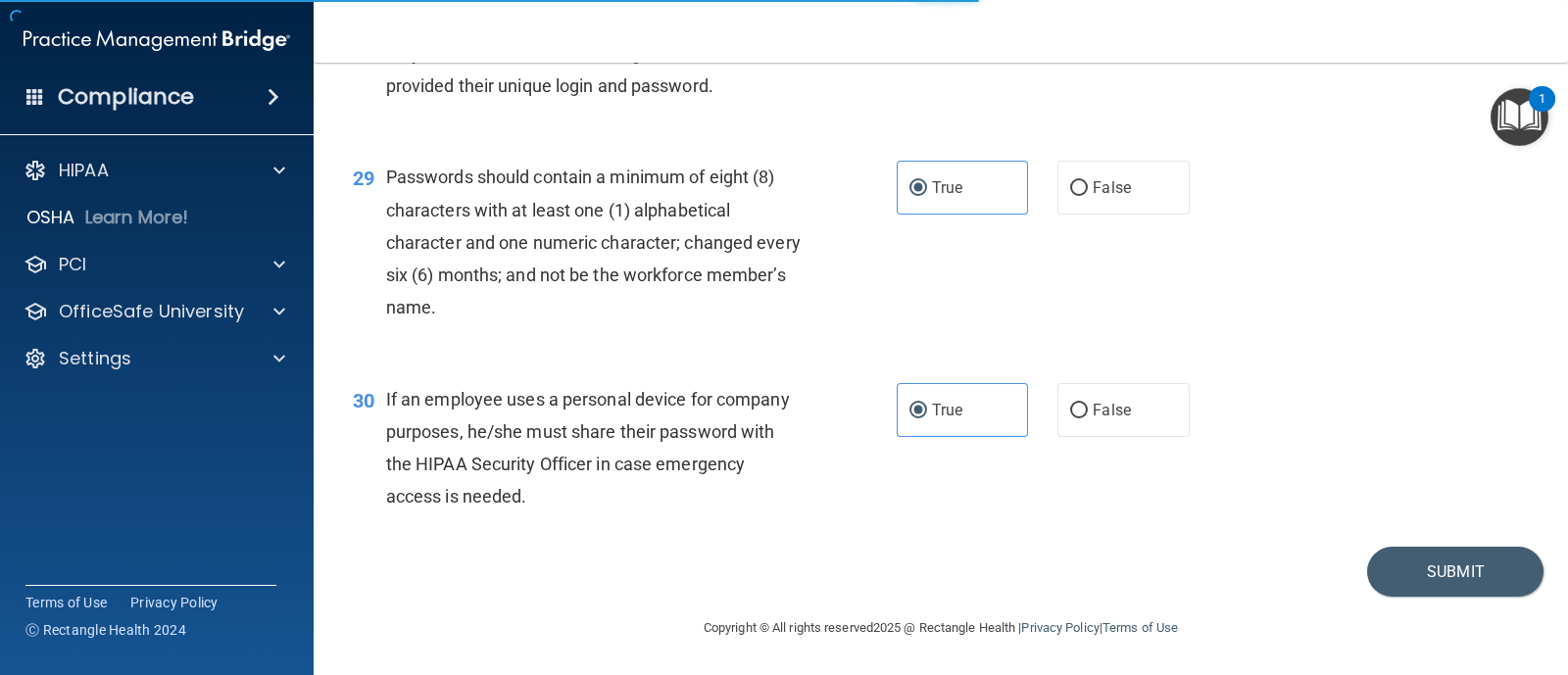 drag, startPoint x: 1347, startPoint y: 587, endPoint x: 833, endPoint y: 324, distance: 577.37769 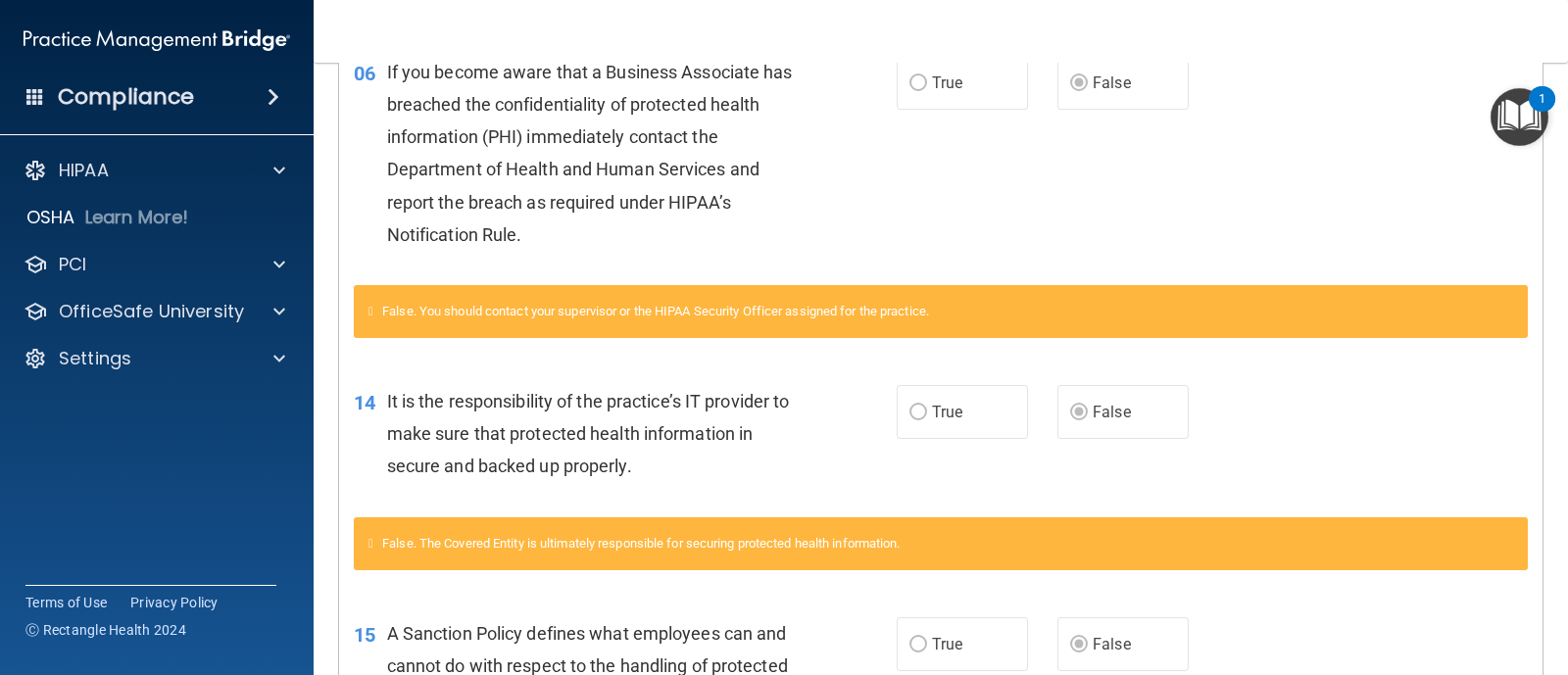 scroll, scrollTop: 0, scrollLeft: 0, axis: both 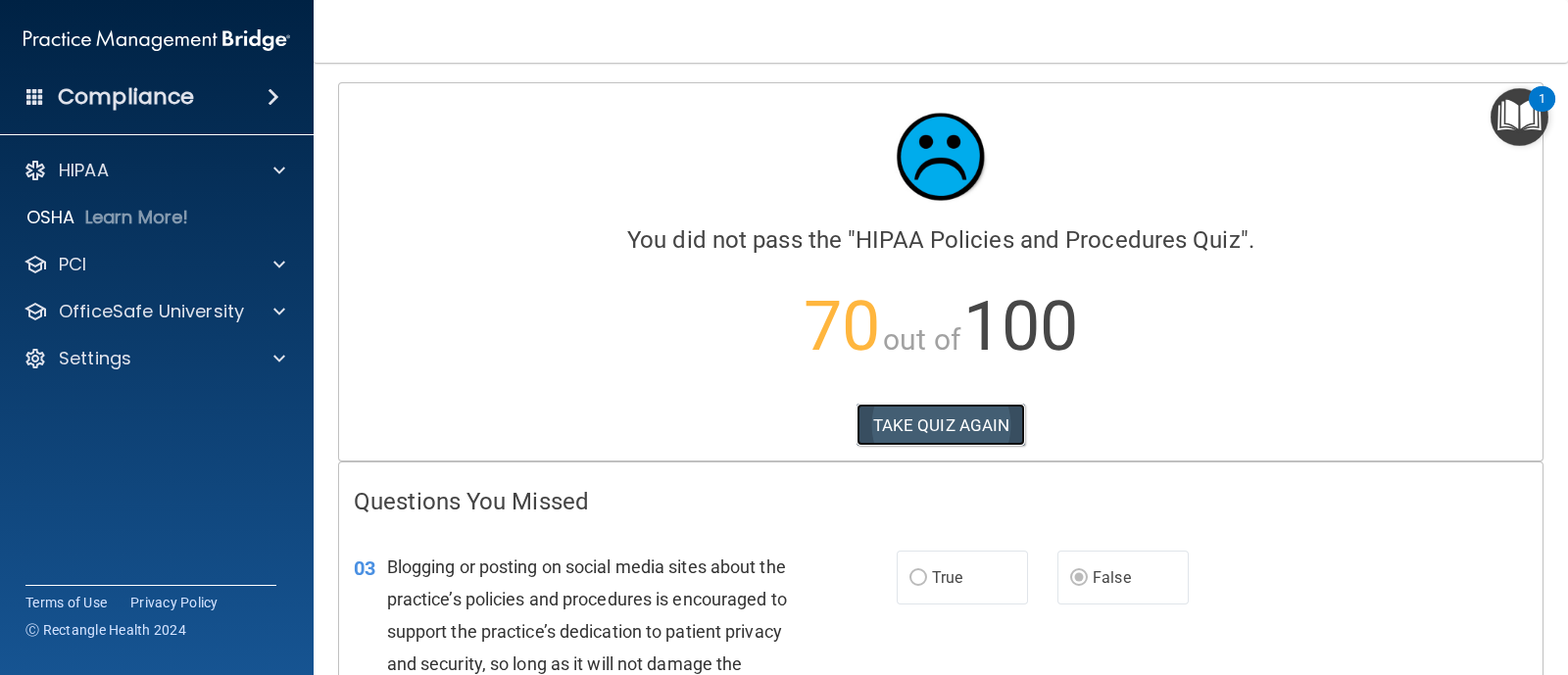 click on "TAKE QUIZ AGAIN" at bounding box center [941, 425] 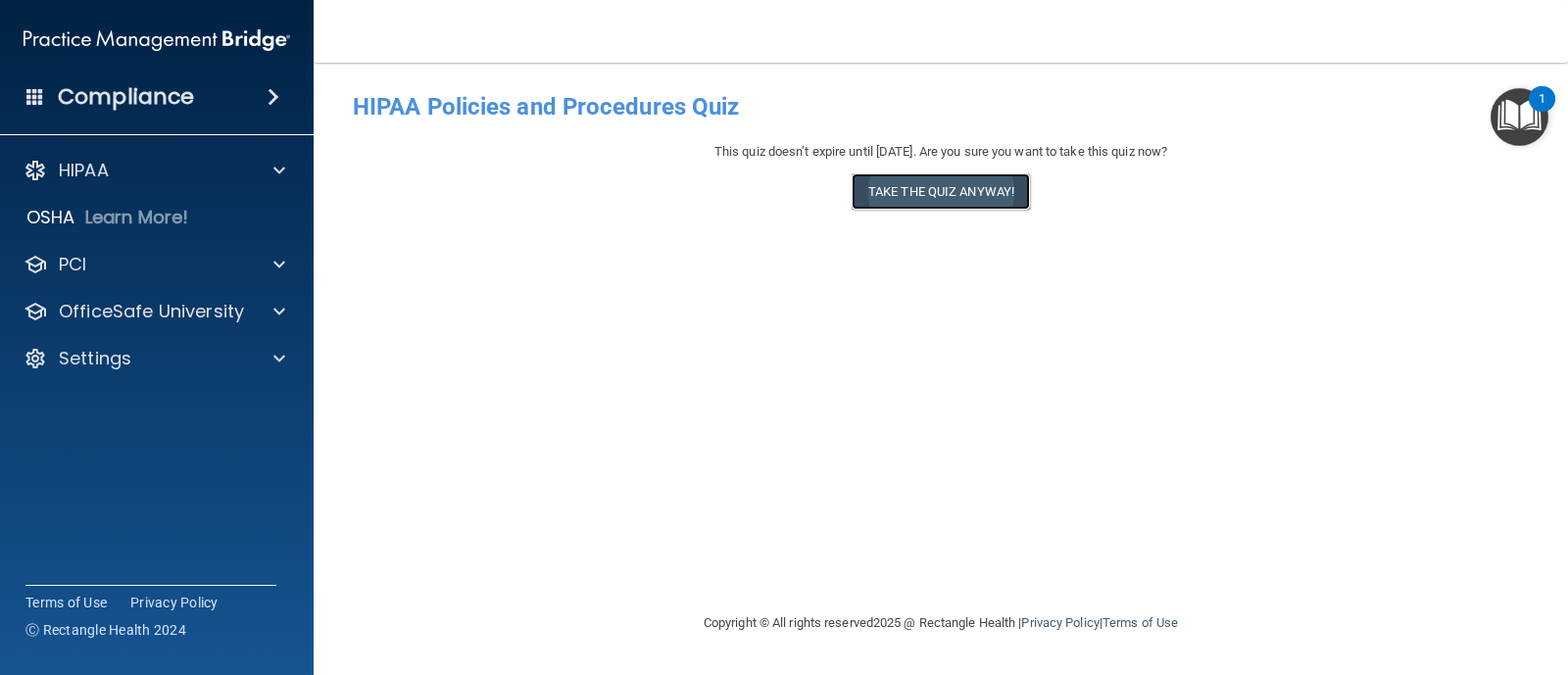 click on "Take the quiz anyway!" at bounding box center [941, 191] 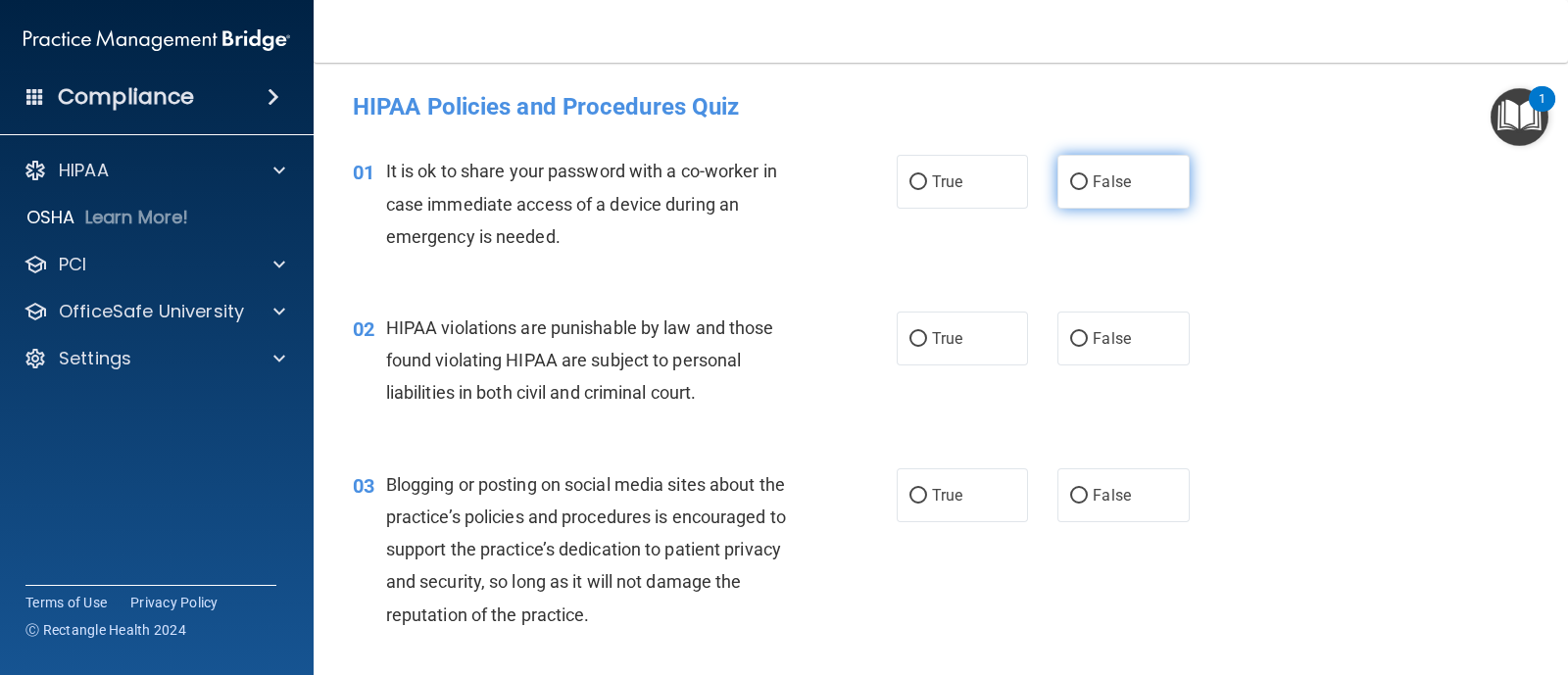 click on "False" at bounding box center (1123, 181) 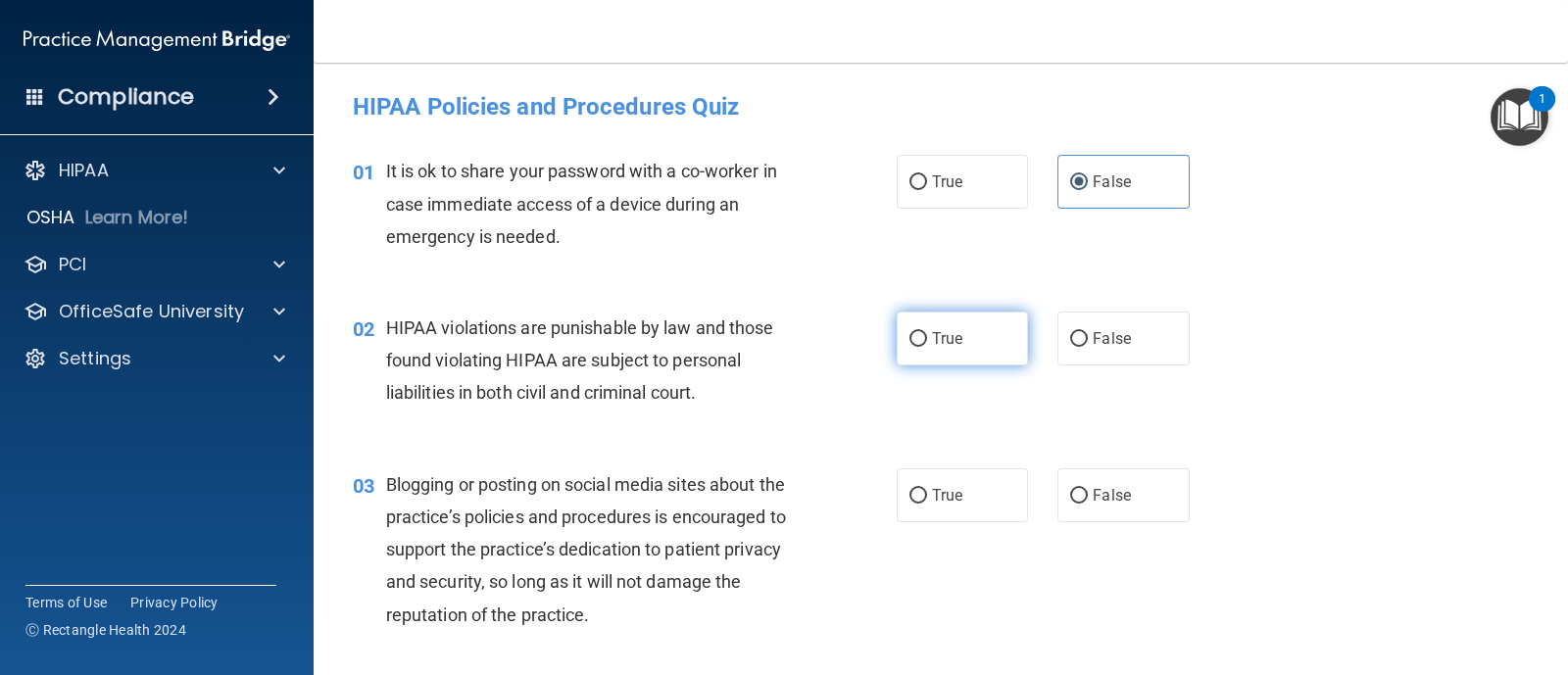 click on "True" at bounding box center (962, 338) 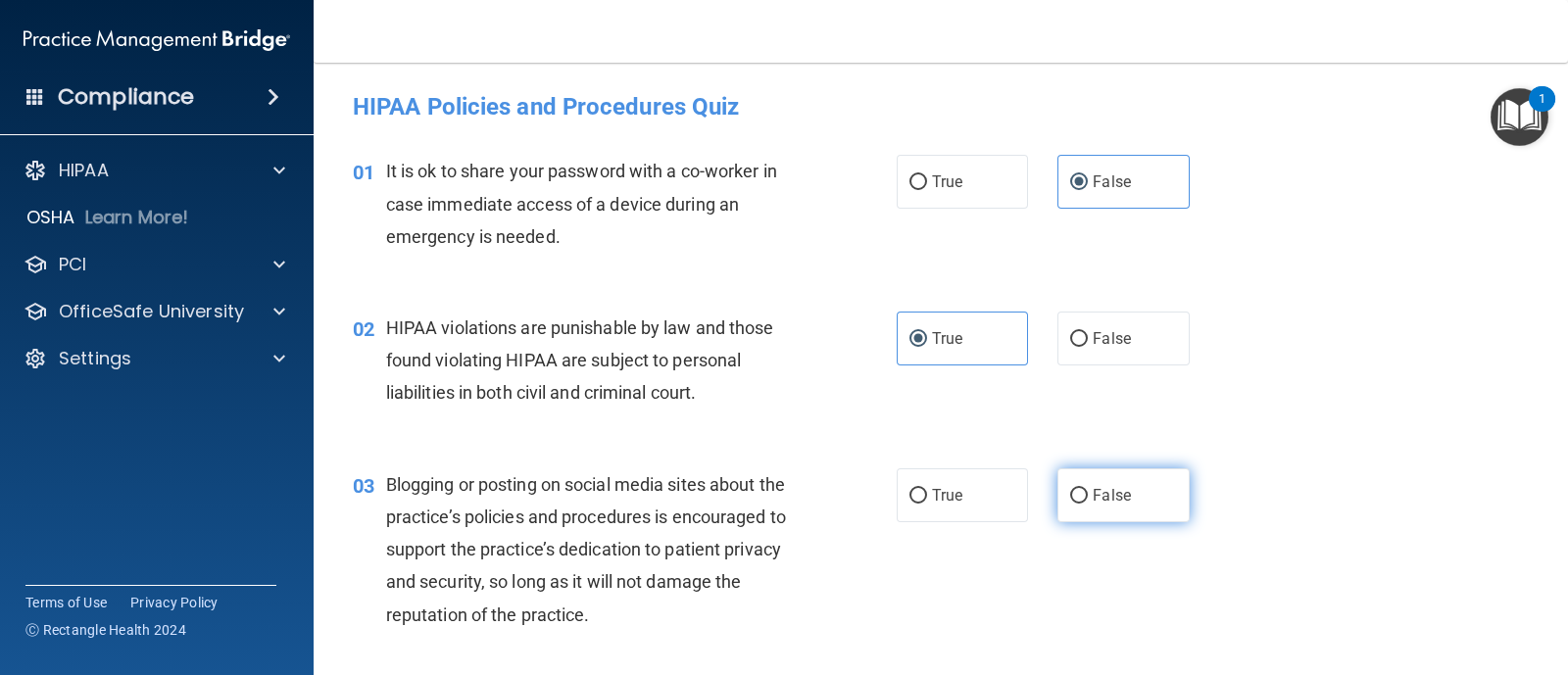 click on "False" at bounding box center (1123, 495) 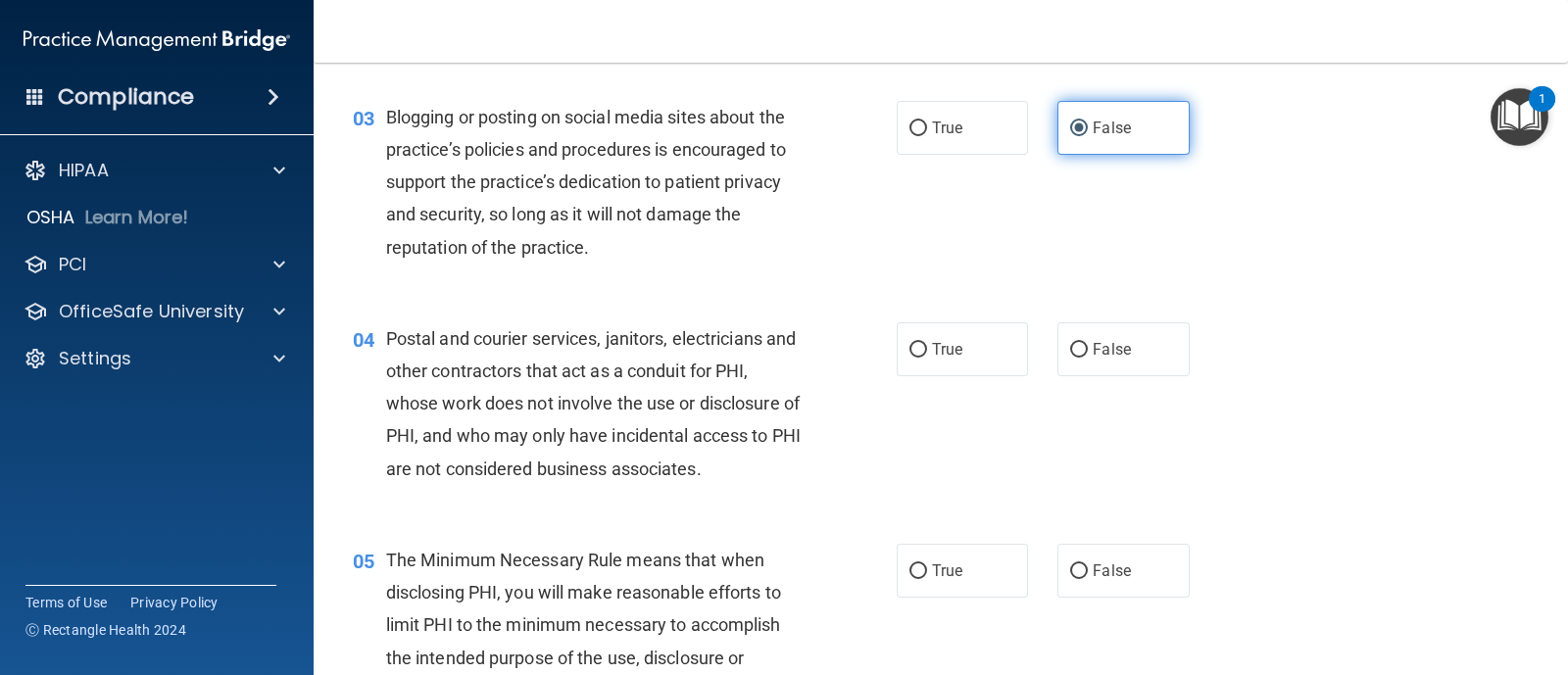 scroll, scrollTop: 489, scrollLeft: 0, axis: vertical 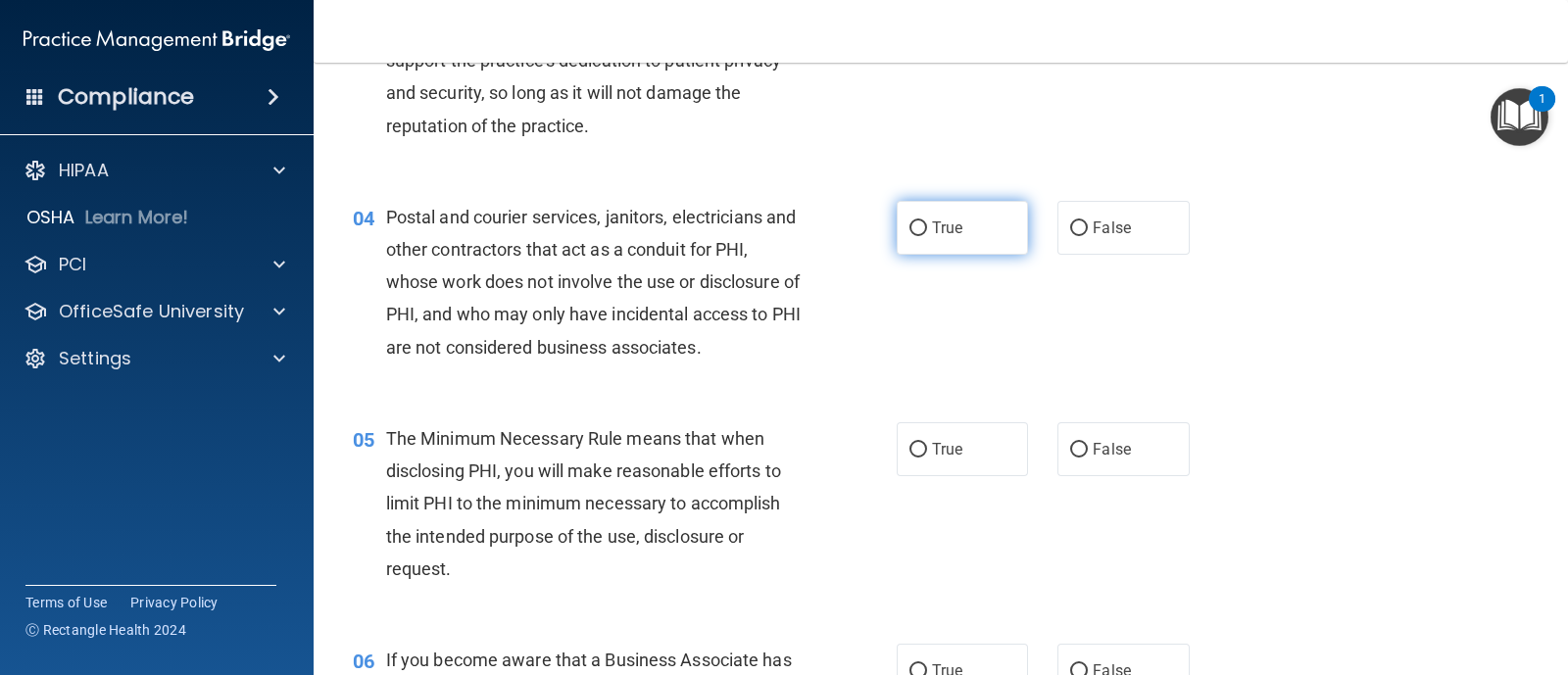 click on "True" at bounding box center [962, 227] 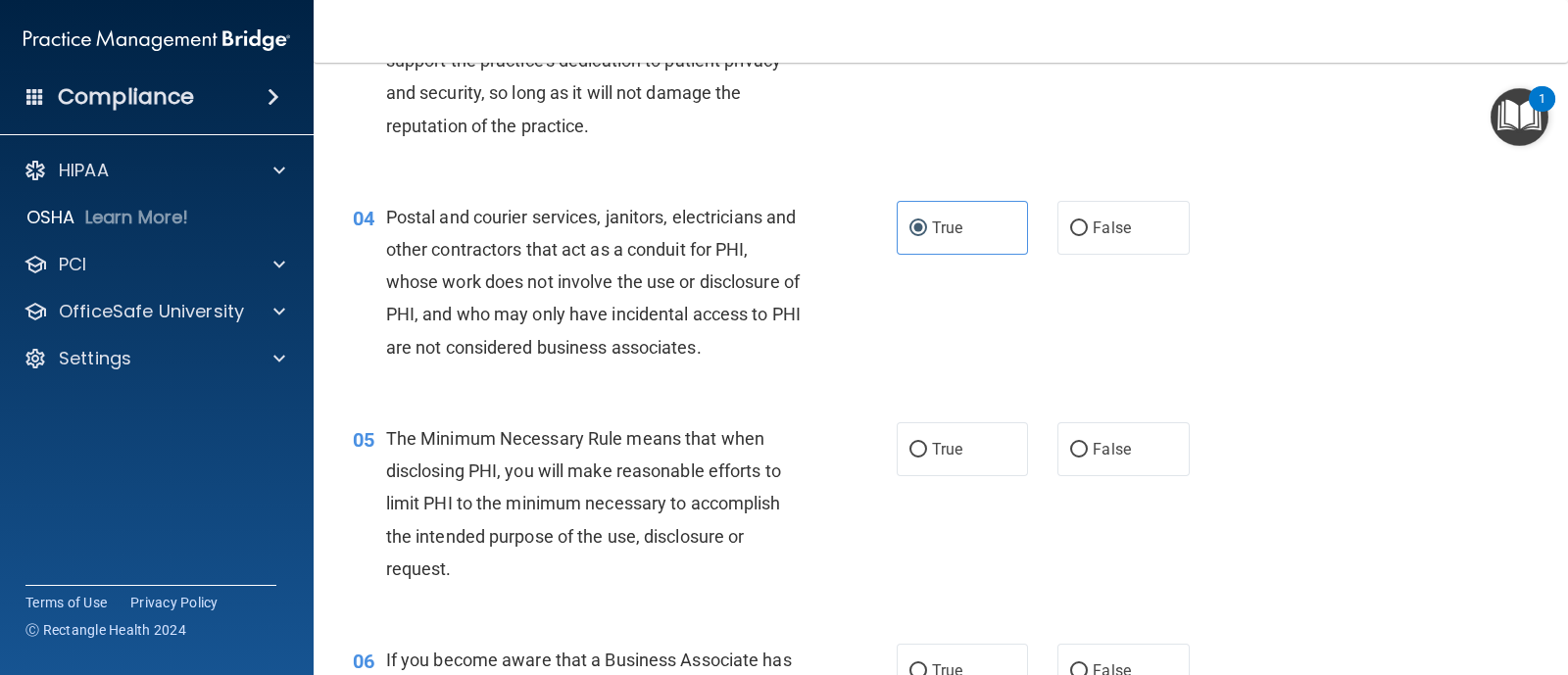 scroll, scrollTop: 735, scrollLeft: 0, axis: vertical 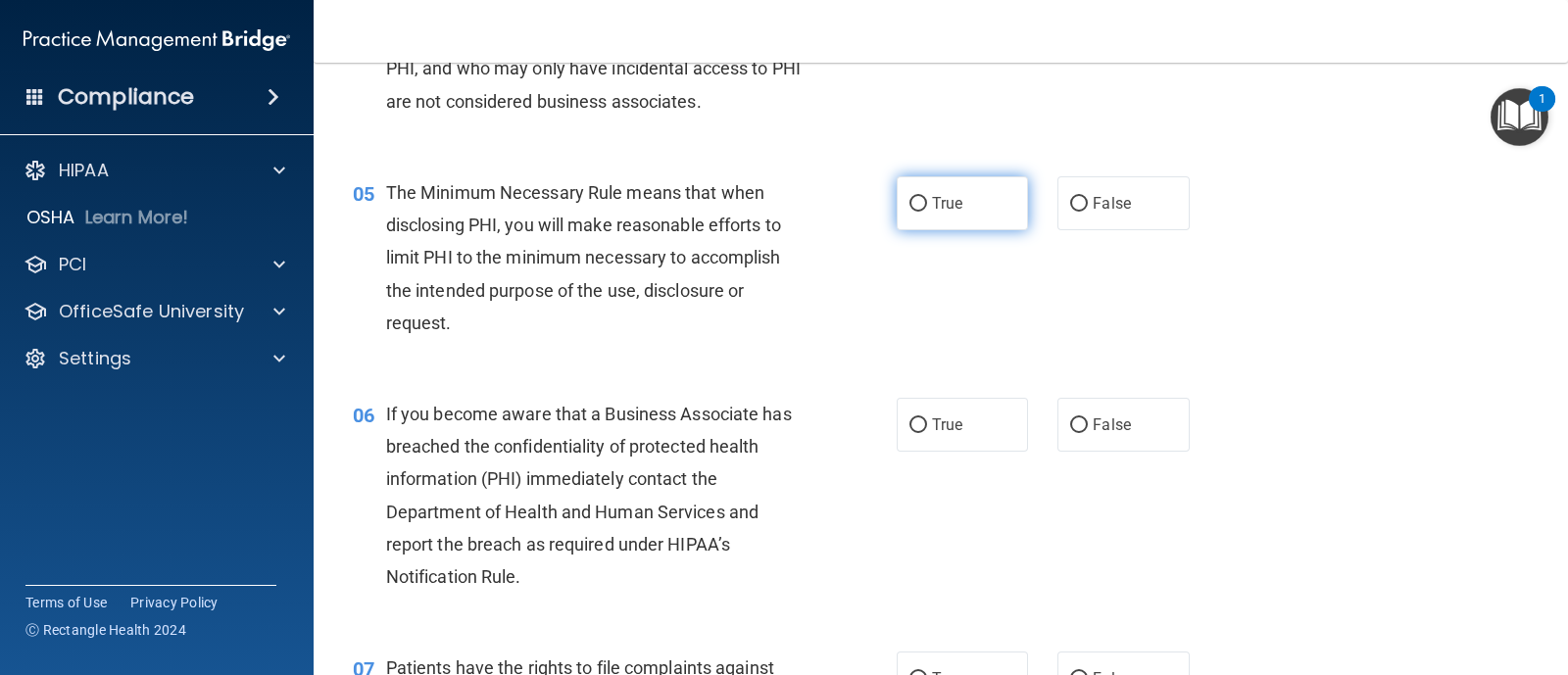 click on "True" at bounding box center [962, 203] 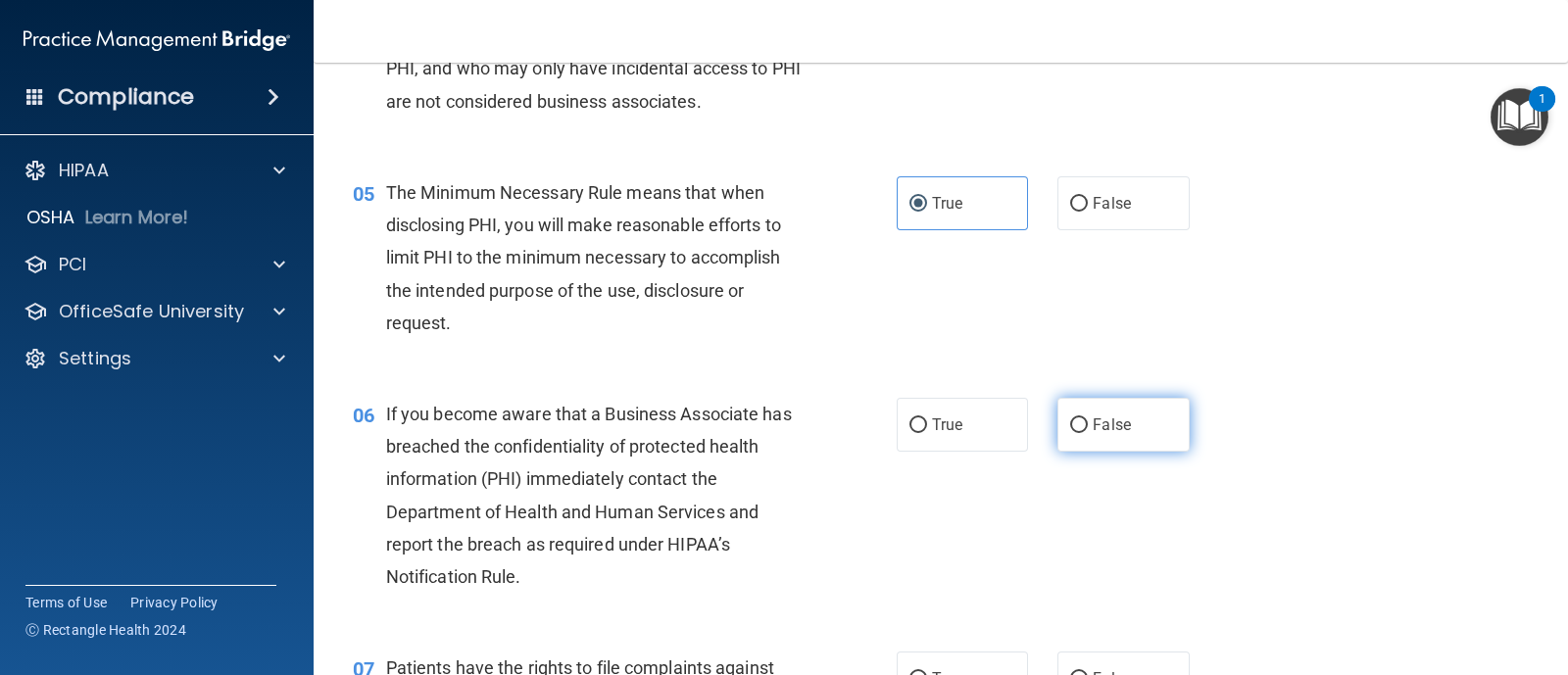 click on "False" at bounding box center [1123, 424] 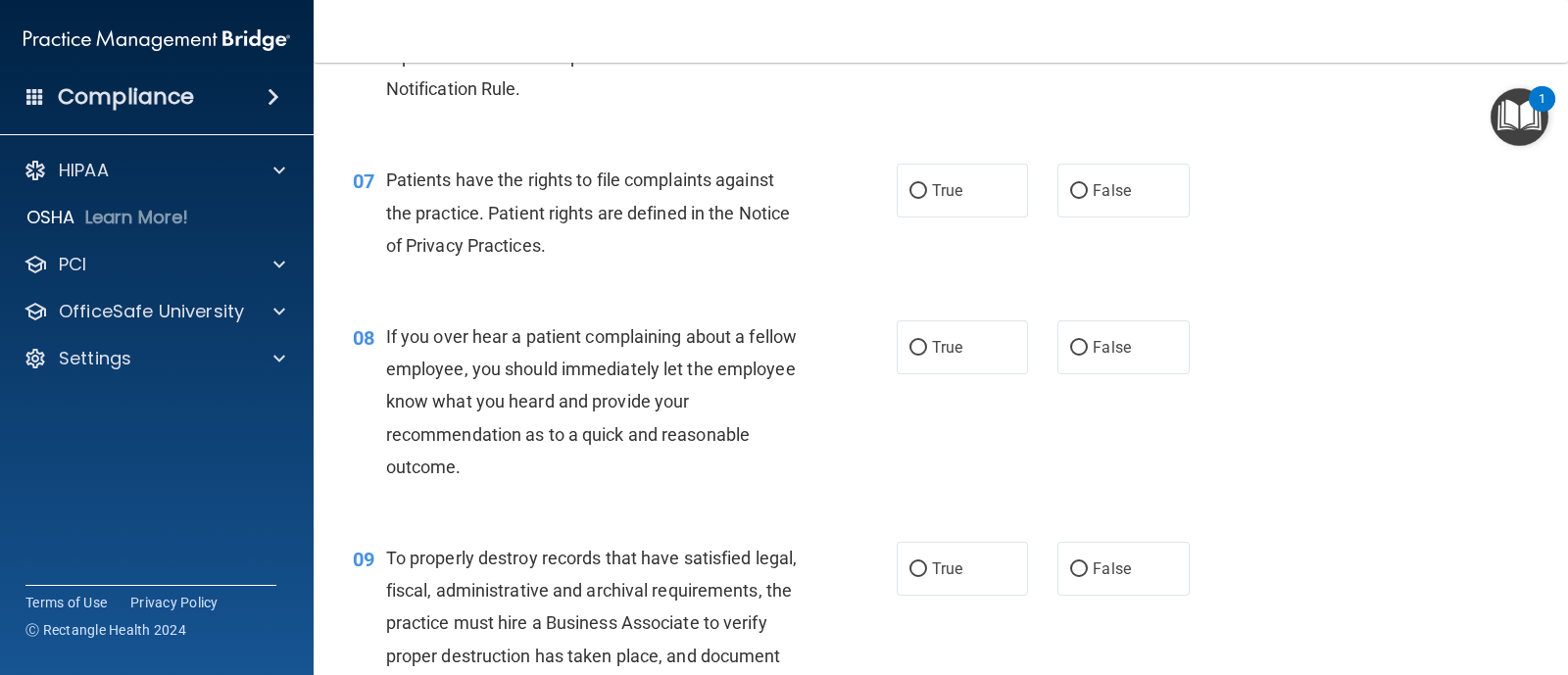 scroll, scrollTop: 1225, scrollLeft: 0, axis: vertical 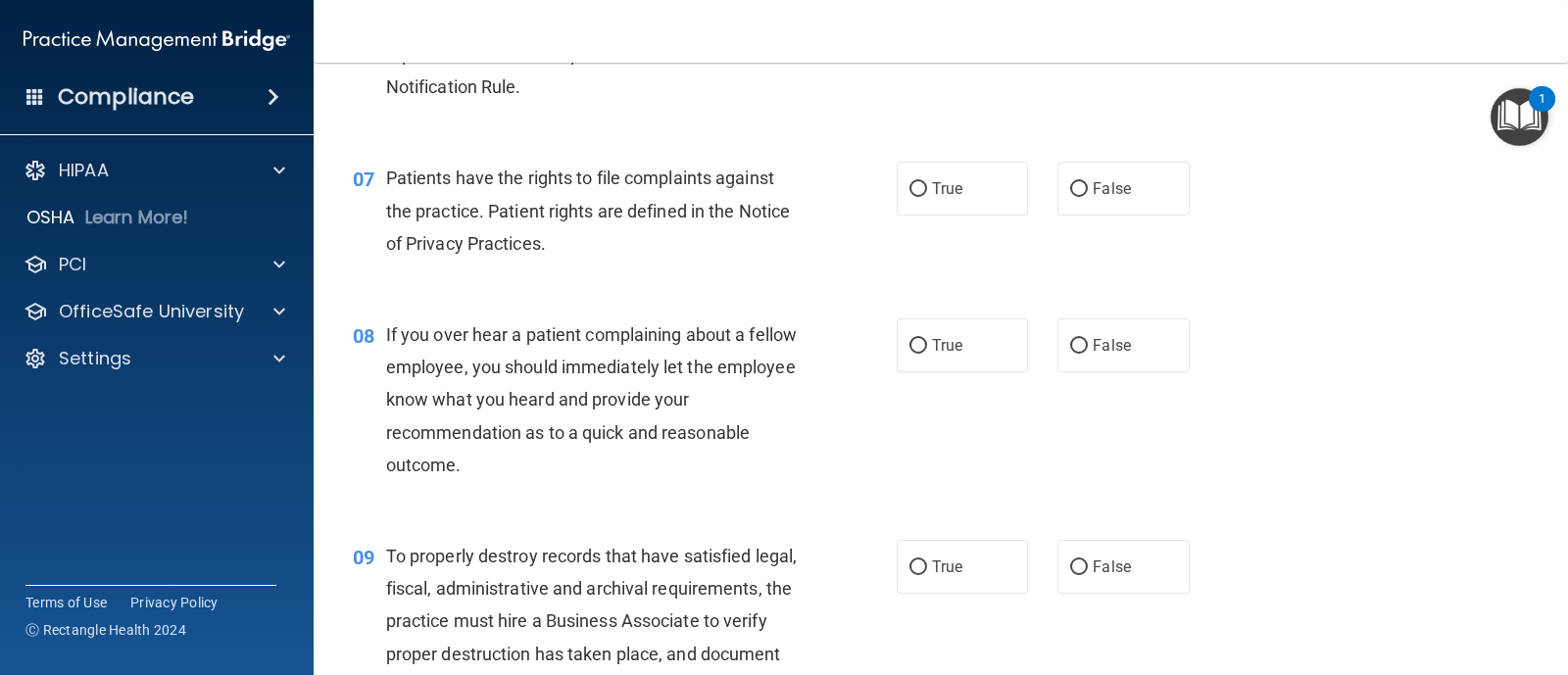 click on "True           False" at bounding box center [1054, 188] 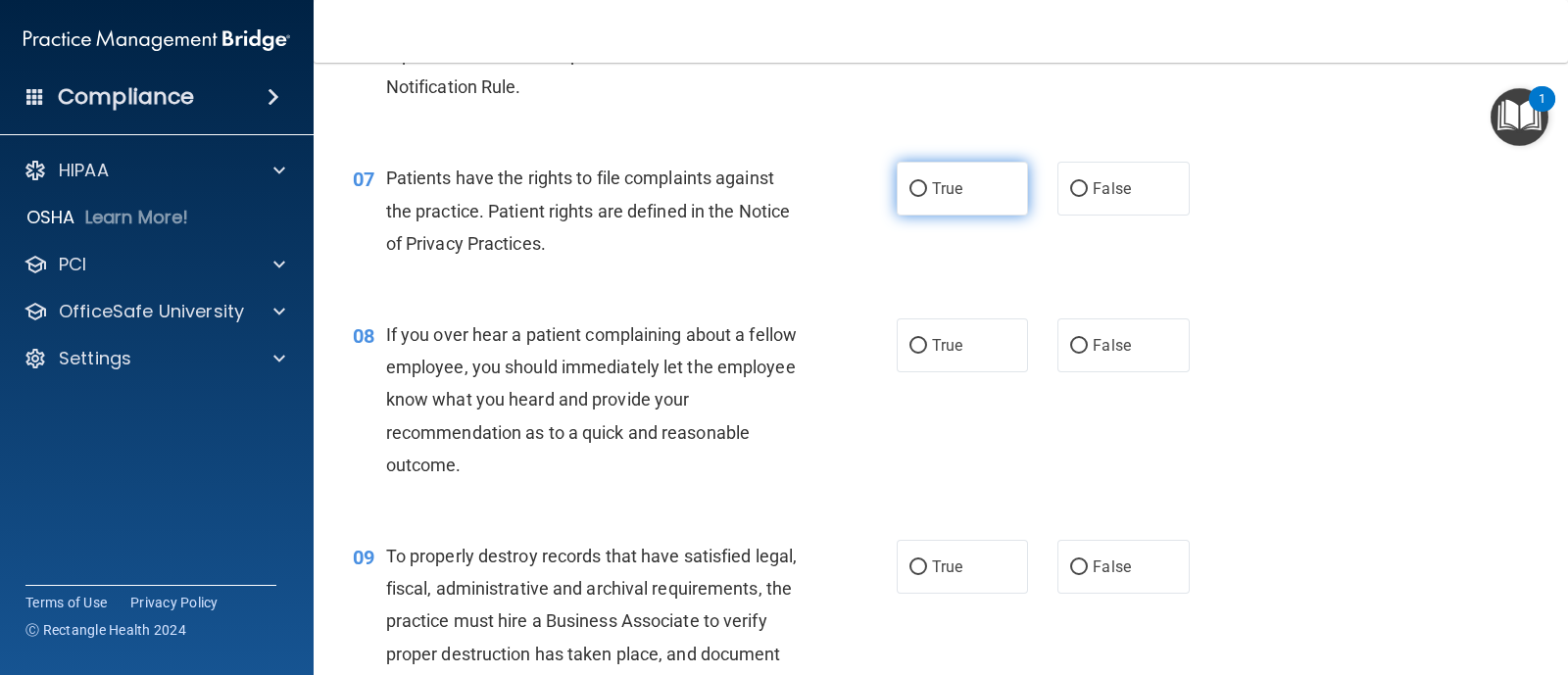 click on "True" at bounding box center [962, 188] 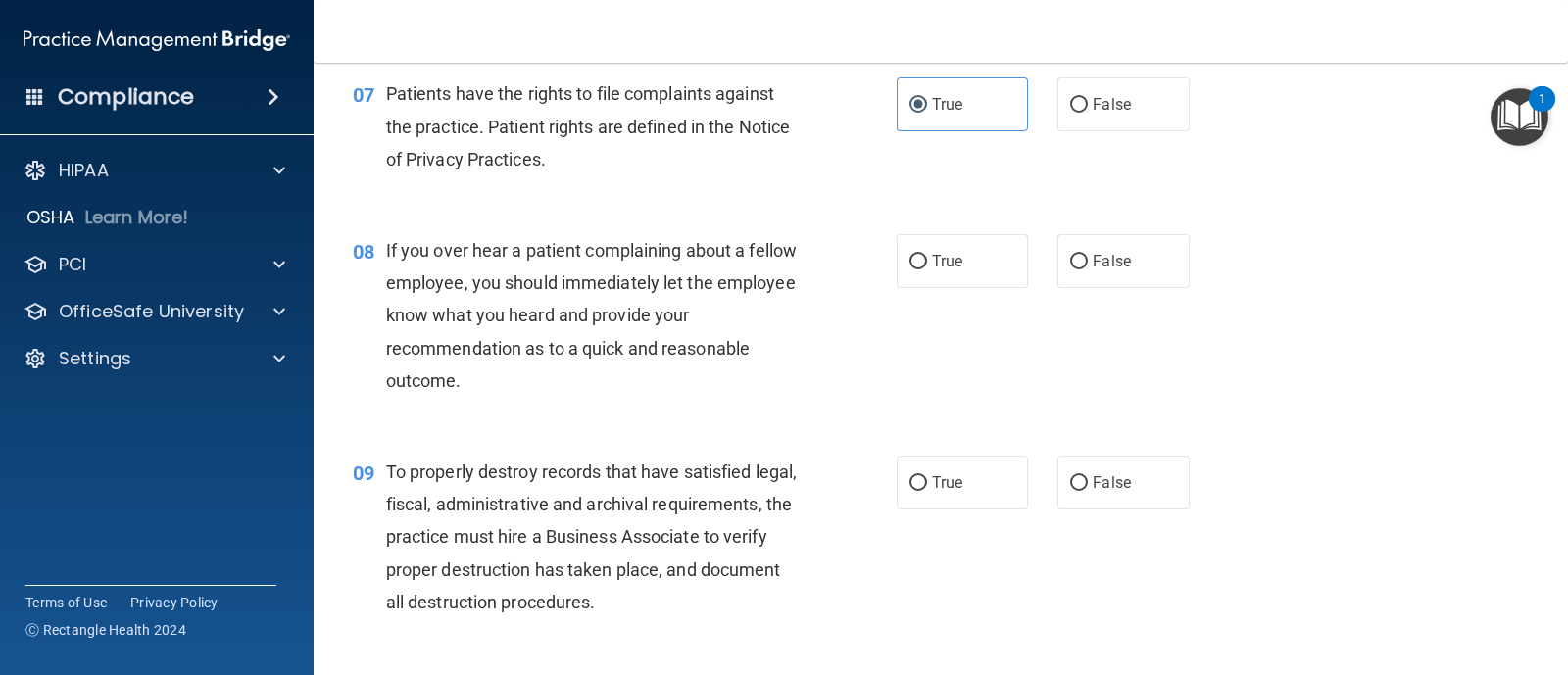 scroll, scrollTop: 1347, scrollLeft: 0, axis: vertical 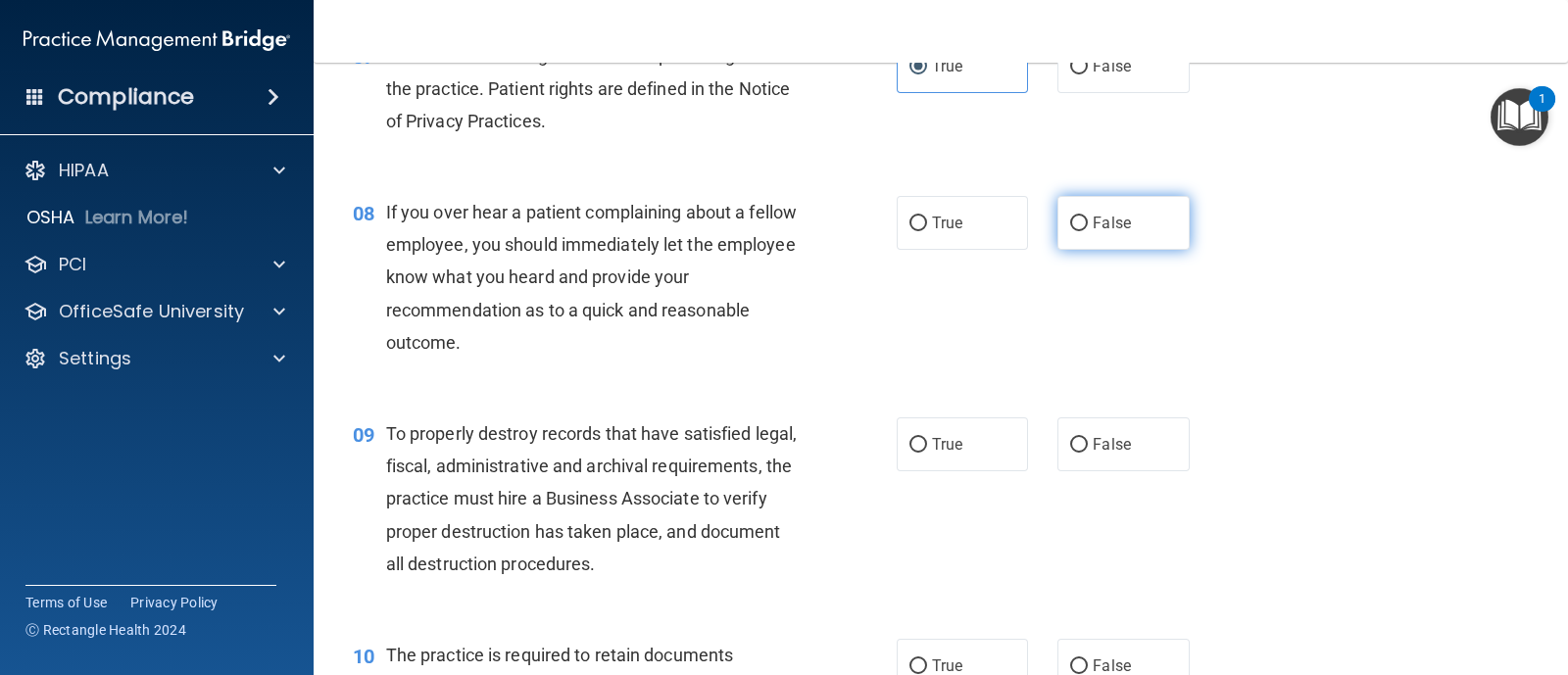 click on "False" at bounding box center [1123, 222] 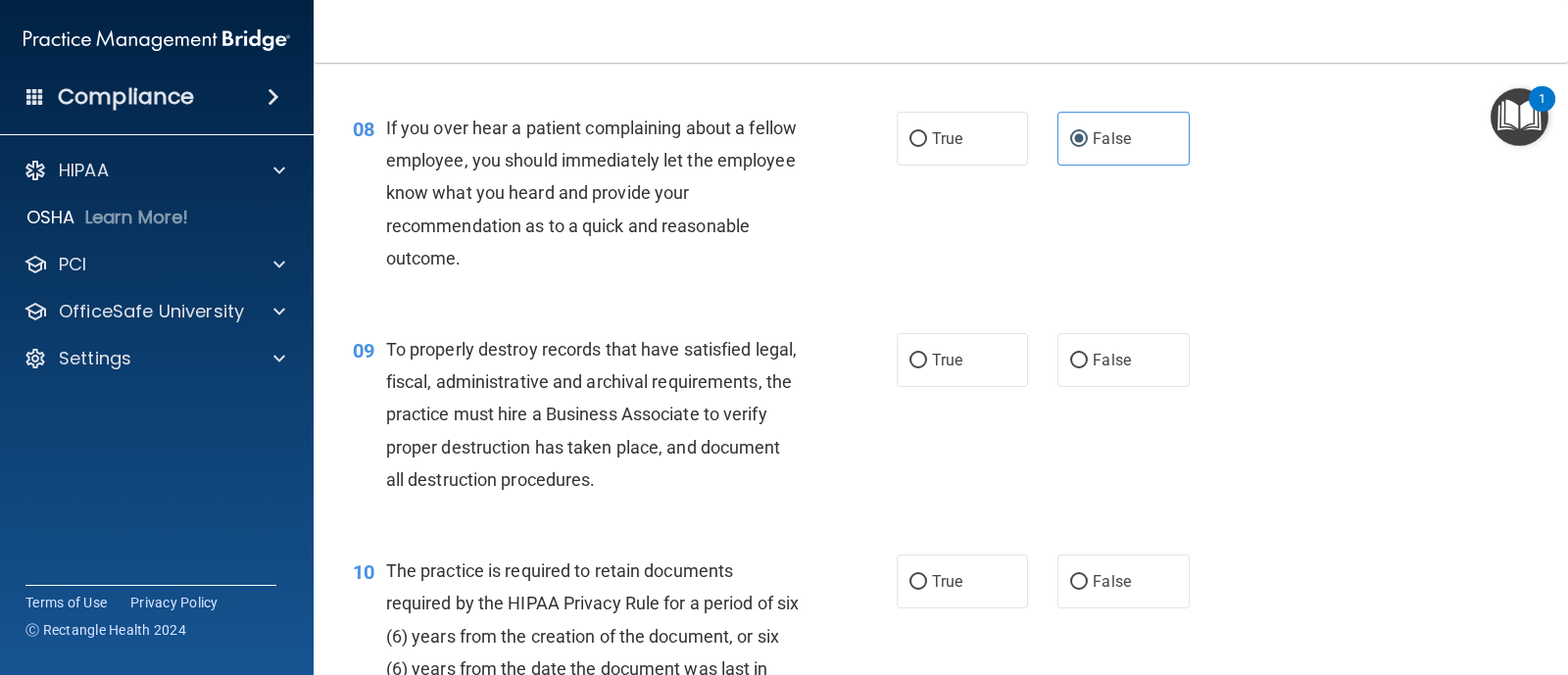 scroll, scrollTop: 1470, scrollLeft: 0, axis: vertical 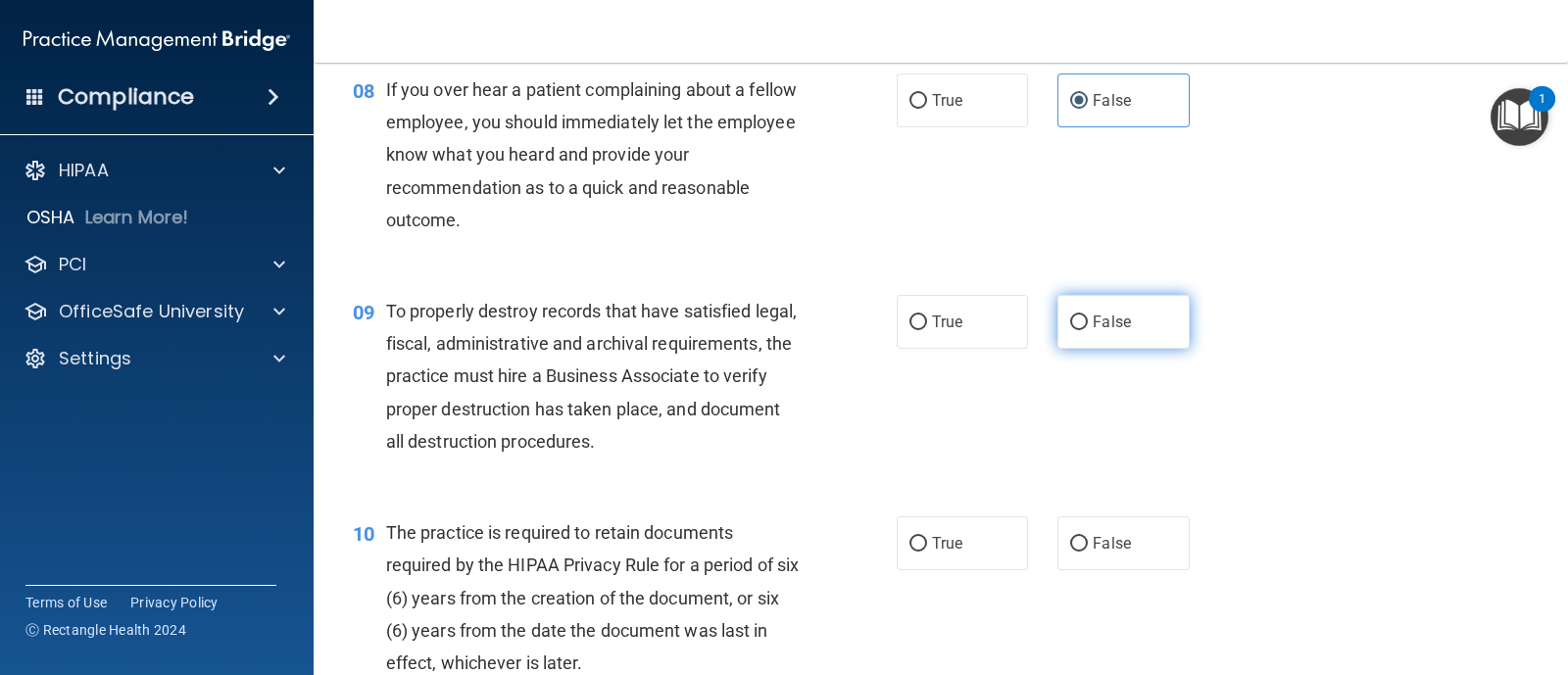 click on "False" at bounding box center (1111, 321) 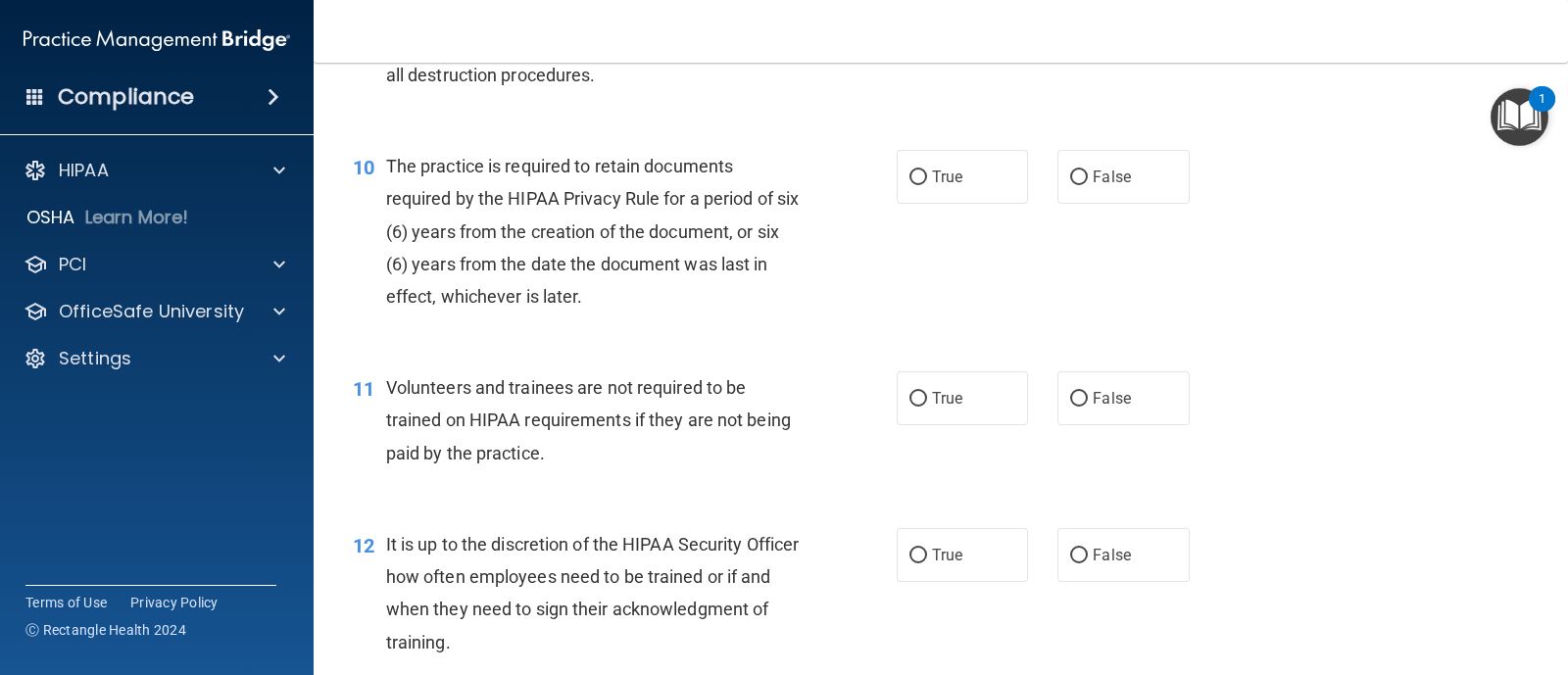 scroll, scrollTop: 1836, scrollLeft: 0, axis: vertical 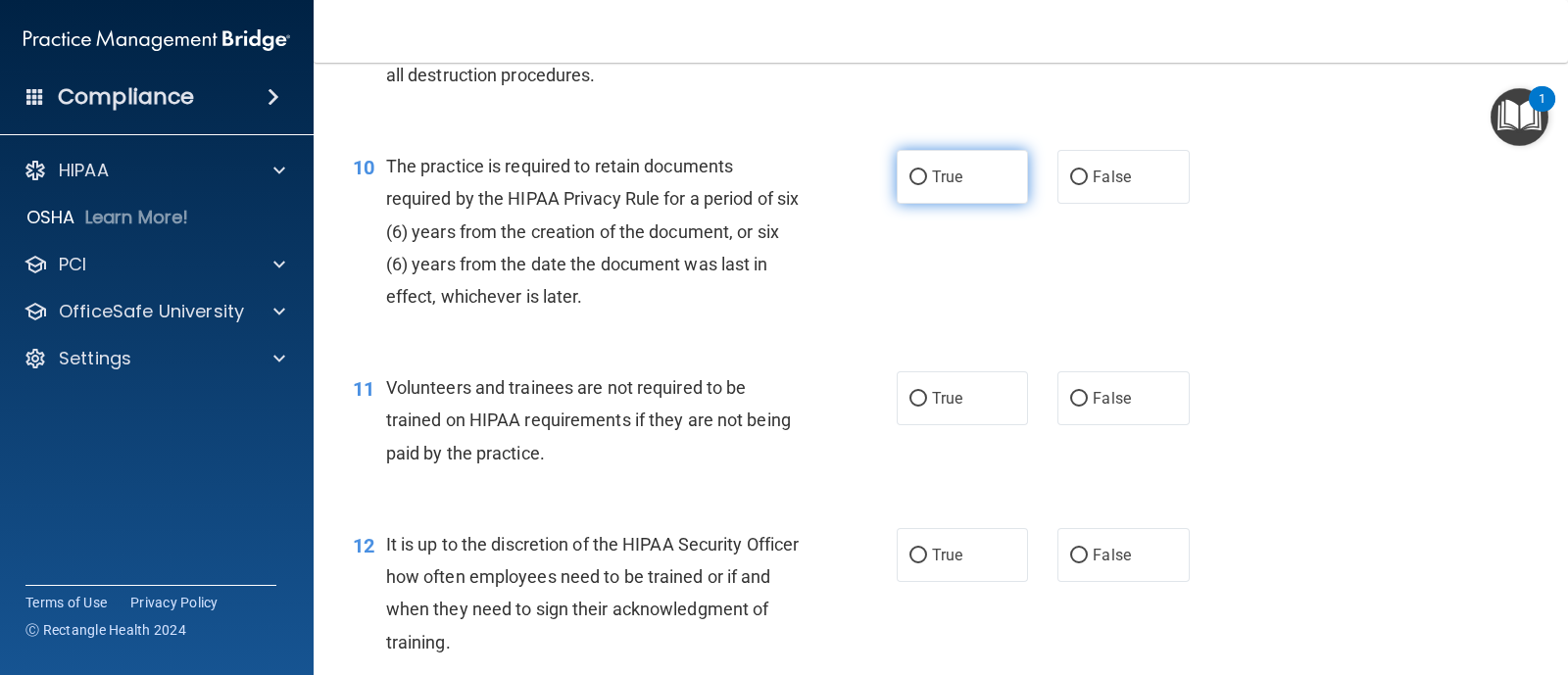 click on "True" at bounding box center [962, 176] 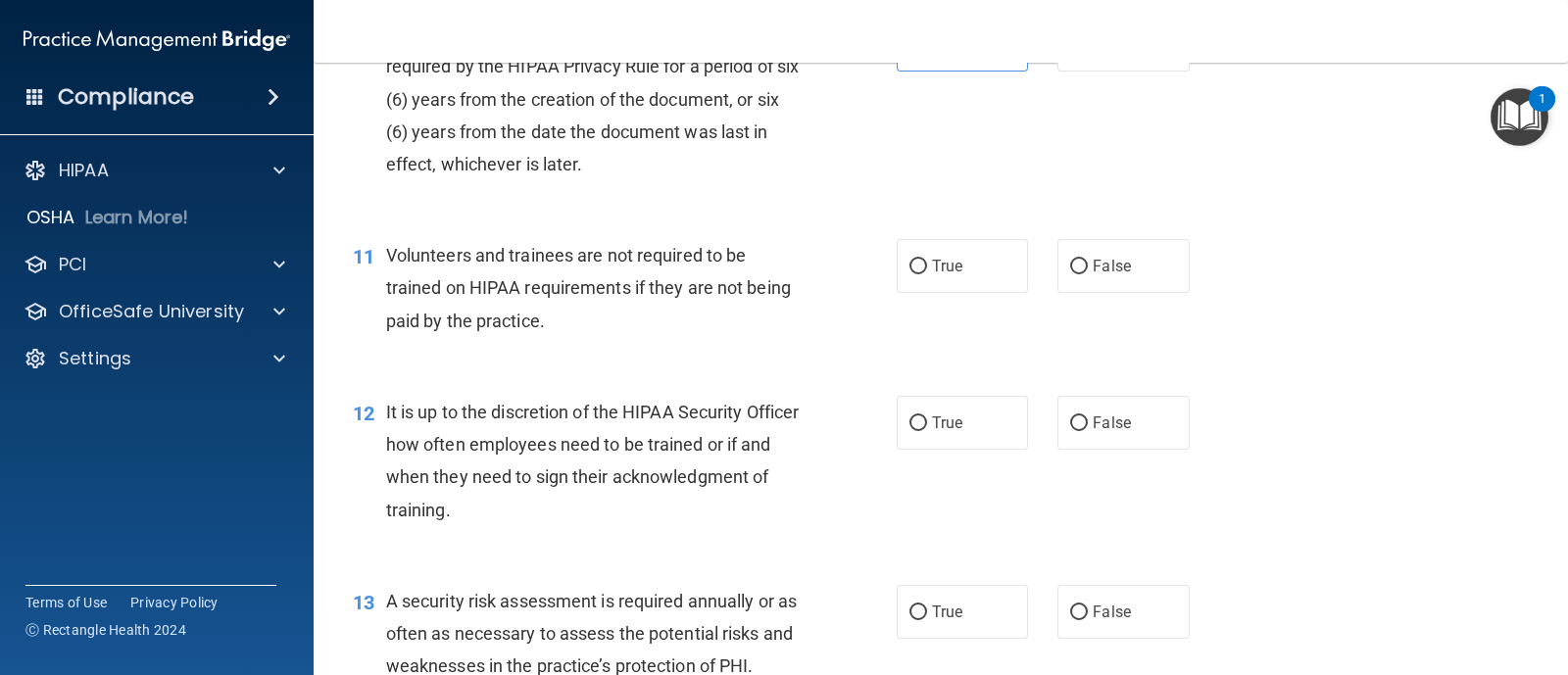 scroll, scrollTop: 2082, scrollLeft: 0, axis: vertical 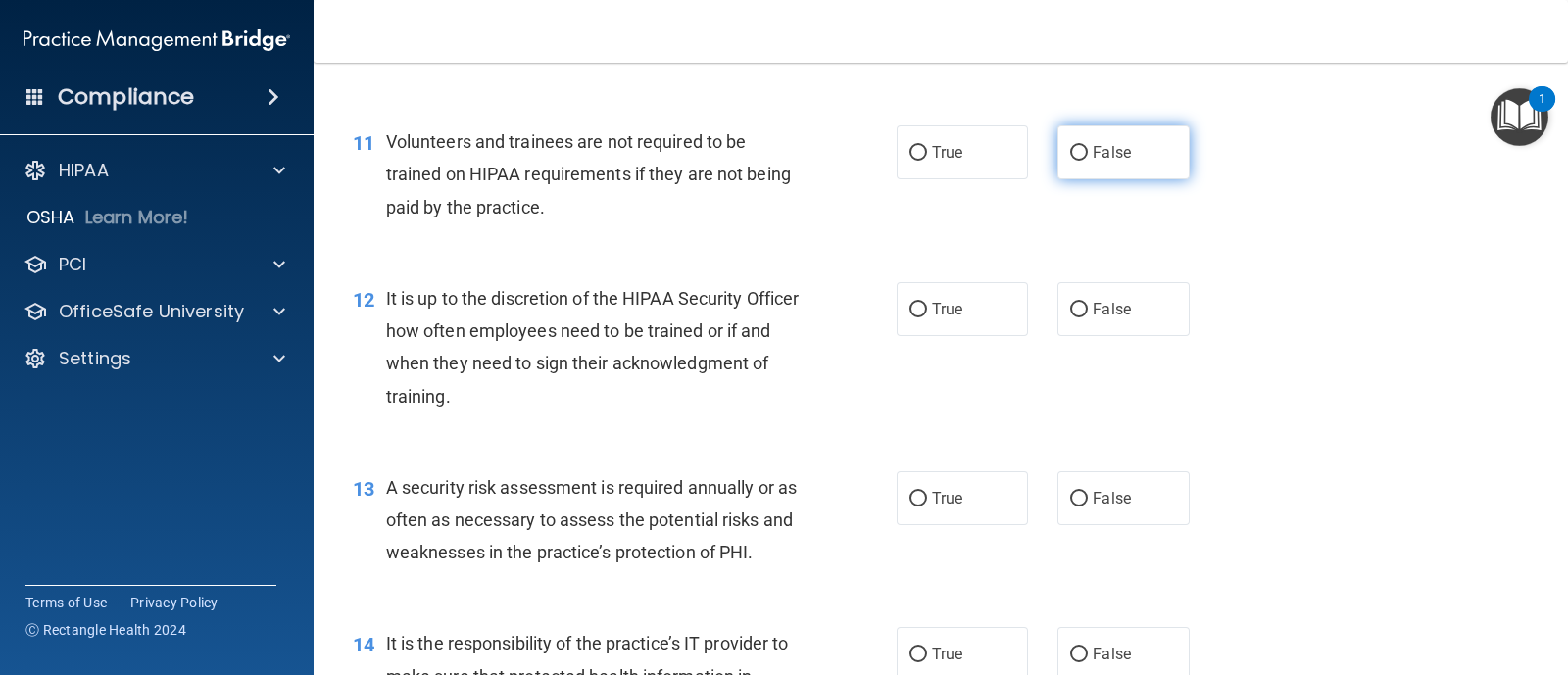 click on "False" at bounding box center [1123, 152] 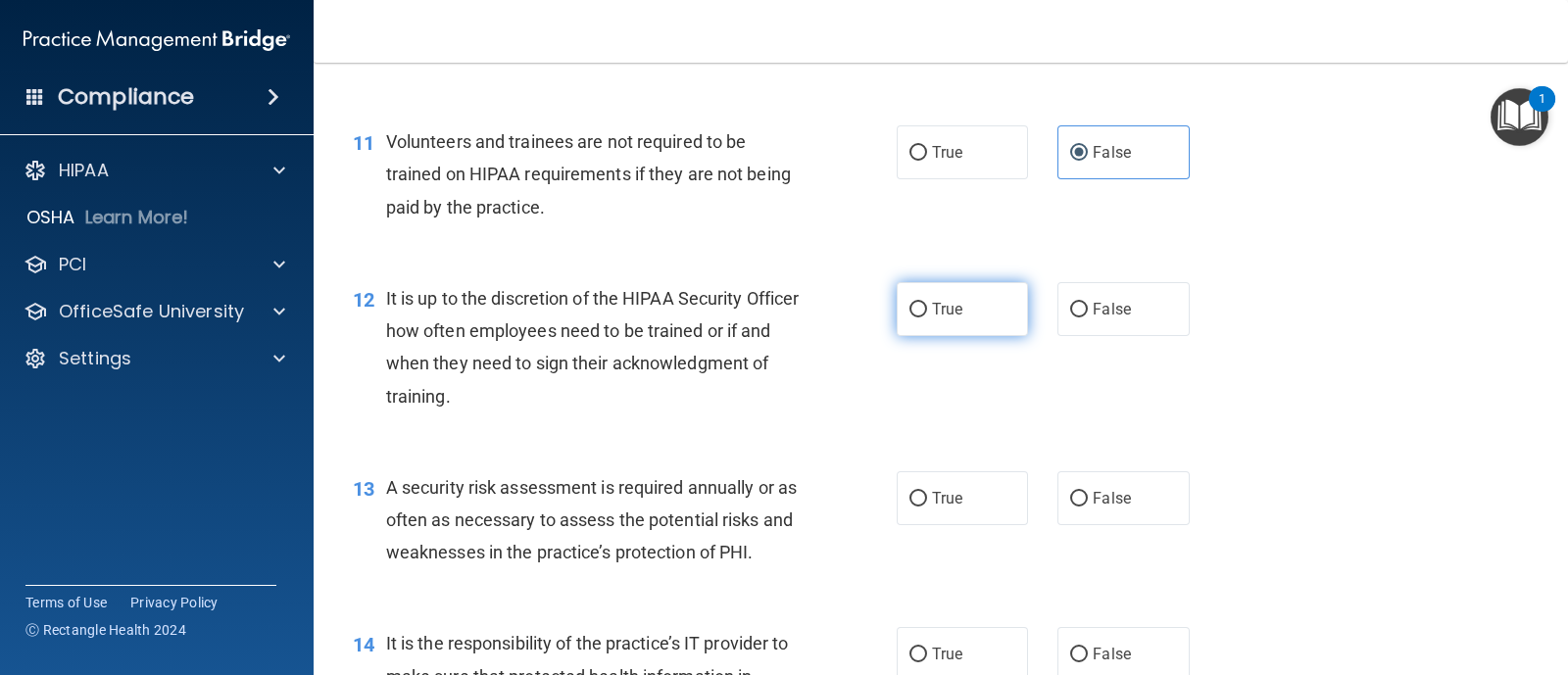 click on "True" at bounding box center (962, 309) 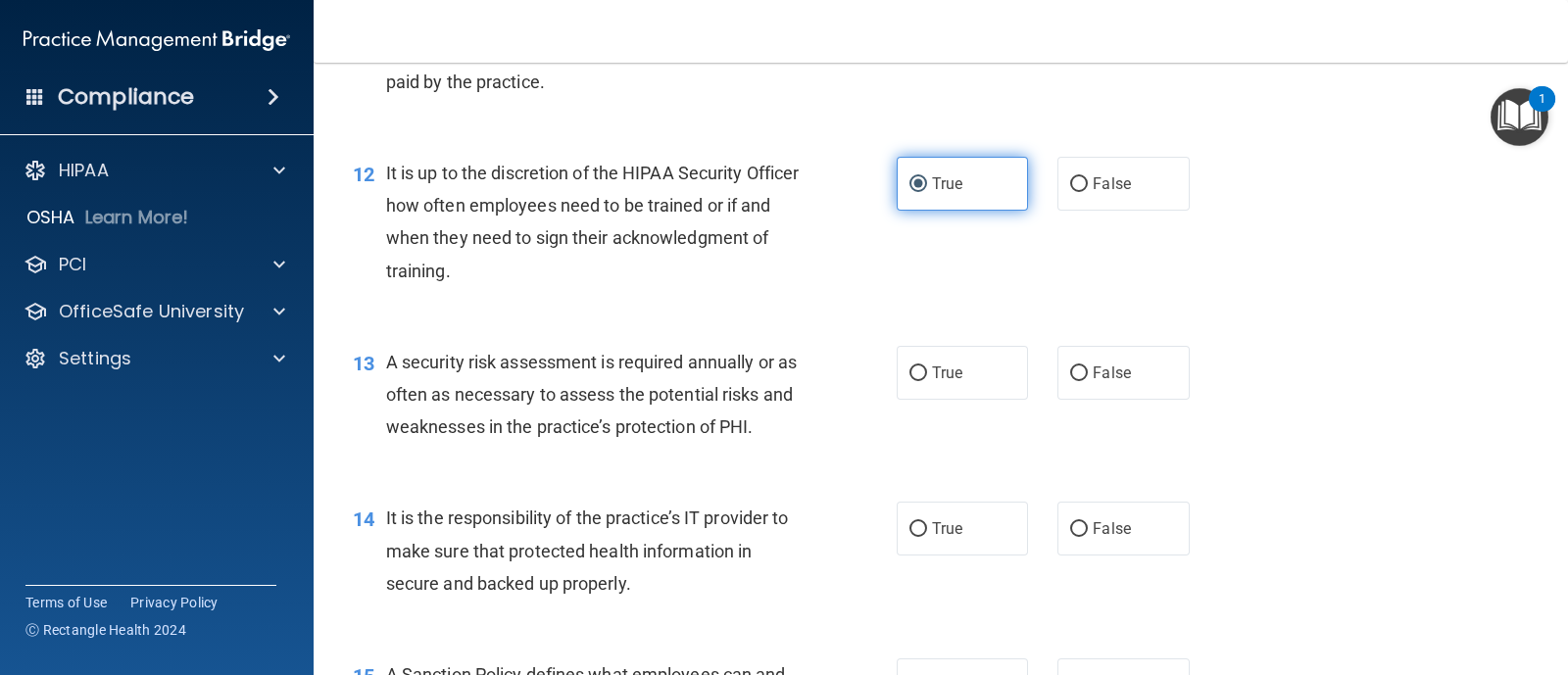 scroll, scrollTop: 2327, scrollLeft: 0, axis: vertical 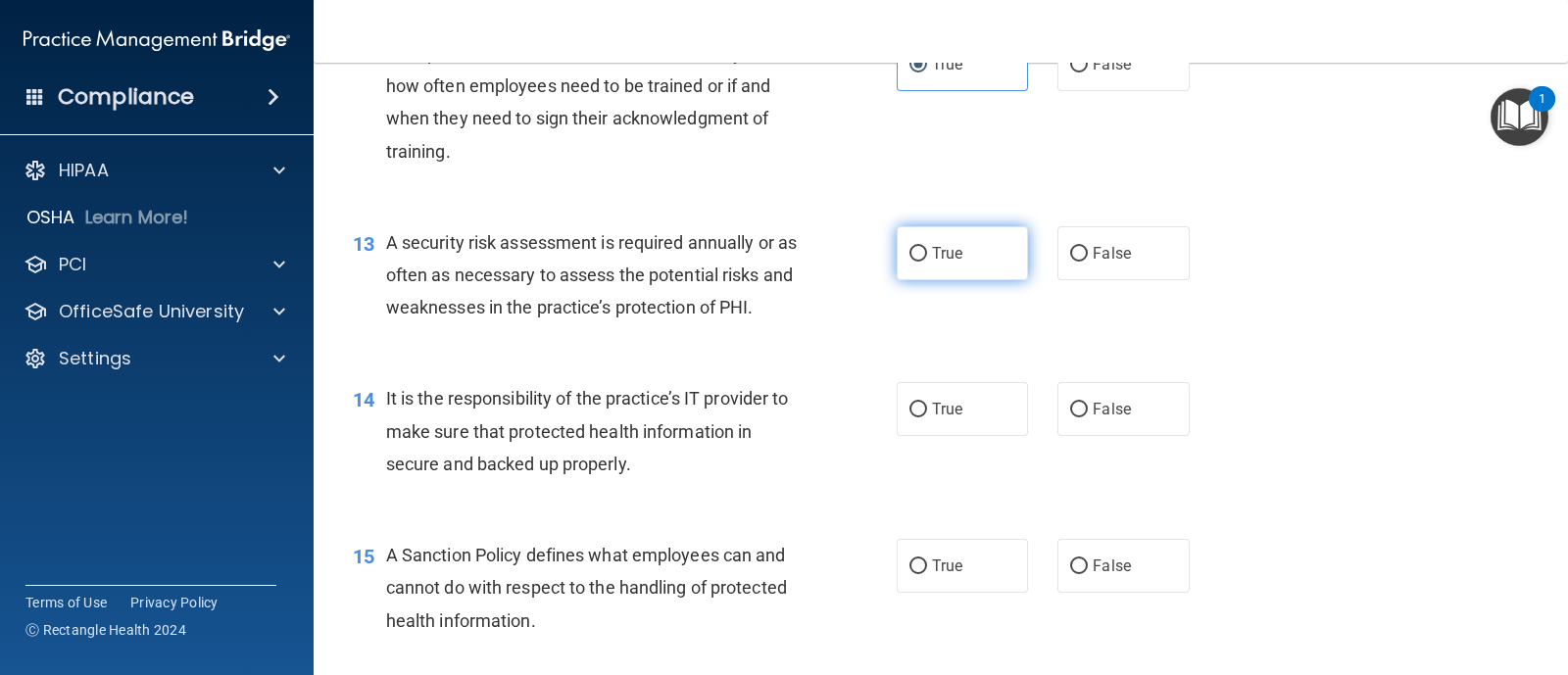 click on "True" at bounding box center [962, 253] 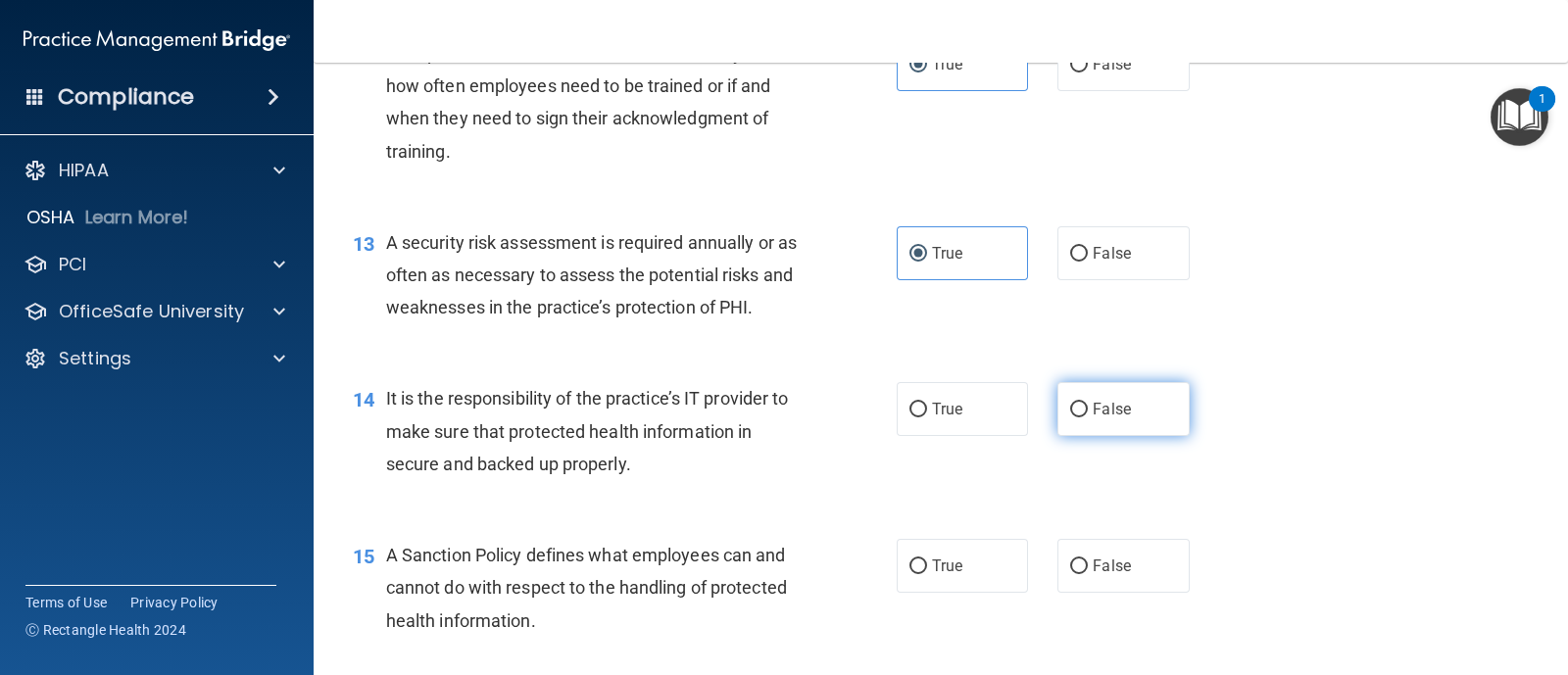 click on "False" at bounding box center [1123, 409] 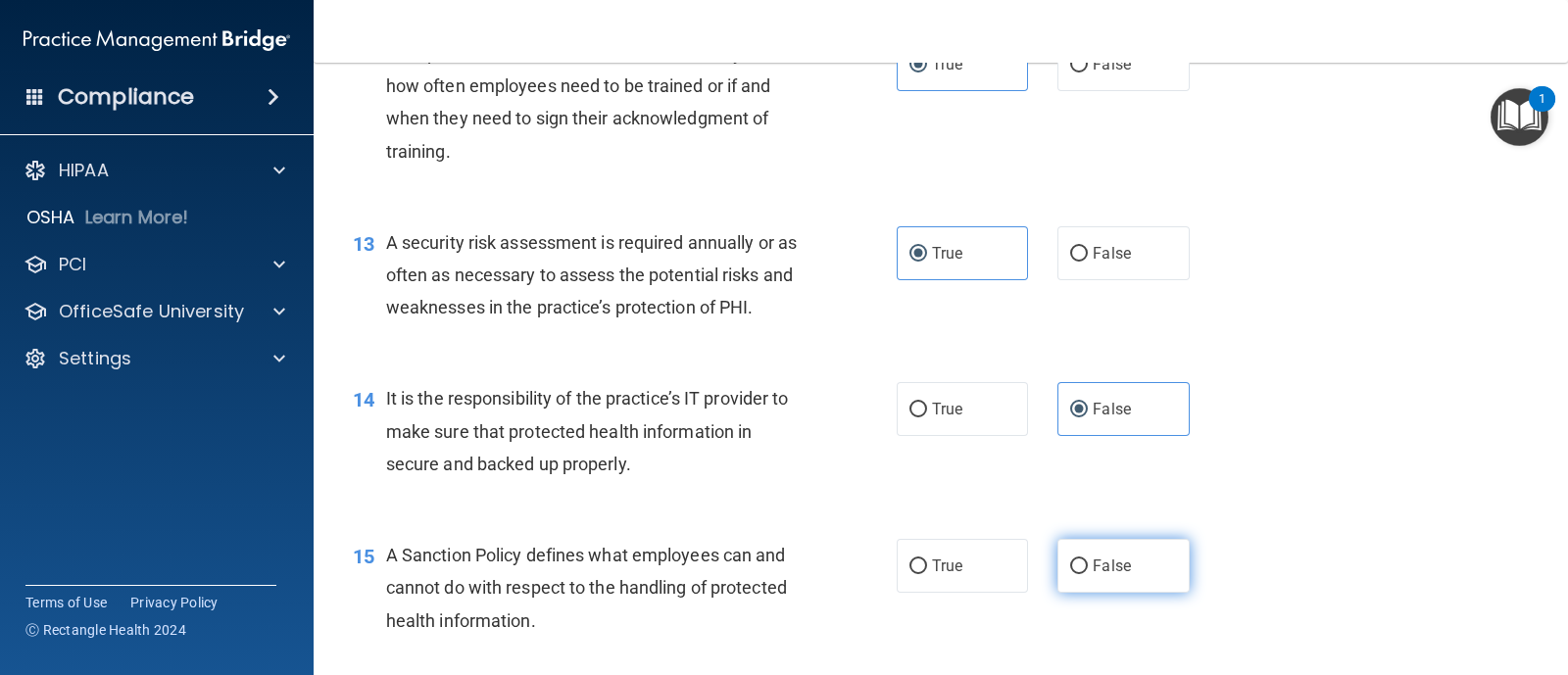 click on "False" at bounding box center (1123, 565) 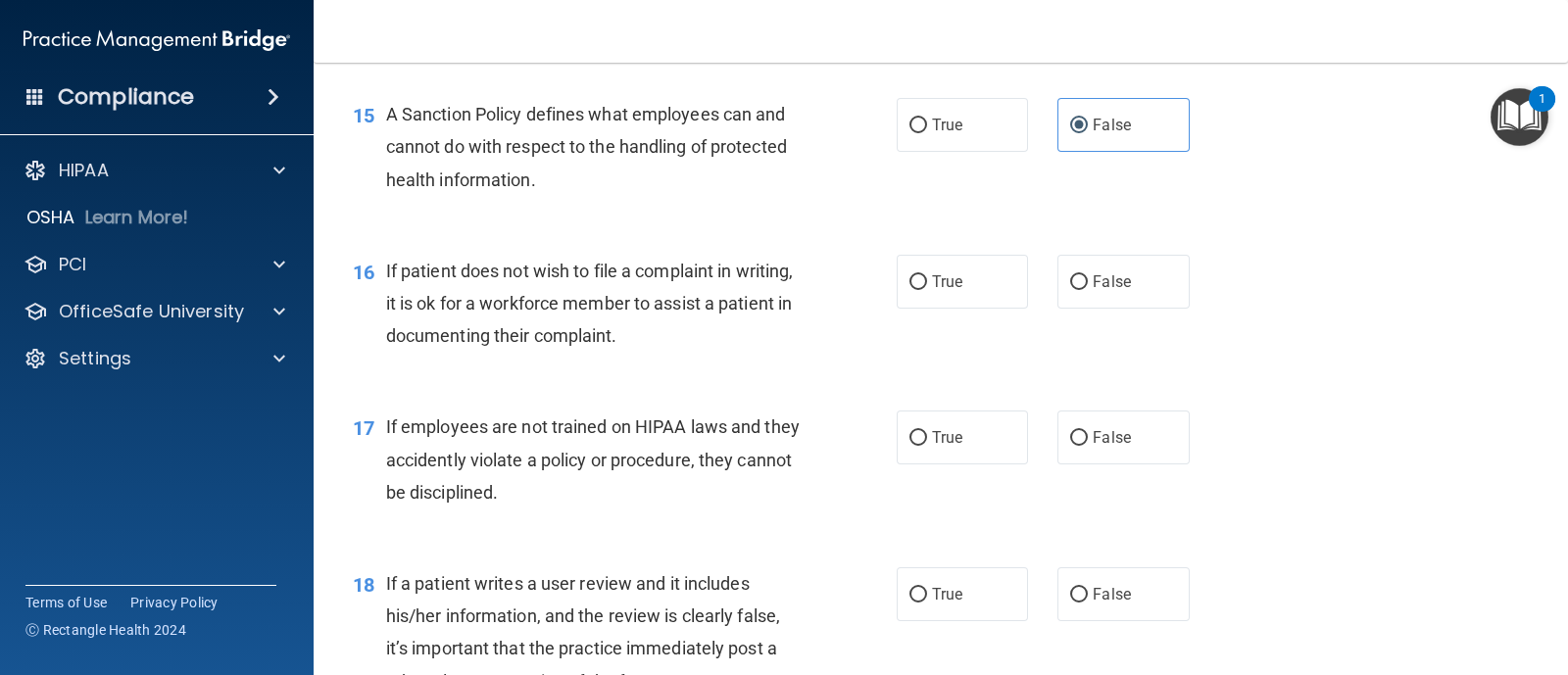scroll, scrollTop: 2817, scrollLeft: 0, axis: vertical 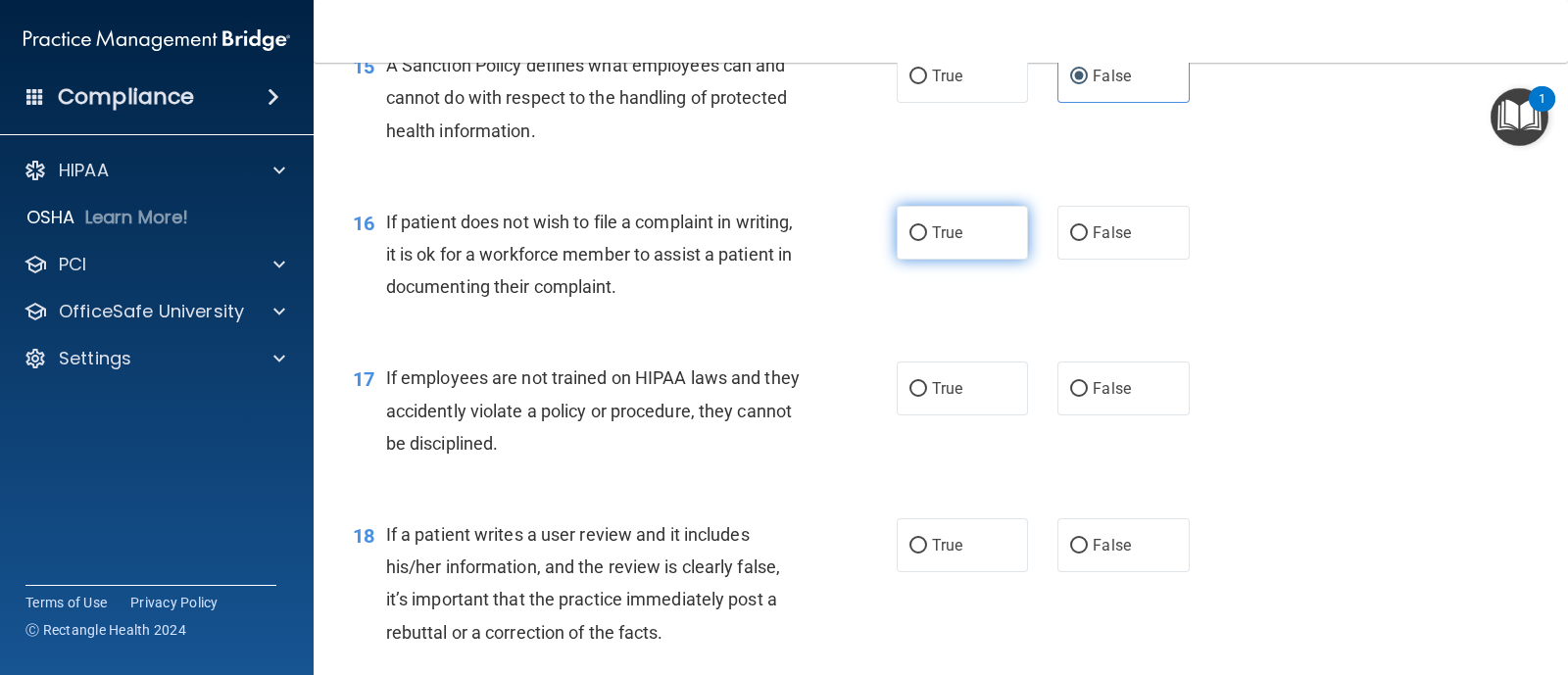 click on "True" at bounding box center (918, 233) 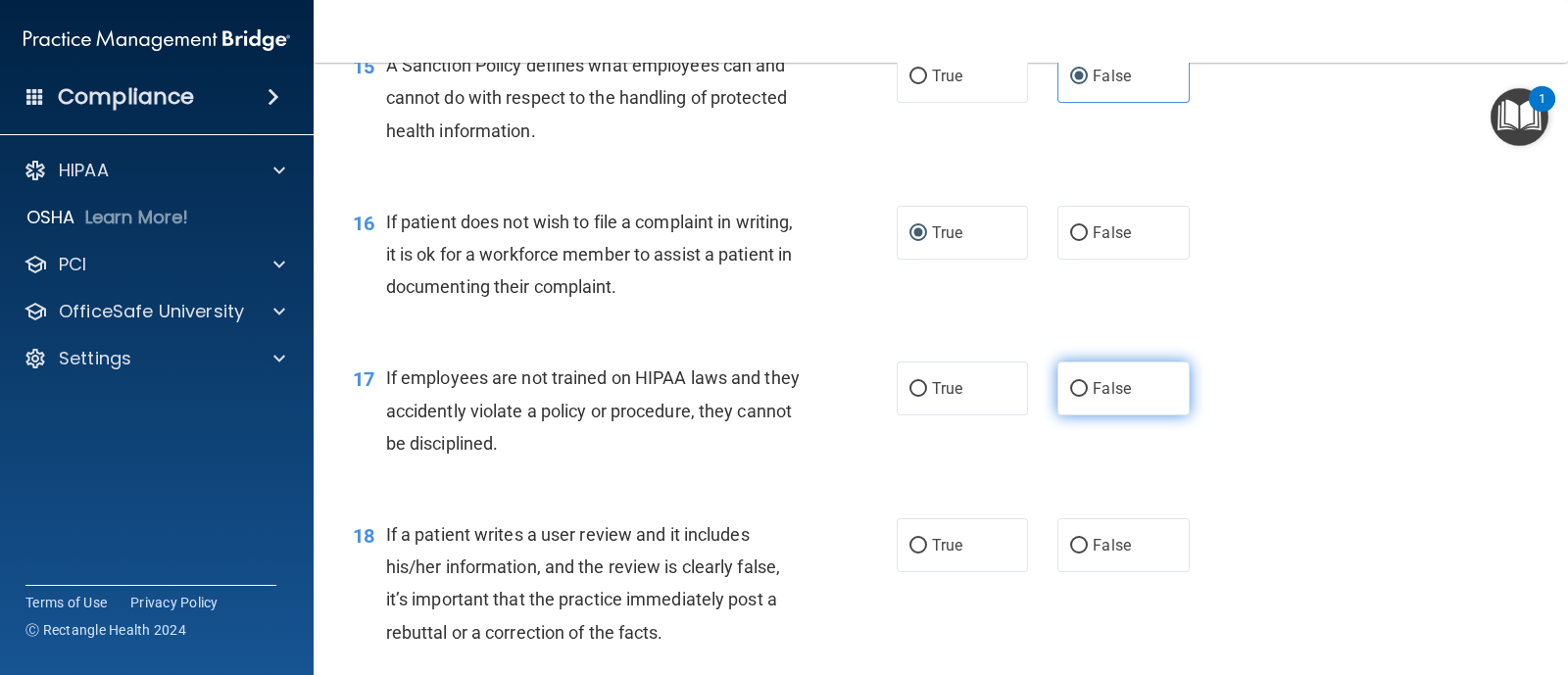click on "False" at bounding box center [1123, 388] 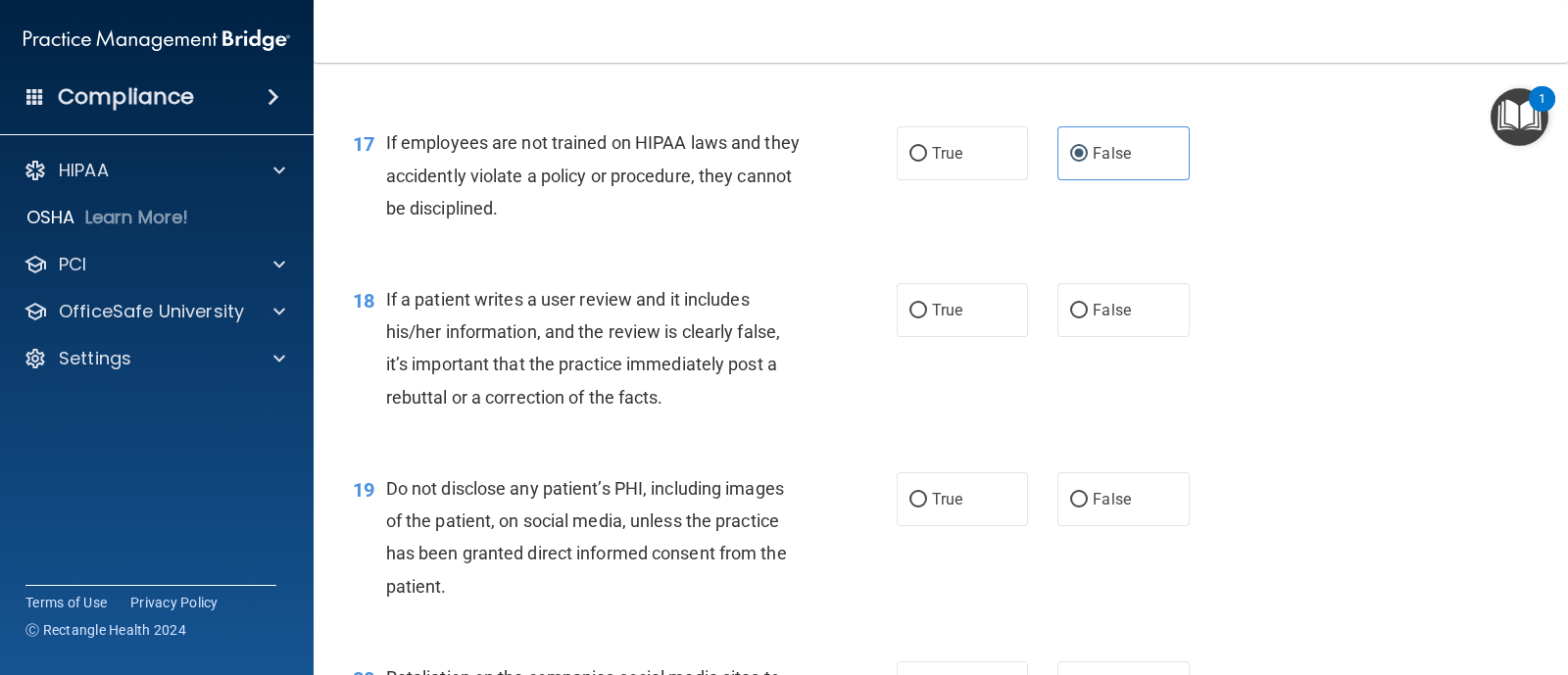 scroll, scrollTop: 2939, scrollLeft: 0, axis: vertical 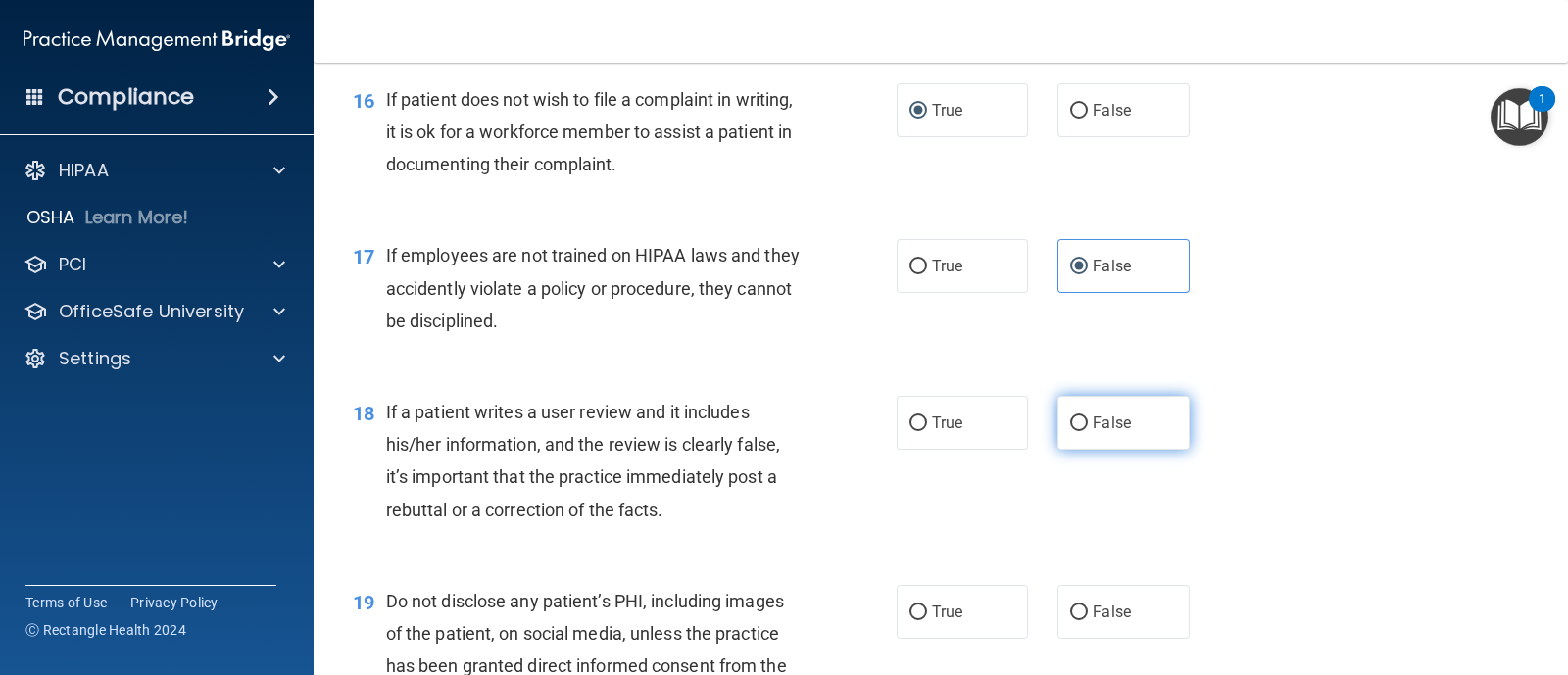 click on "False" at bounding box center (1111, 422) 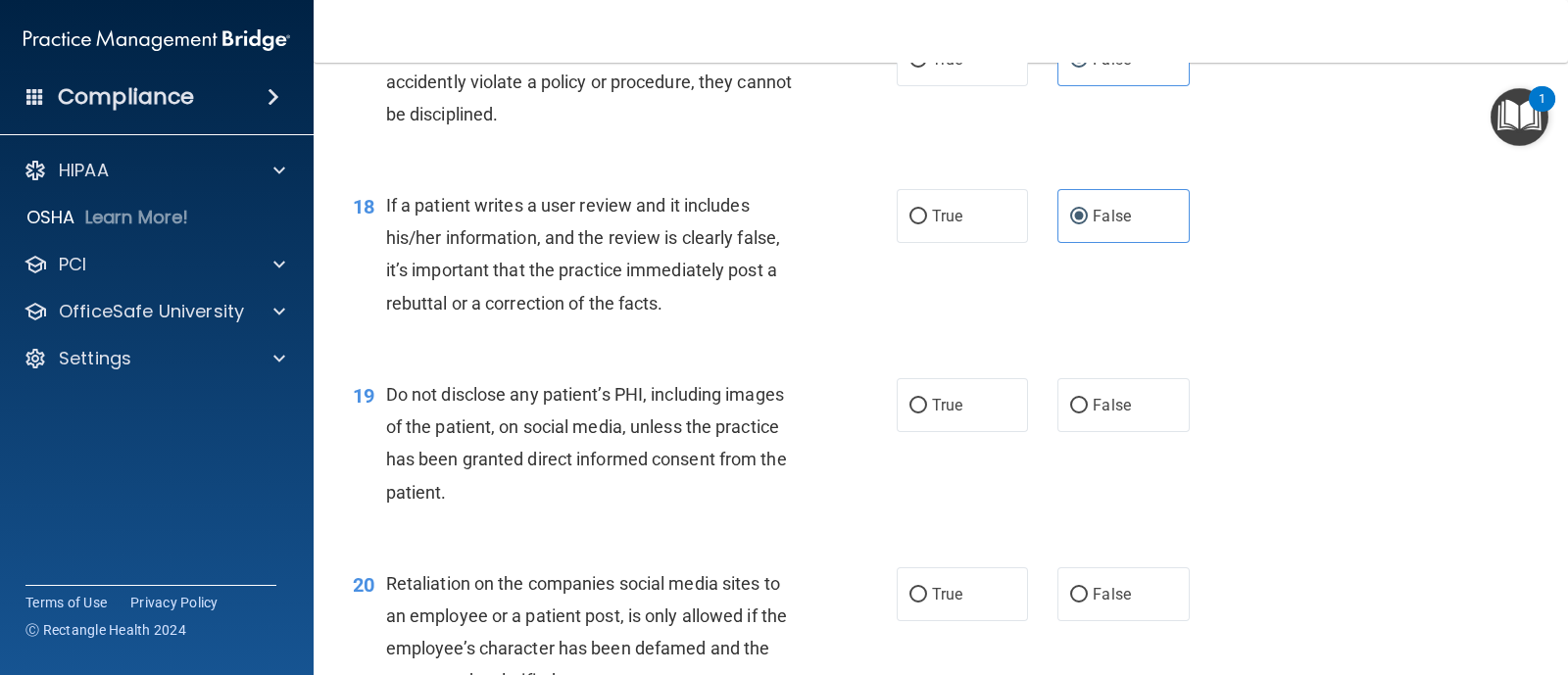scroll, scrollTop: 3183, scrollLeft: 0, axis: vertical 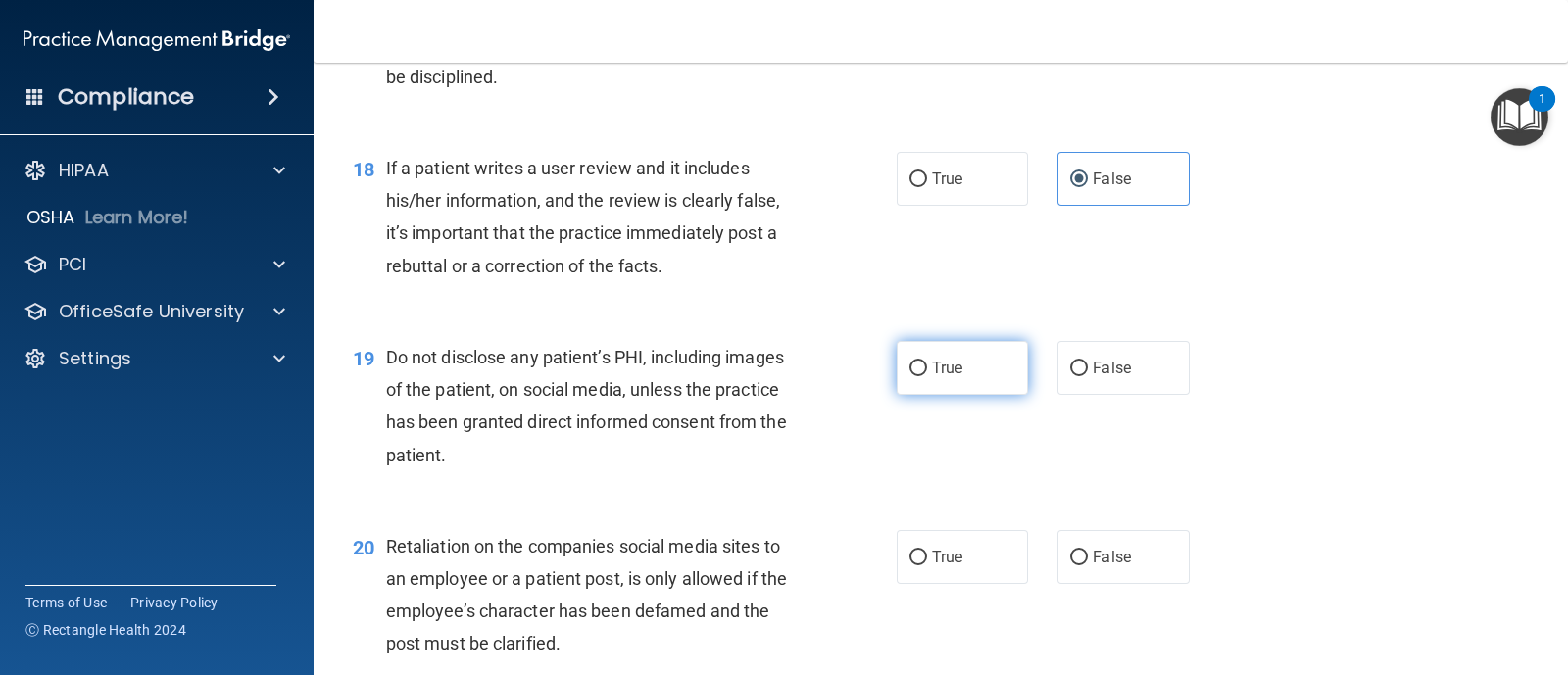 click on "True" at bounding box center [962, 367] 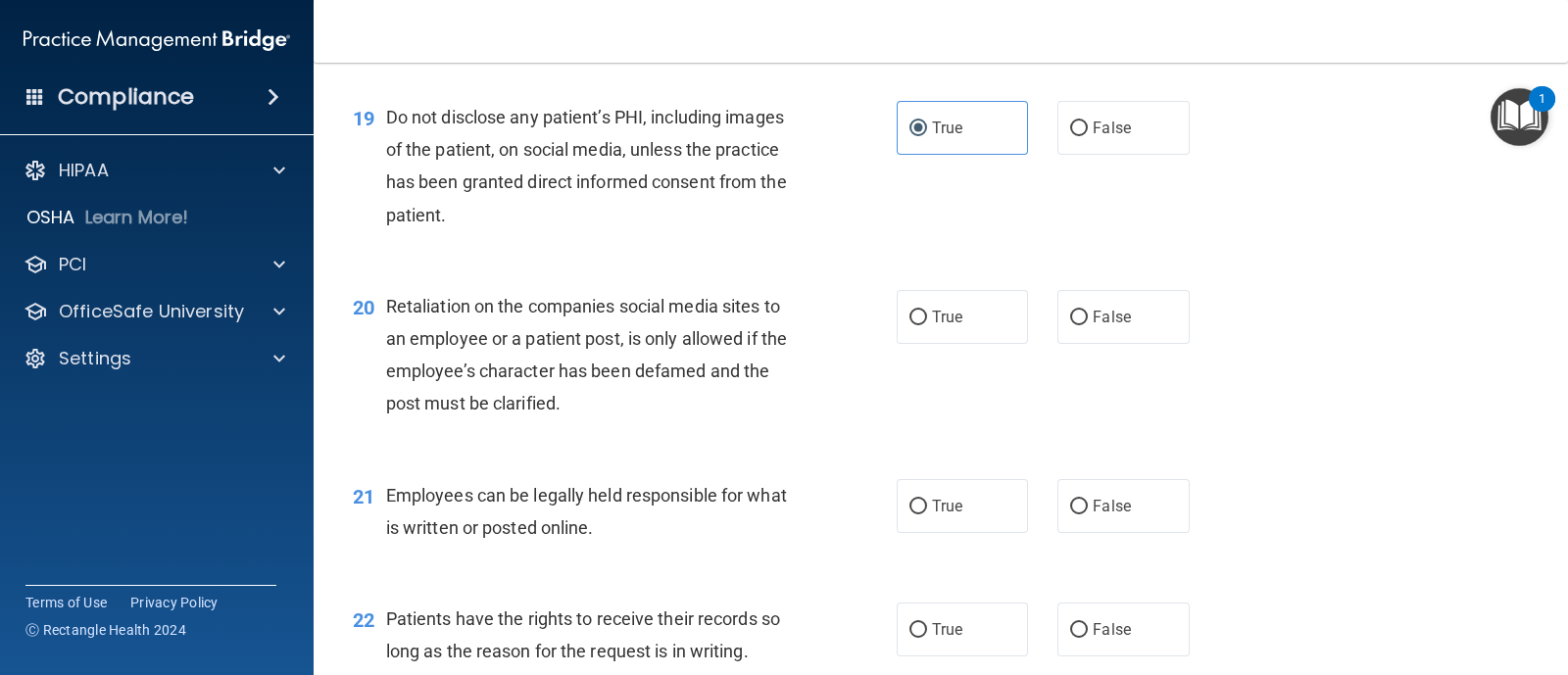 scroll, scrollTop: 3428, scrollLeft: 0, axis: vertical 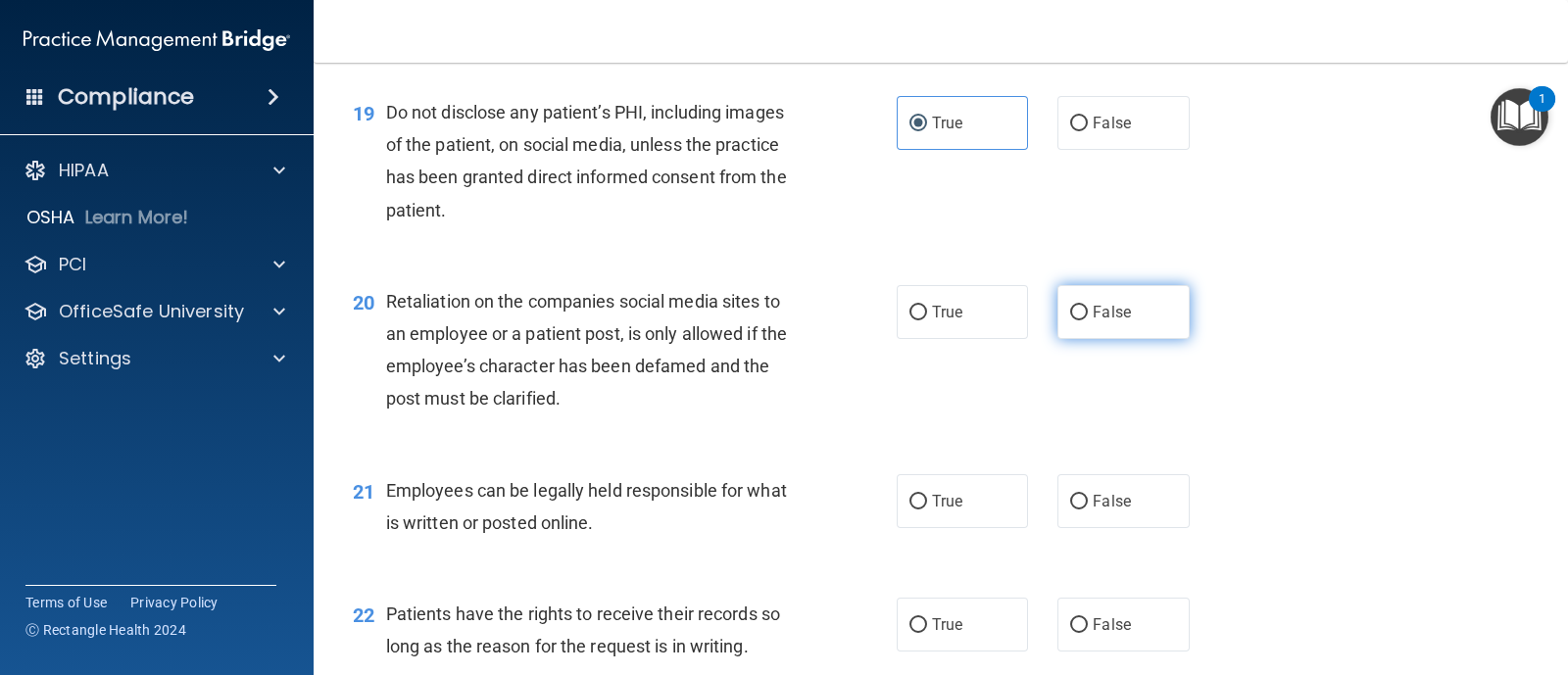 click on "False" at bounding box center [1123, 312] 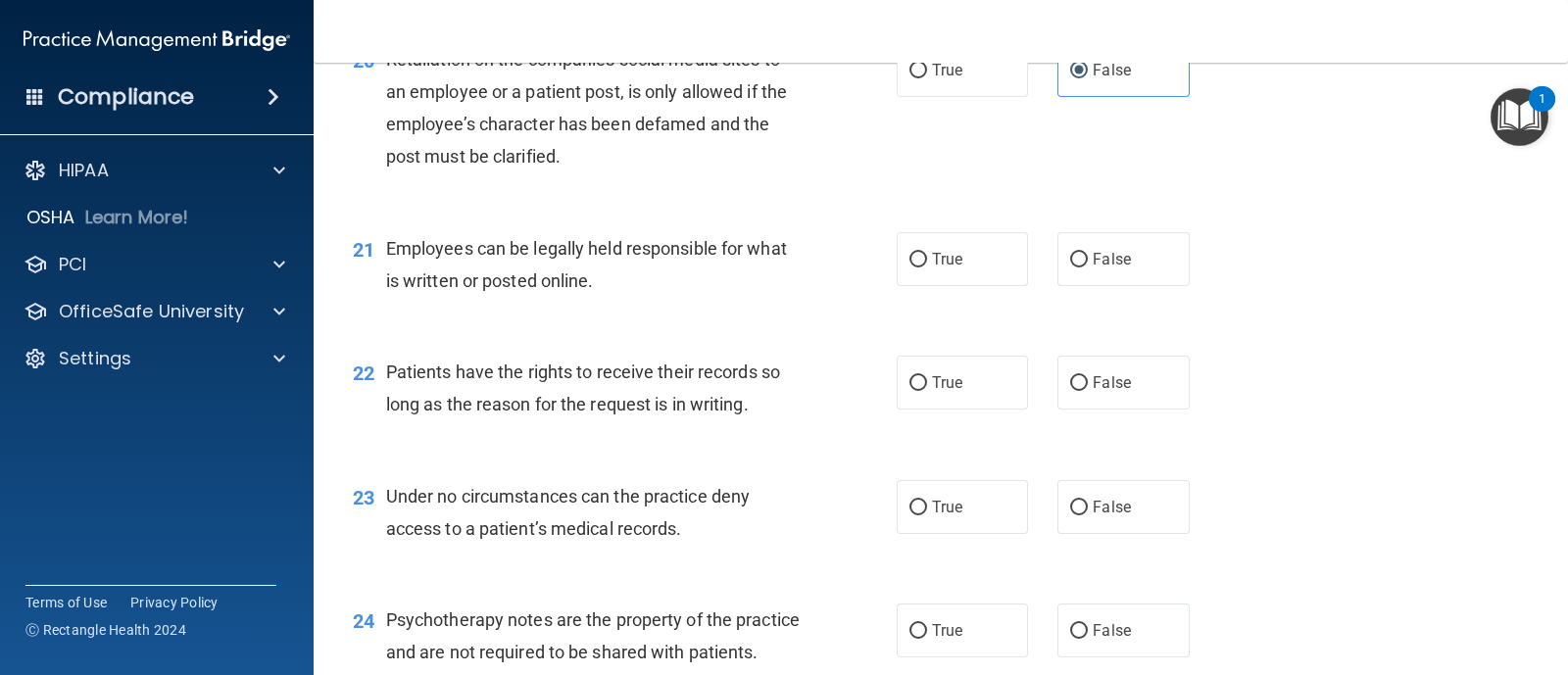 scroll, scrollTop: 3673, scrollLeft: 0, axis: vertical 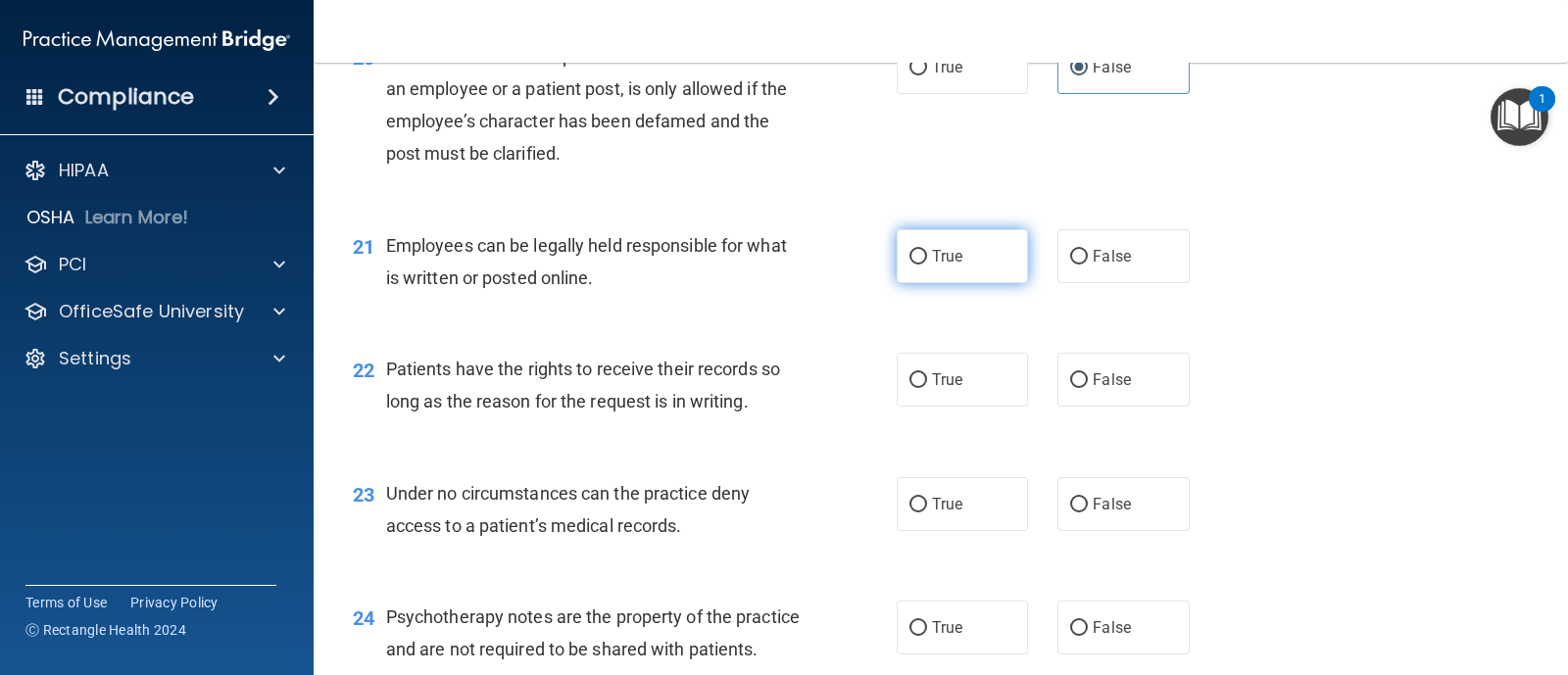 click on "True" at bounding box center (962, 256) 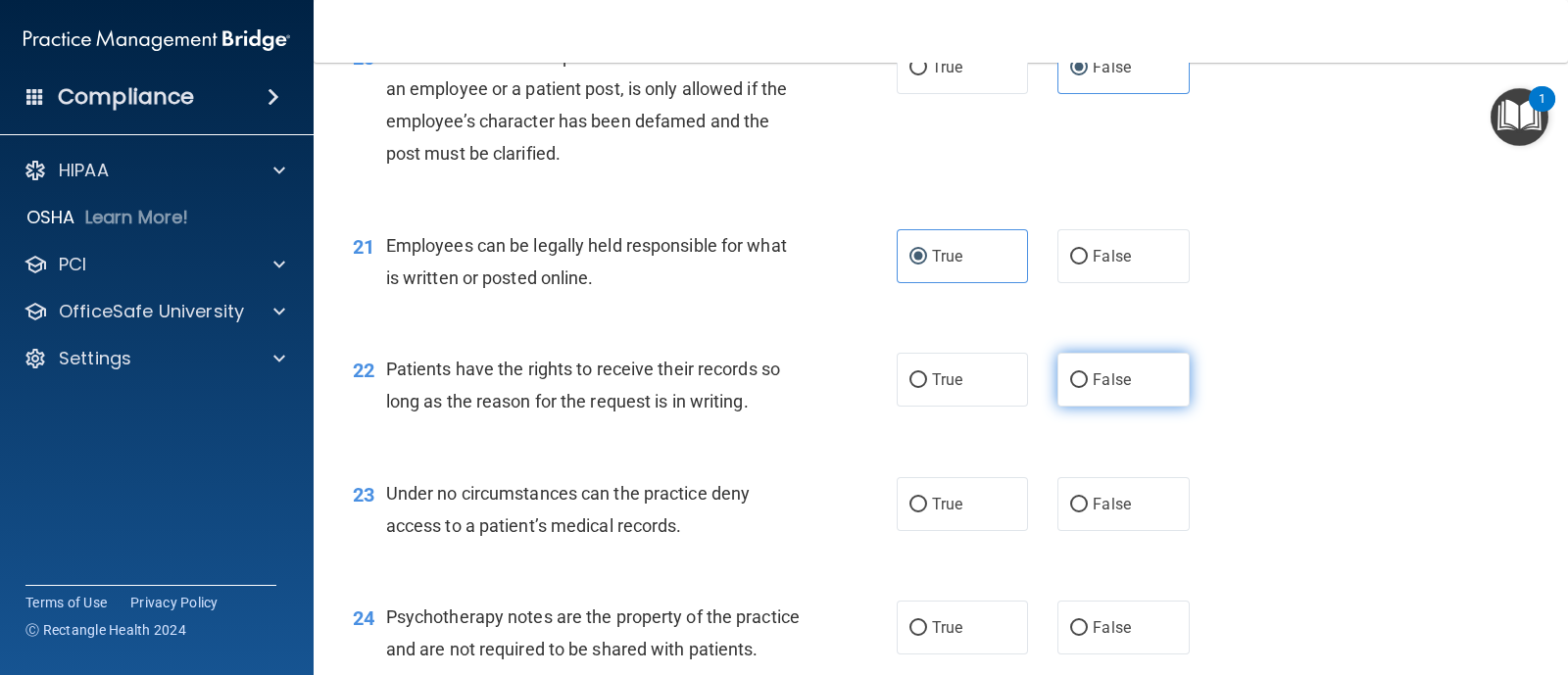 click on "False" at bounding box center (1123, 379) 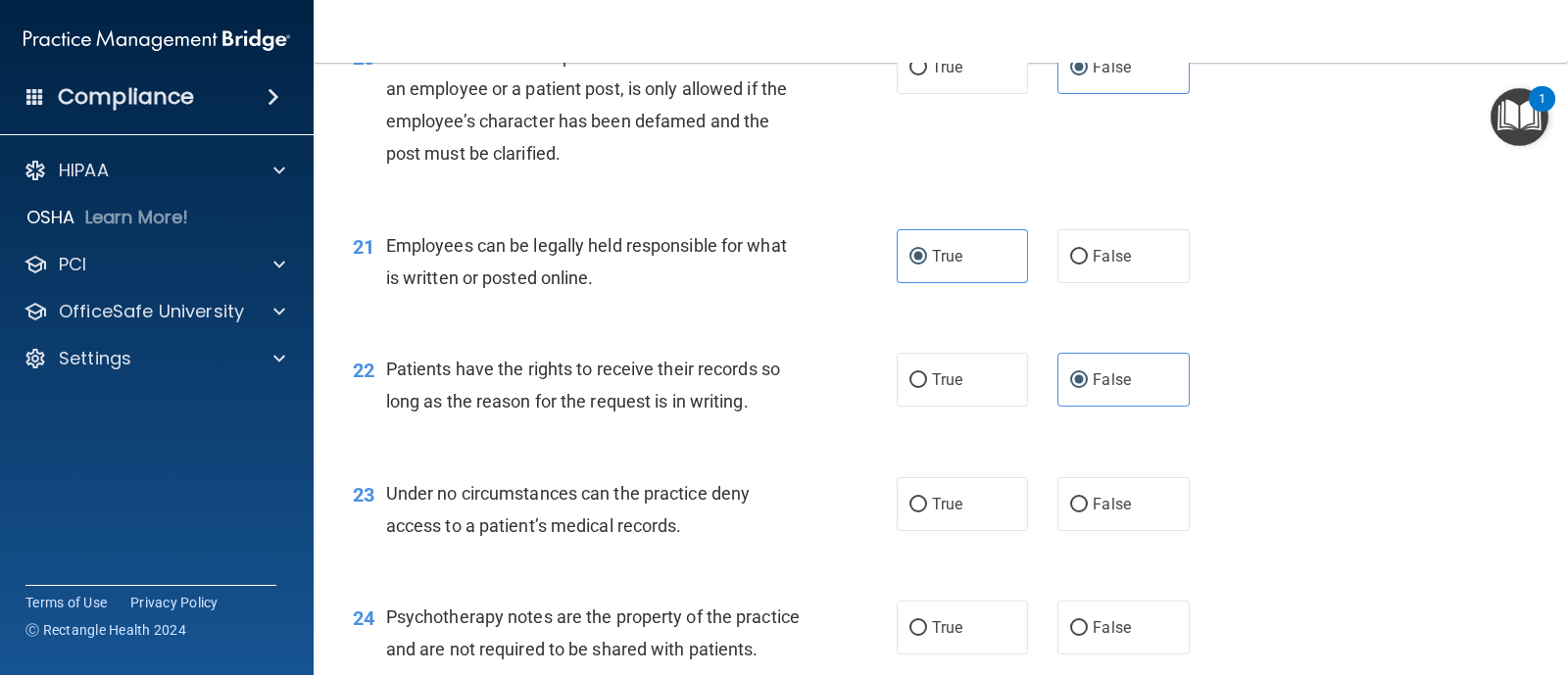 scroll, scrollTop: 3795, scrollLeft: 0, axis: vertical 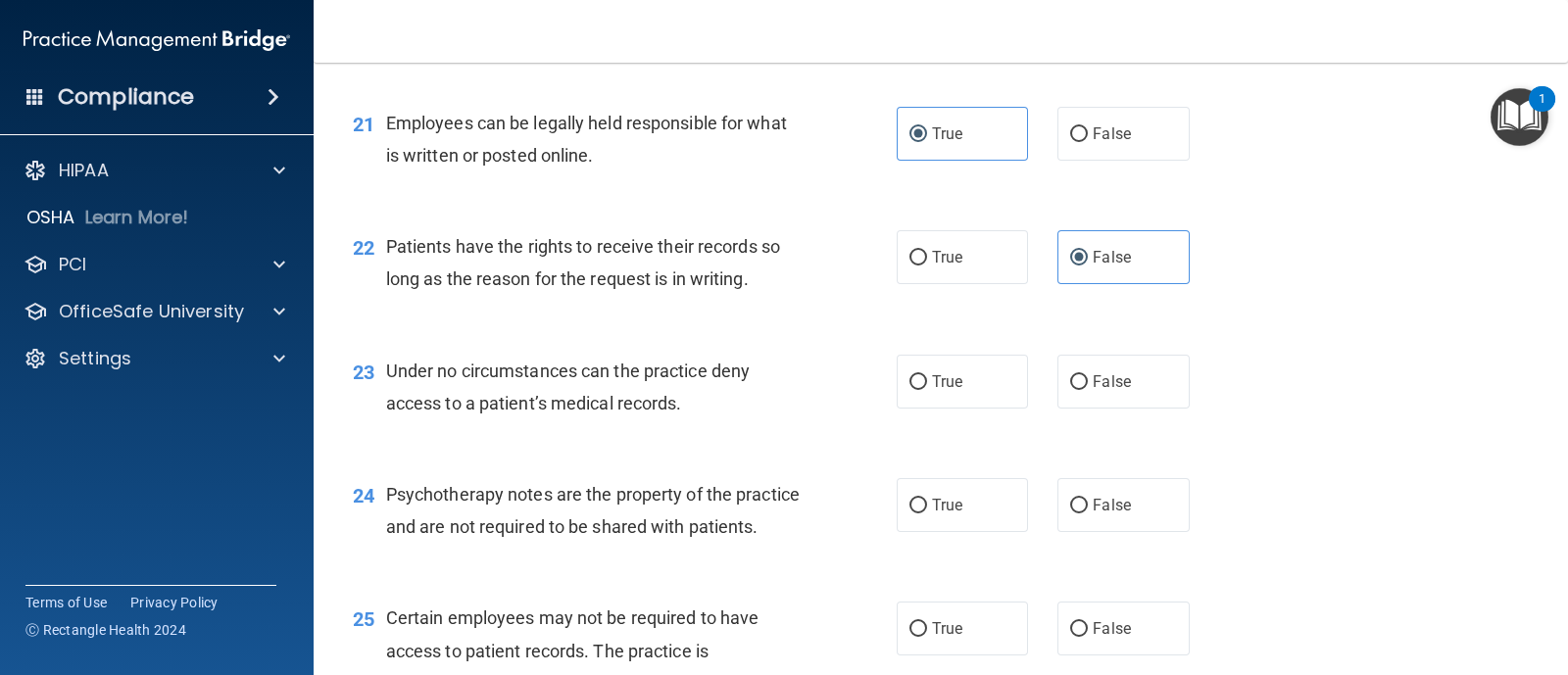 click on "True           False" at bounding box center [1054, 381] 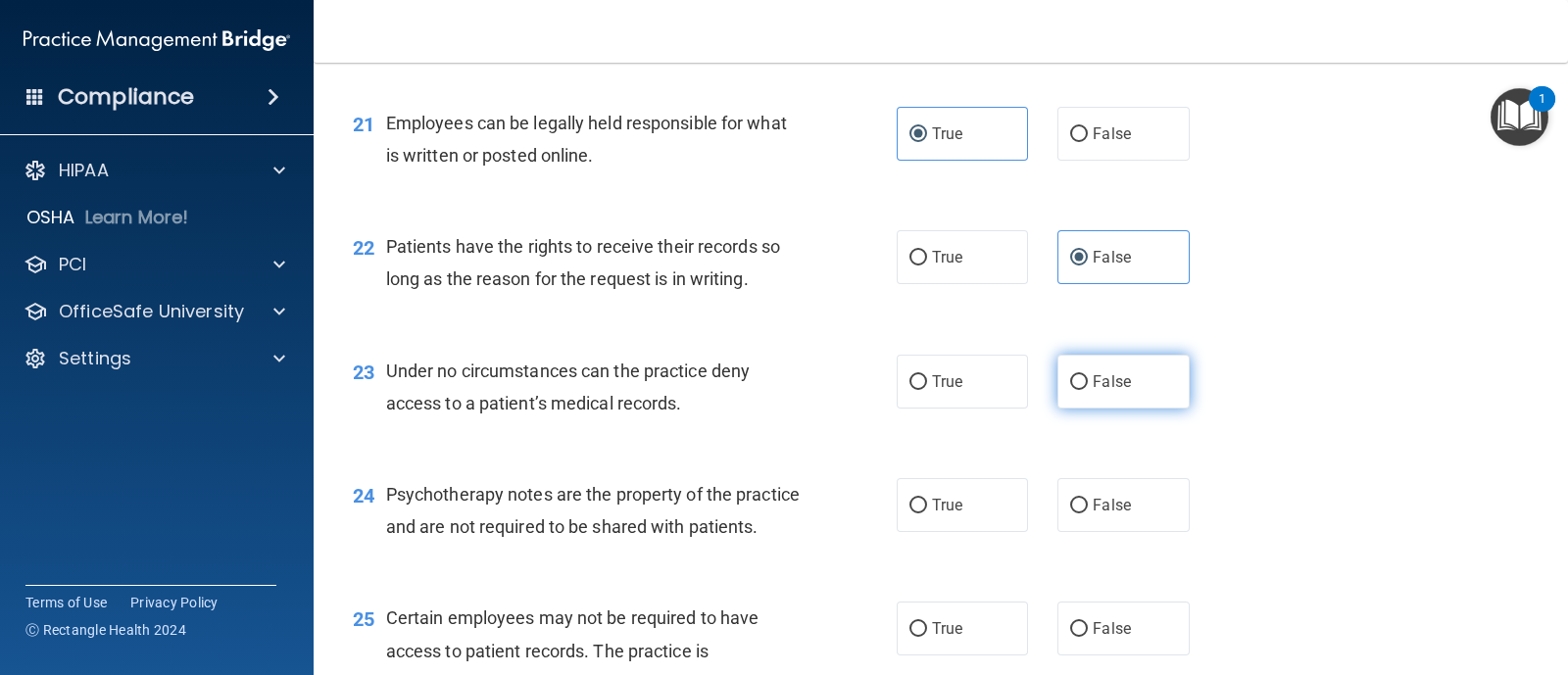 click on "False" at bounding box center (1079, 382) 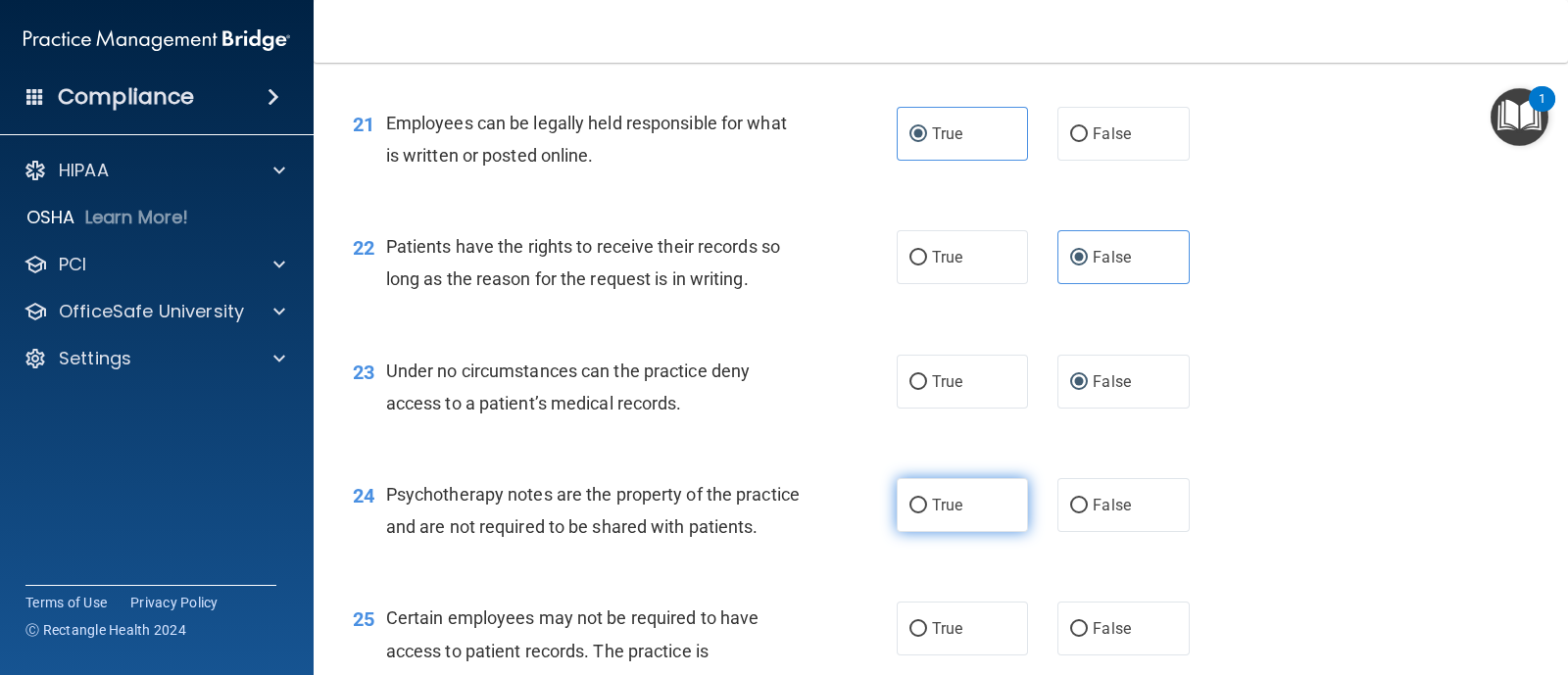 click on "True" at bounding box center [947, 505] 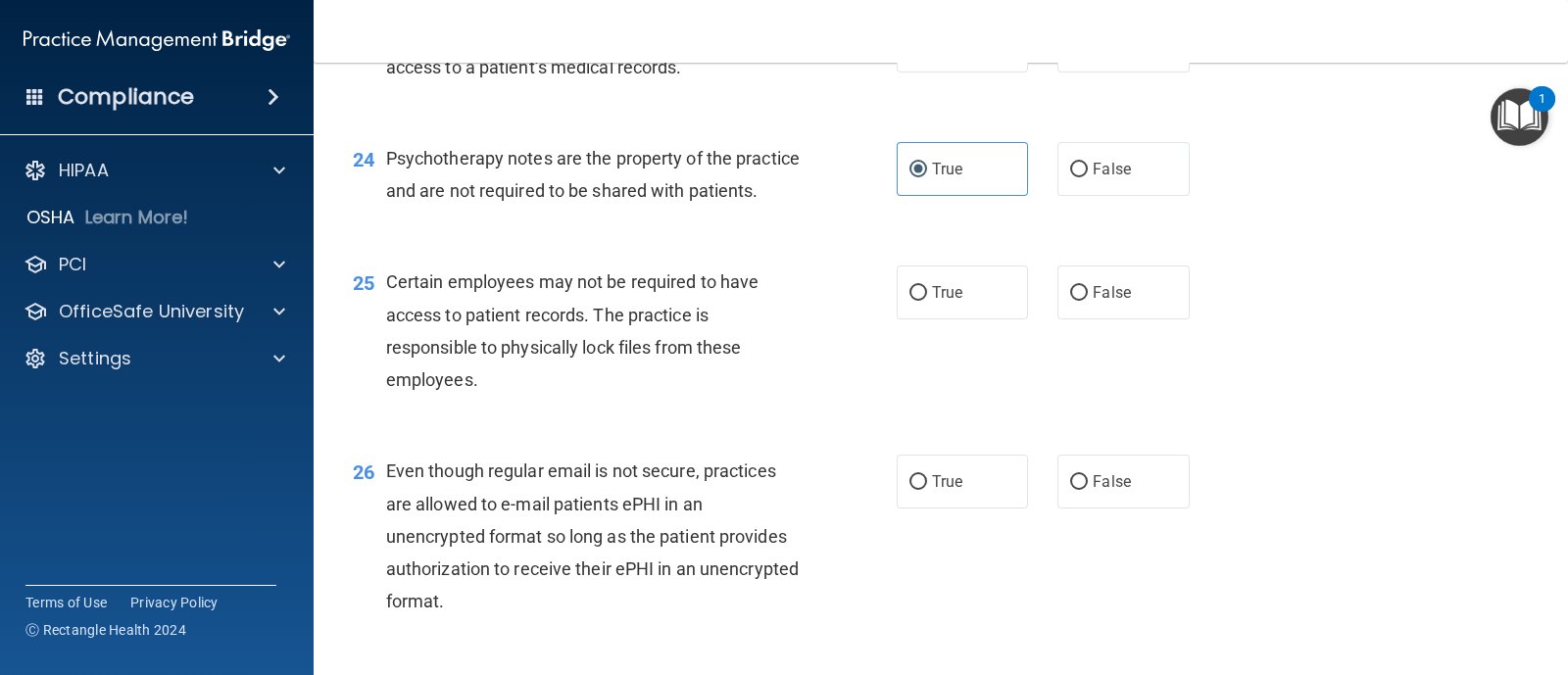 scroll, scrollTop: 4164, scrollLeft: 0, axis: vertical 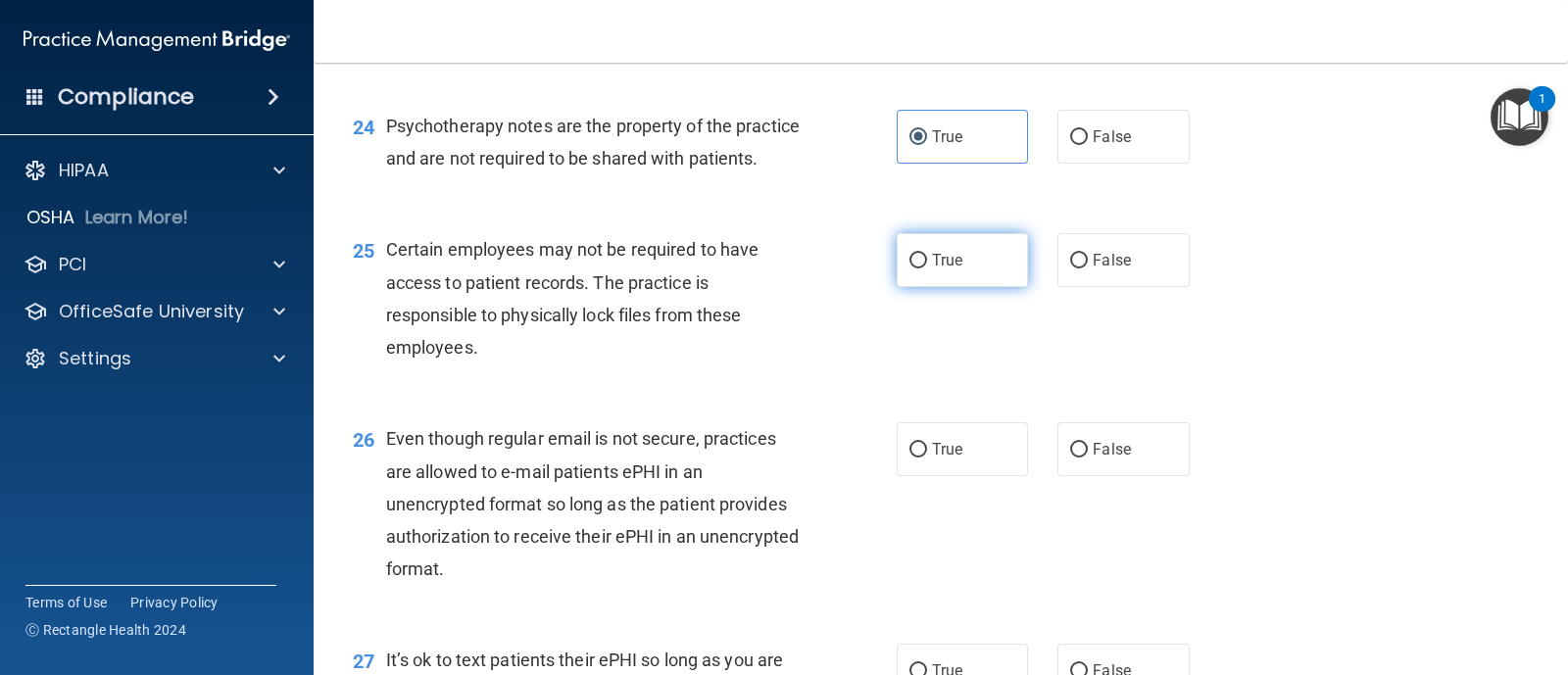 click on "True" at bounding box center [918, 261] 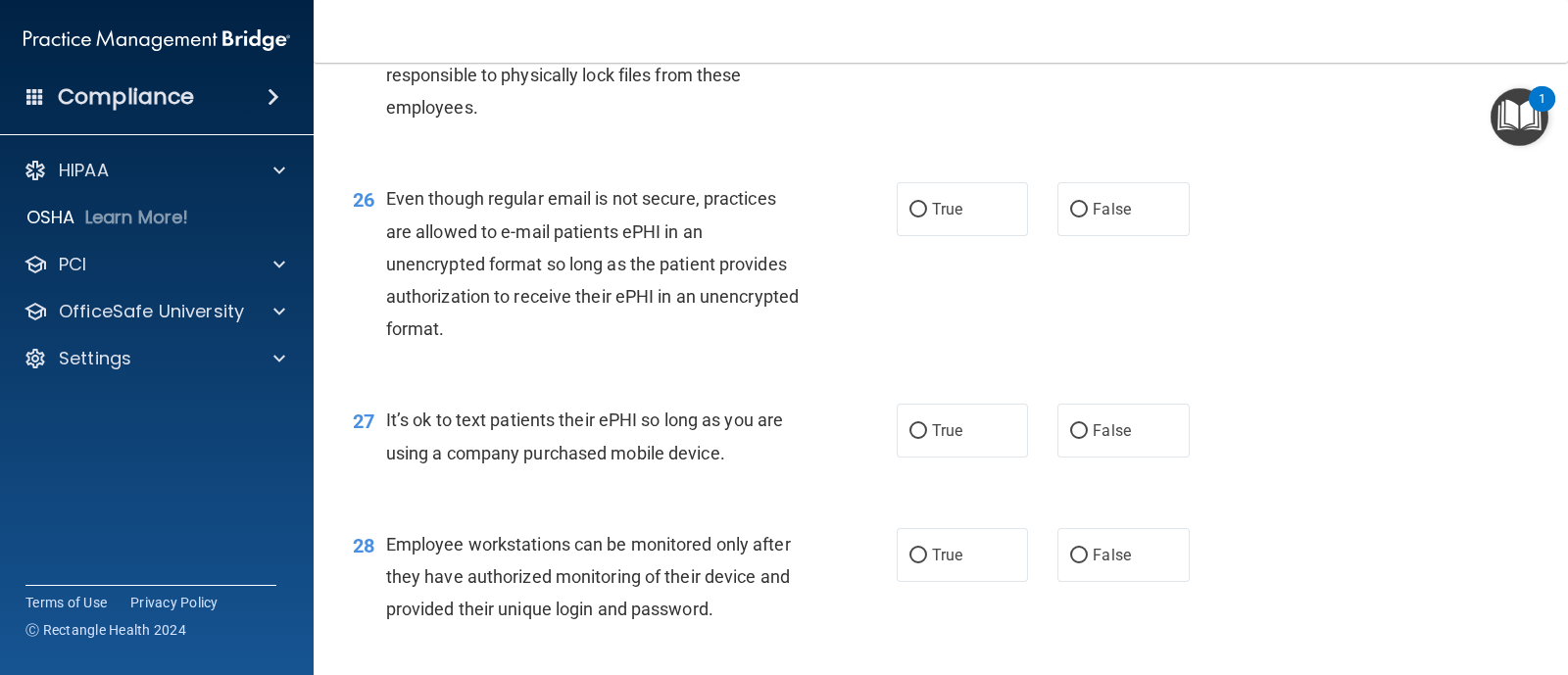 scroll, scrollTop: 4409, scrollLeft: 0, axis: vertical 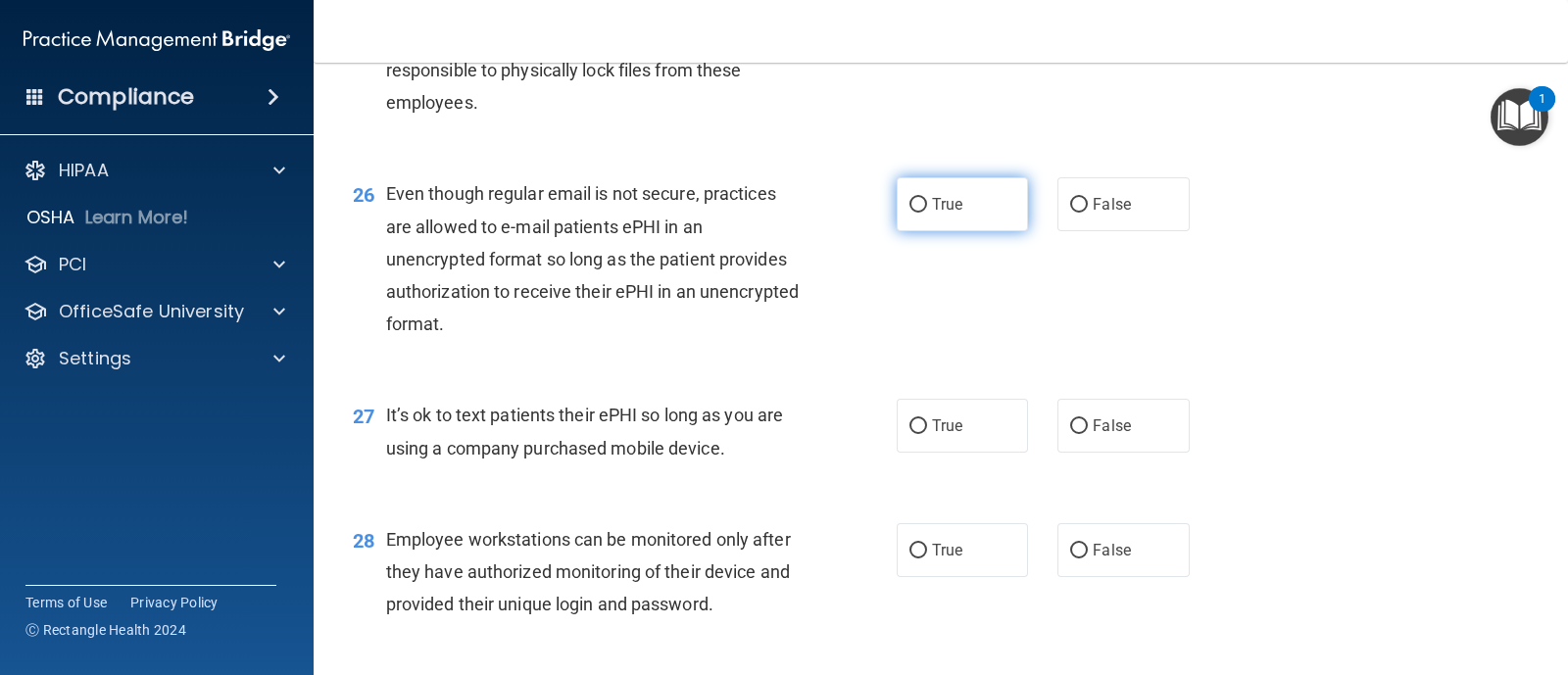 click on "True" at bounding box center [962, 204] 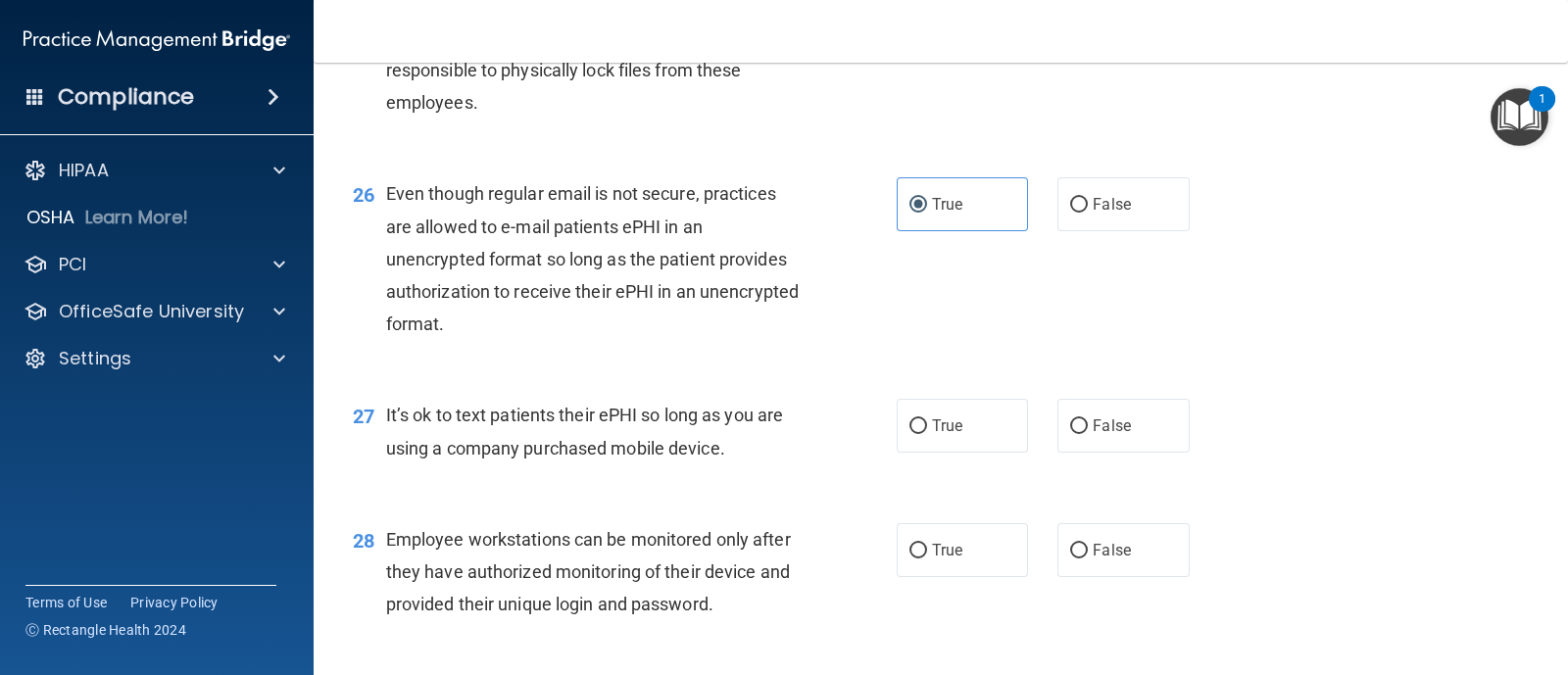 scroll, scrollTop: 4531, scrollLeft: 0, axis: vertical 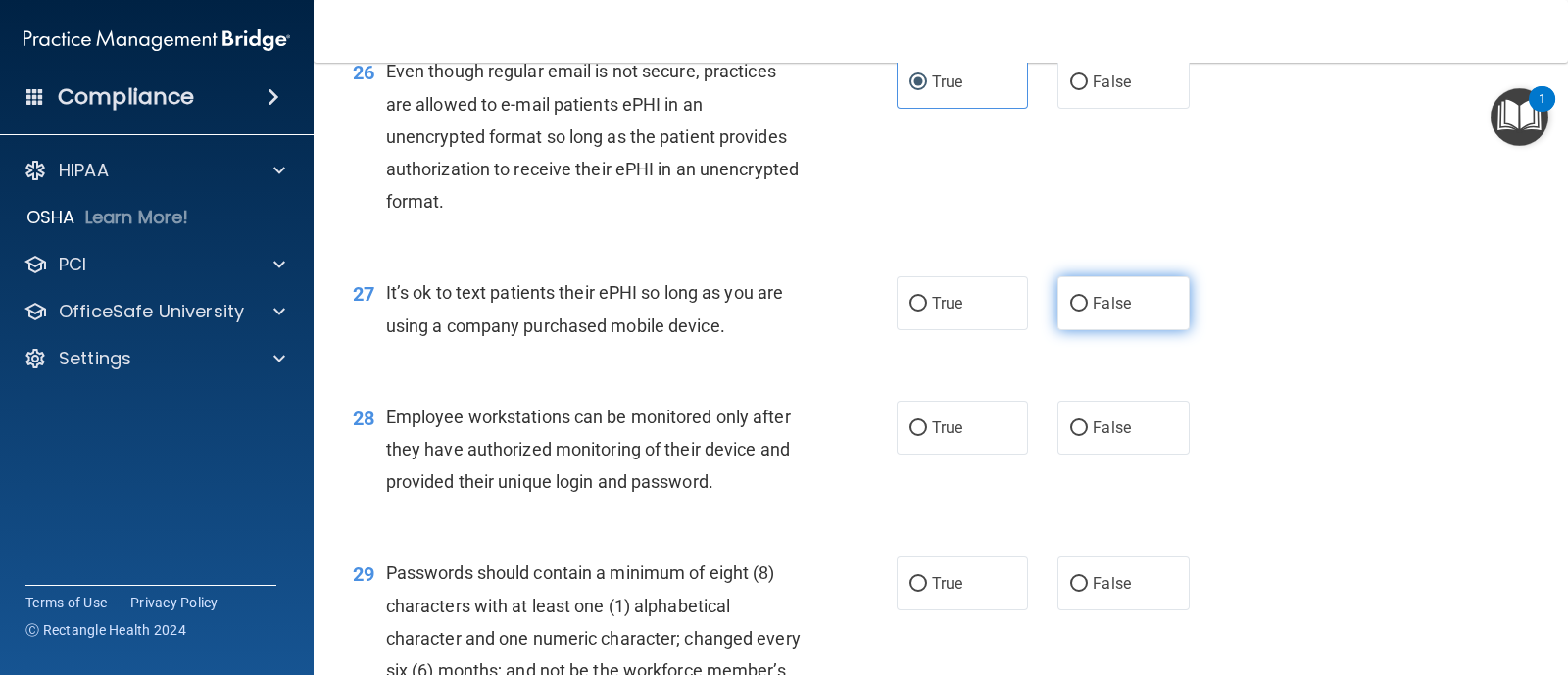 click on "False" at bounding box center (1123, 303) 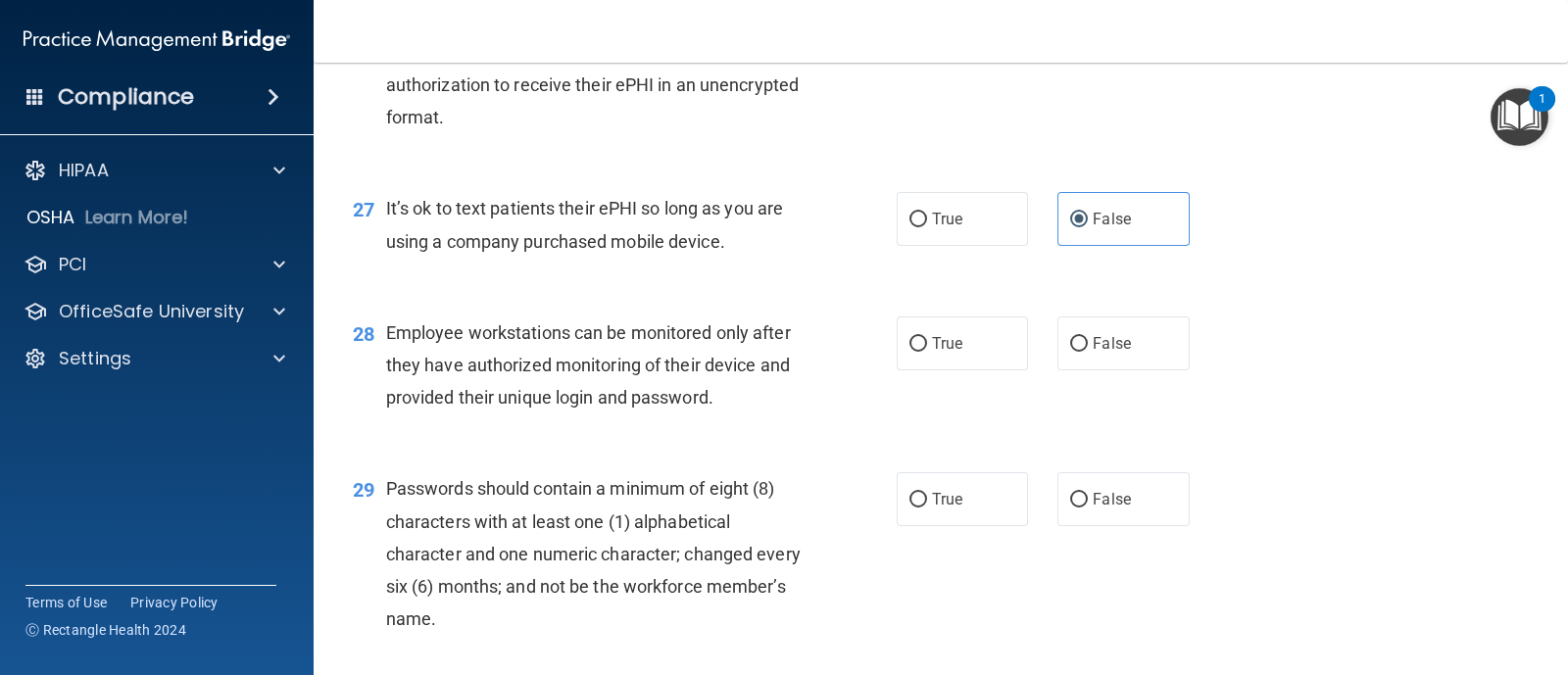 scroll, scrollTop: 4653, scrollLeft: 0, axis: vertical 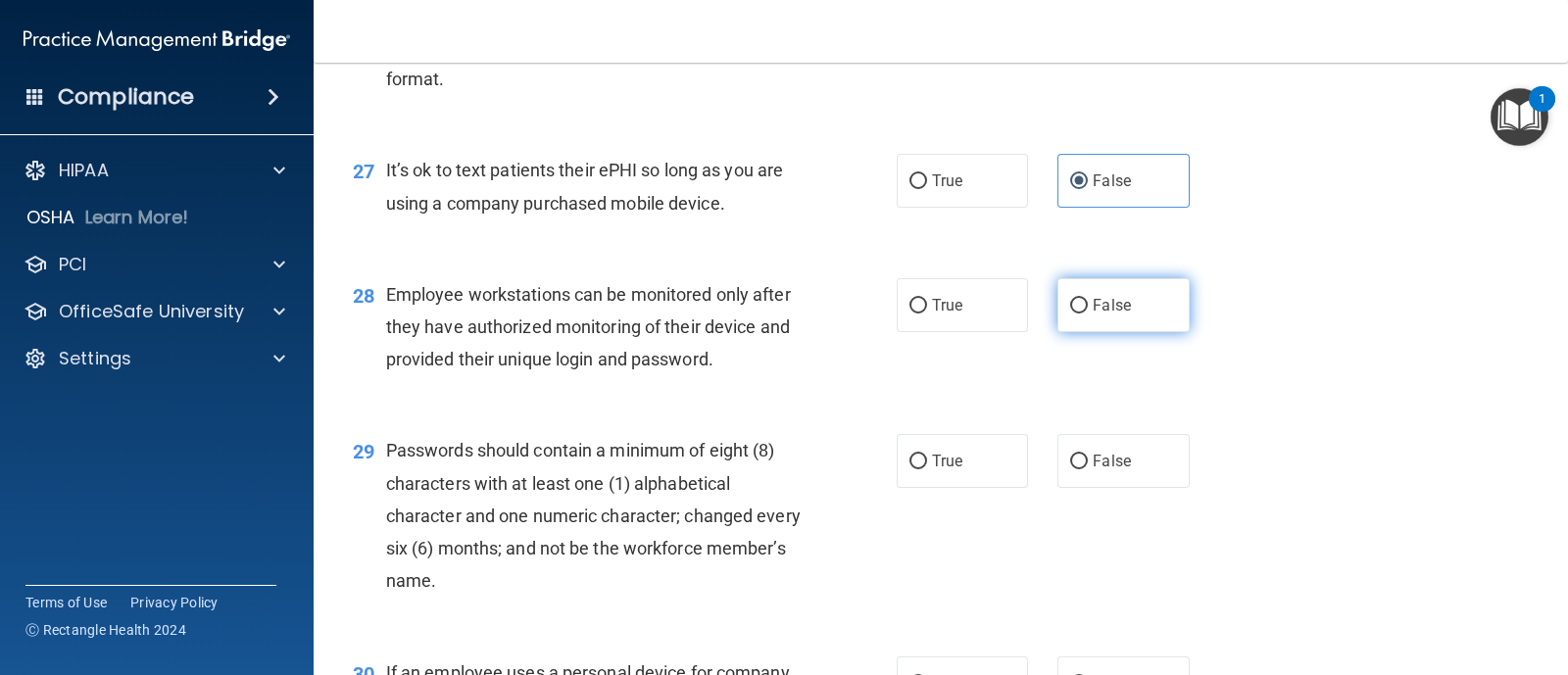 click on "False" at bounding box center [1123, 305] 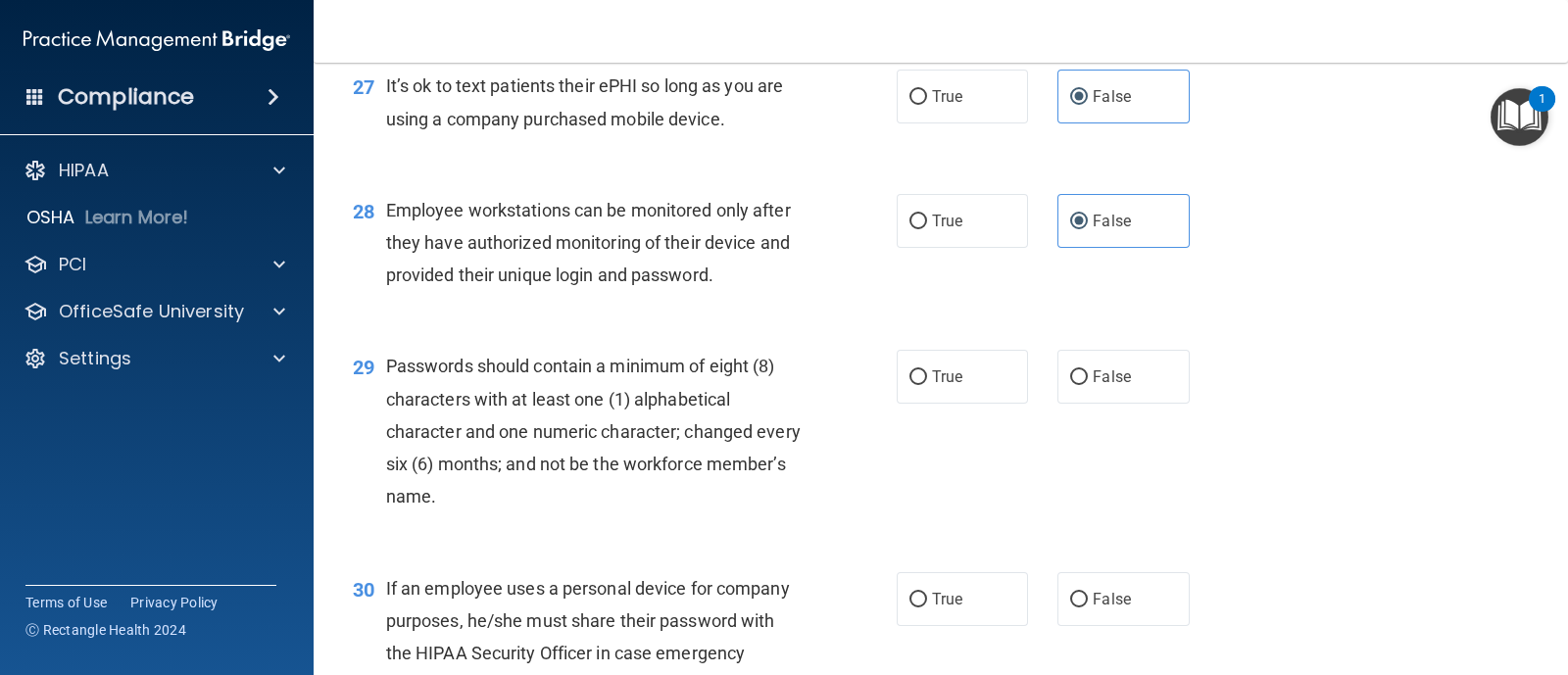 scroll, scrollTop: 4776, scrollLeft: 0, axis: vertical 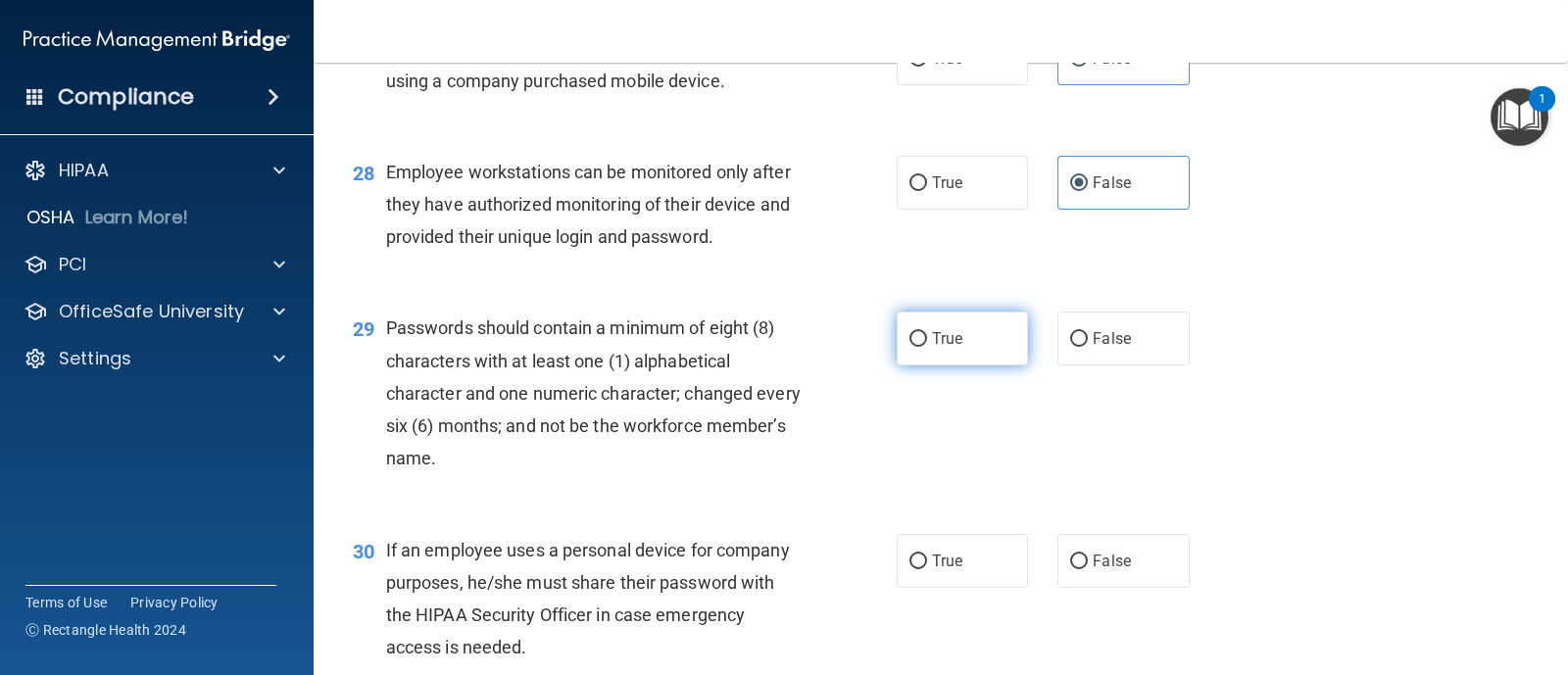 drag, startPoint x: 929, startPoint y: 362, endPoint x: 927, endPoint y: 373, distance: 11.18034 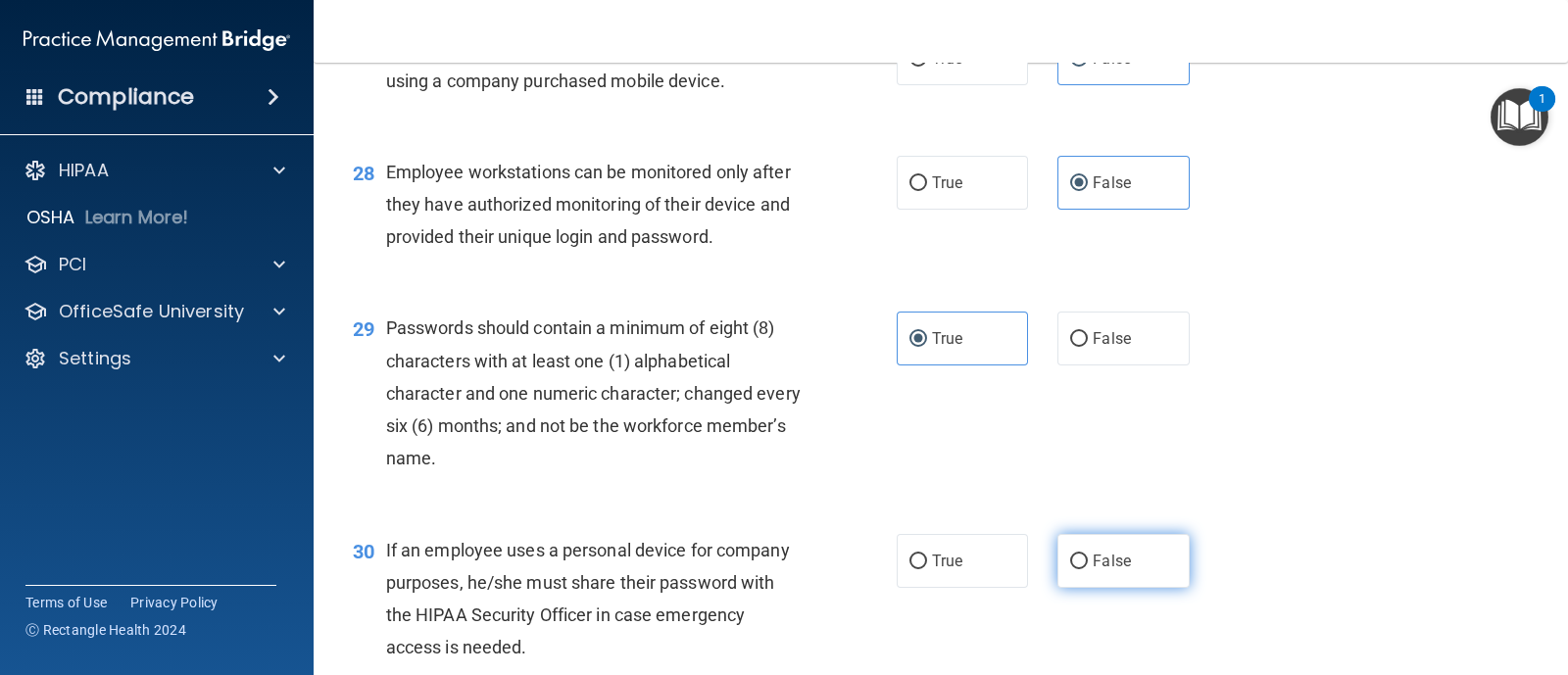 click on "False" at bounding box center (1123, 560) 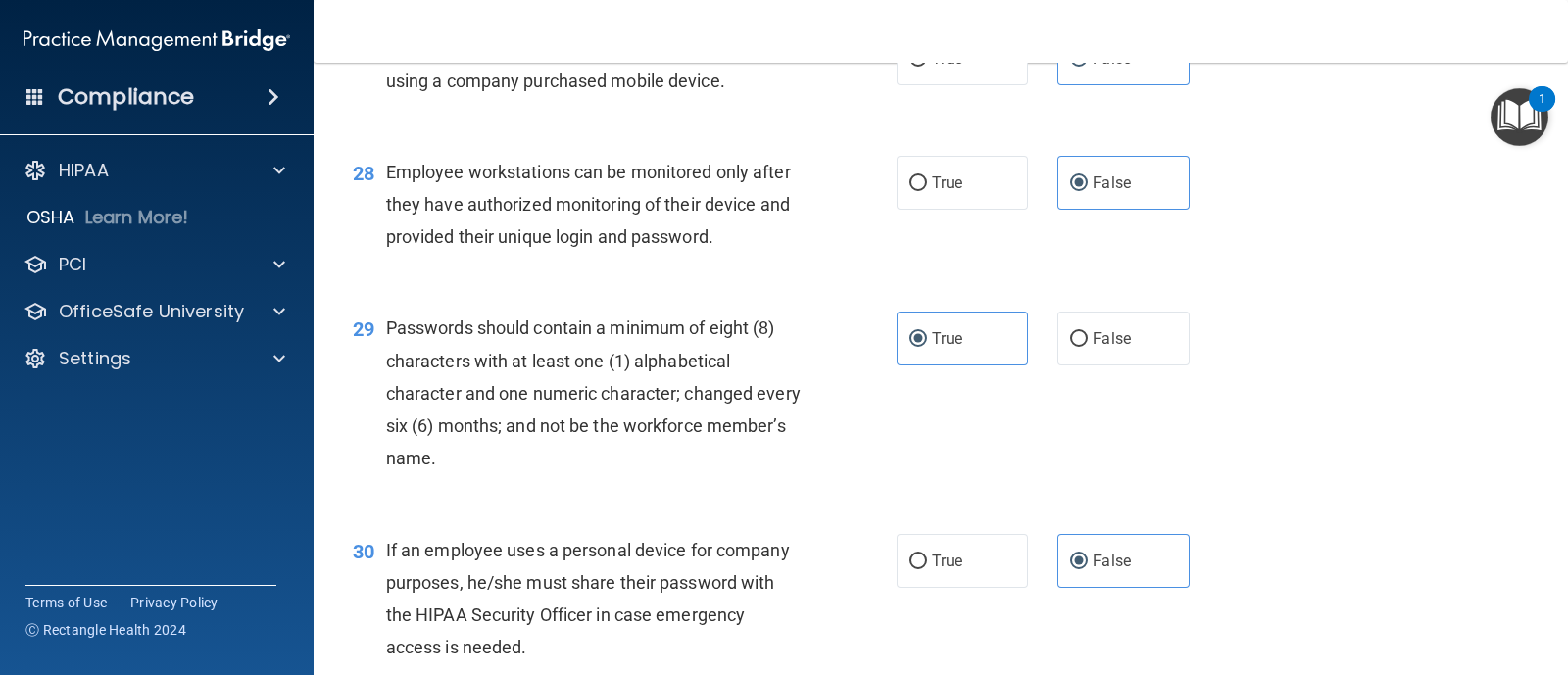 scroll, scrollTop: 4958, scrollLeft: 0, axis: vertical 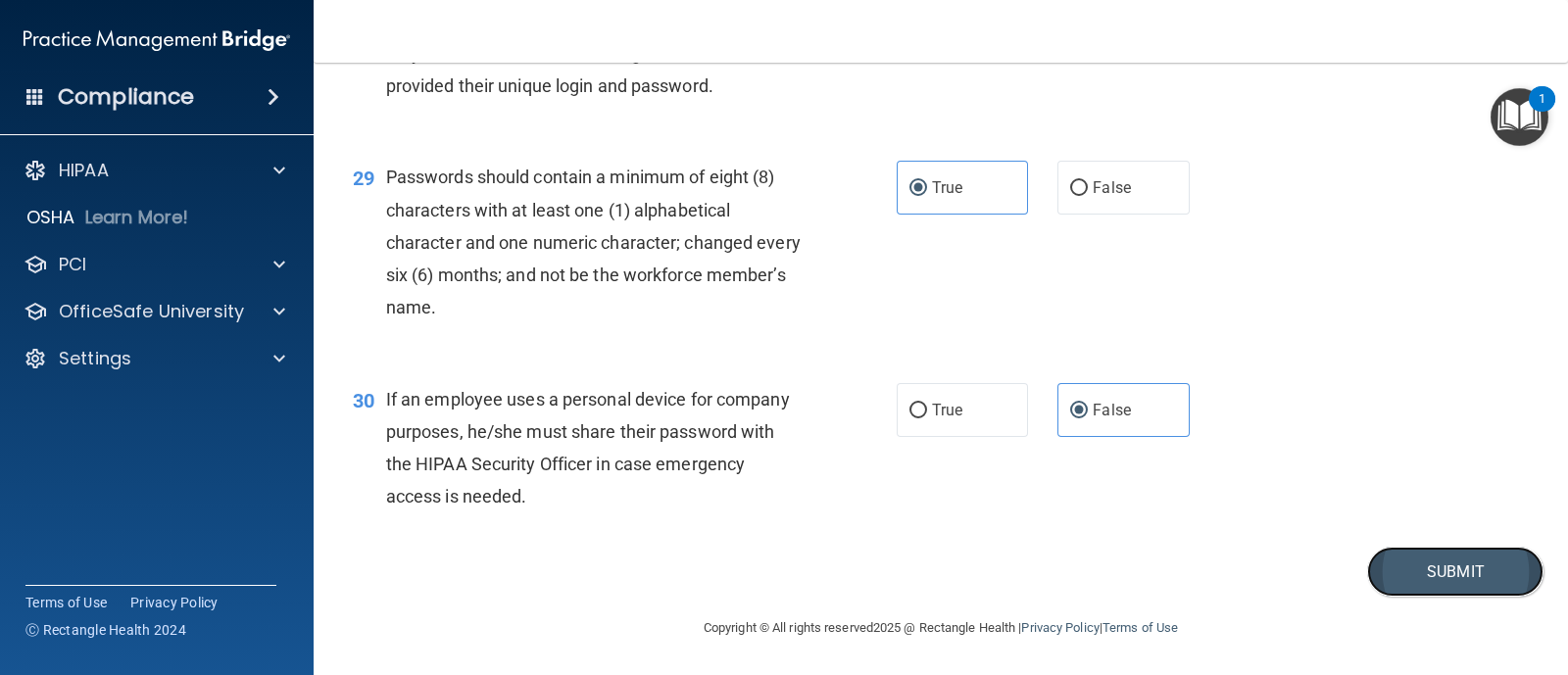 click on "Submit" at bounding box center (1455, 571) 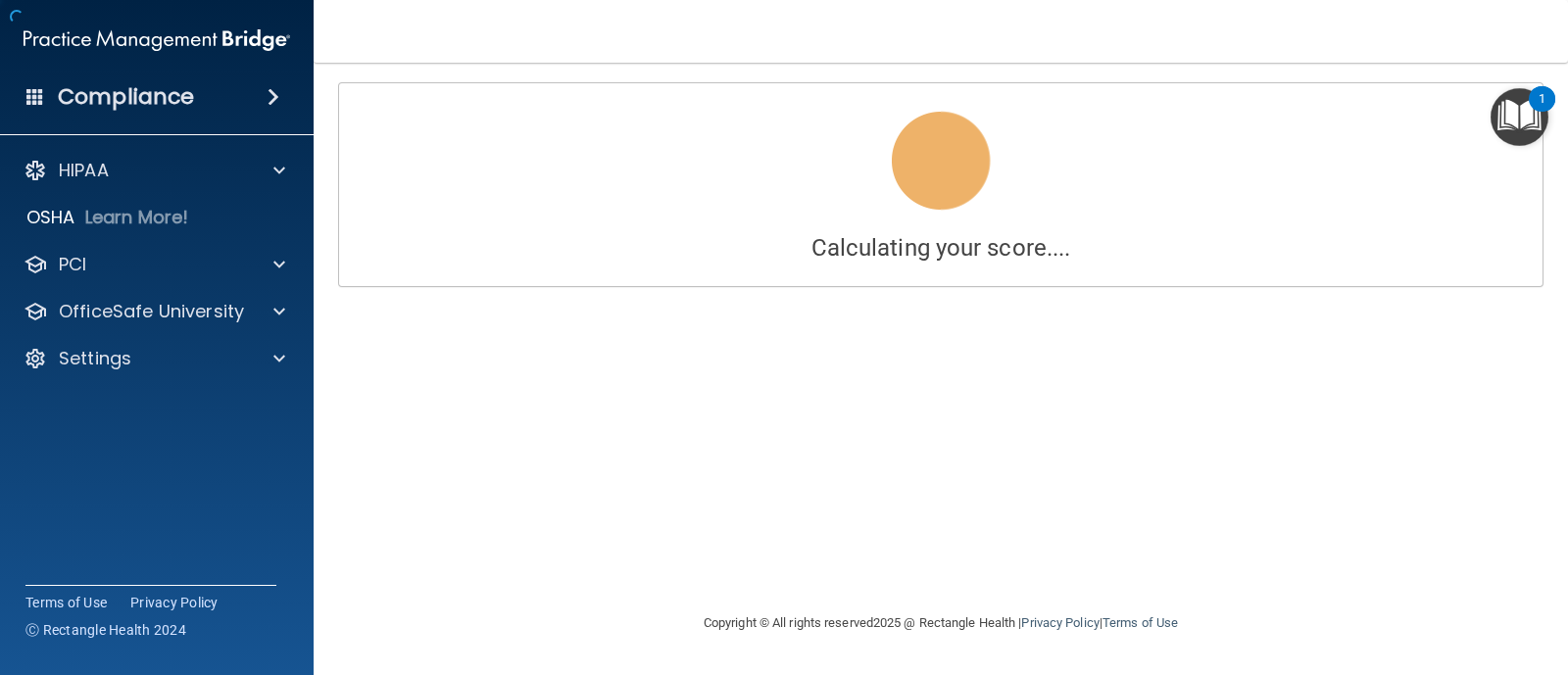 scroll, scrollTop: 0, scrollLeft: 0, axis: both 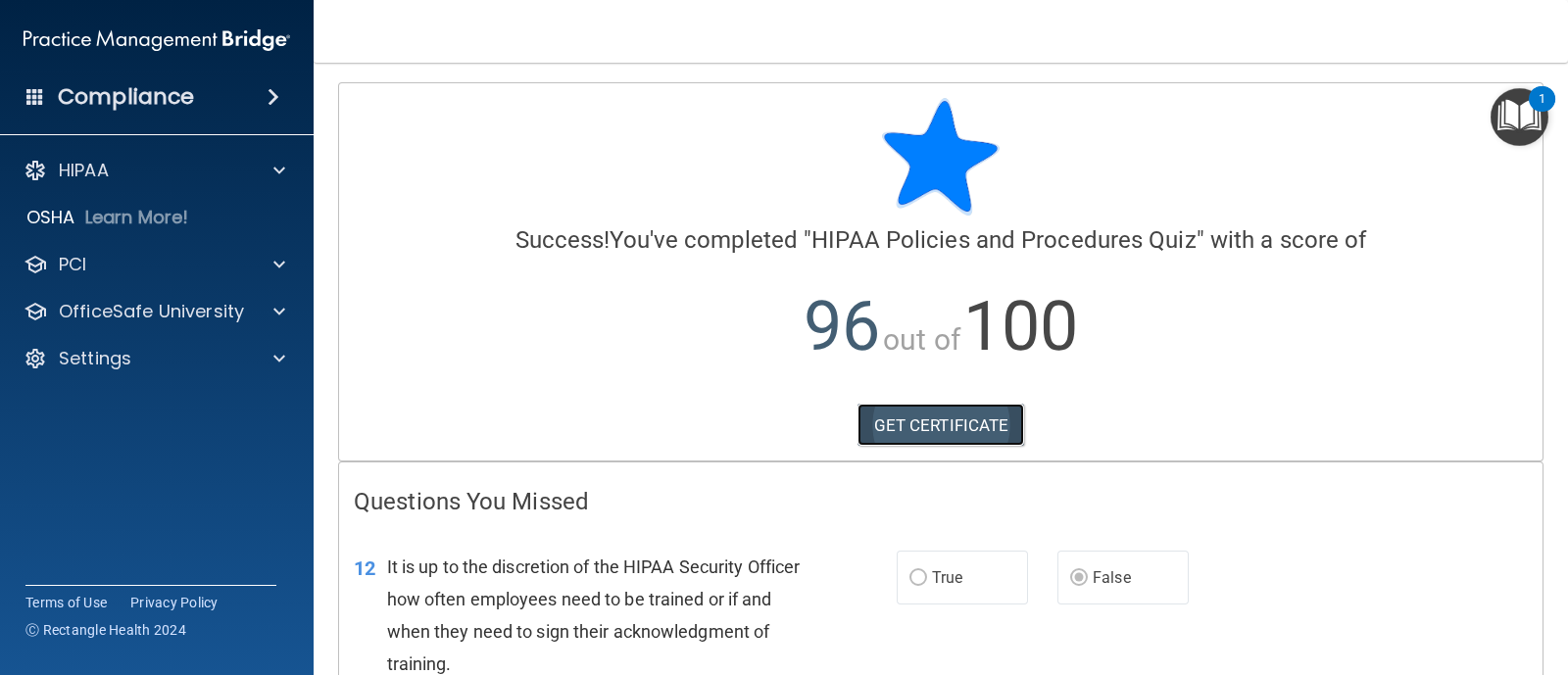 click on "GET CERTIFICATE" at bounding box center (941, 425) 